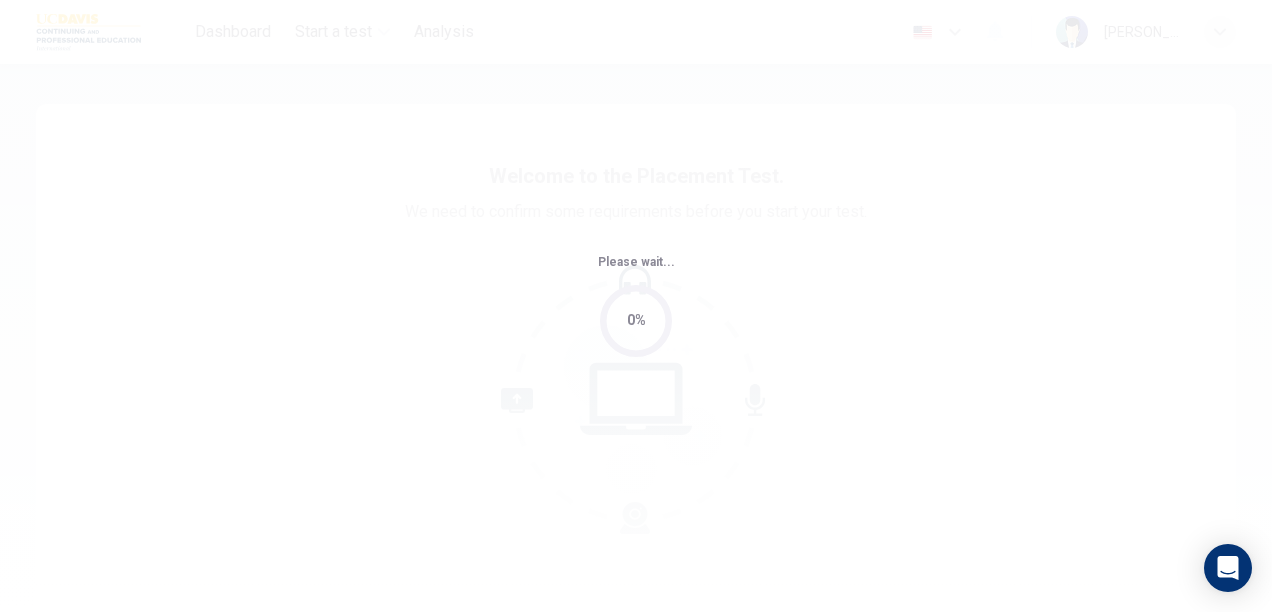 scroll, scrollTop: 0, scrollLeft: 0, axis: both 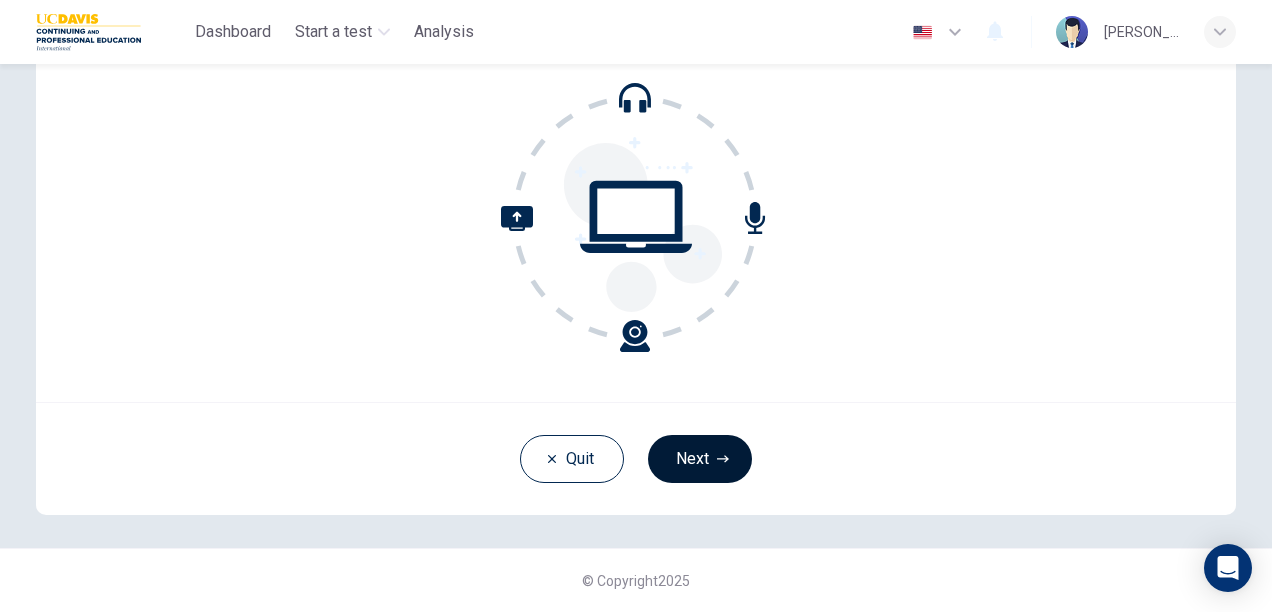 click 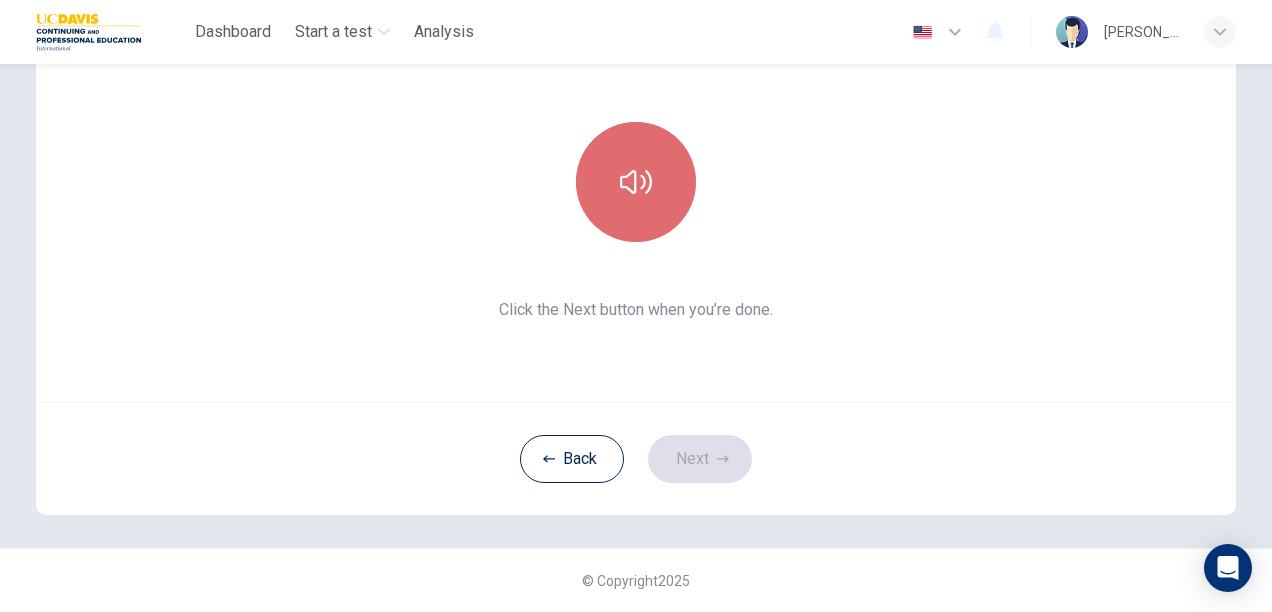 click at bounding box center [636, 182] 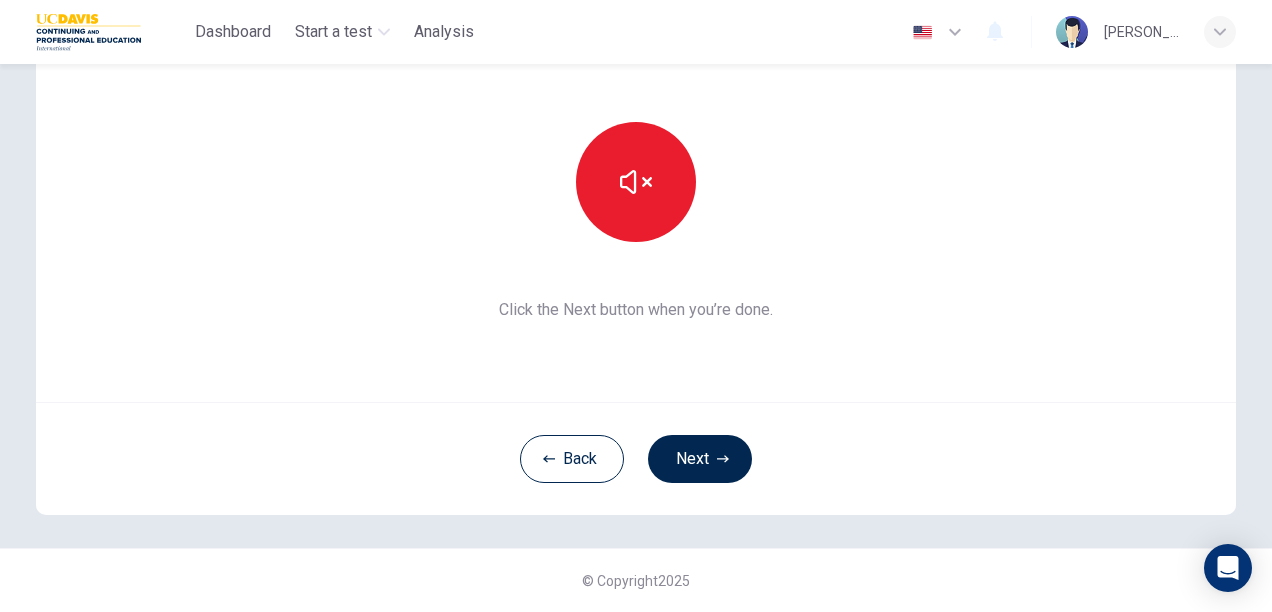 type 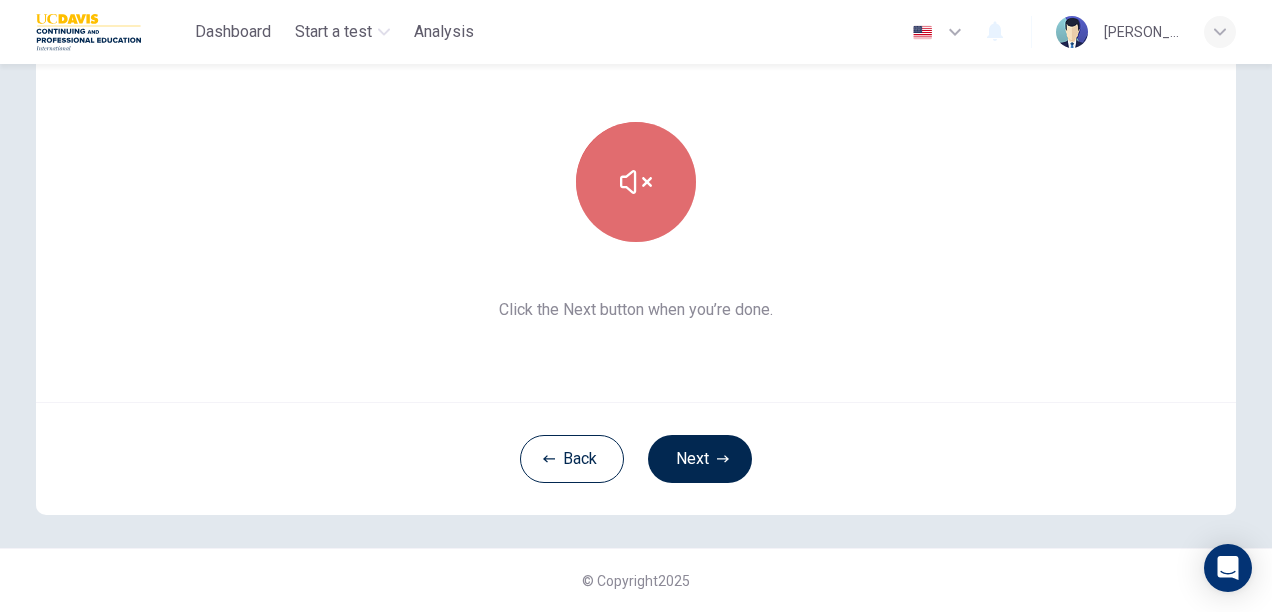 click at bounding box center (636, 182) 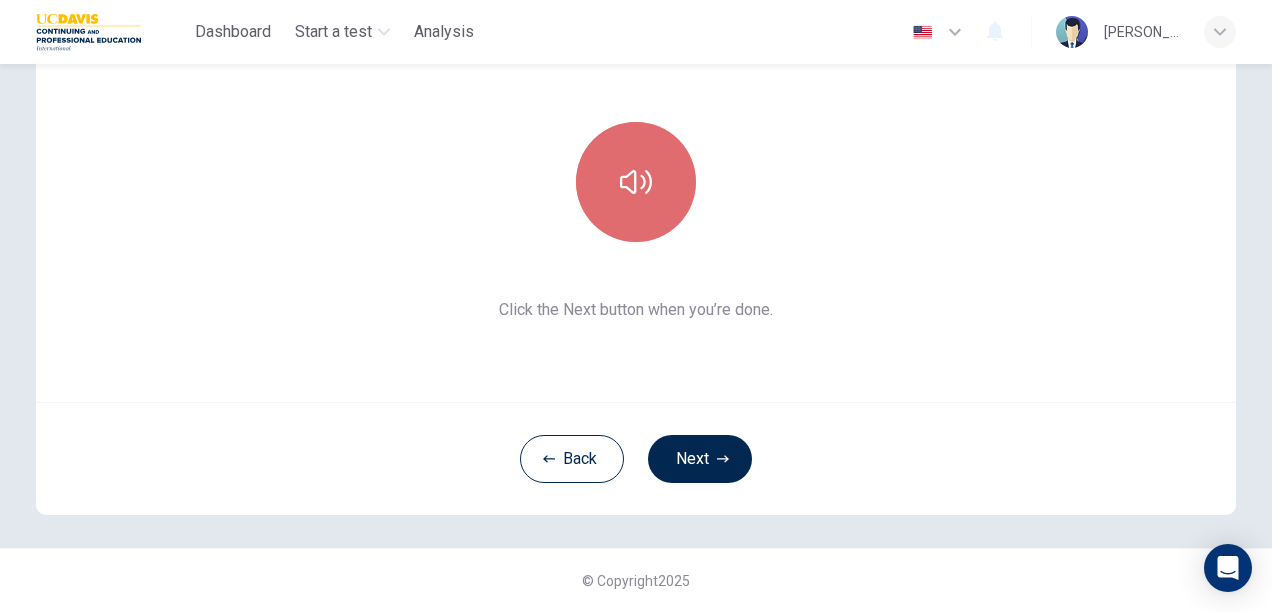 click at bounding box center [636, 182] 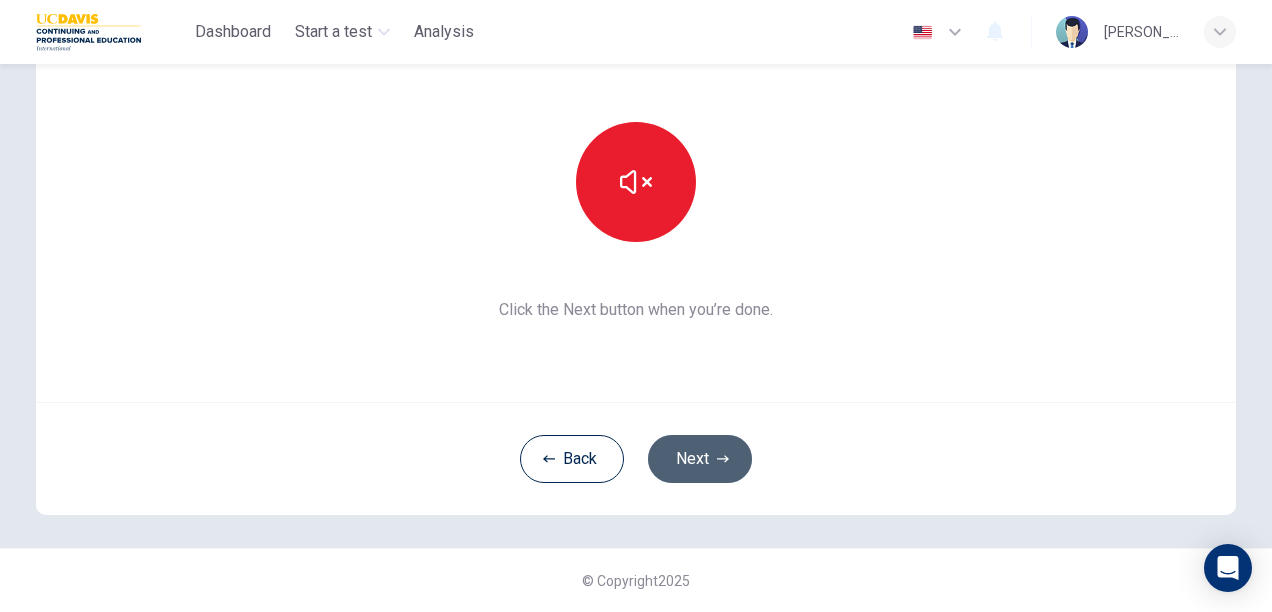 click on "Next" at bounding box center (700, 459) 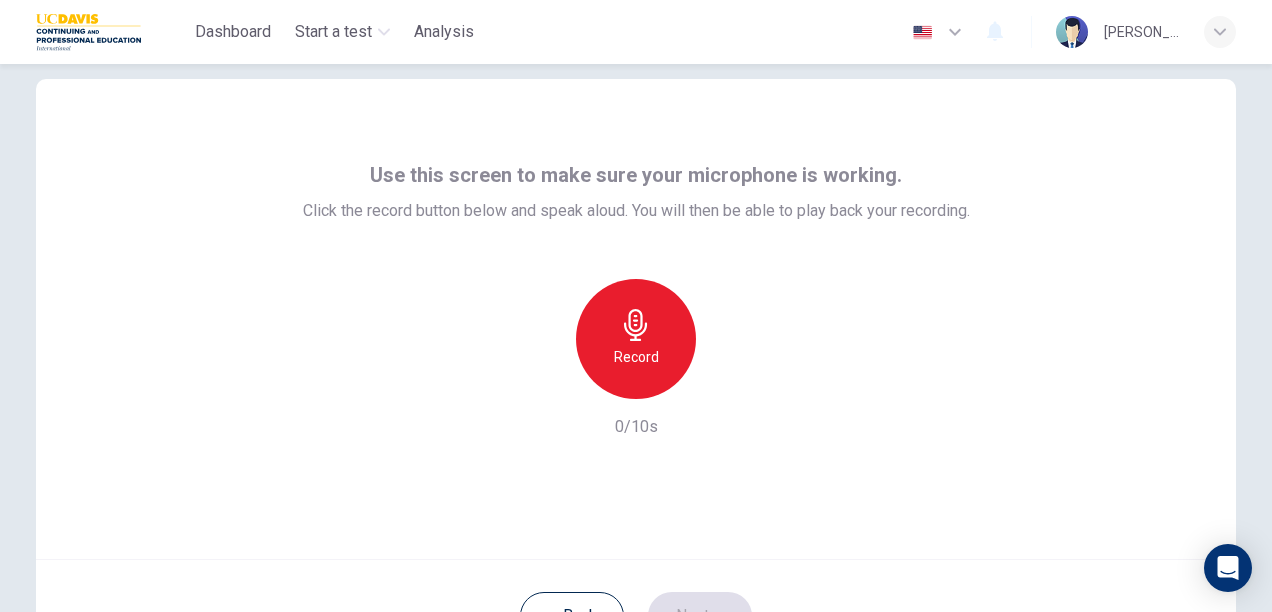 scroll, scrollTop: 19, scrollLeft: 0, axis: vertical 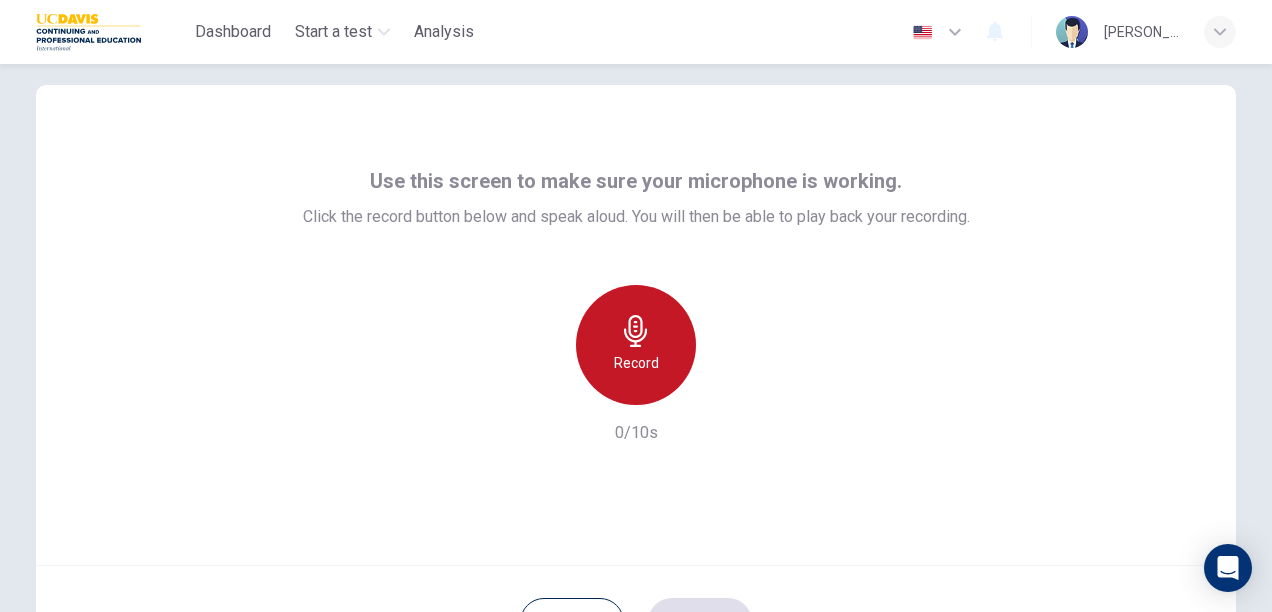 click on "Record" at bounding box center (636, 345) 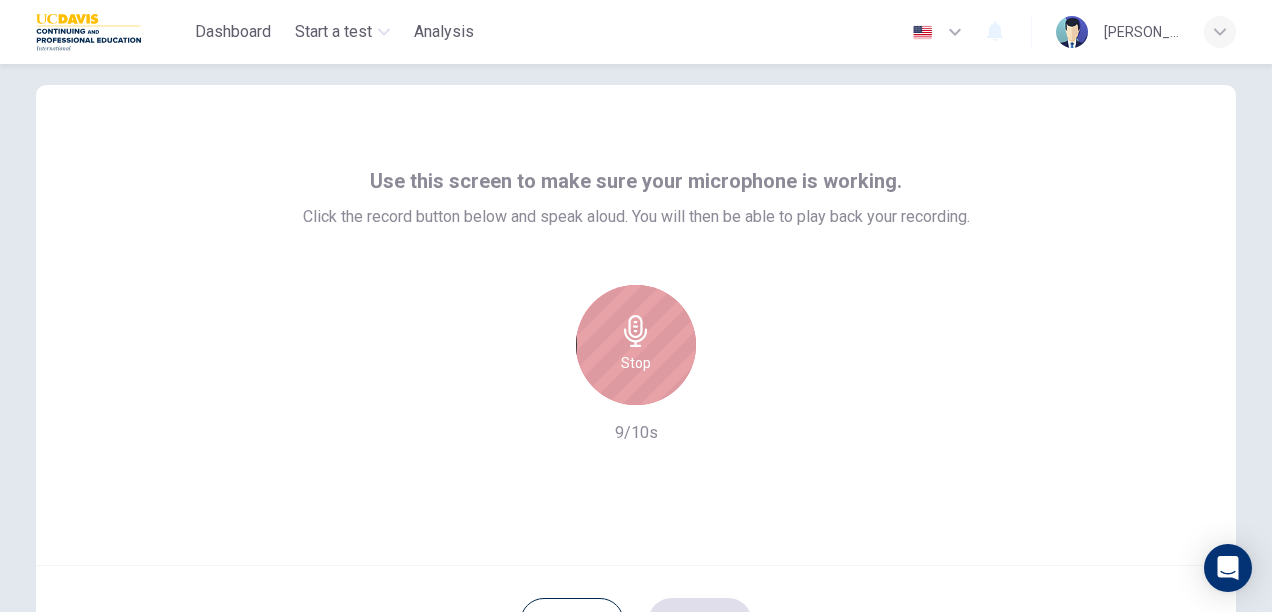 click on "Stop" at bounding box center [636, 345] 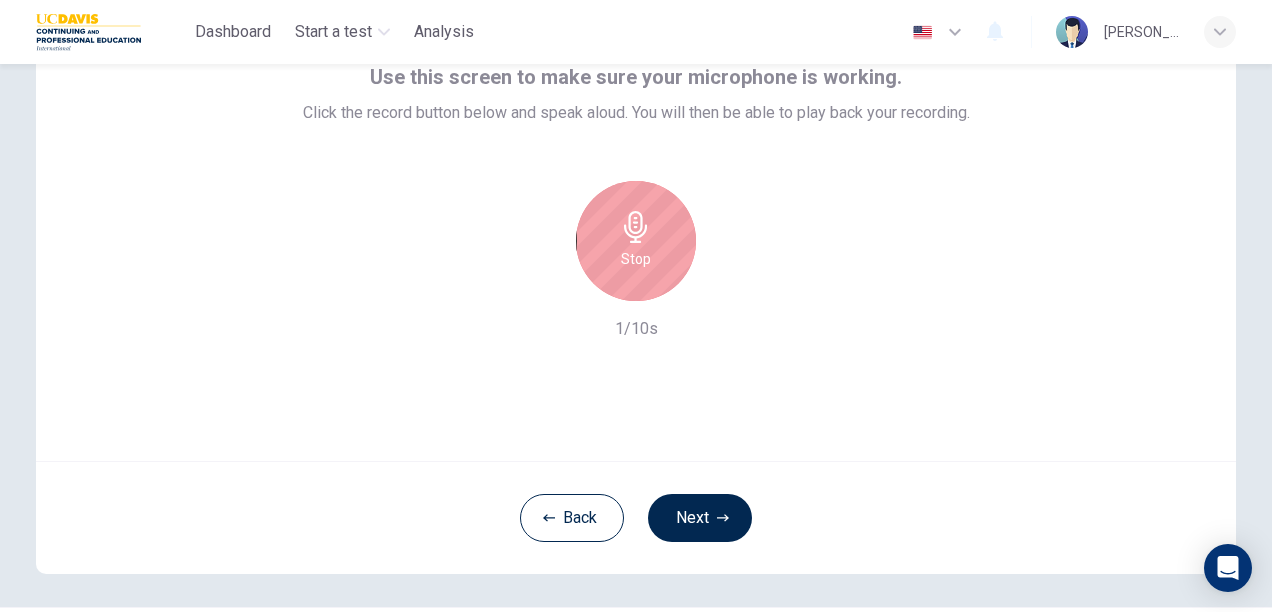 scroll, scrollTop: 141, scrollLeft: 0, axis: vertical 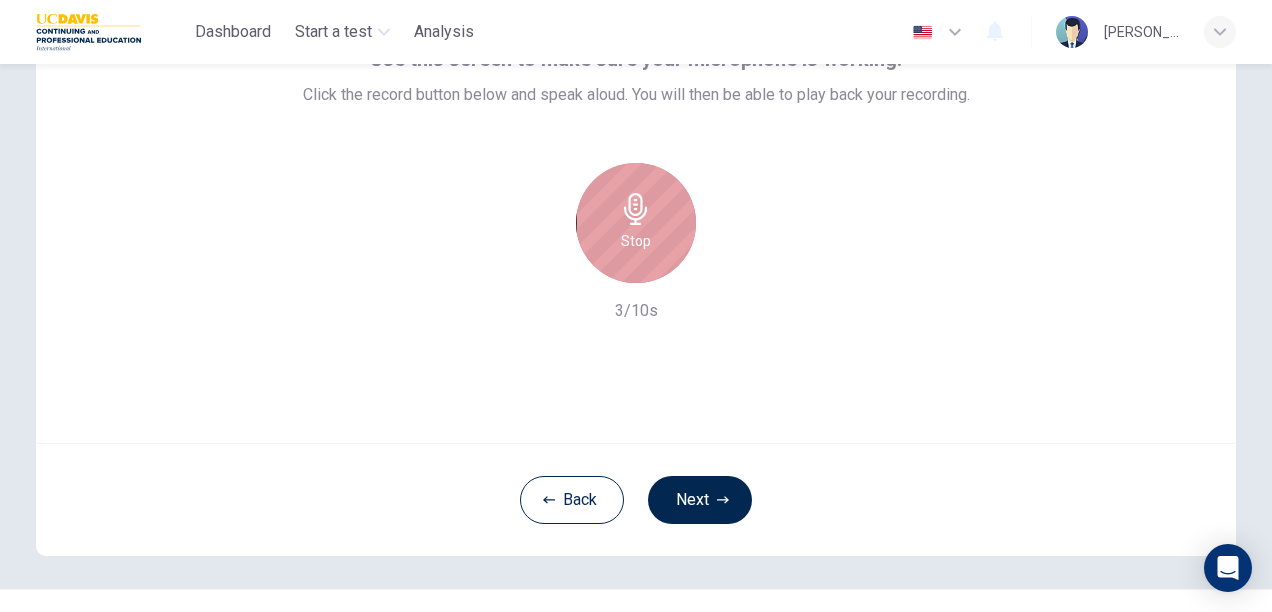 click on "Stop" at bounding box center [636, 223] 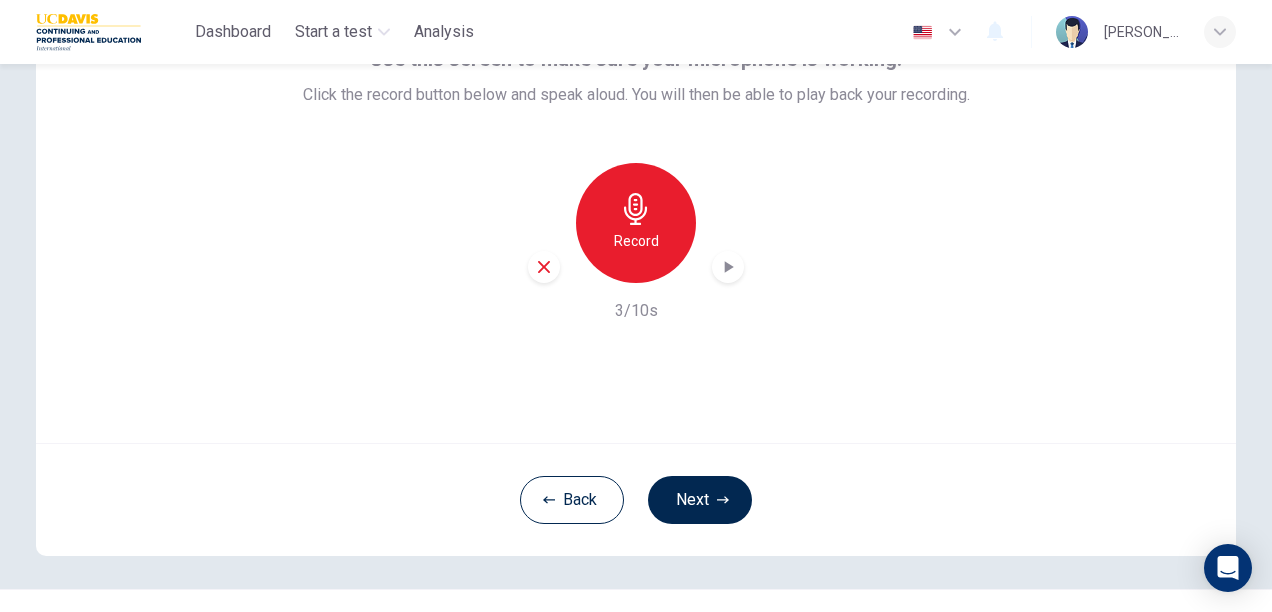 click 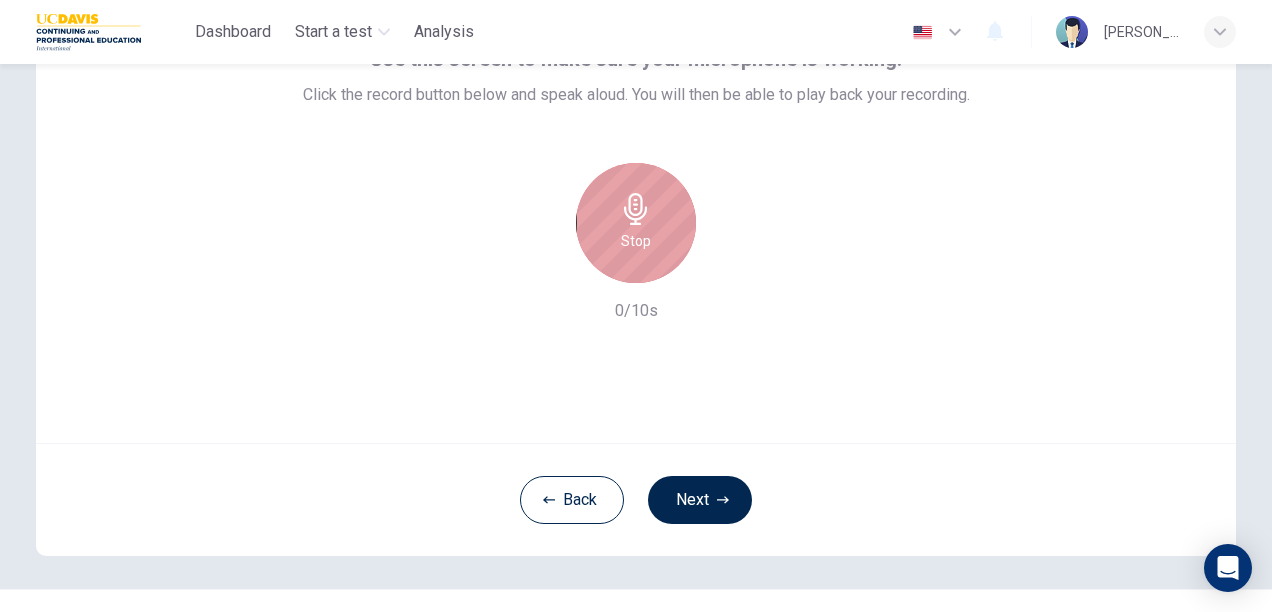 click 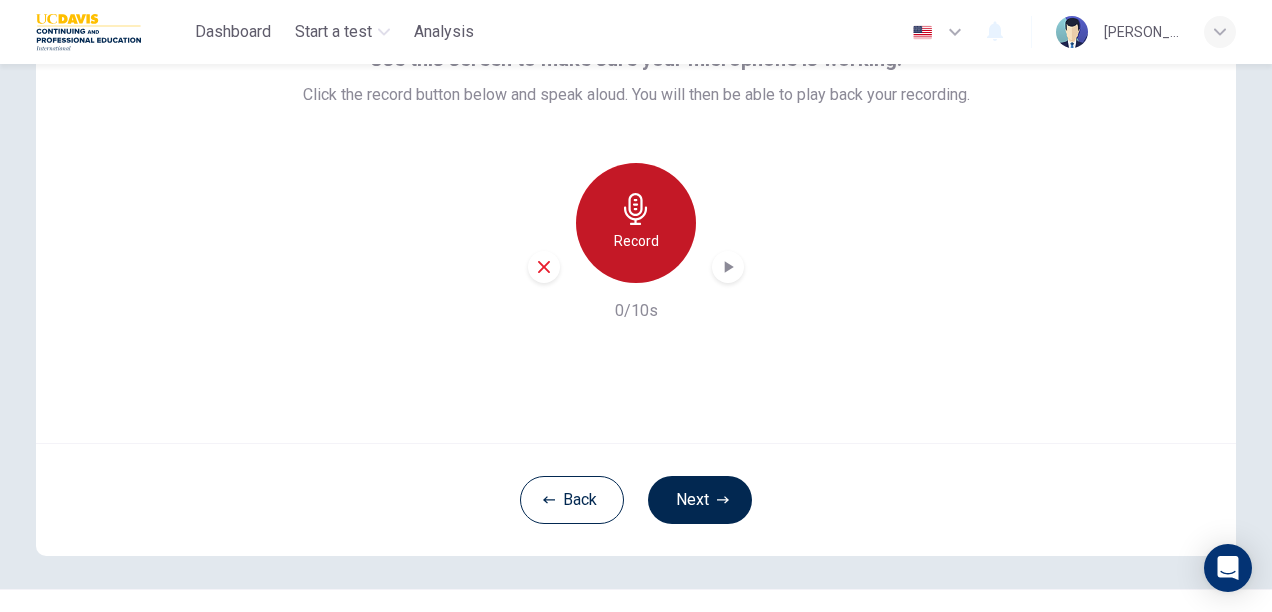 click on "Record" at bounding box center (636, 241) 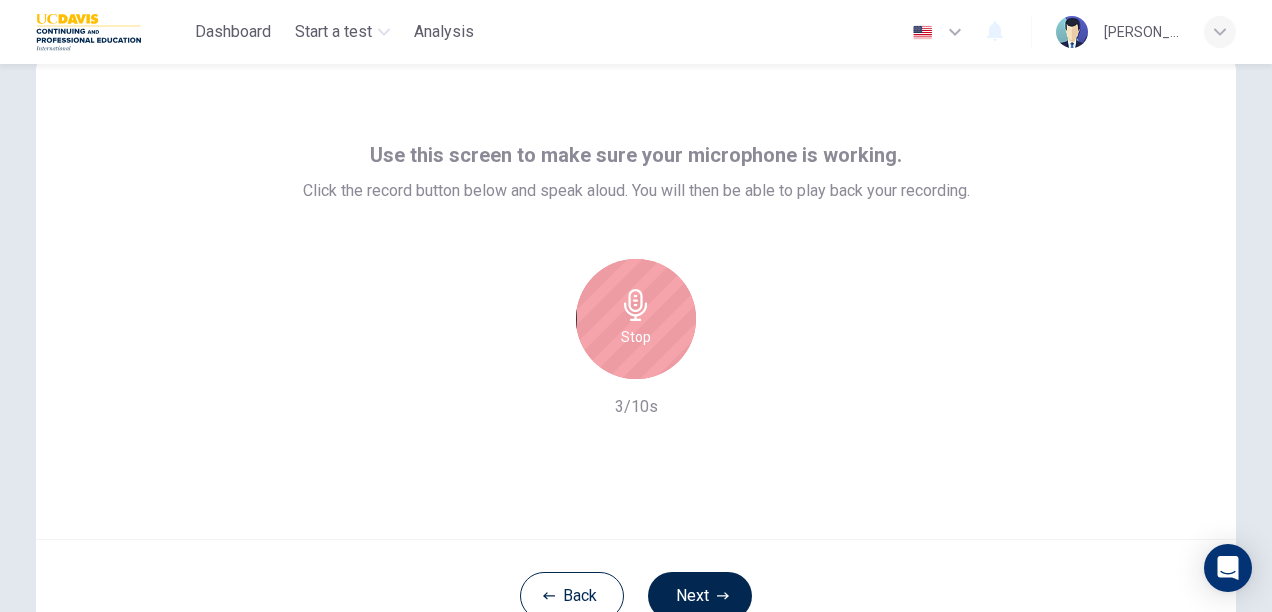 scroll, scrollTop: 44, scrollLeft: 0, axis: vertical 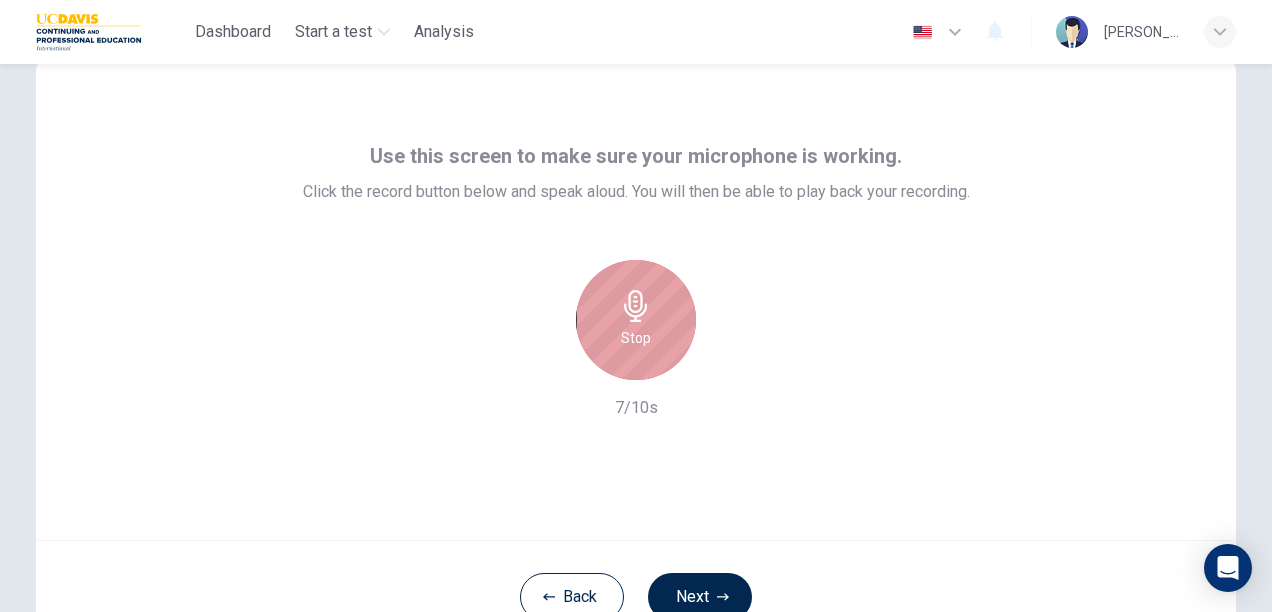 click on "Stop" at bounding box center (636, 320) 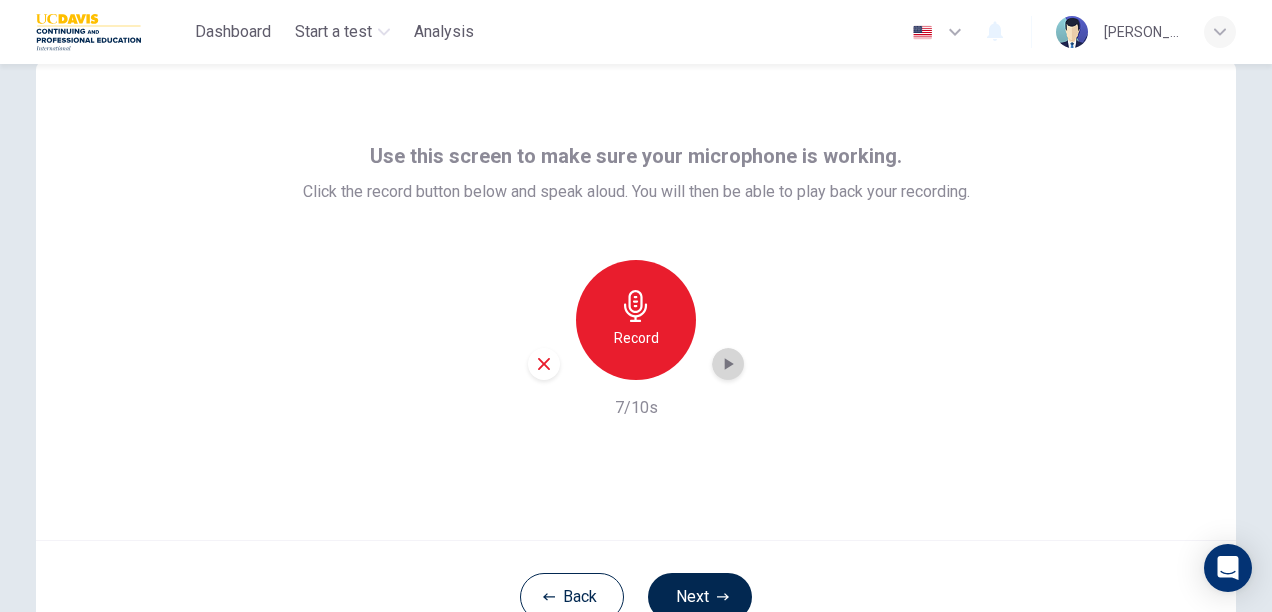 click 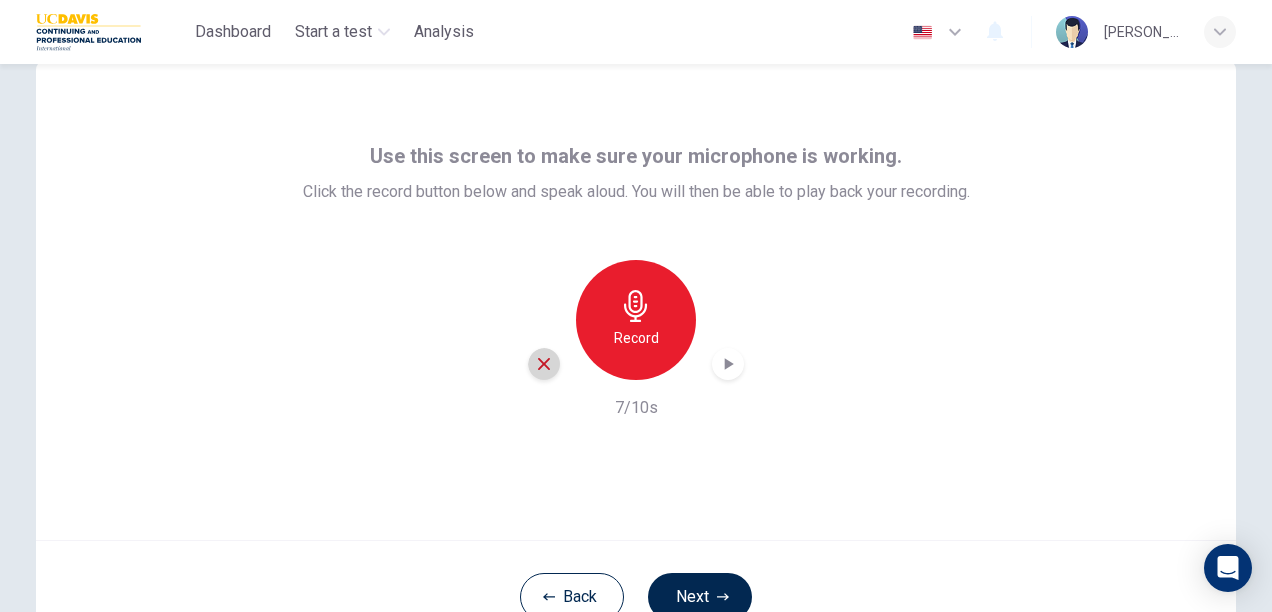 click 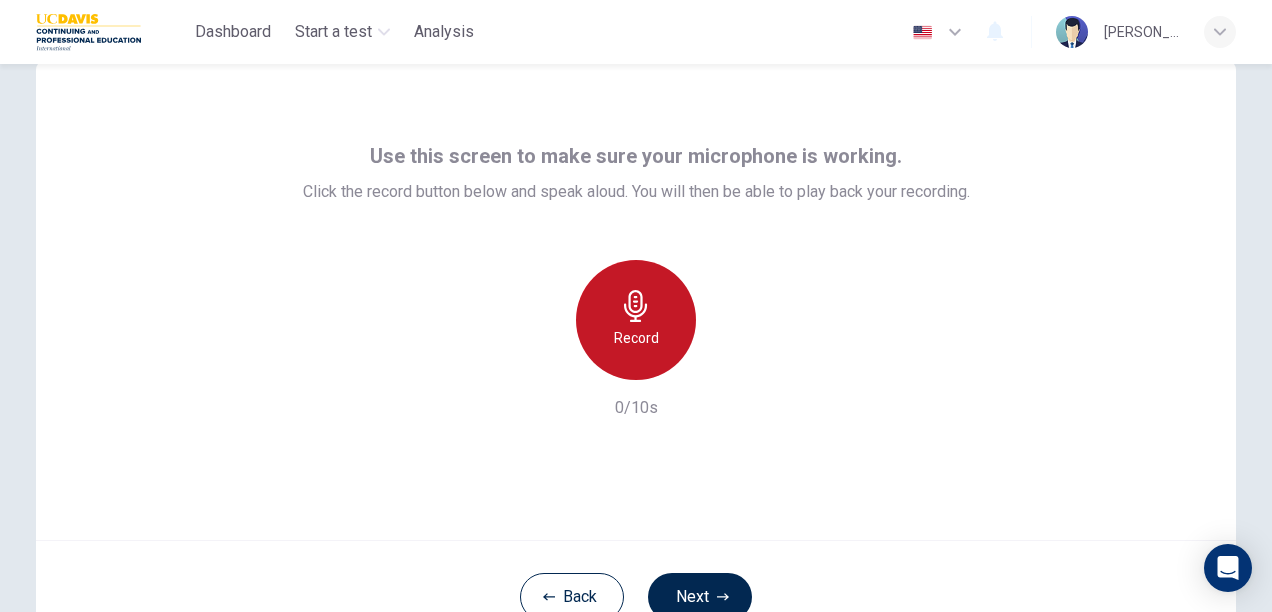 click on "Record" at bounding box center (636, 320) 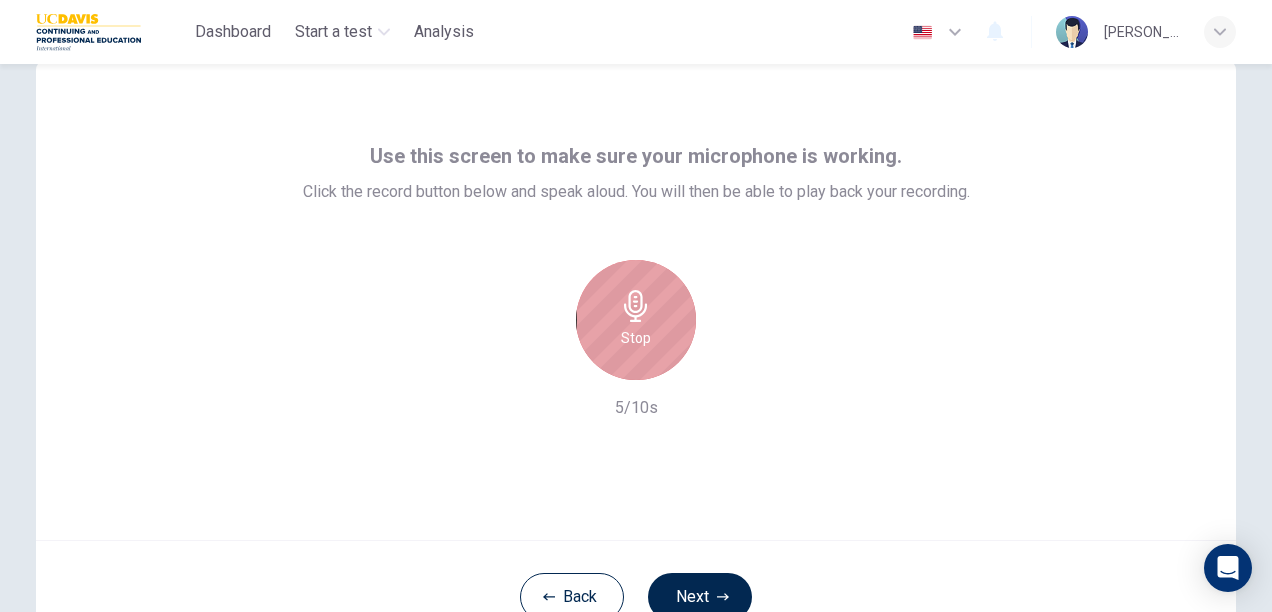 click on "Stop" at bounding box center (636, 320) 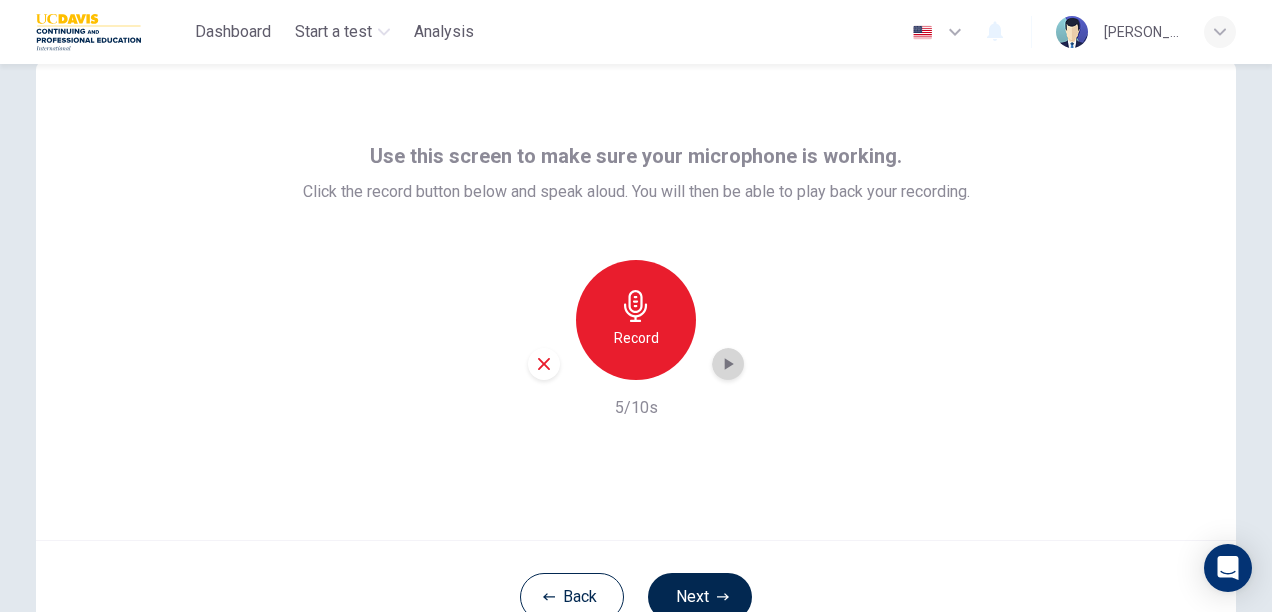 click 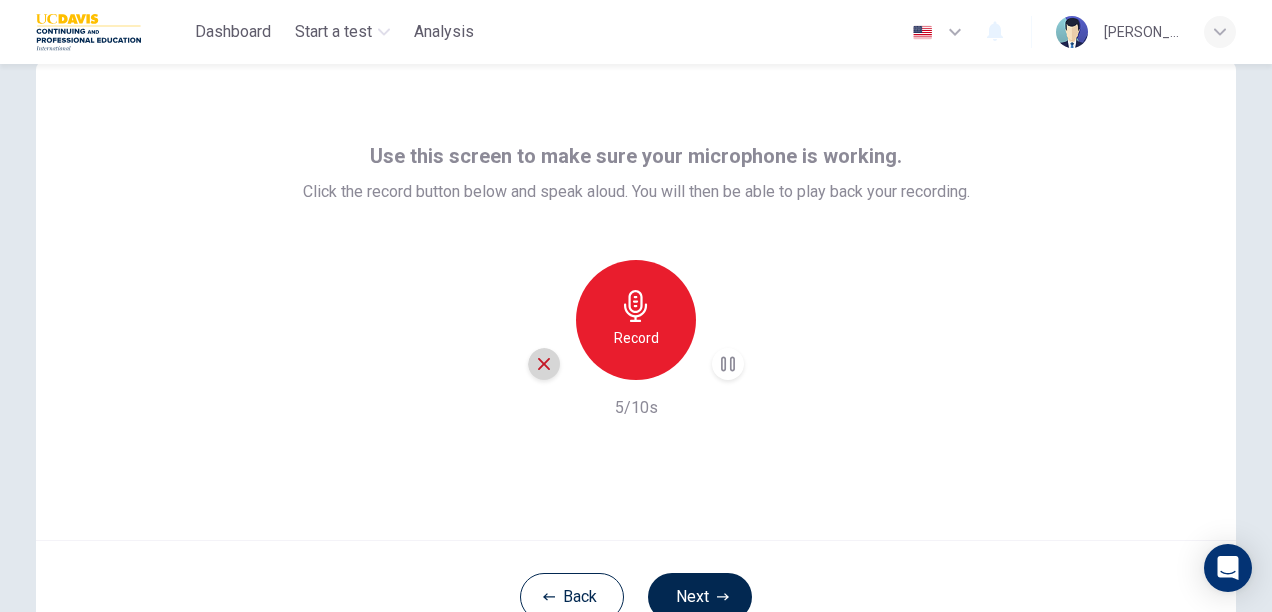 click 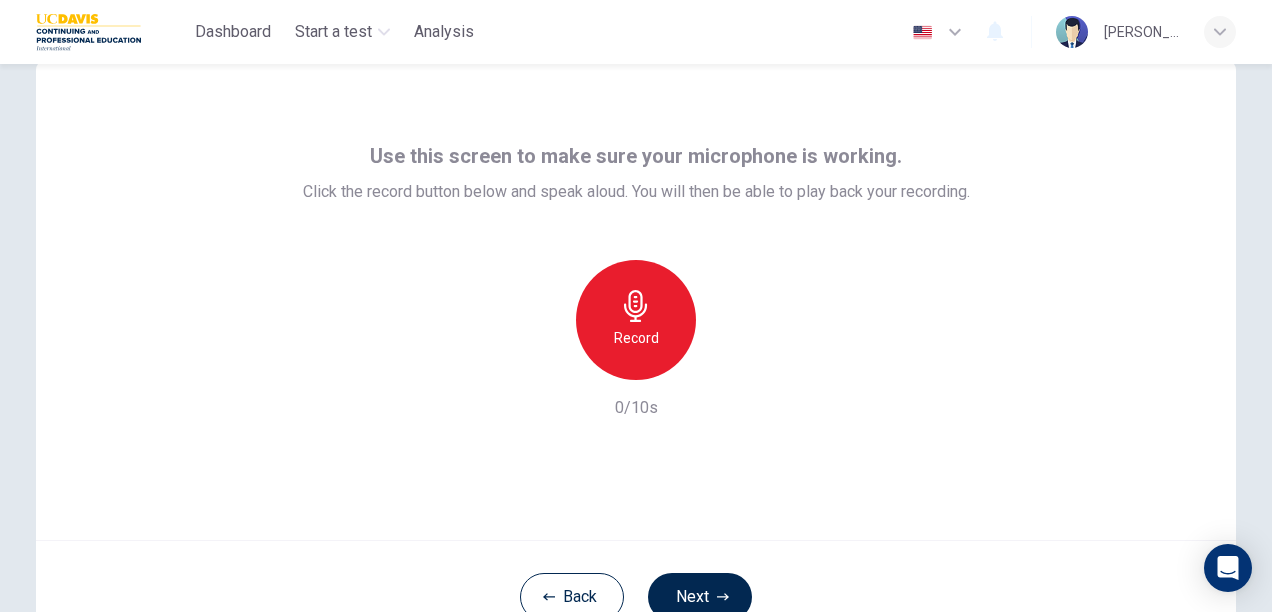 click on "Record" at bounding box center [636, 320] 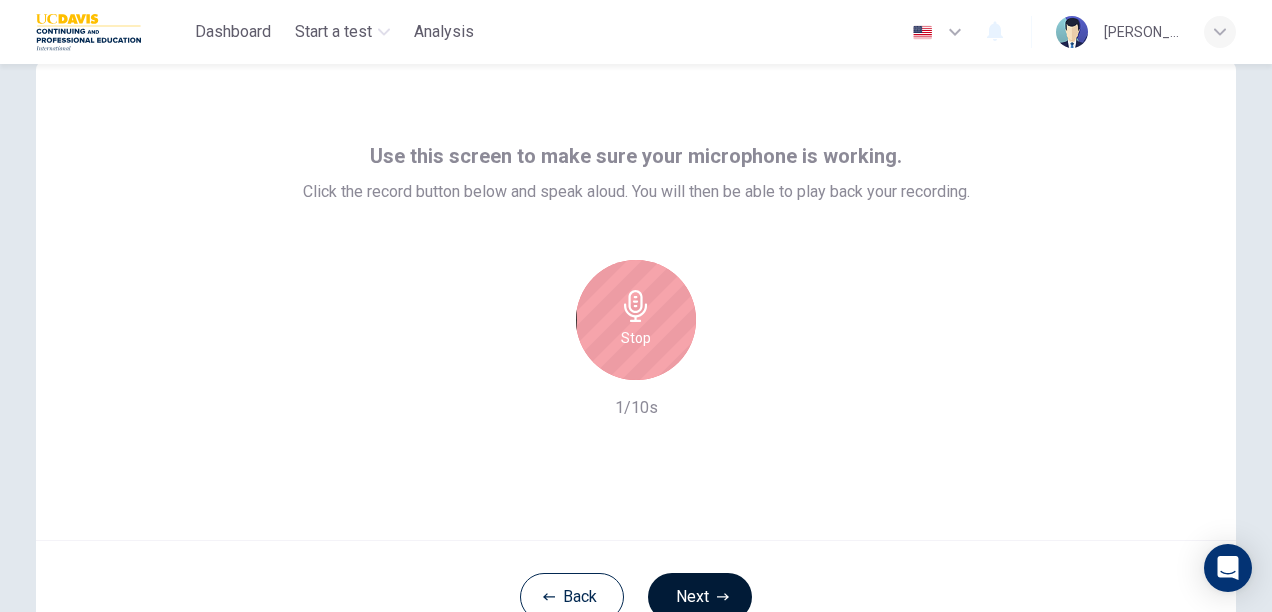 click on "Next" at bounding box center (700, 597) 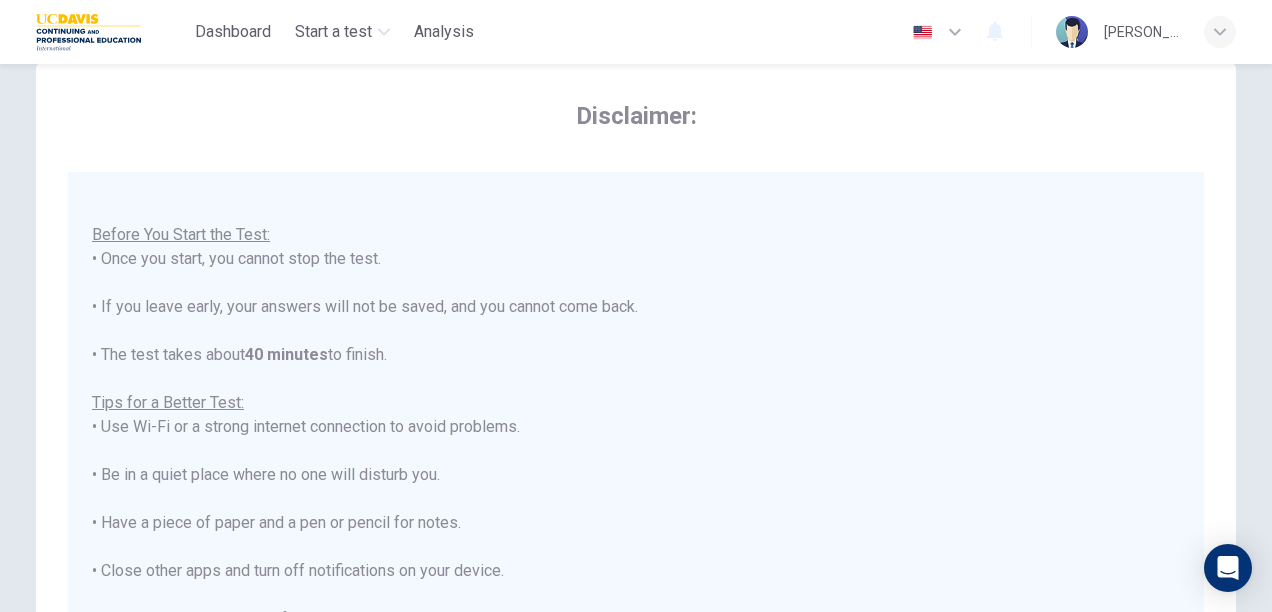 scroll, scrollTop: 23, scrollLeft: 0, axis: vertical 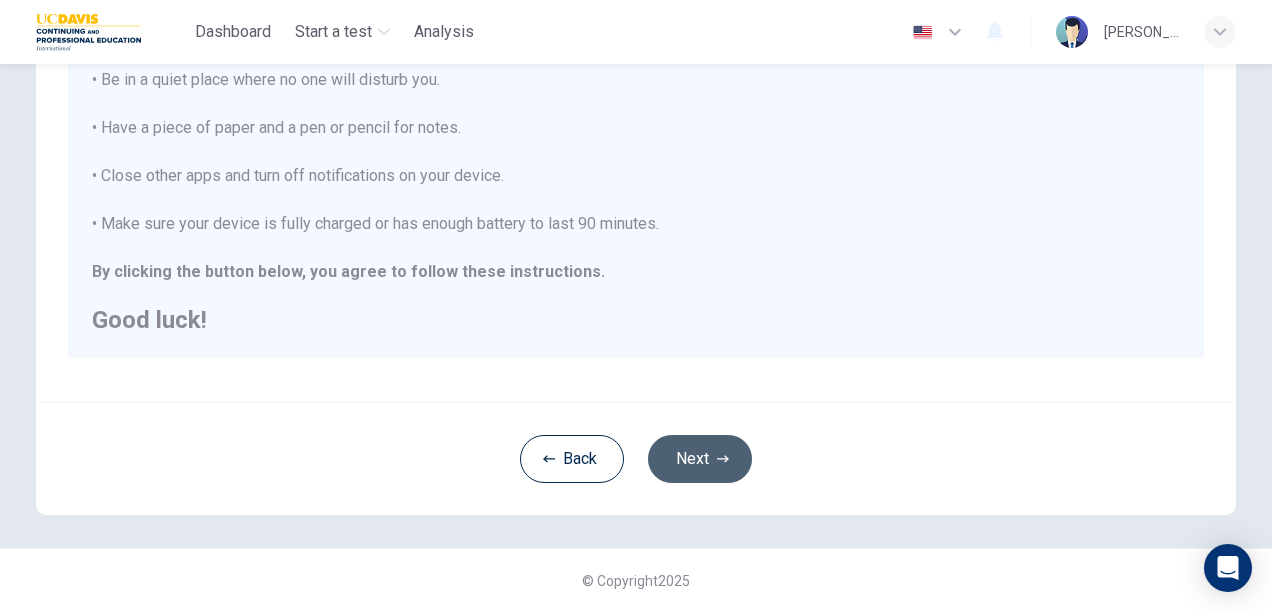 click on "Next" at bounding box center (700, 459) 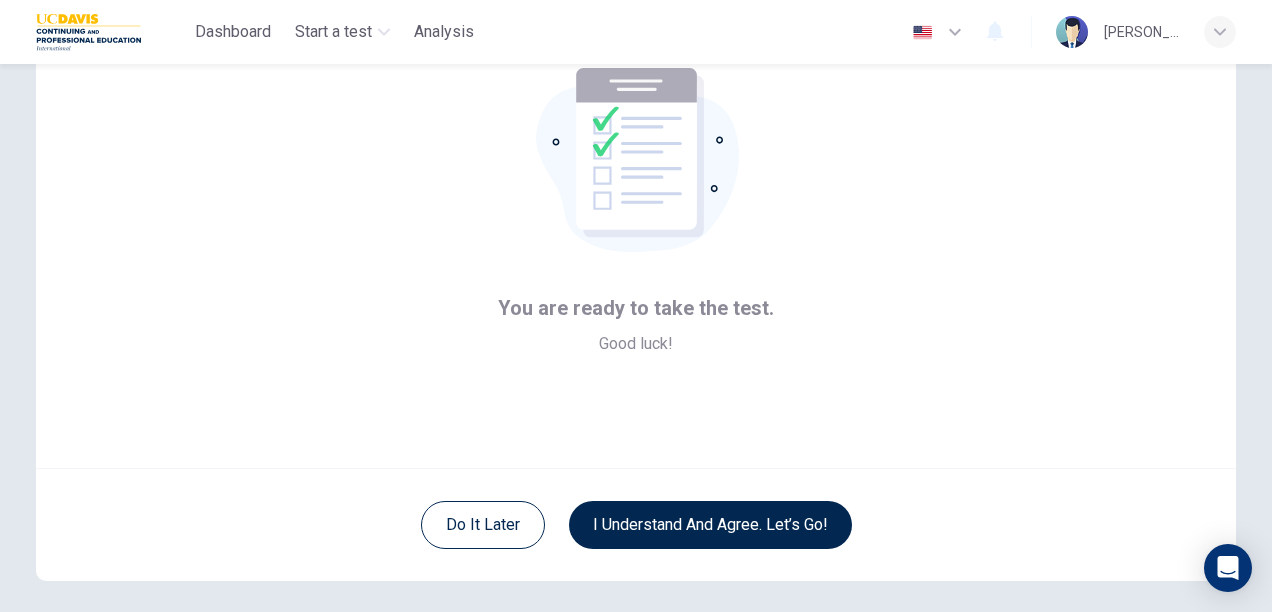 scroll, scrollTop: 123, scrollLeft: 0, axis: vertical 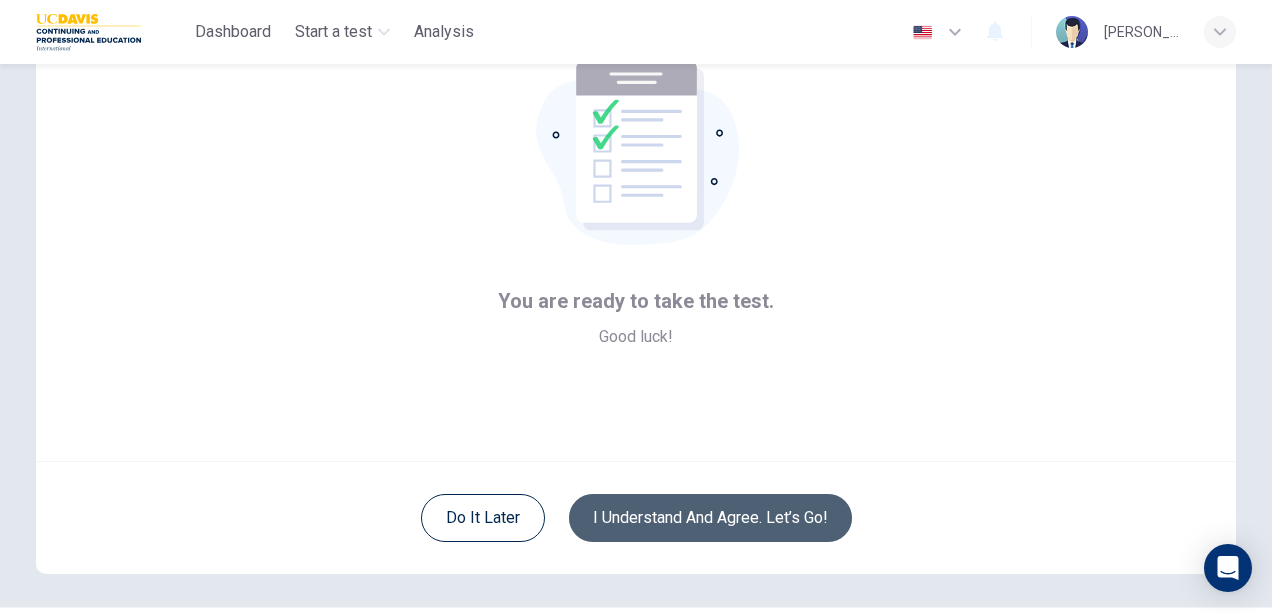 click on "I understand and agree. Let’s go!" at bounding box center [710, 518] 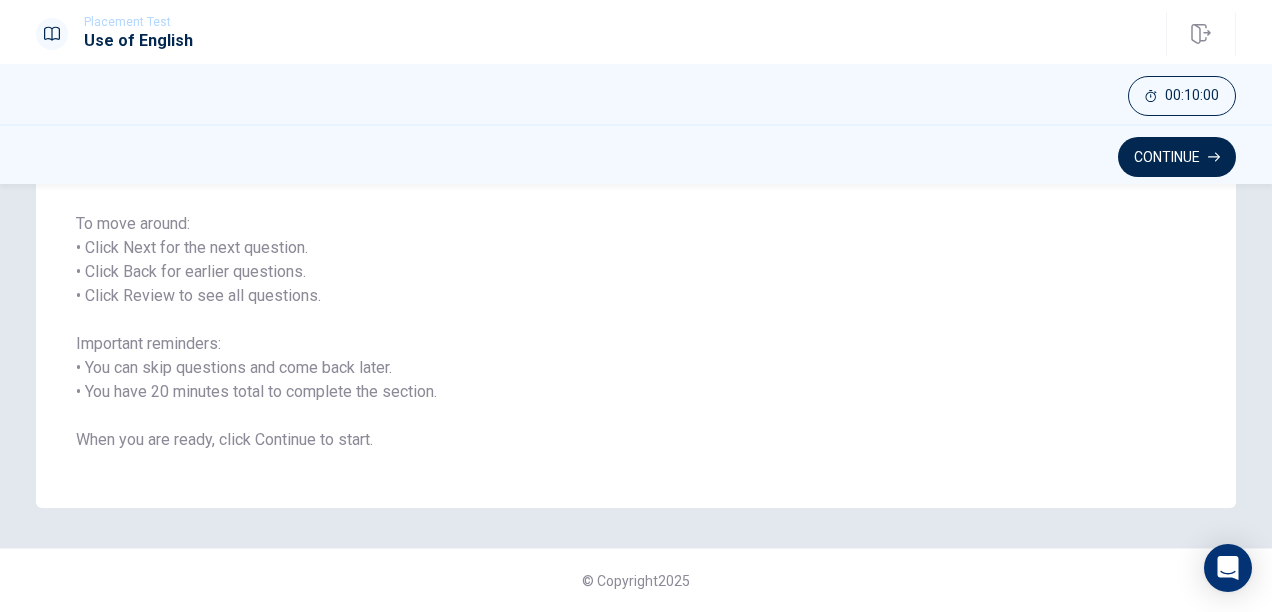 scroll, scrollTop: 0, scrollLeft: 0, axis: both 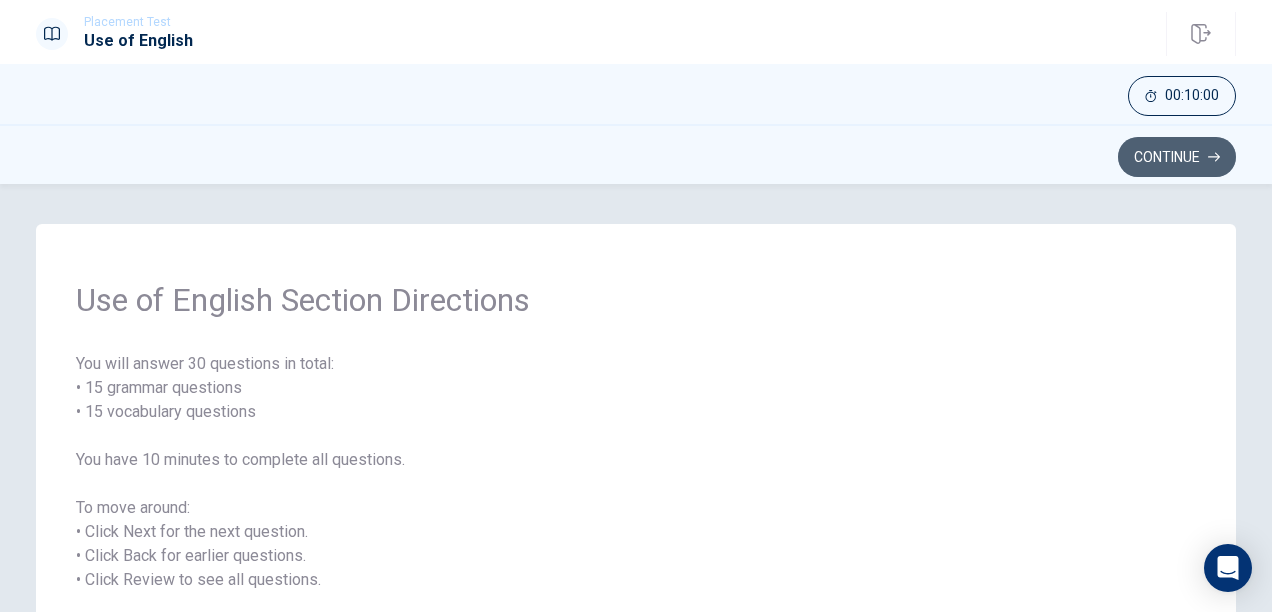click on "Continue" at bounding box center [1177, 157] 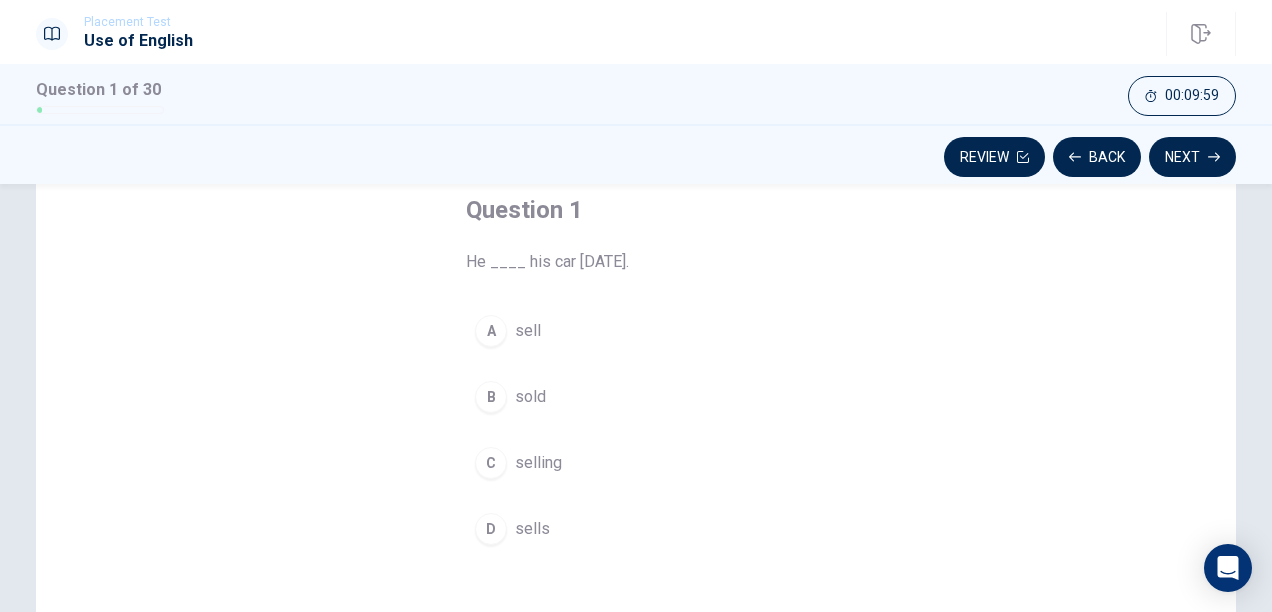 scroll, scrollTop: 115, scrollLeft: 0, axis: vertical 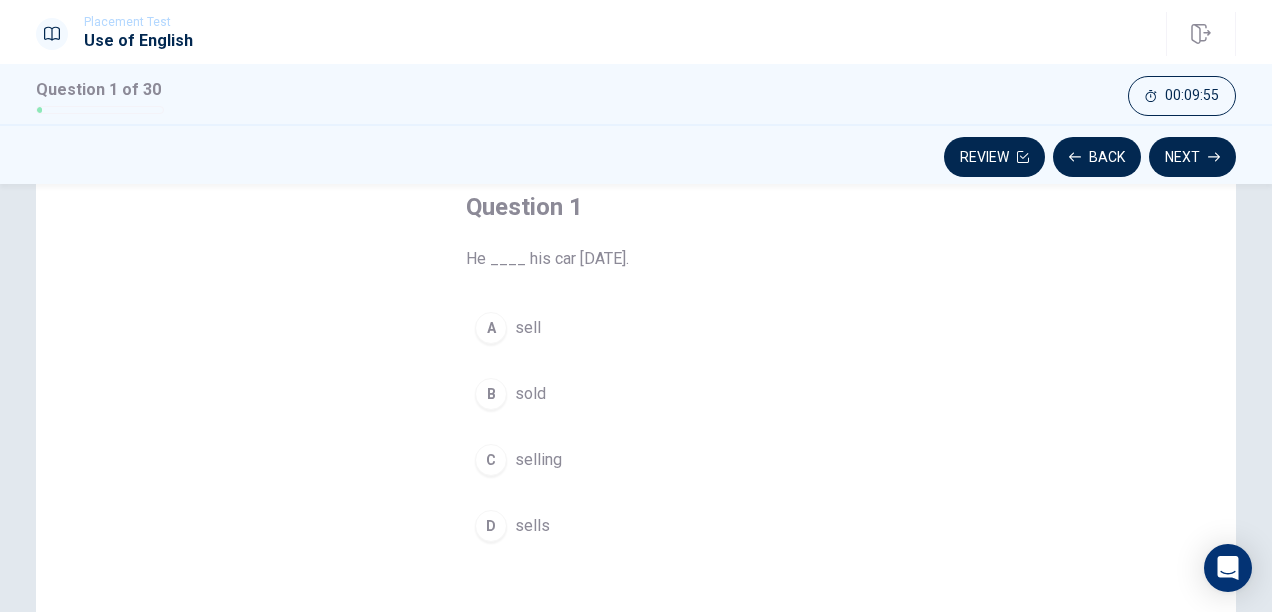 click on "B" at bounding box center [491, 394] 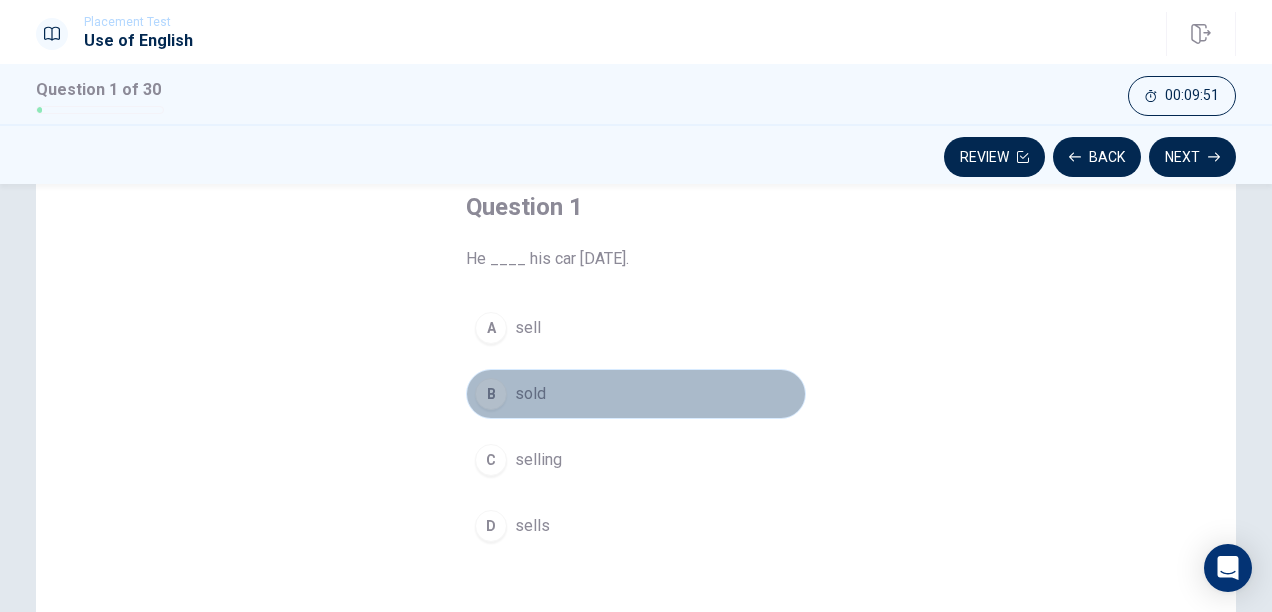click on "B sold" at bounding box center [636, 394] 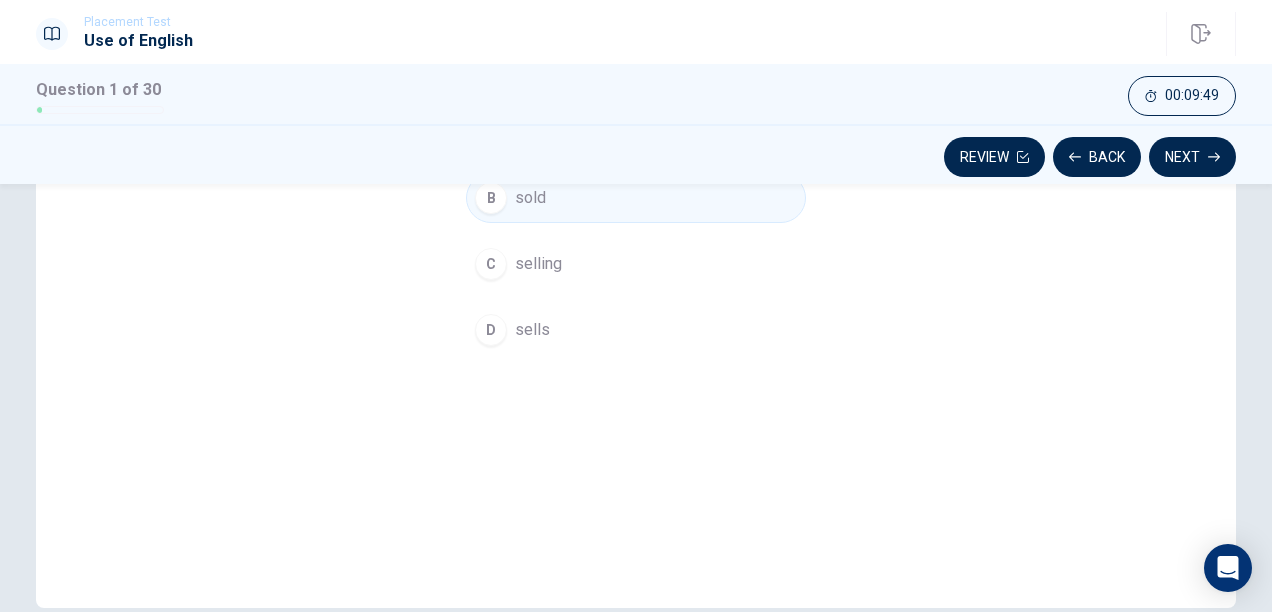 scroll, scrollTop: 411, scrollLeft: 0, axis: vertical 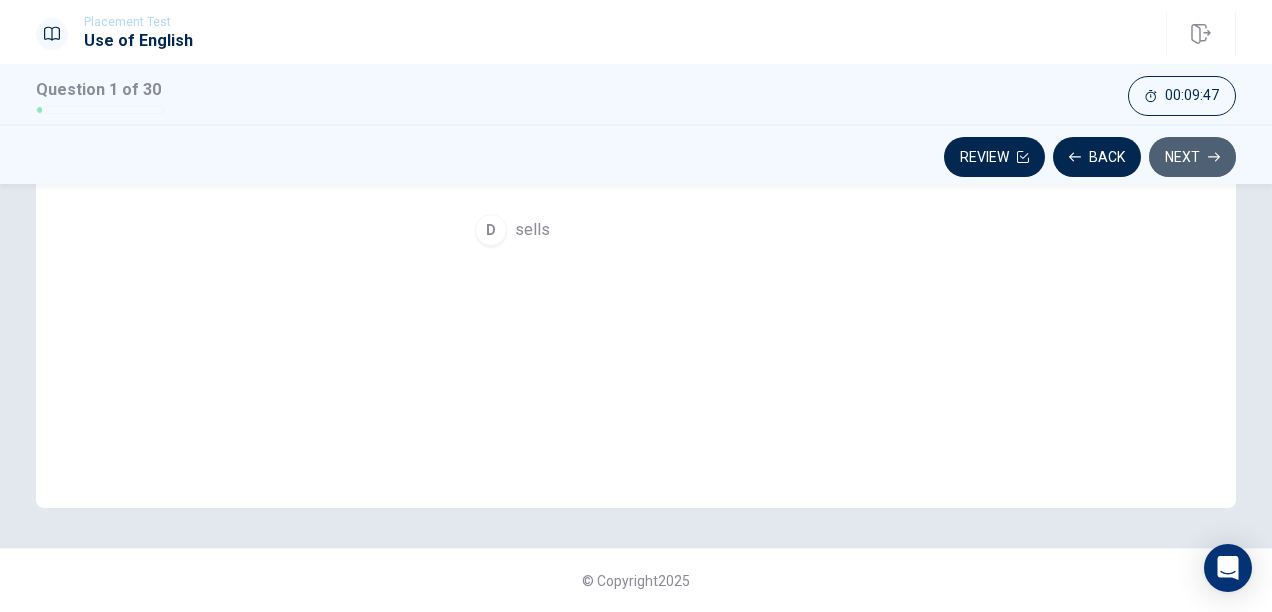 click on "Next" at bounding box center [1192, 157] 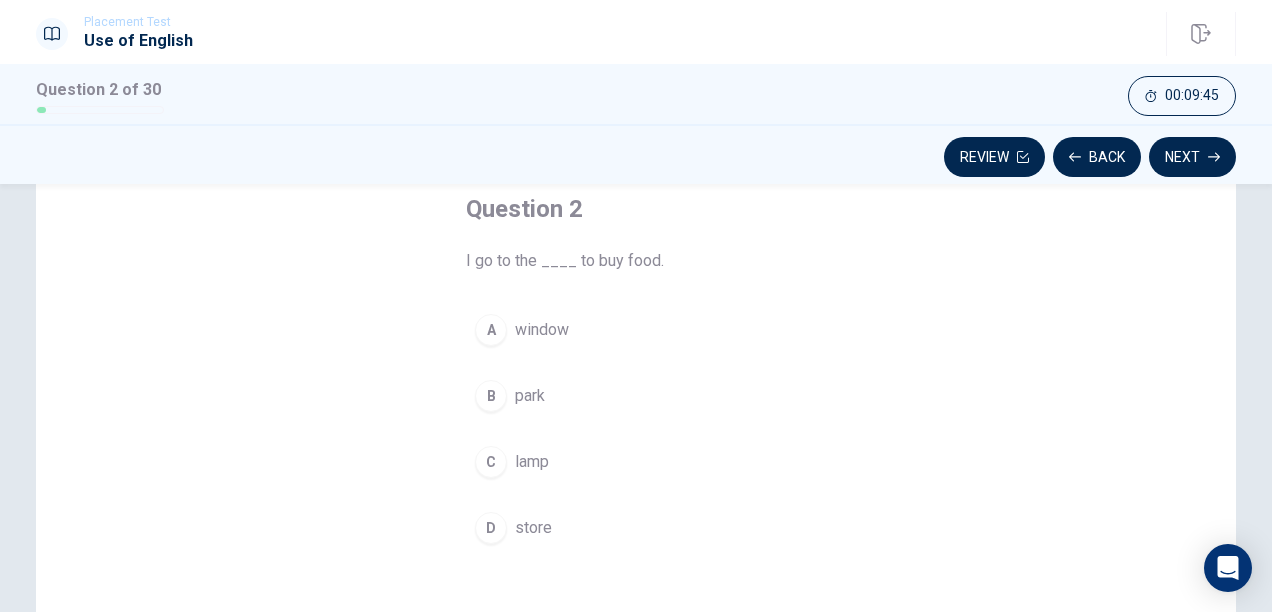 scroll, scrollTop: 113, scrollLeft: 0, axis: vertical 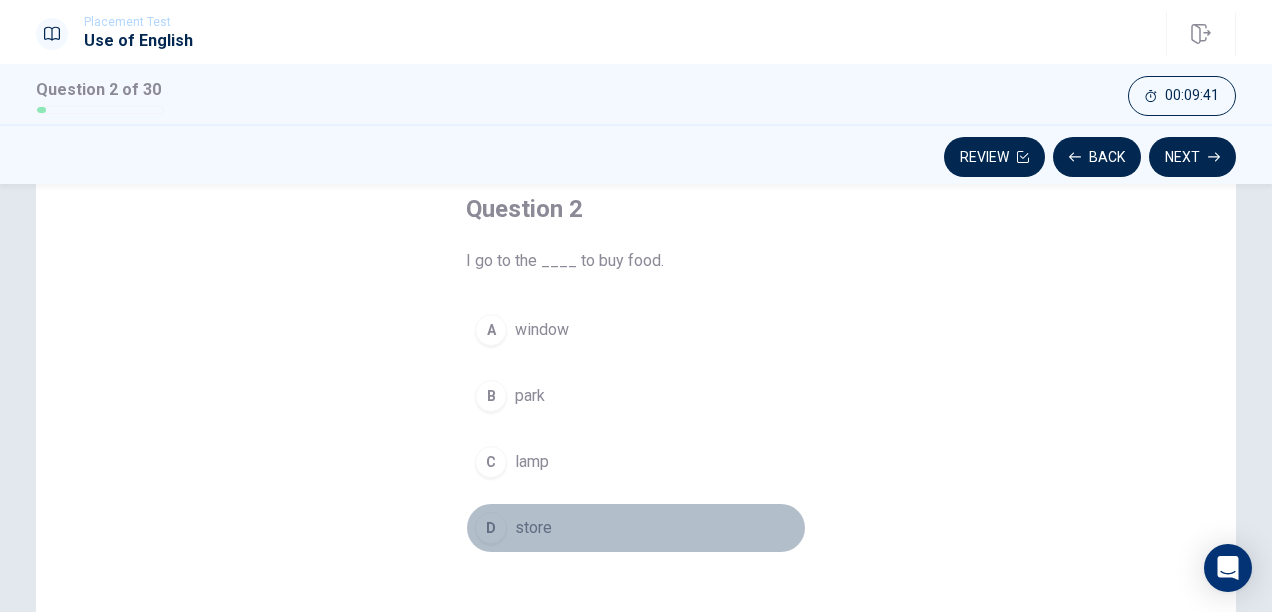 click on "D store" at bounding box center (636, 528) 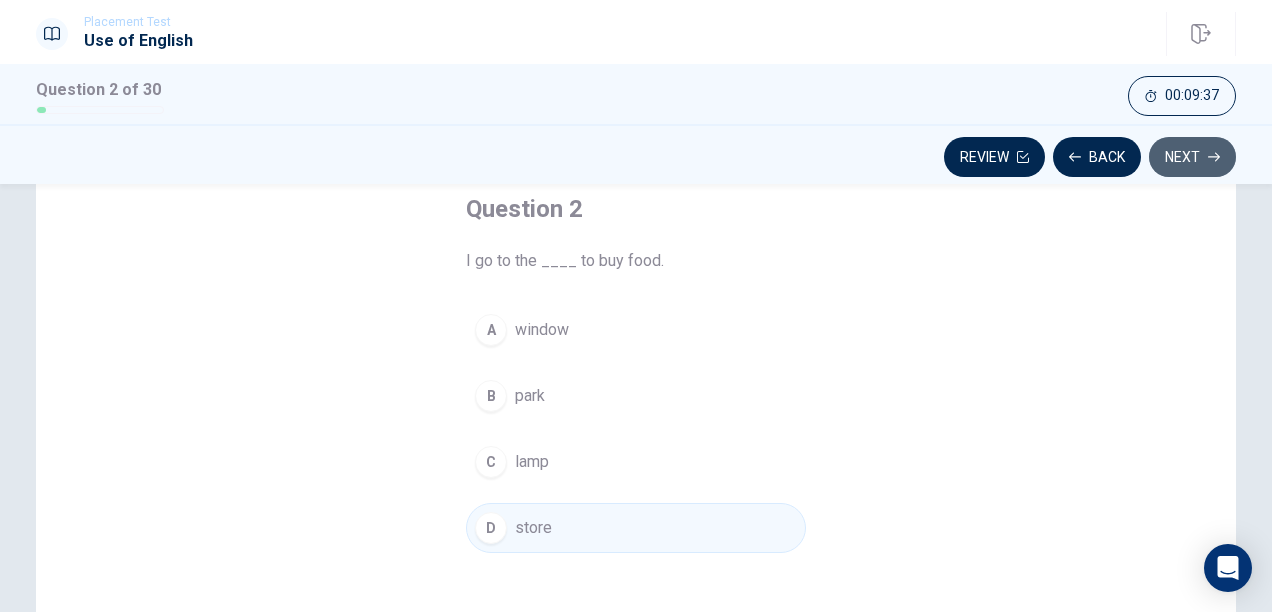 click on "Next" at bounding box center (1192, 157) 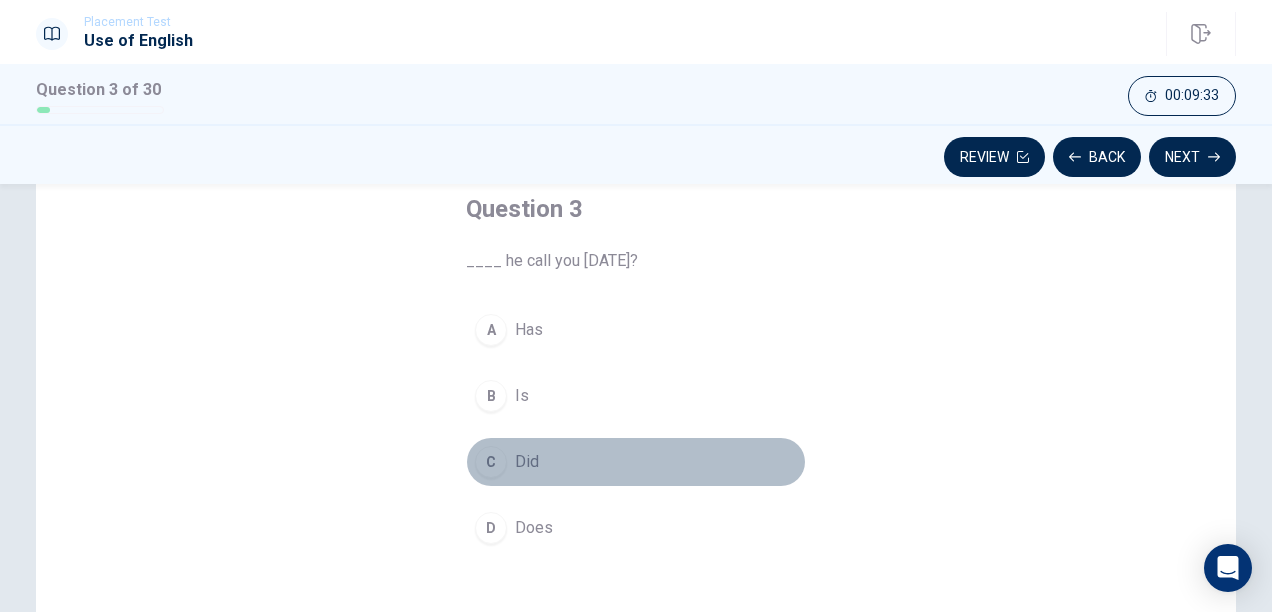 click on "C" at bounding box center (491, 462) 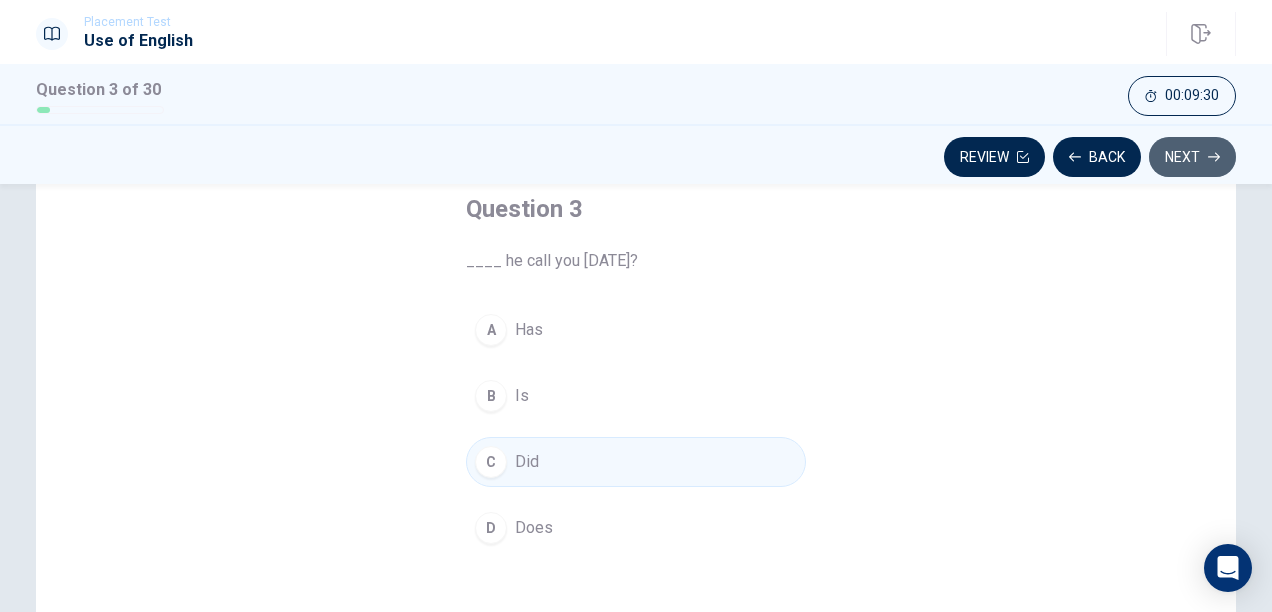 click on "Next" at bounding box center (1192, 157) 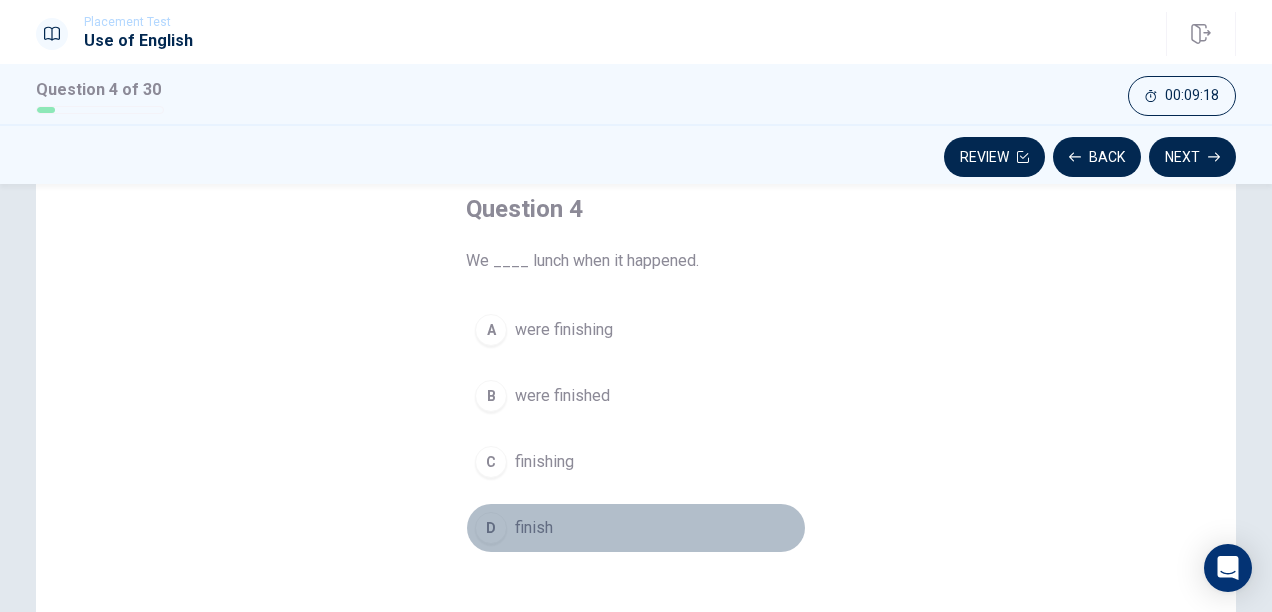 click on "D" at bounding box center (491, 528) 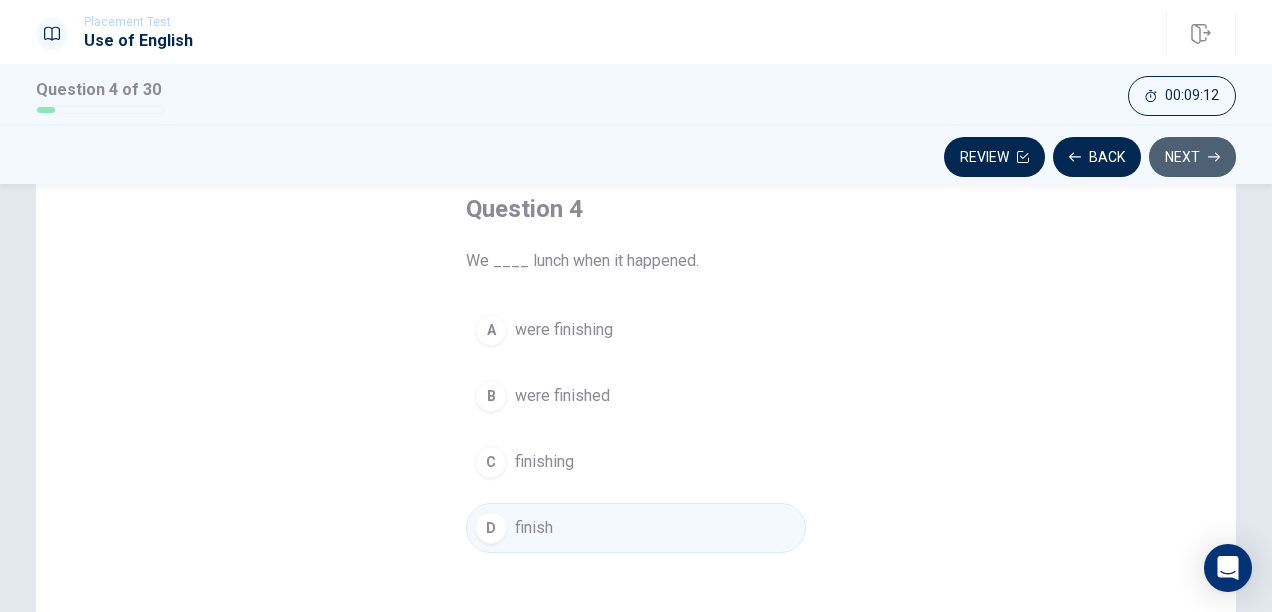 click on "Next" at bounding box center (1192, 157) 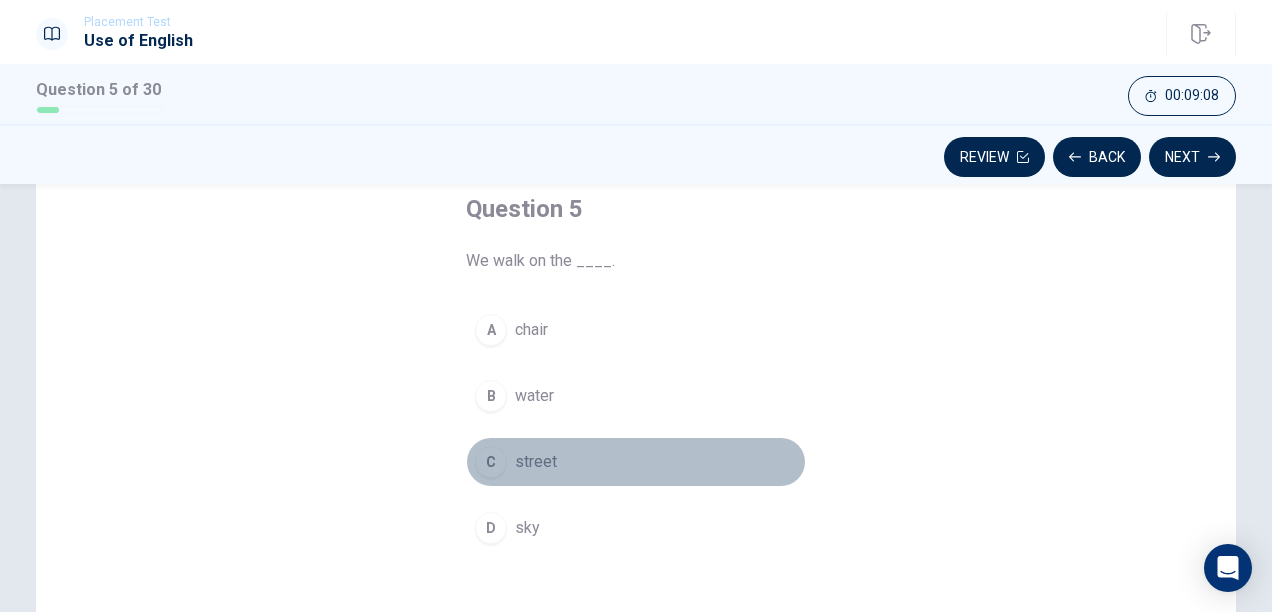 click on "C" at bounding box center (491, 462) 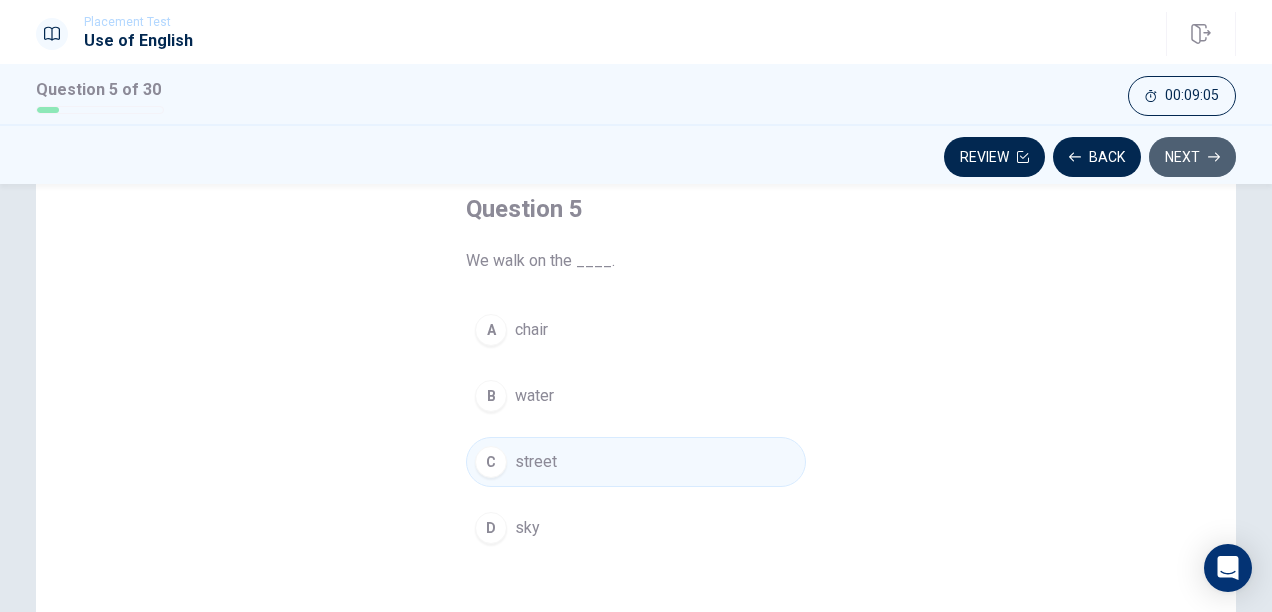 click on "Next" at bounding box center [1192, 157] 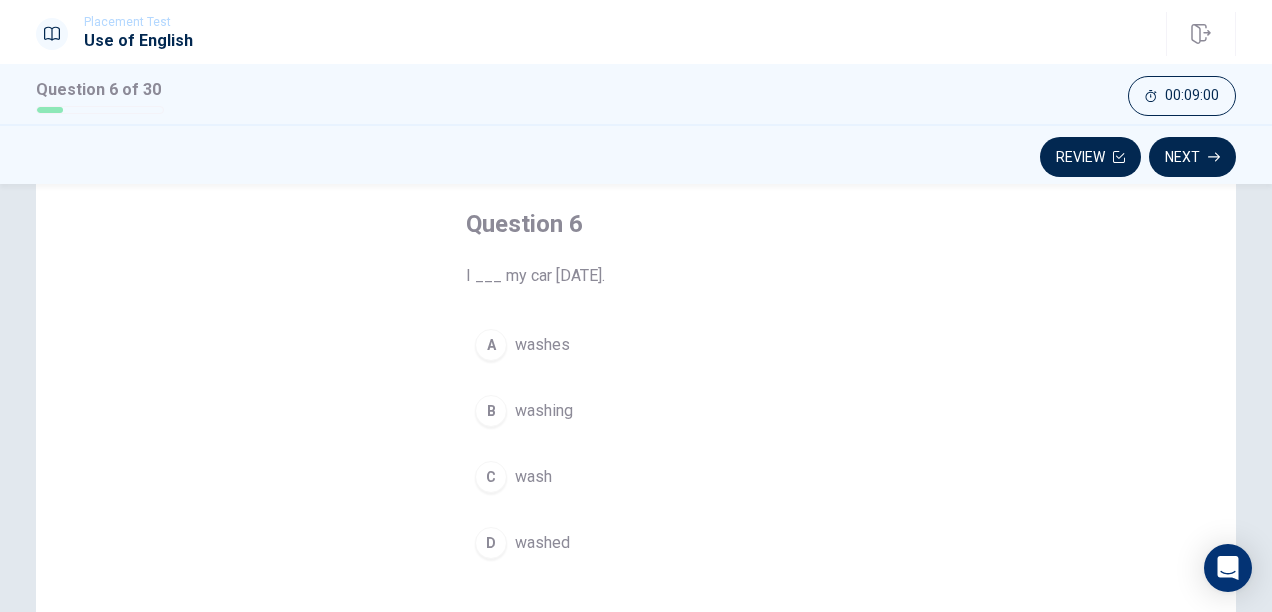 scroll, scrollTop: 99, scrollLeft: 0, axis: vertical 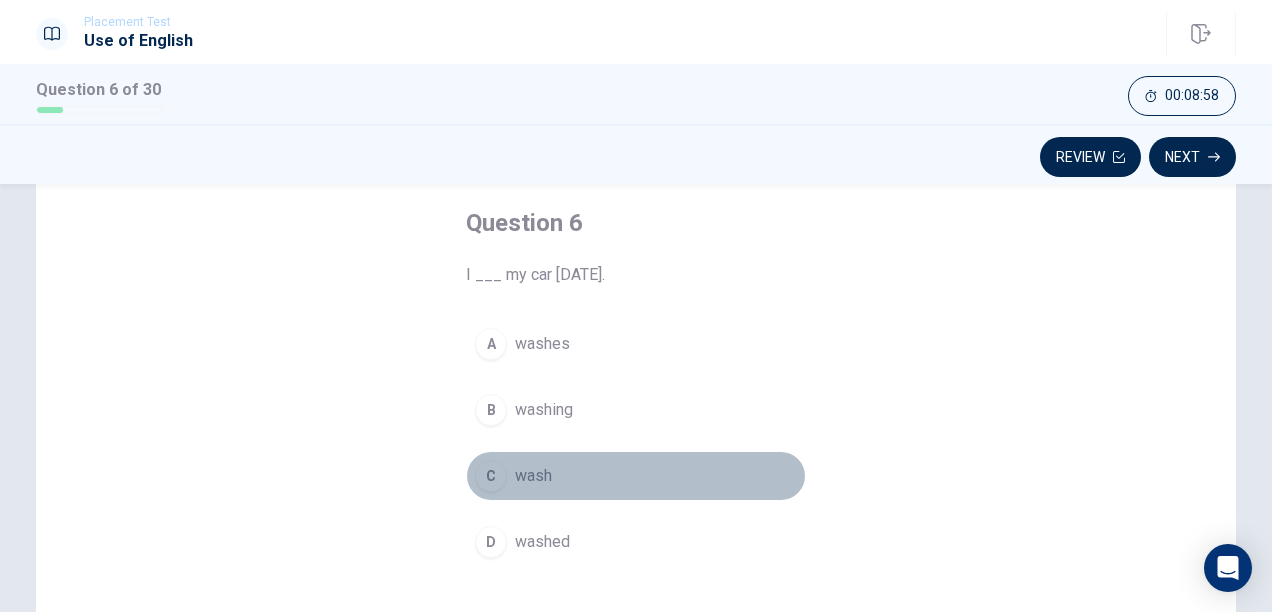 click on "C" at bounding box center (491, 476) 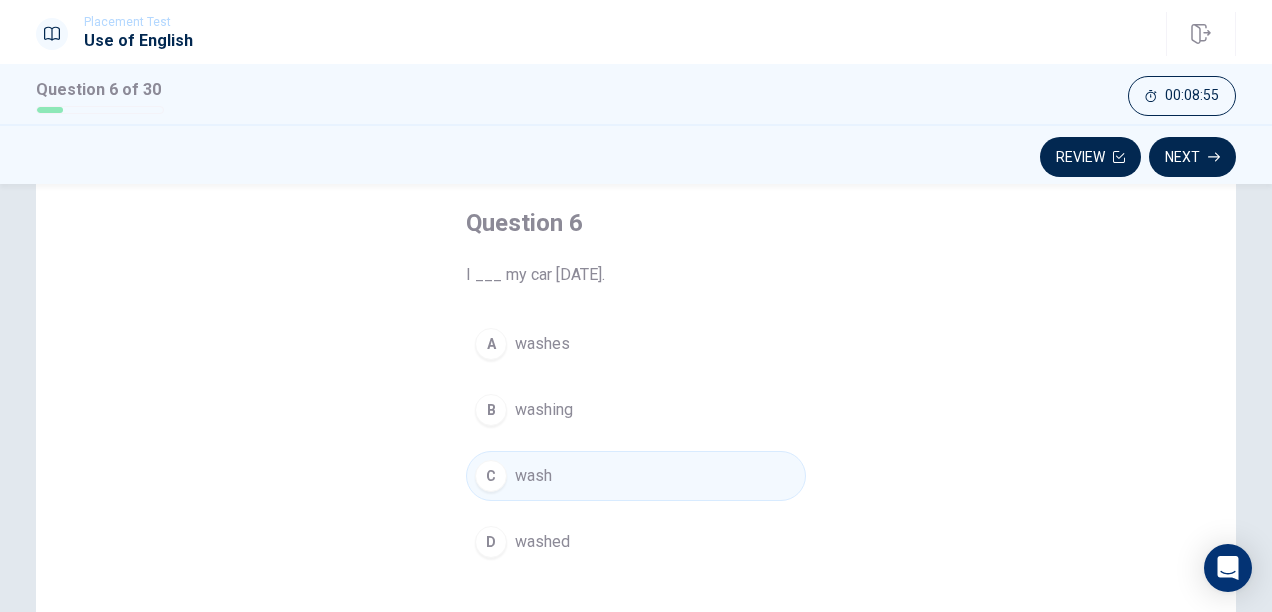 click on "washed" at bounding box center (542, 542) 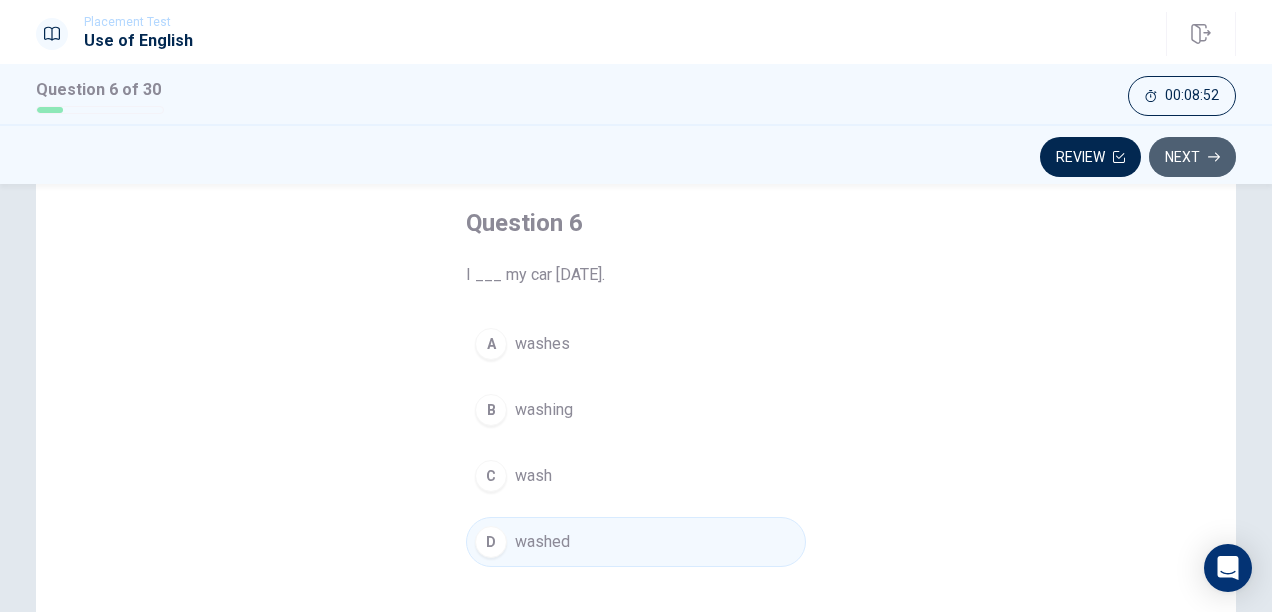 click on "Next" at bounding box center (1192, 157) 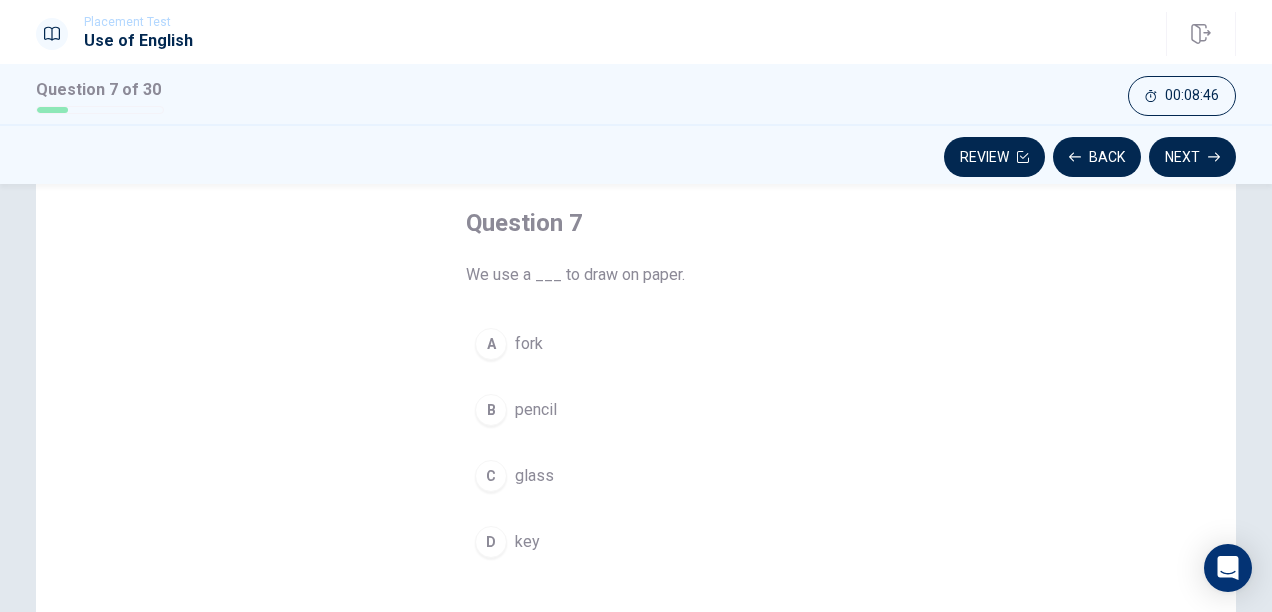 click on "B" at bounding box center [491, 410] 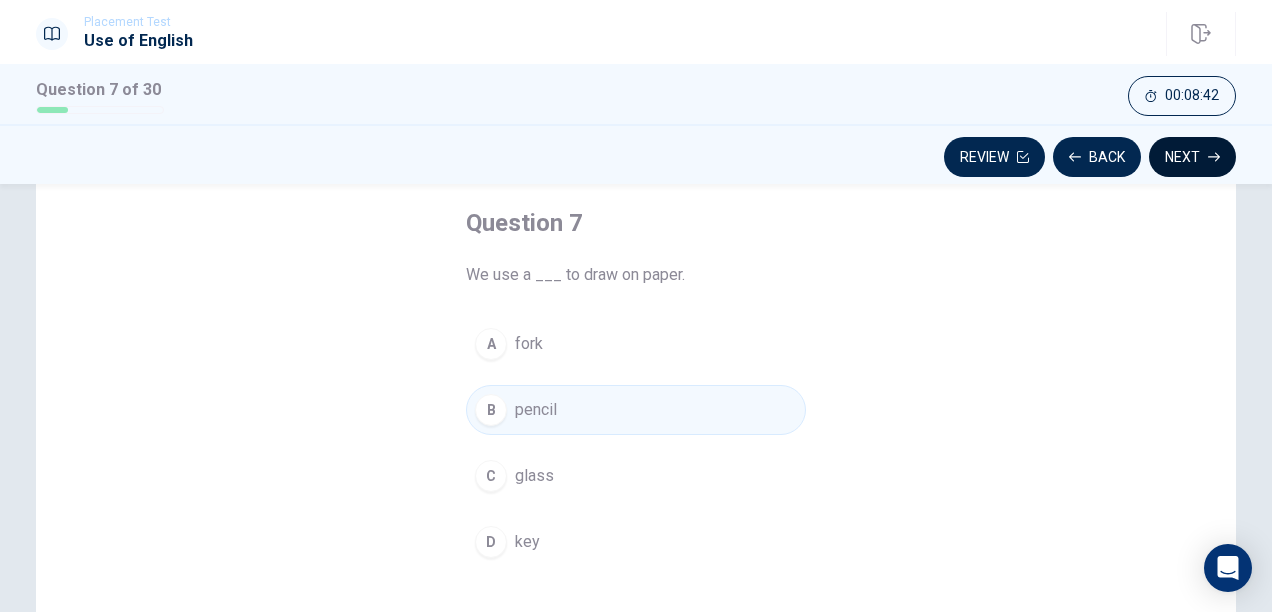 click on "Next" at bounding box center (1192, 157) 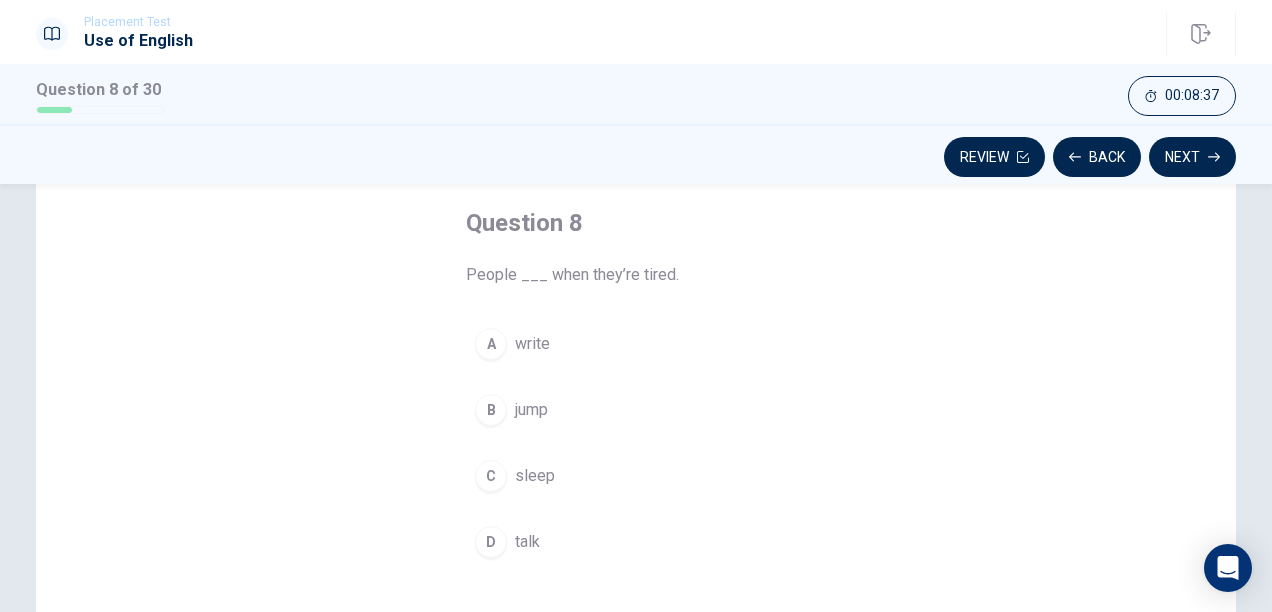 click on "A write B jump C sleep
D talk" at bounding box center (636, 443) 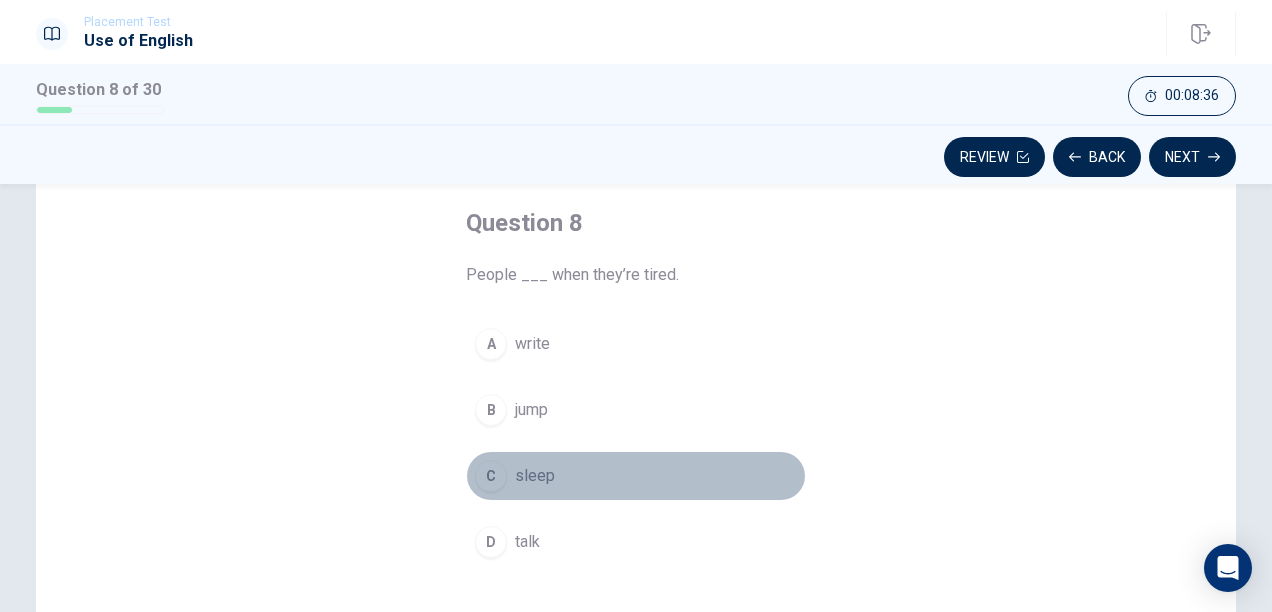 click on "C" at bounding box center [491, 476] 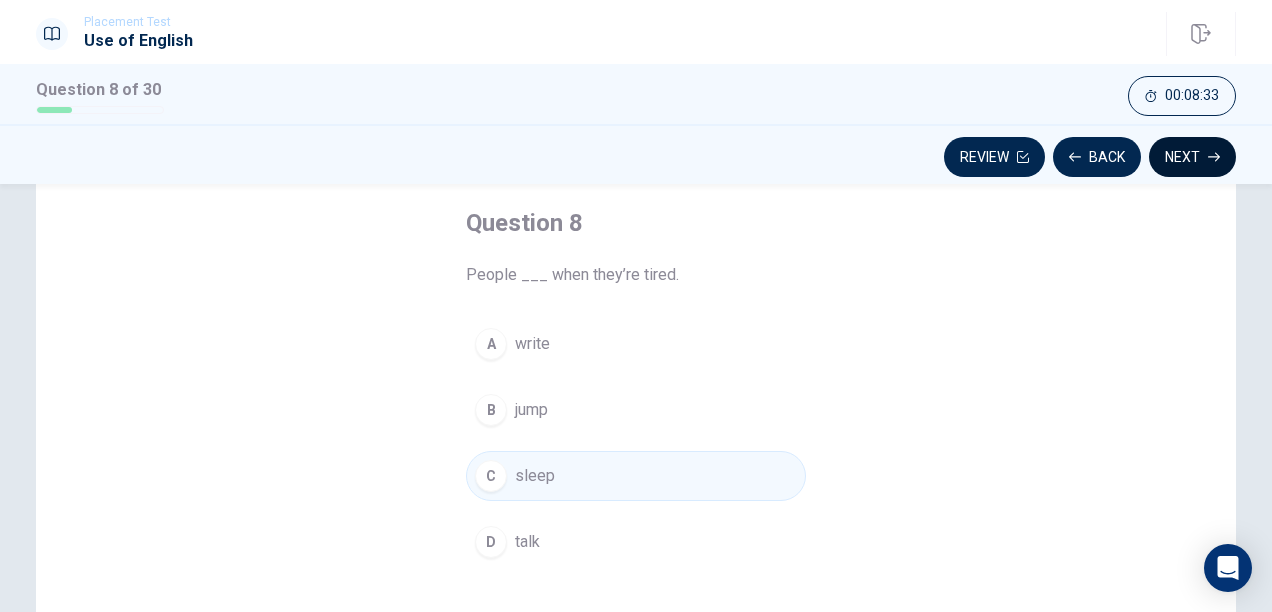 click on "Next" at bounding box center (1192, 157) 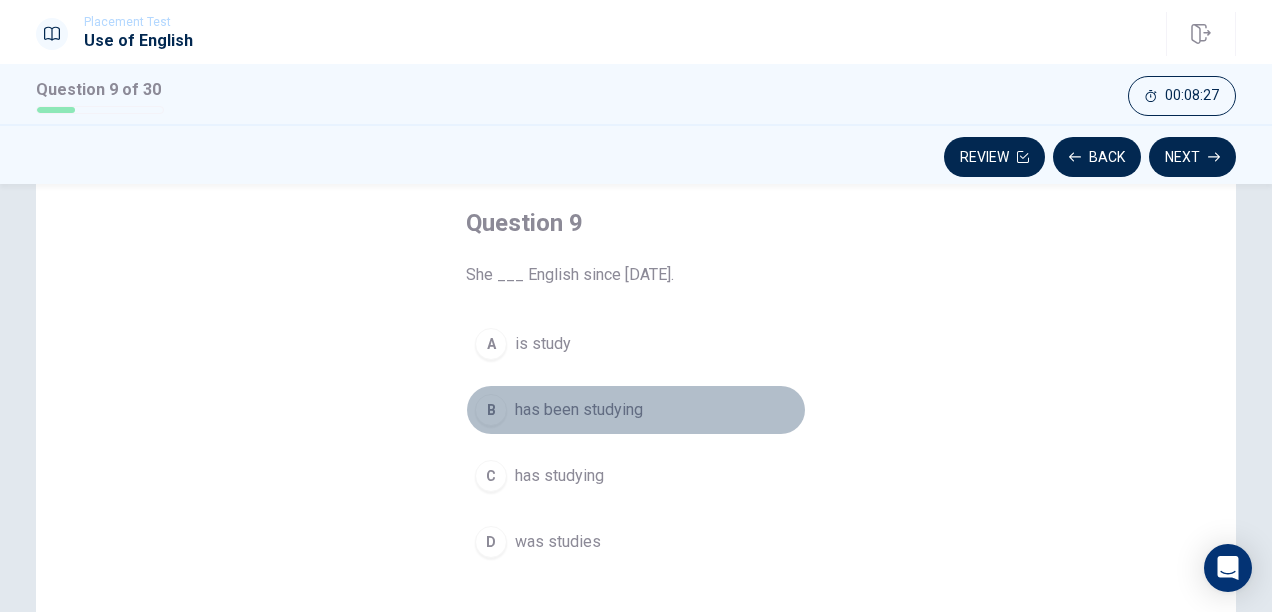 click on "B has been studying" at bounding box center [636, 410] 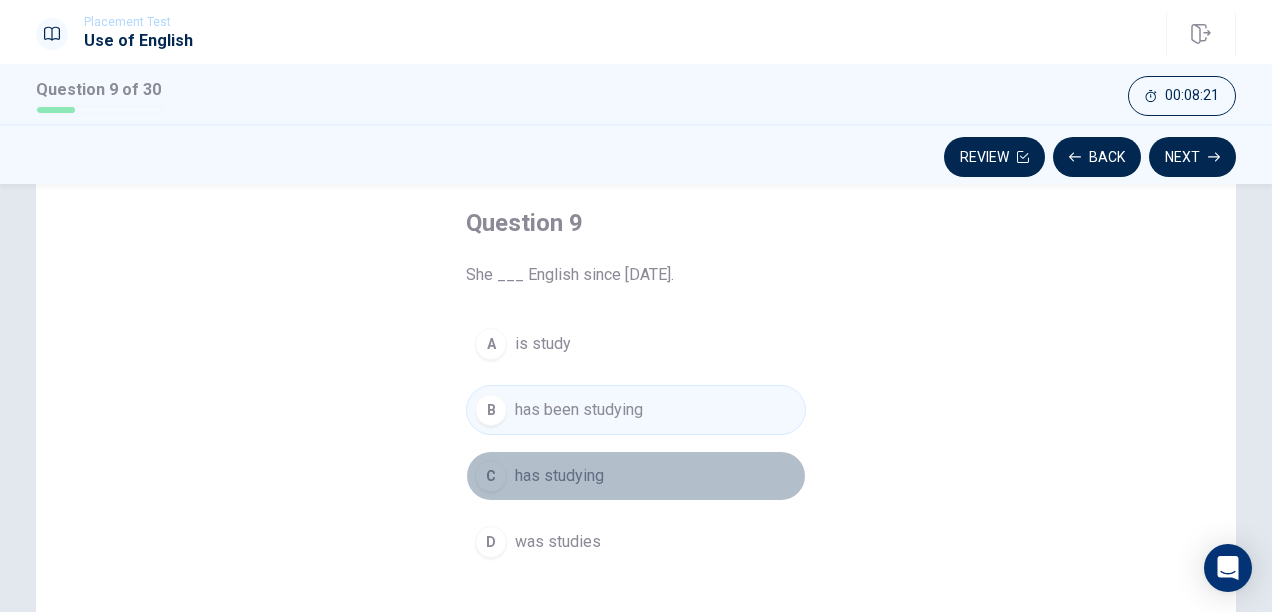 click on "has studying" at bounding box center [559, 476] 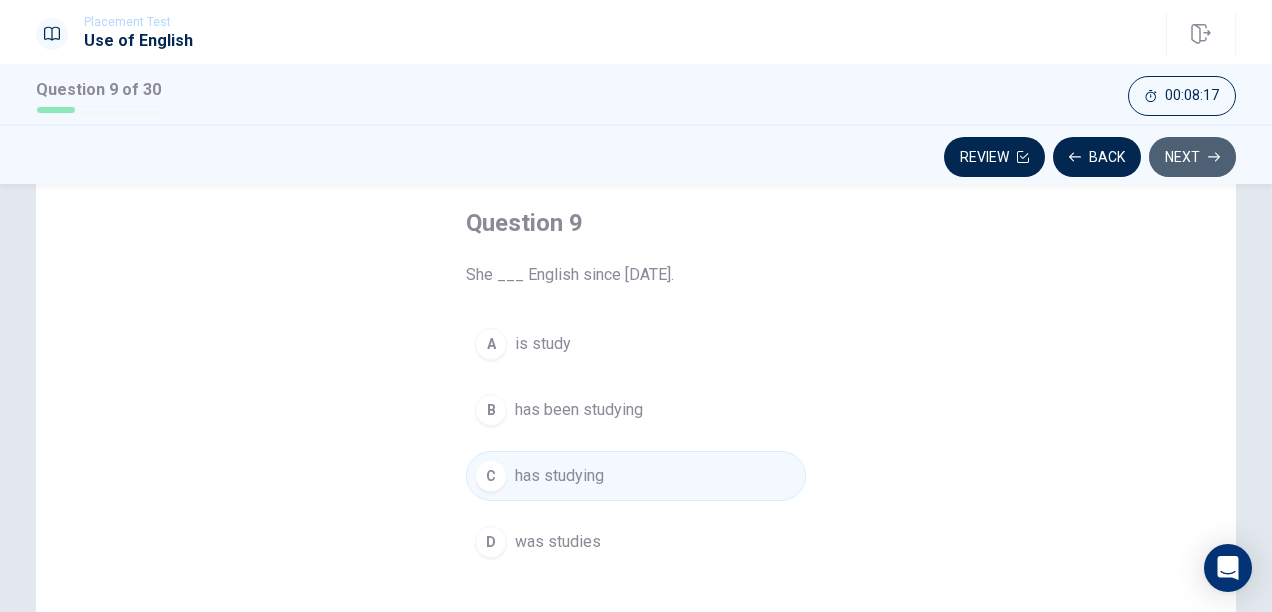 click on "Next" at bounding box center (1192, 157) 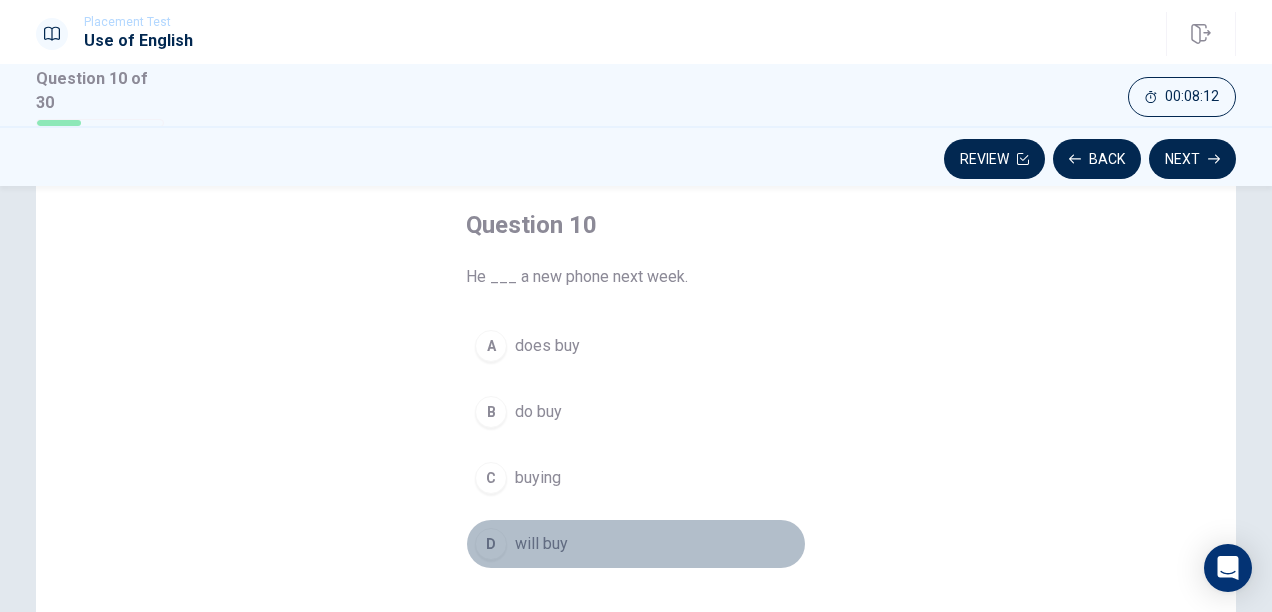 click on "D will buy" at bounding box center (636, 544) 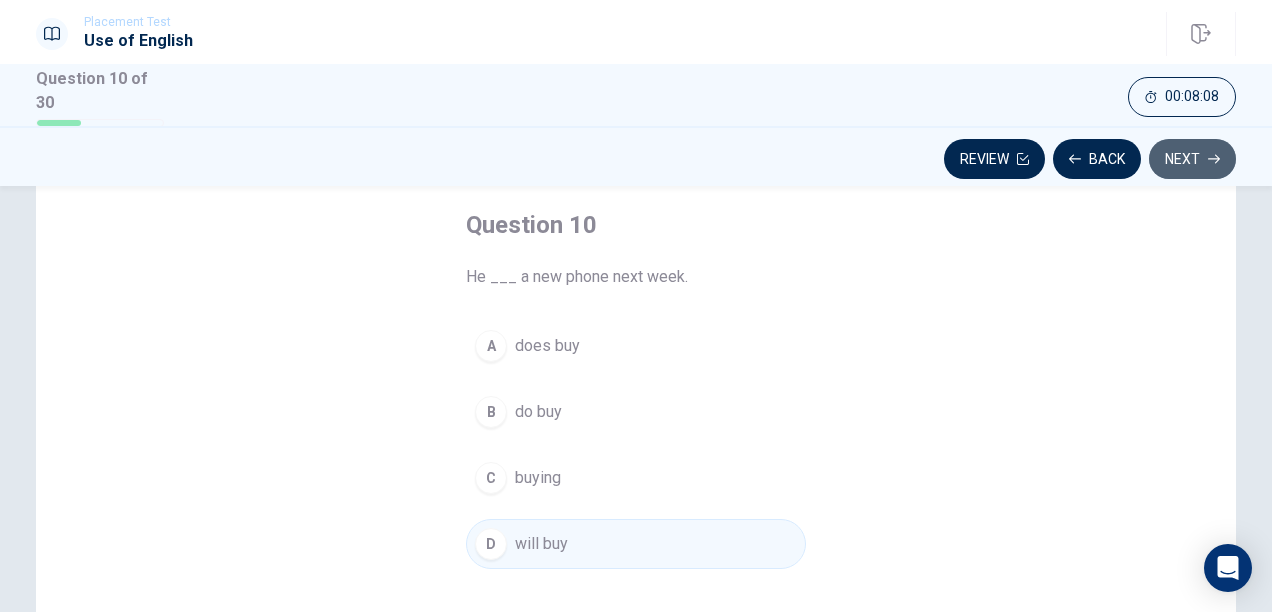 click on "Next" at bounding box center [1192, 159] 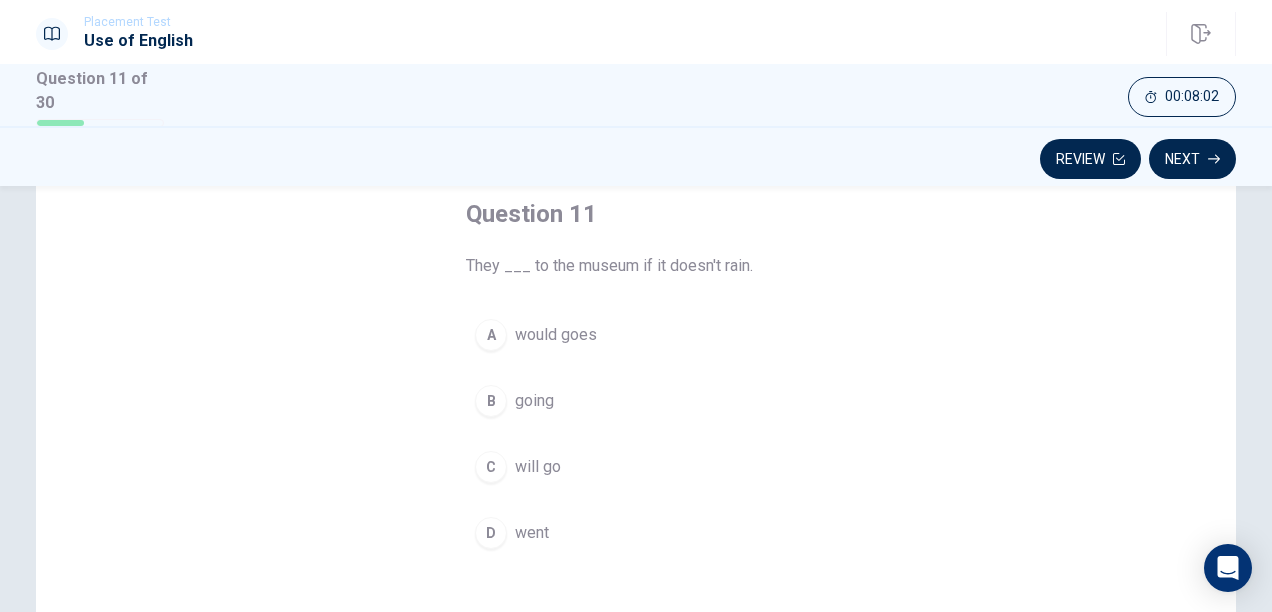 scroll, scrollTop: 111, scrollLeft: 0, axis: vertical 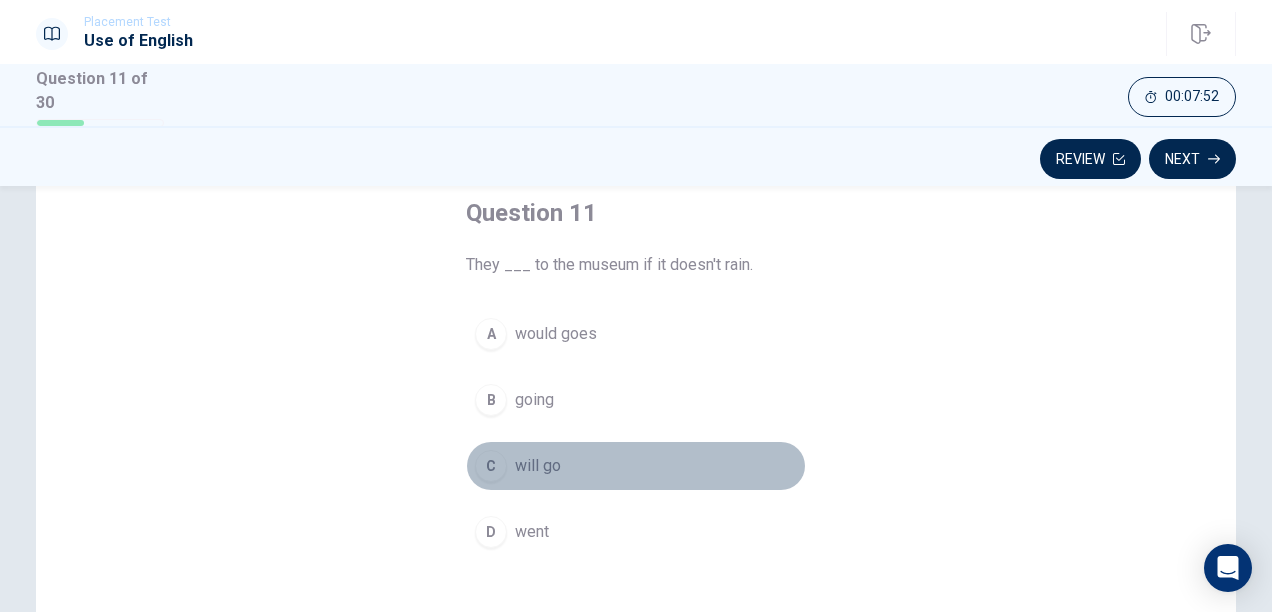 click on "C will go" at bounding box center [636, 466] 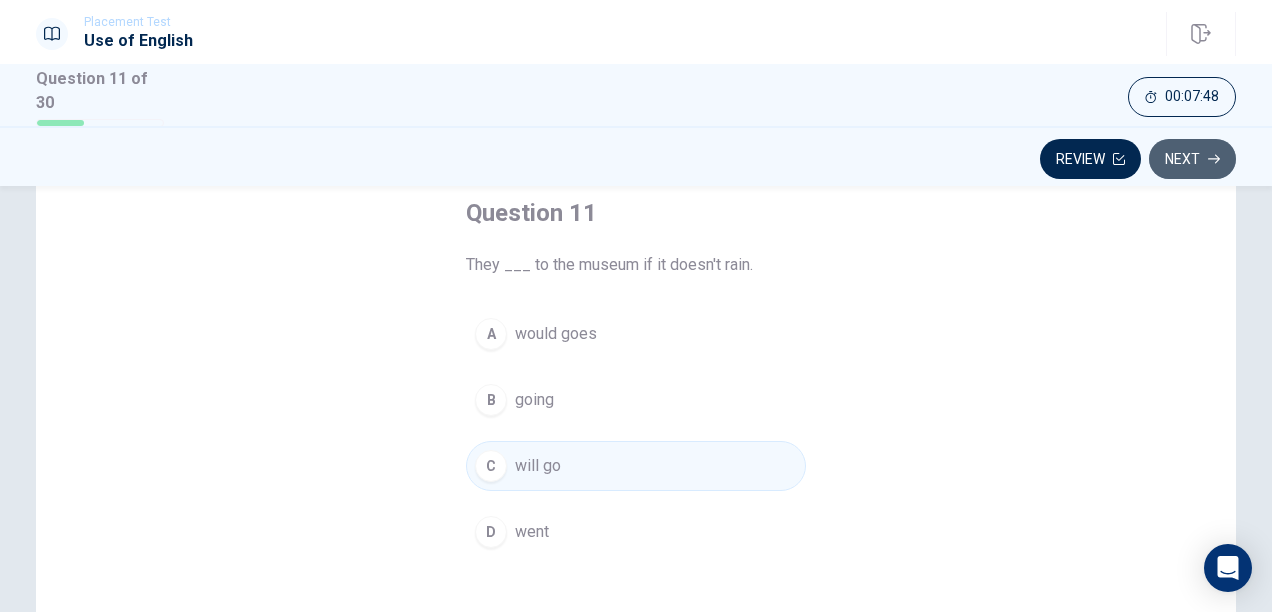 click on "Next" at bounding box center [1192, 159] 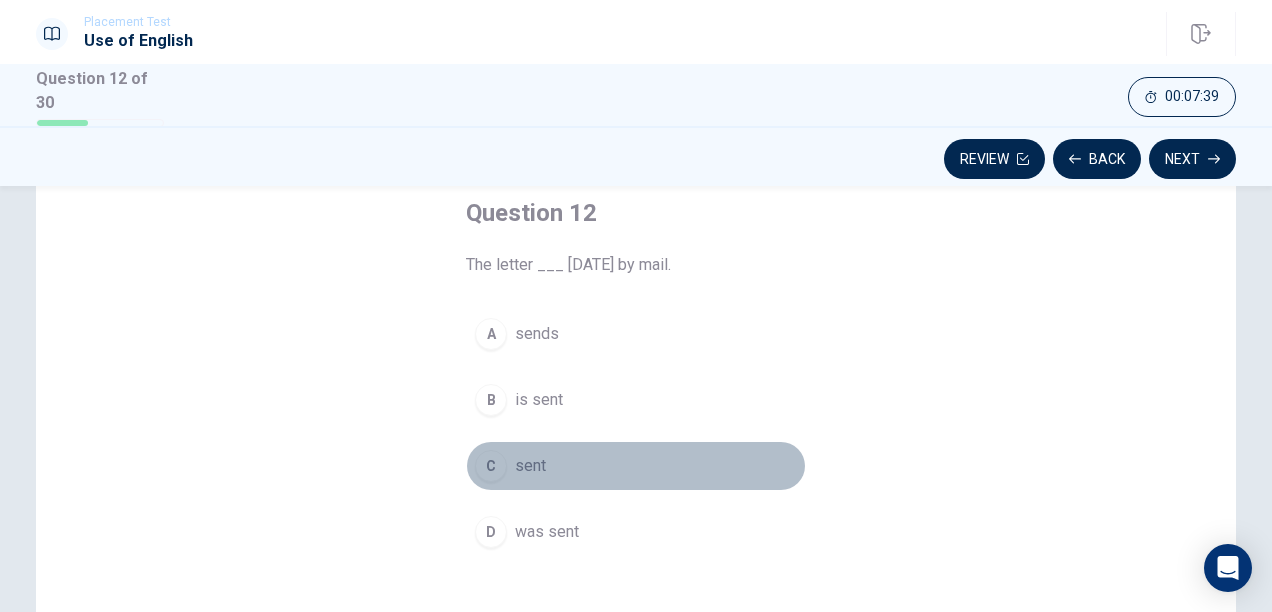 click on "sent" at bounding box center [530, 466] 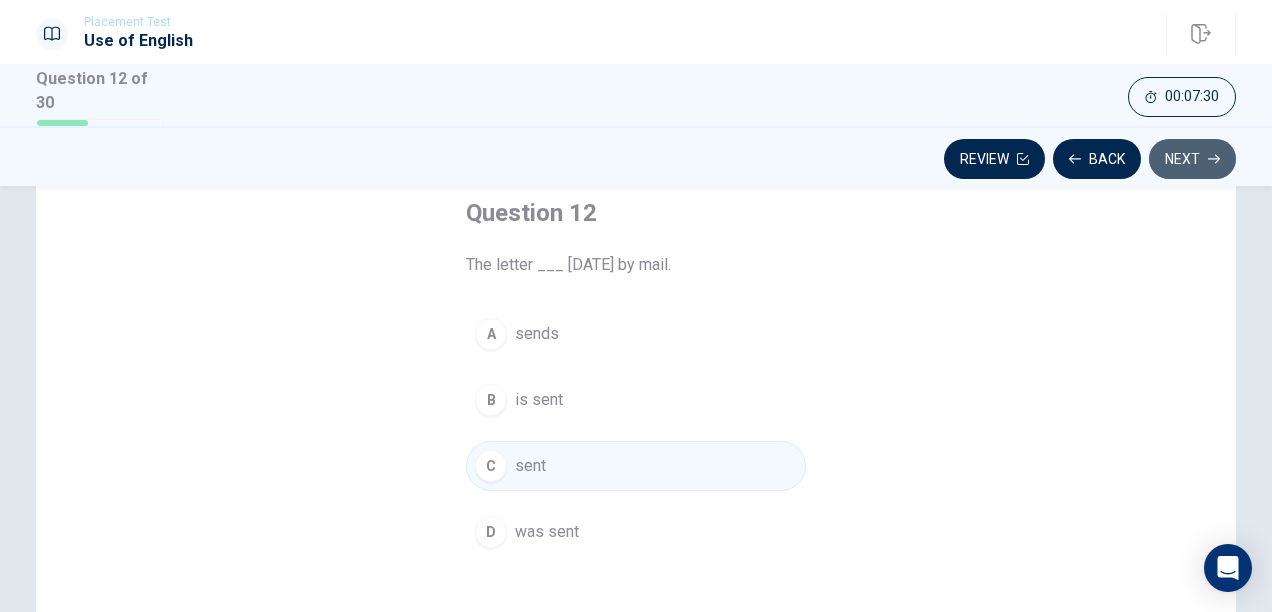 click on "Next" at bounding box center (1192, 159) 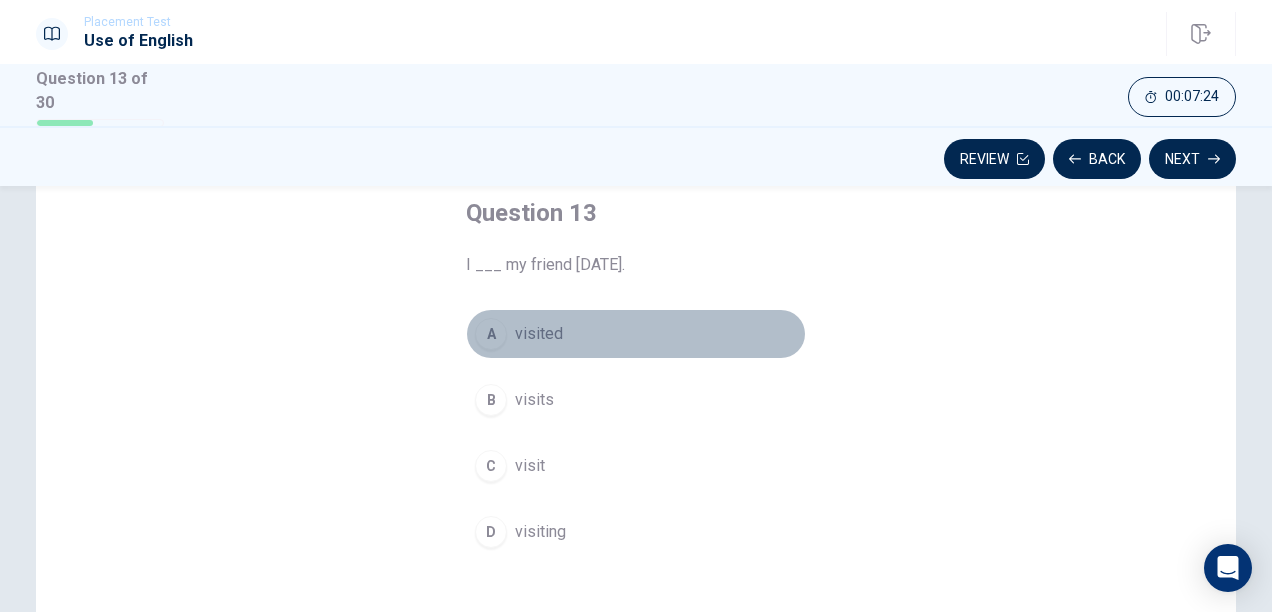 click on "A" at bounding box center [491, 334] 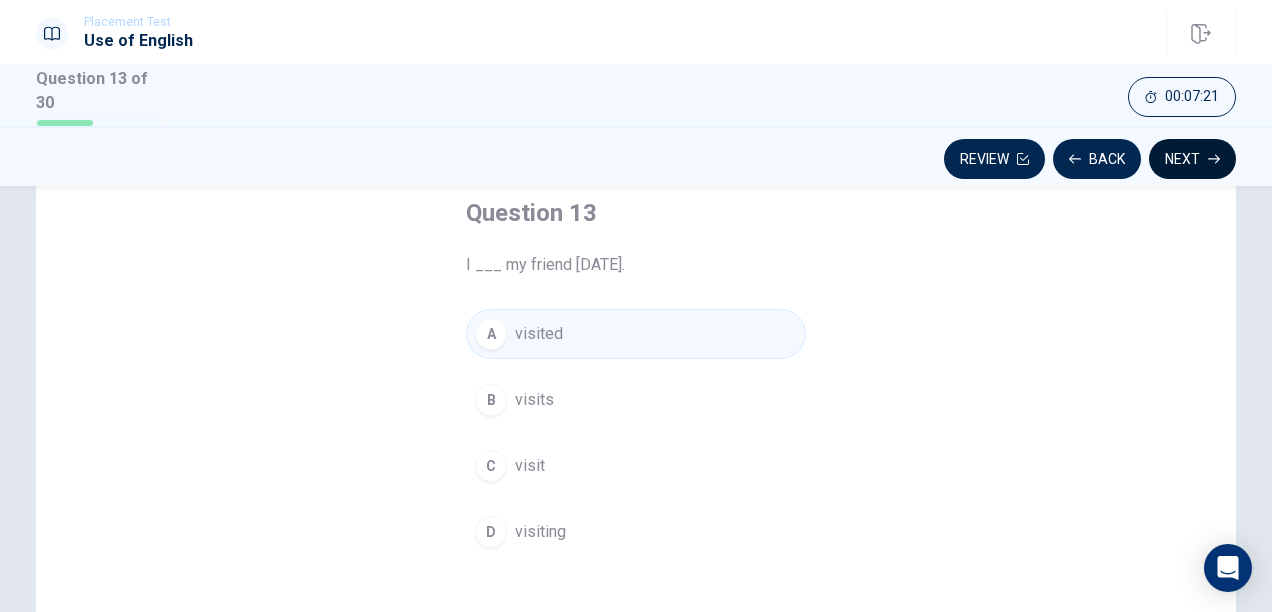 click on "Next" at bounding box center (1192, 159) 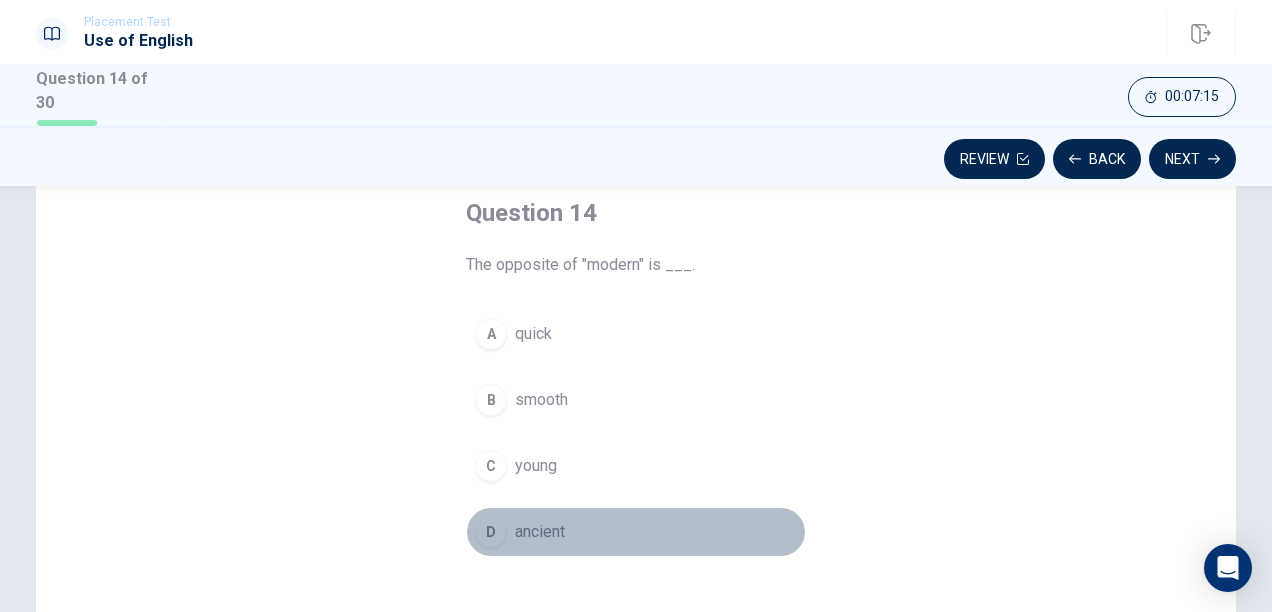 click on "ancient" at bounding box center [540, 532] 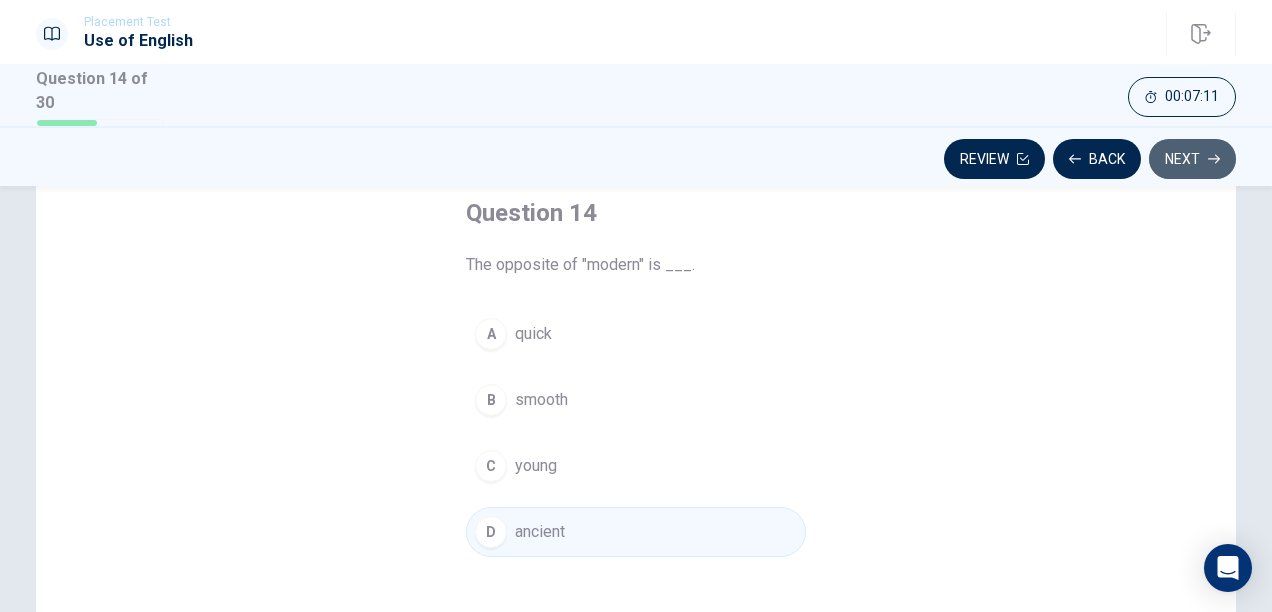 click on "Next" at bounding box center [1192, 159] 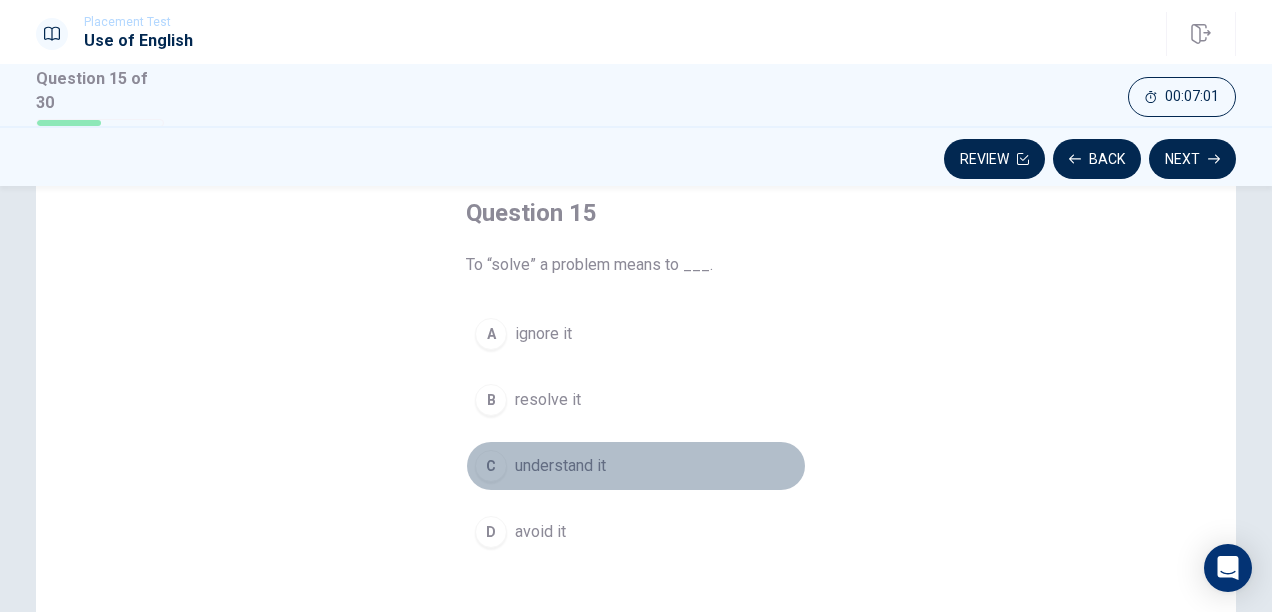 click on "understand it" at bounding box center (560, 466) 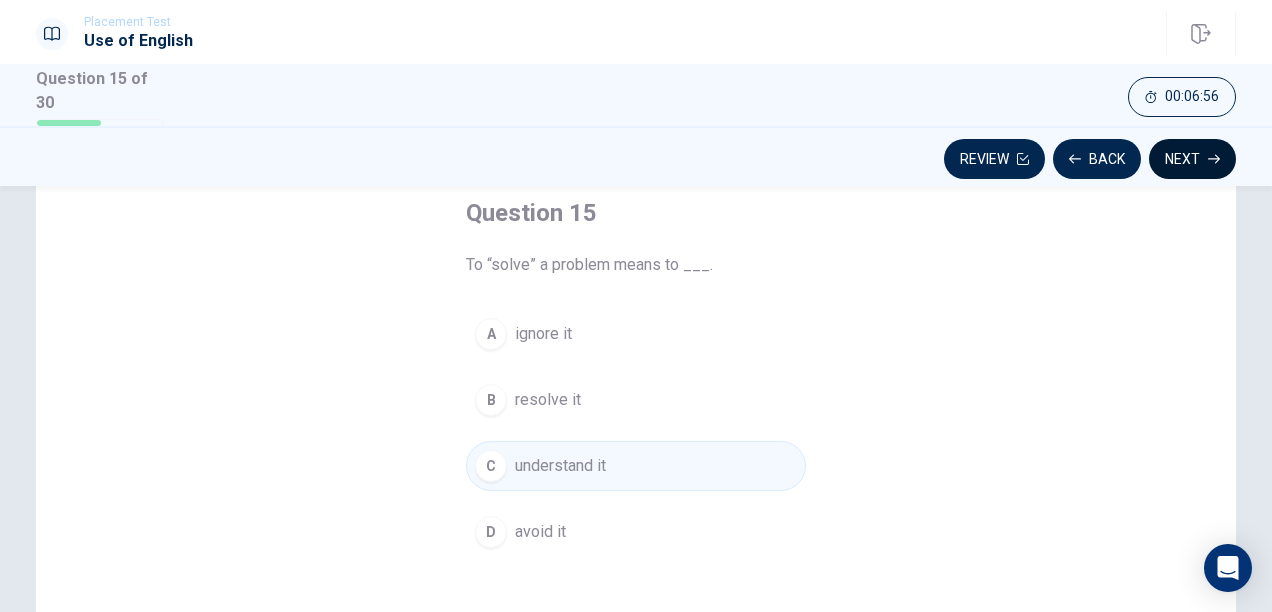 click on "Next" at bounding box center (1192, 159) 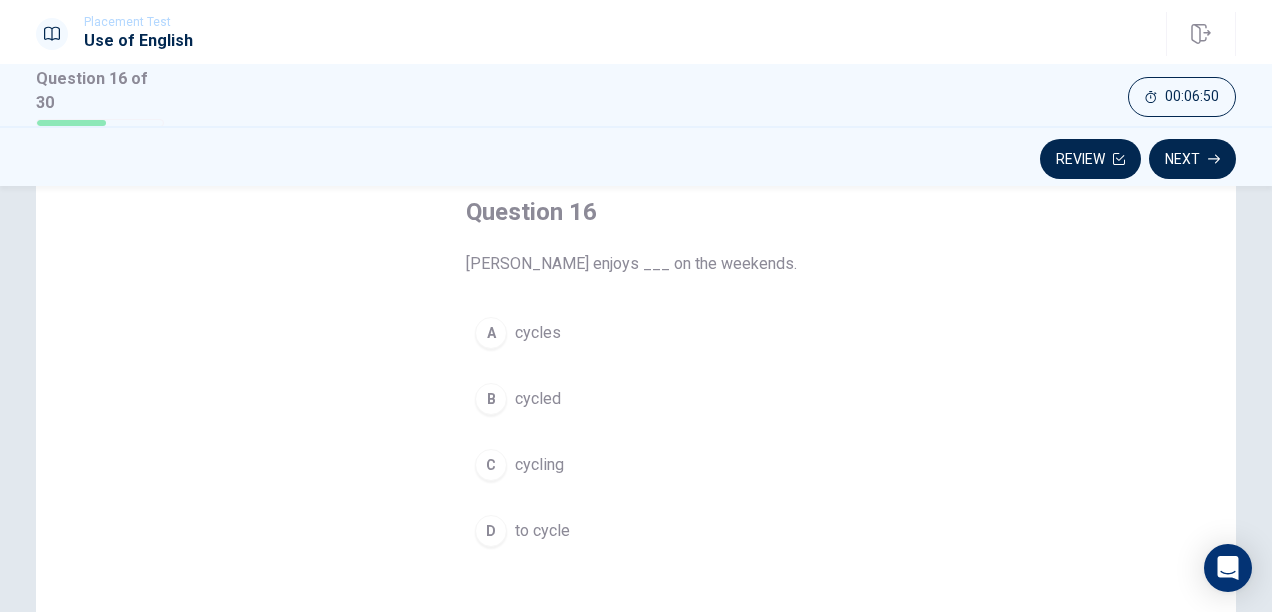 scroll, scrollTop: 117, scrollLeft: 0, axis: vertical 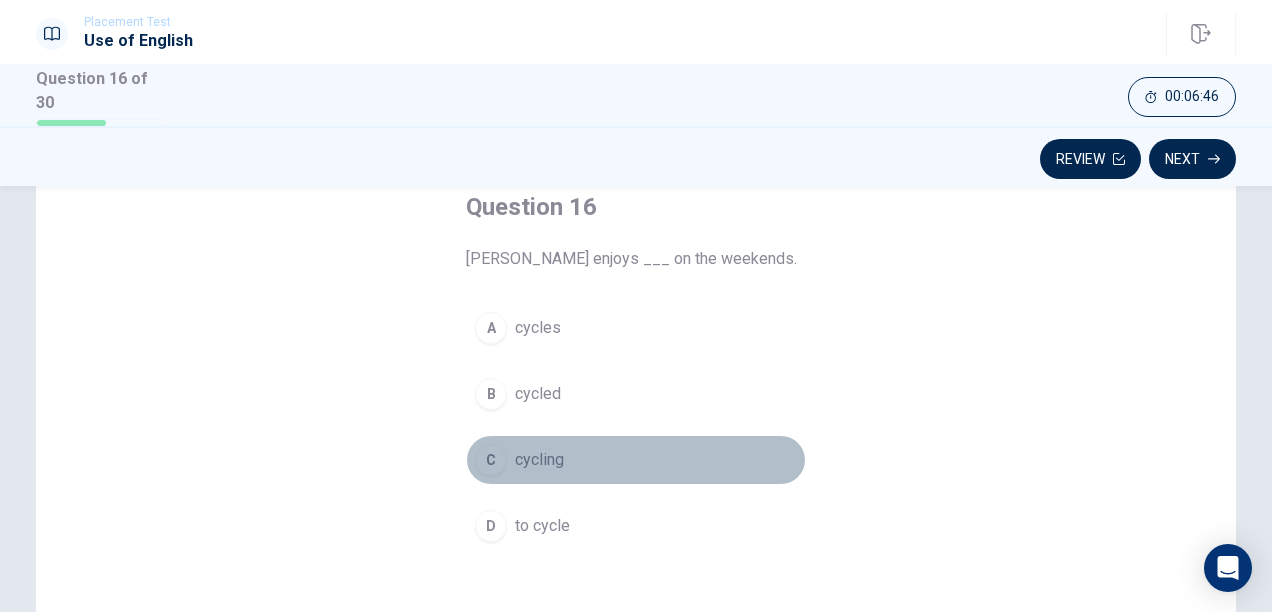 click on "cycling" at bounding box center (539, 460) 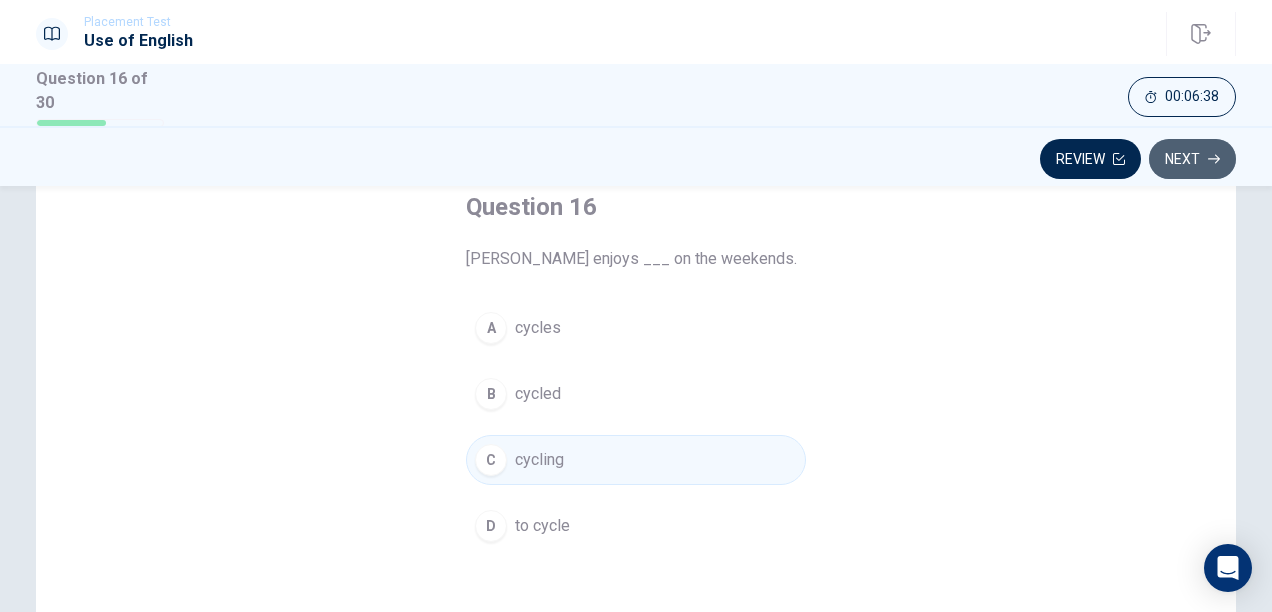 click on "Next" at bounding box center [1192, 159] 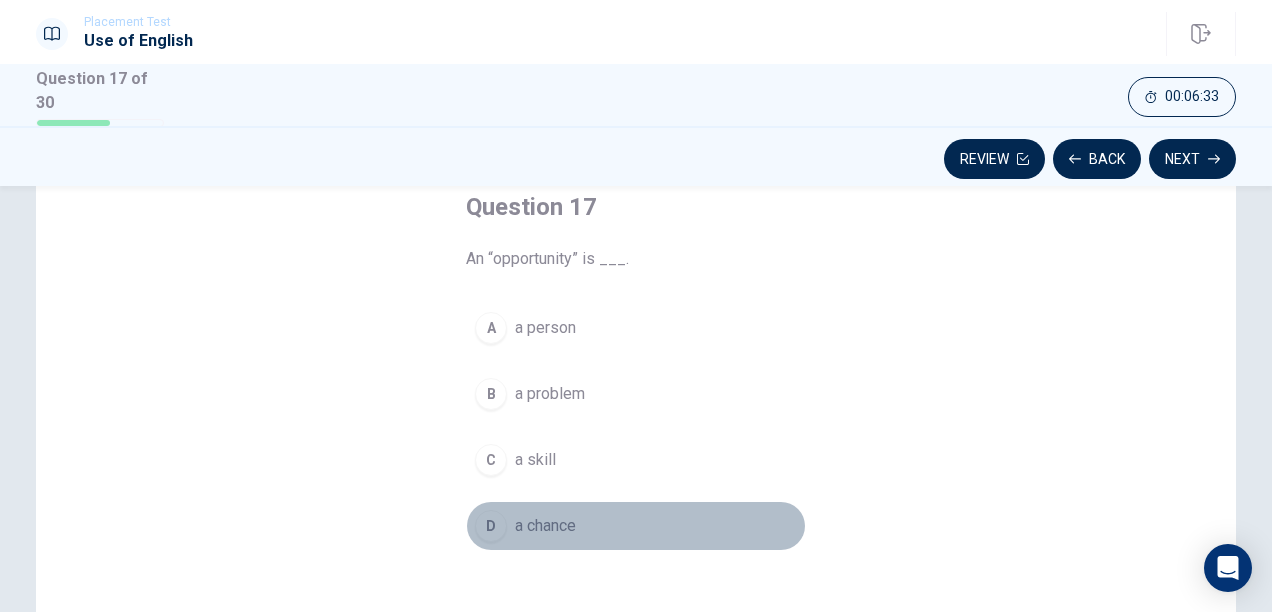 click on "a chance" at bounding box center (545, 526) 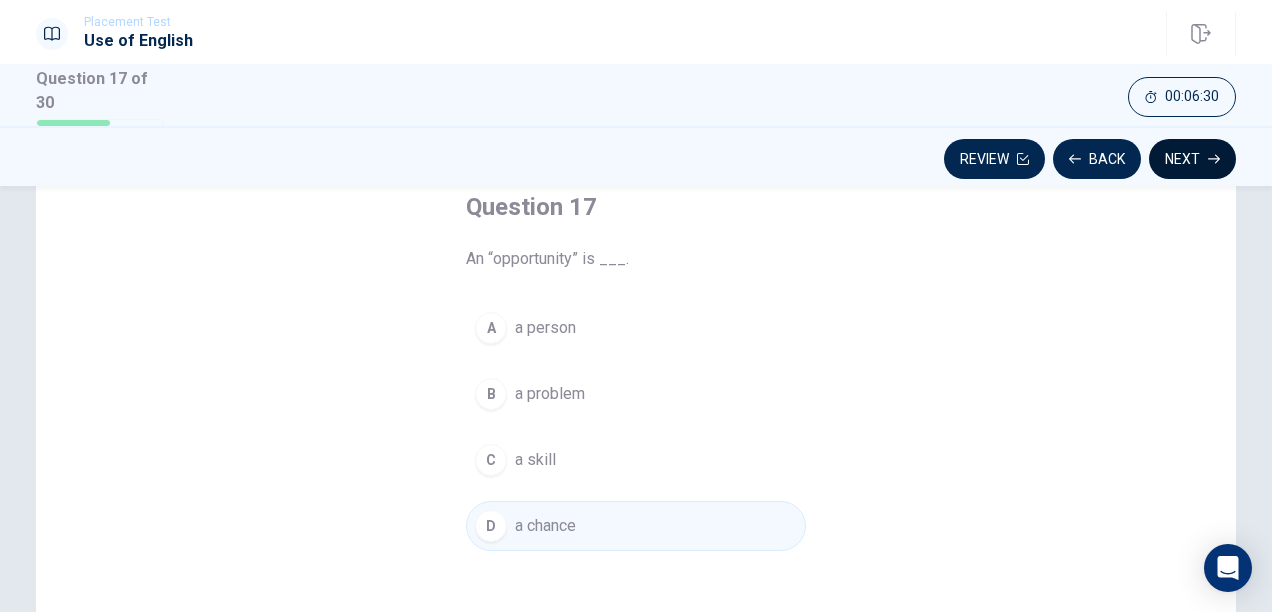 click on "Next" at bounding box center (1192, 159) 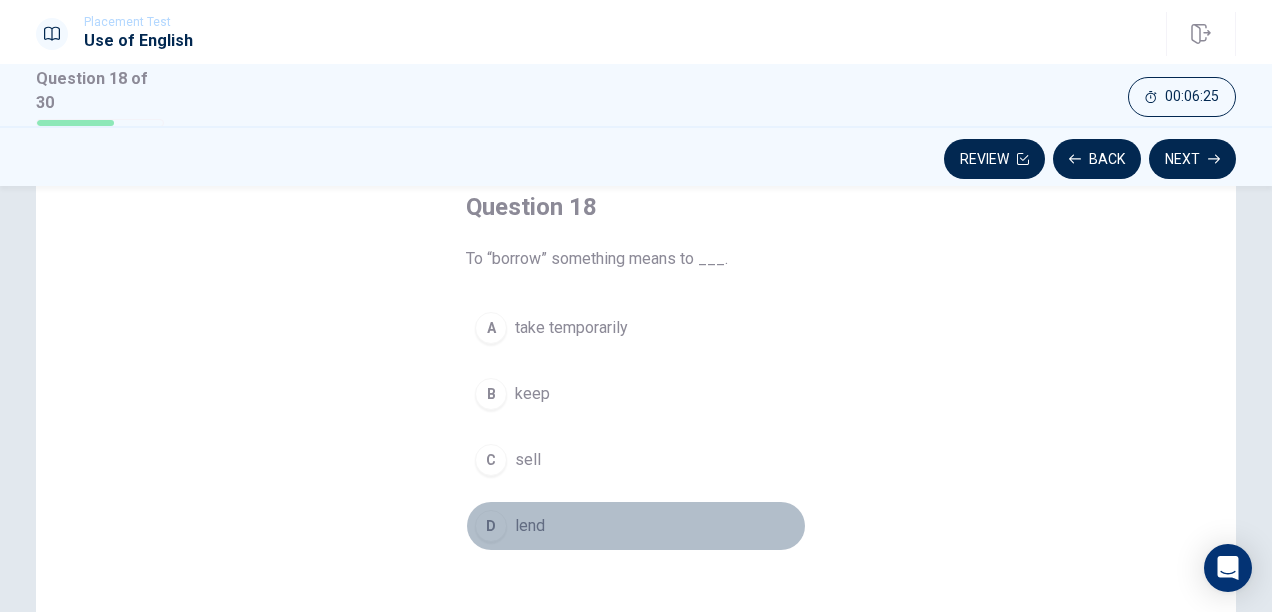 click on "D lend" at bounding box center [636, 526] 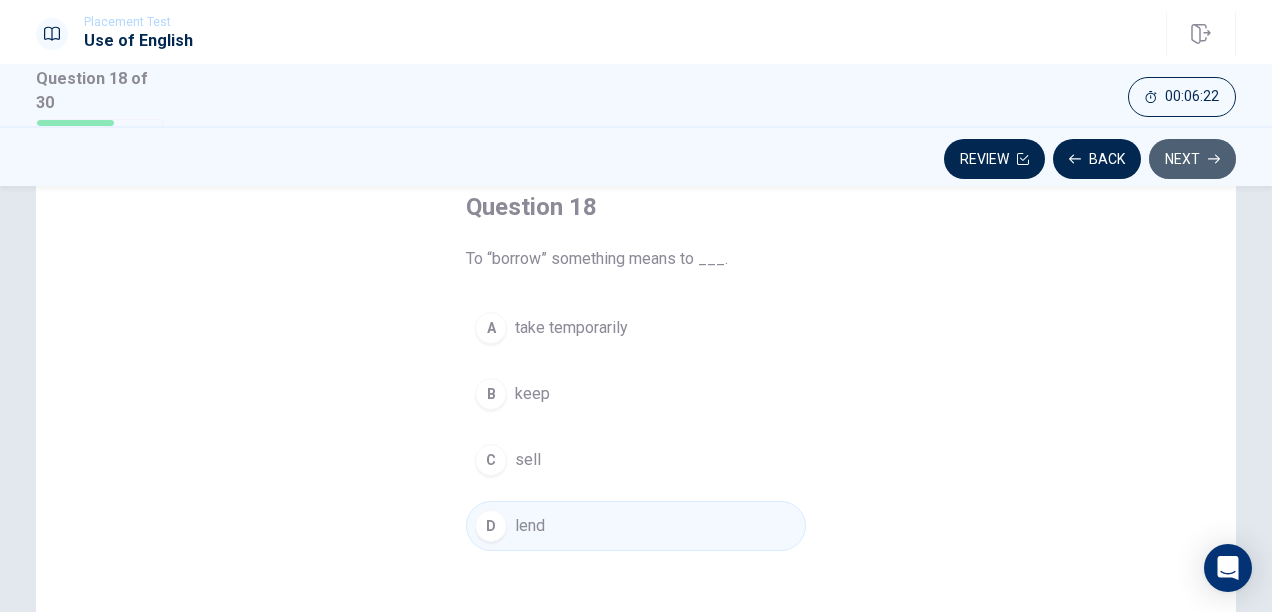 click on "Next" at bounding box center [1192, 159] 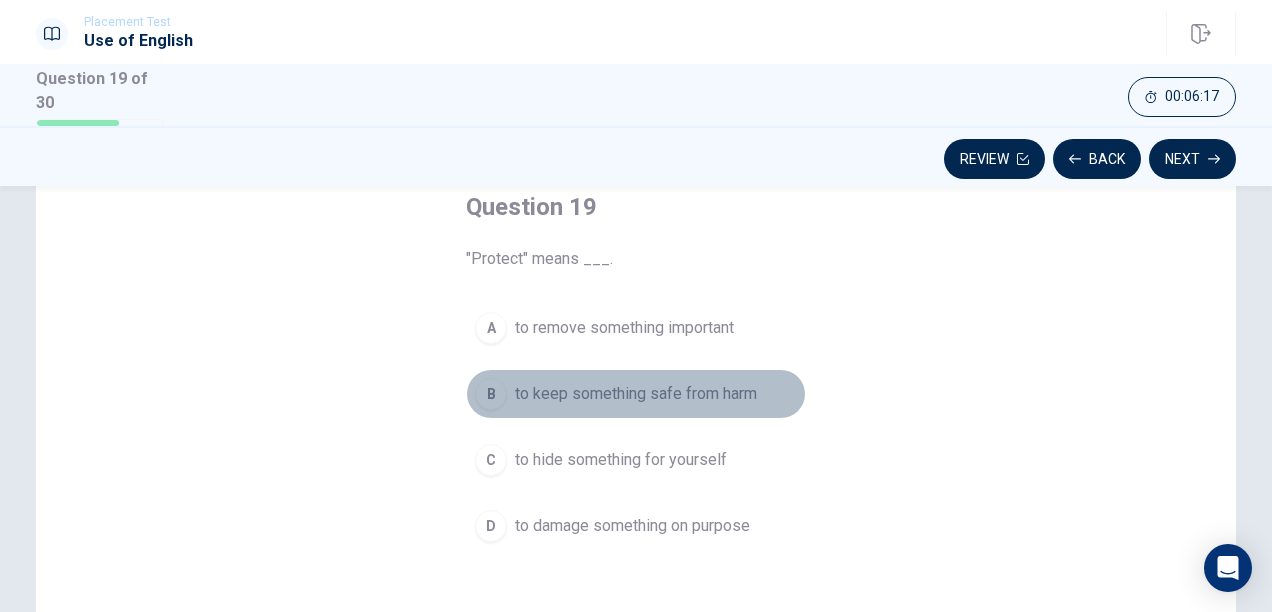click on "to keep something safe from harm" at bounding box center (636, 394) 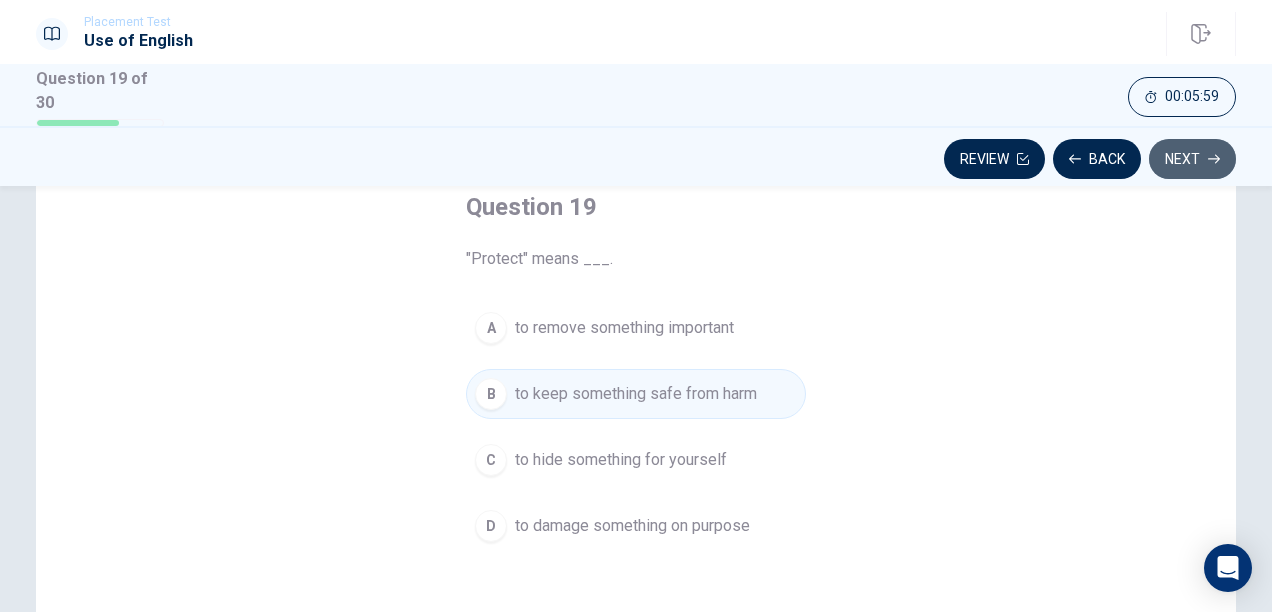 click on "Next" at bounding box center (1192, 159) 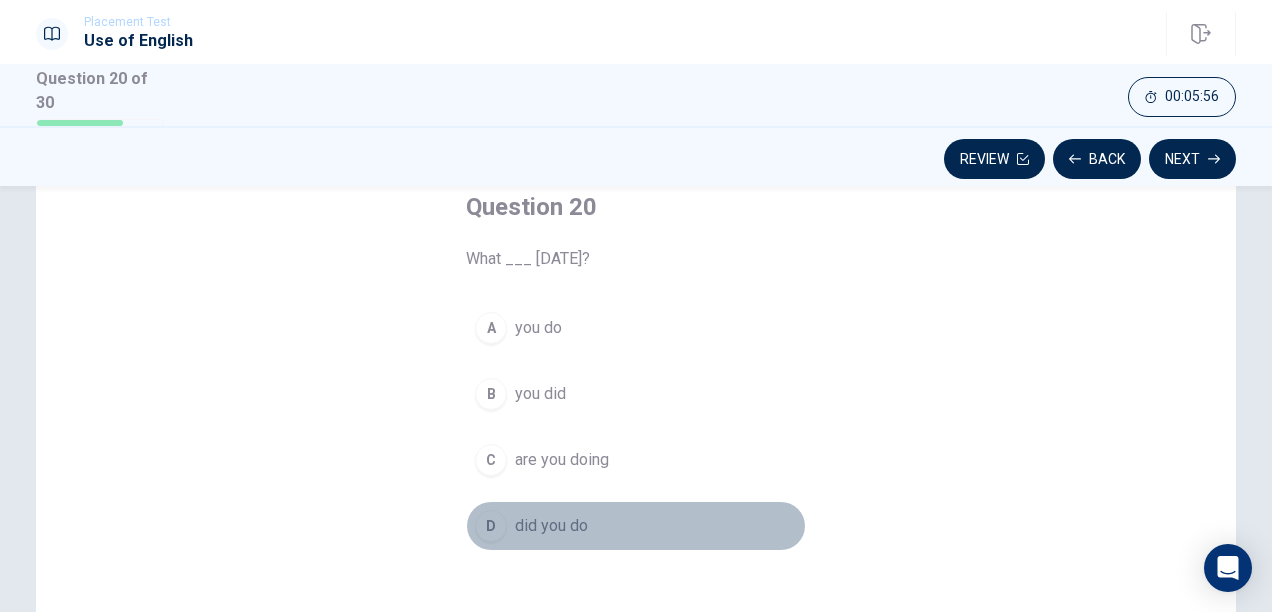 click on "did you do" at bounding box center [551, 526] 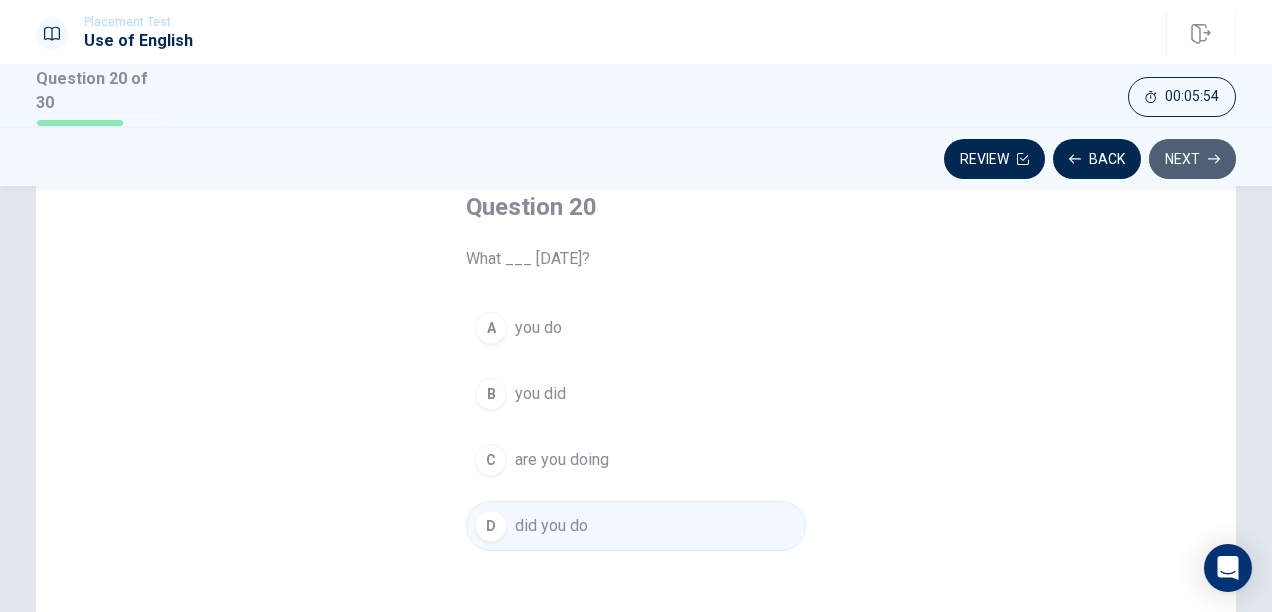 click on "Next" at bounding box center (1192, 159) 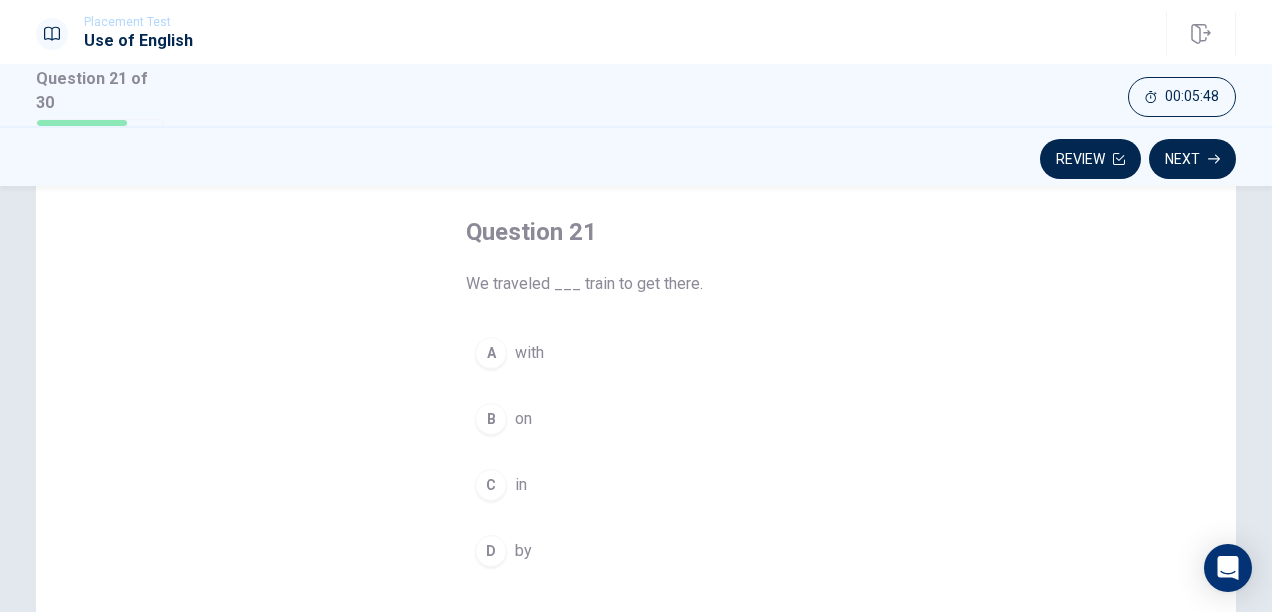 scroll, scrollTop: 101, scrollLeft: 0, axis: vertical 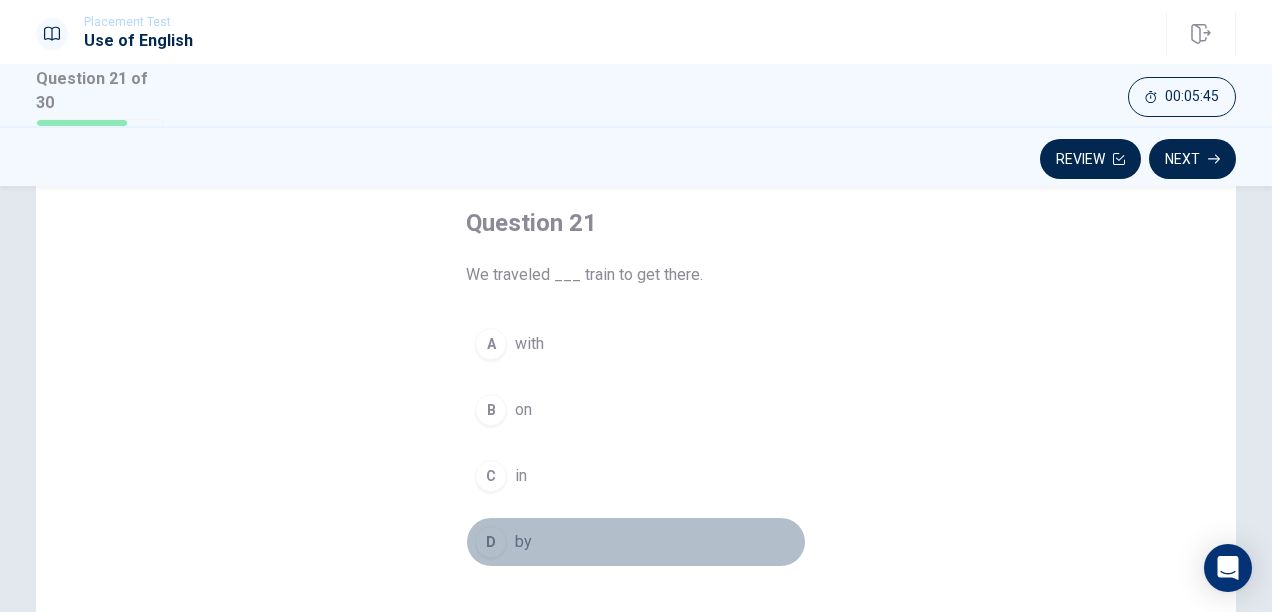 click on "D by" at bounding box center [636, 542] 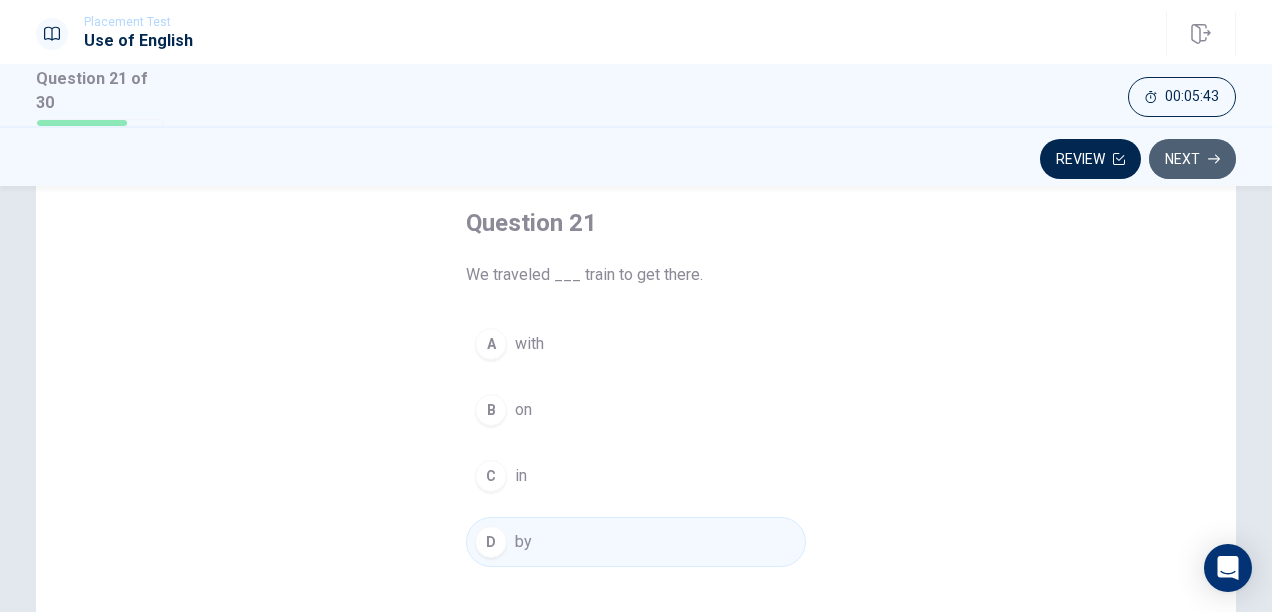 click on "Next" at bounding box center [1192, 159] 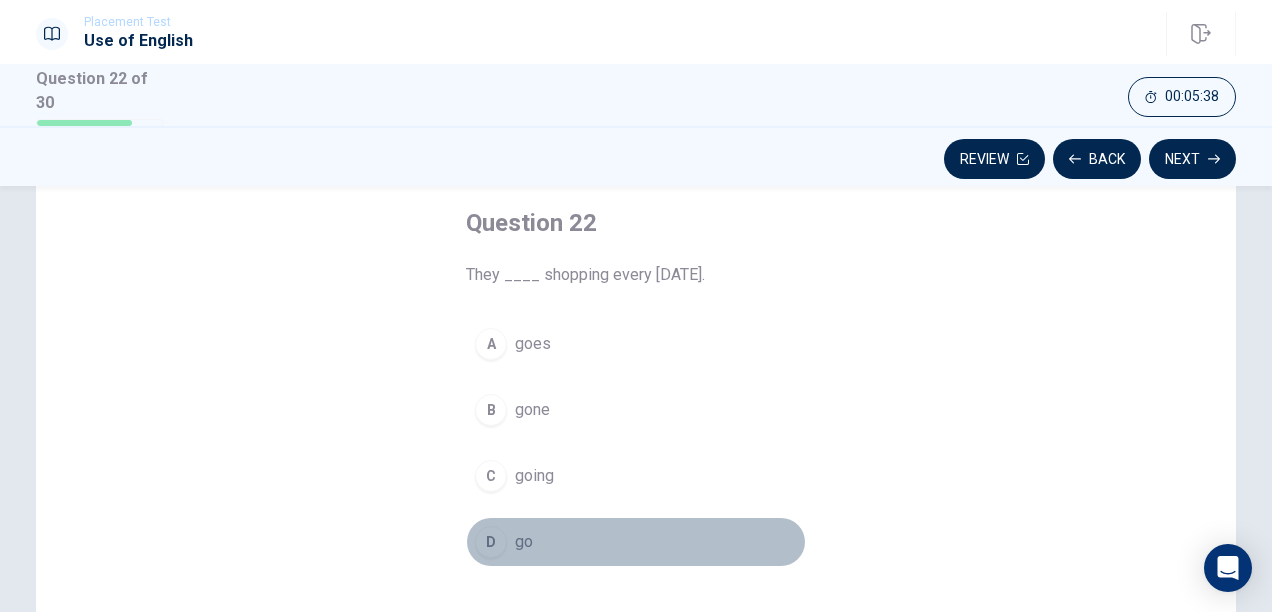 click on "D" at bounding box center [491, 542] 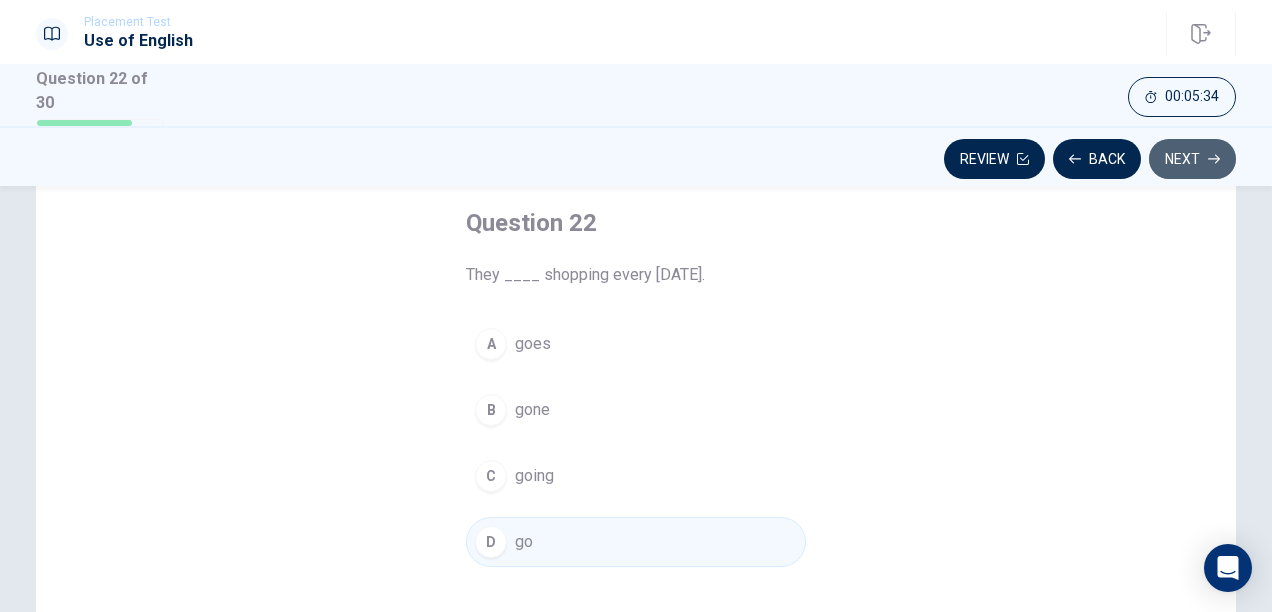 click on "Next" at bounding box center (1192, 159) 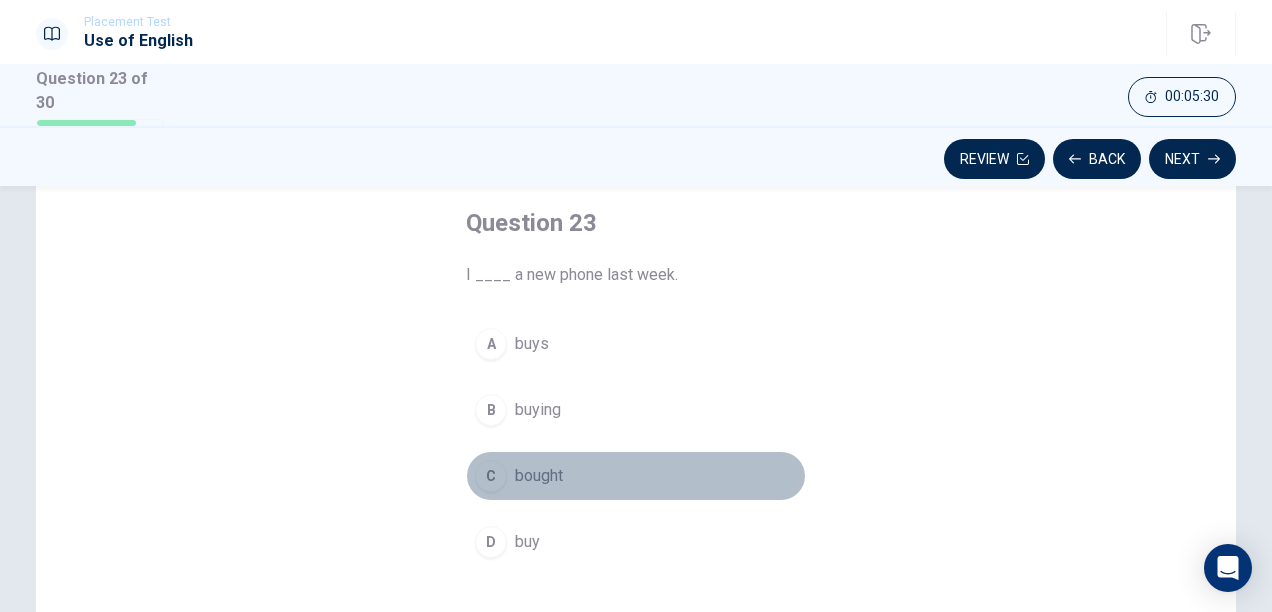 click on "bought" at bounding box center [539, 476] 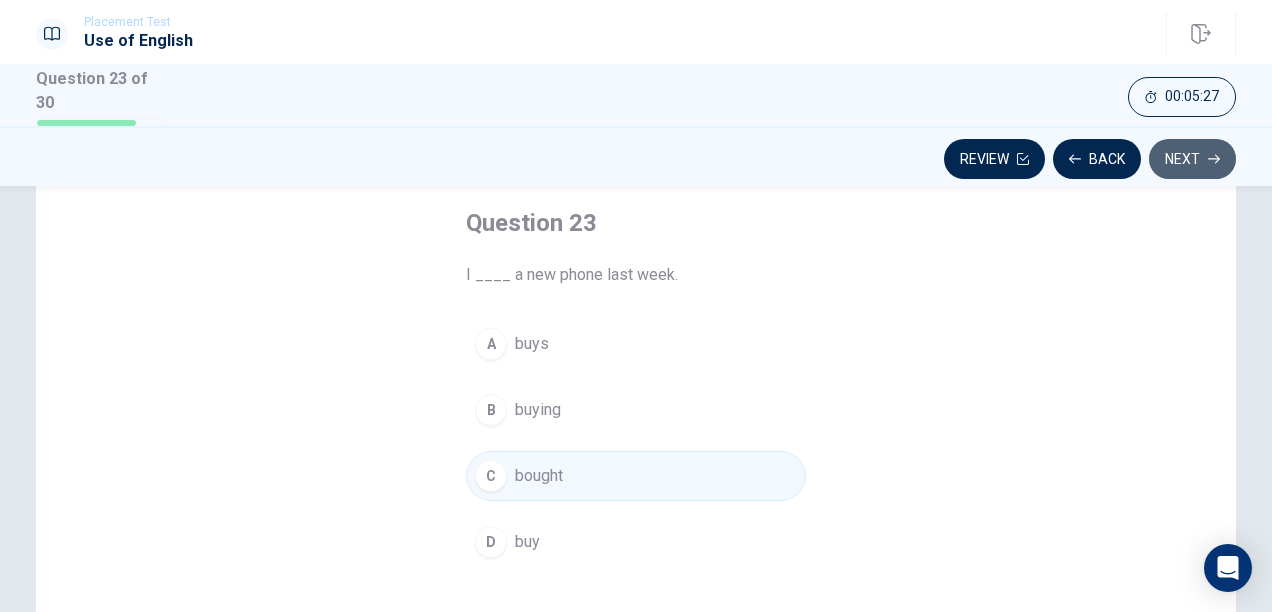click on "Next" at bounding box center [1192, 159] 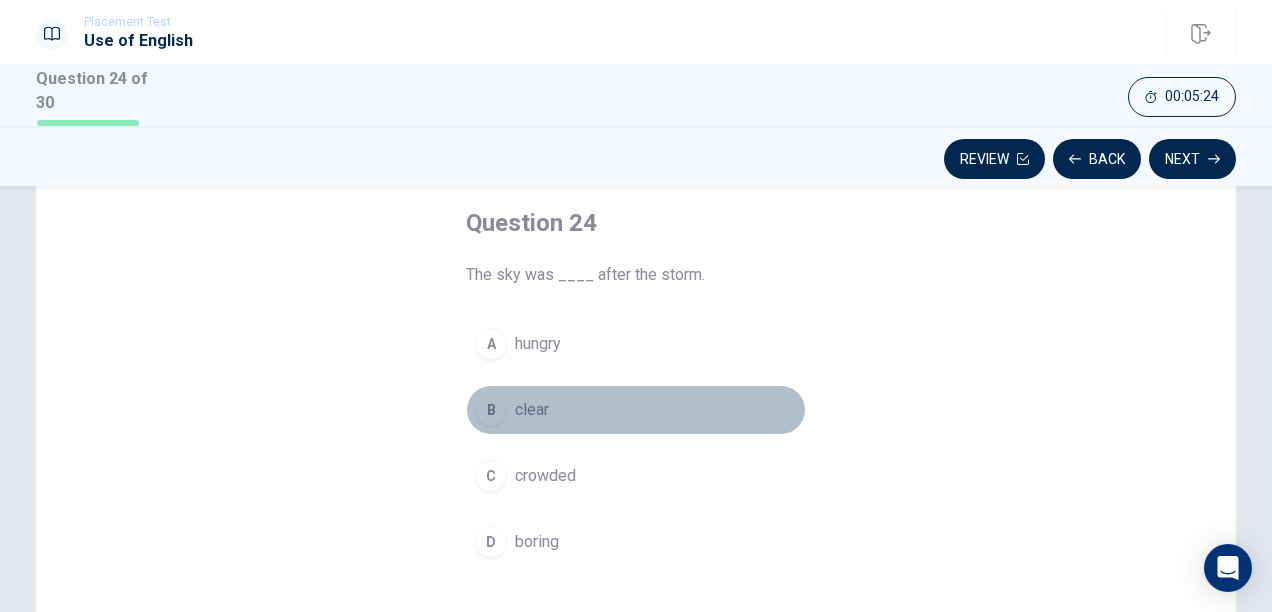 click on "clear" at bounding box center [532, 410] 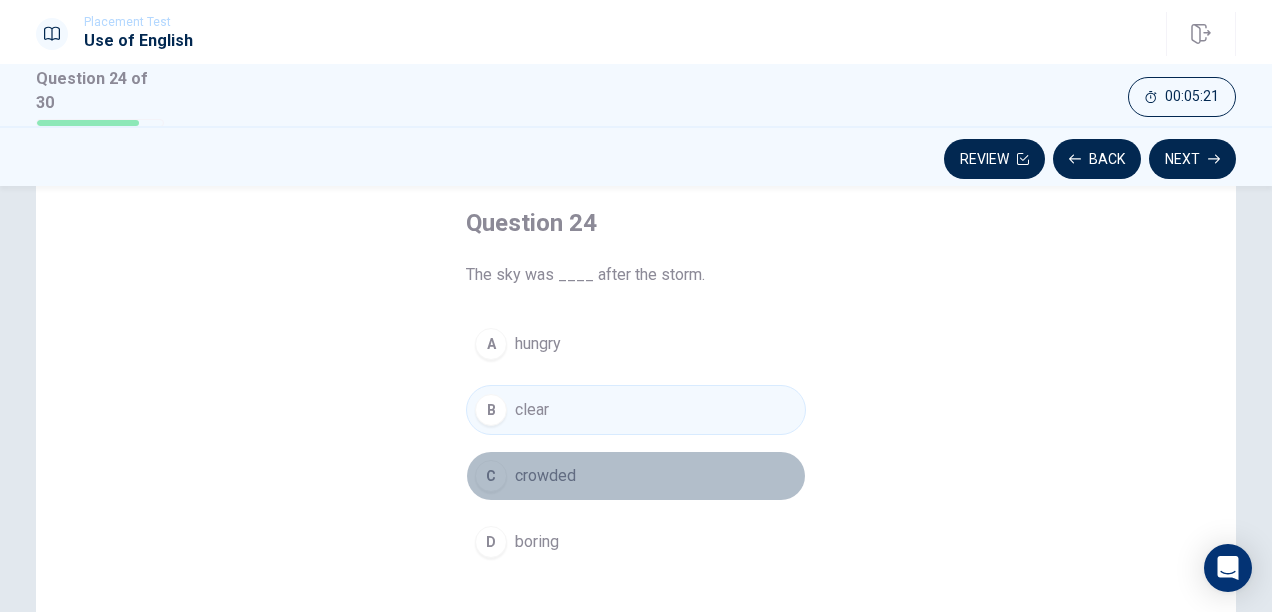 click on "crowded" at bounding box center (545, 476) 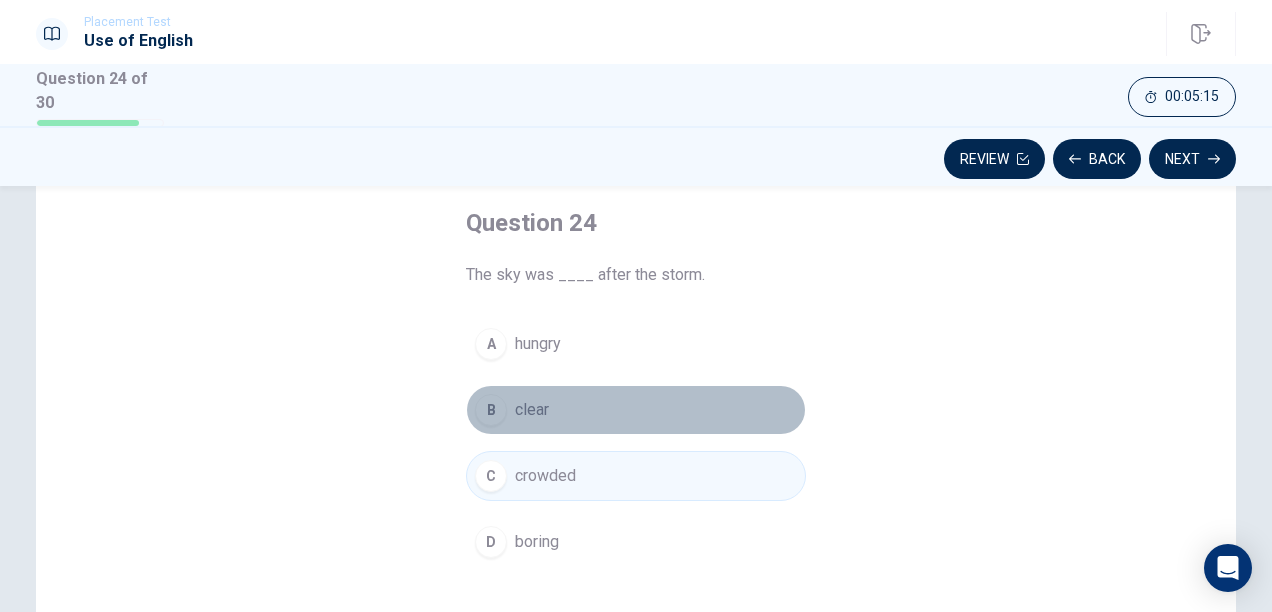 click on "clear" at bounding box center [532, 410] 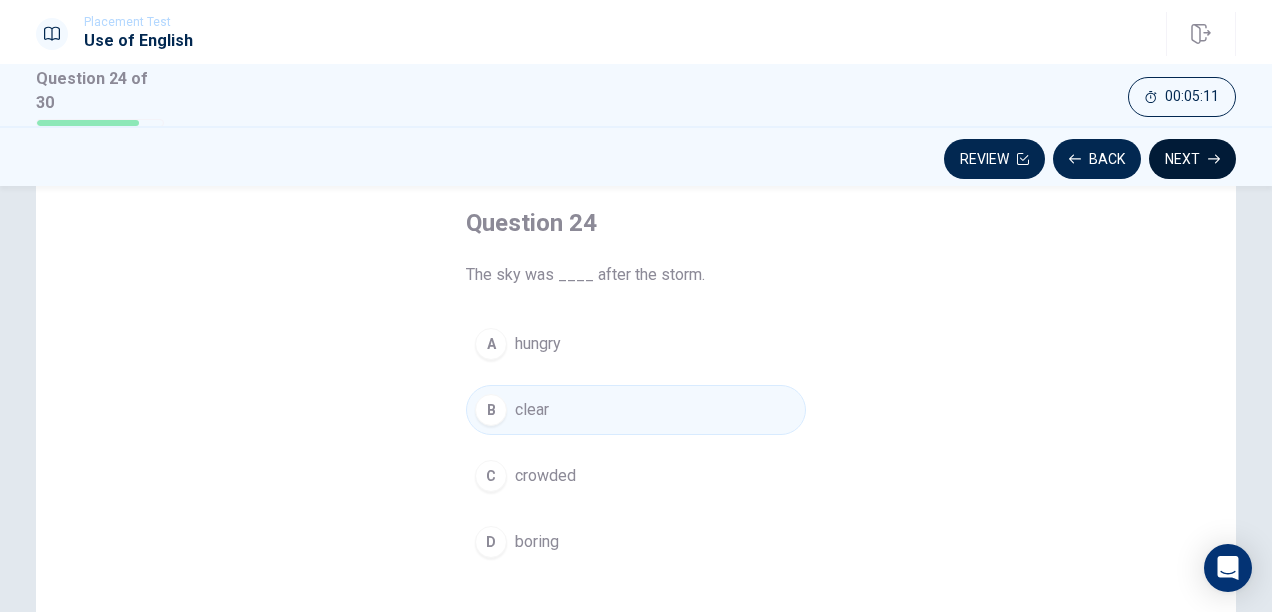 click on "Next" at bounding box center [1192, 159] 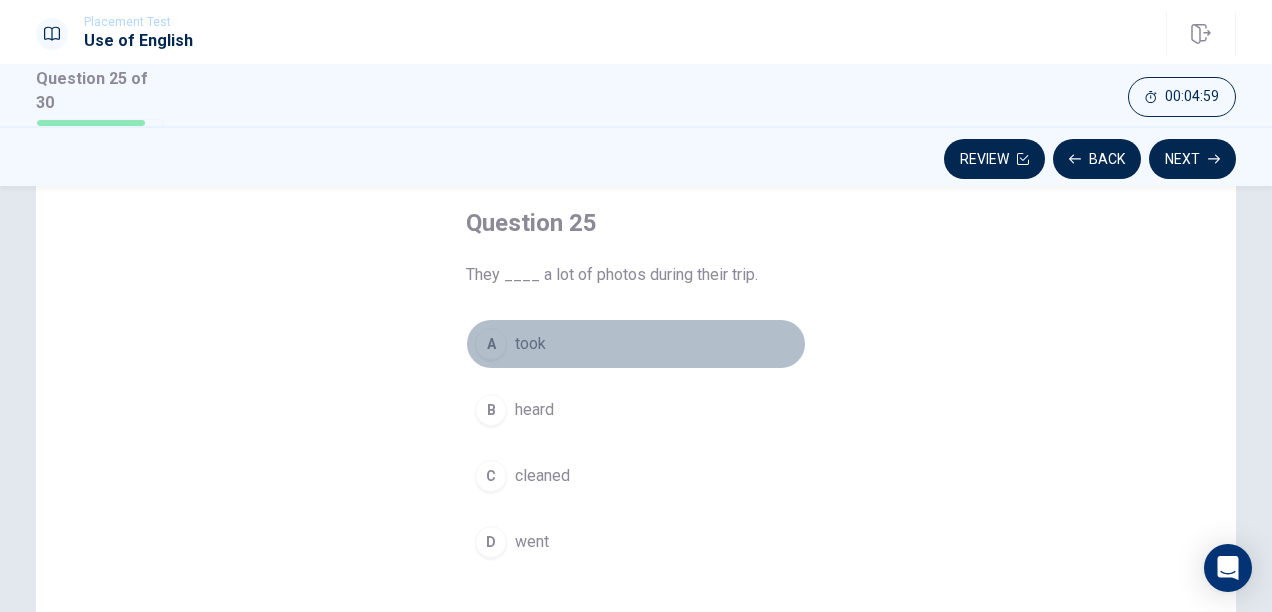 click on "took" at bounding box center [530, 344] 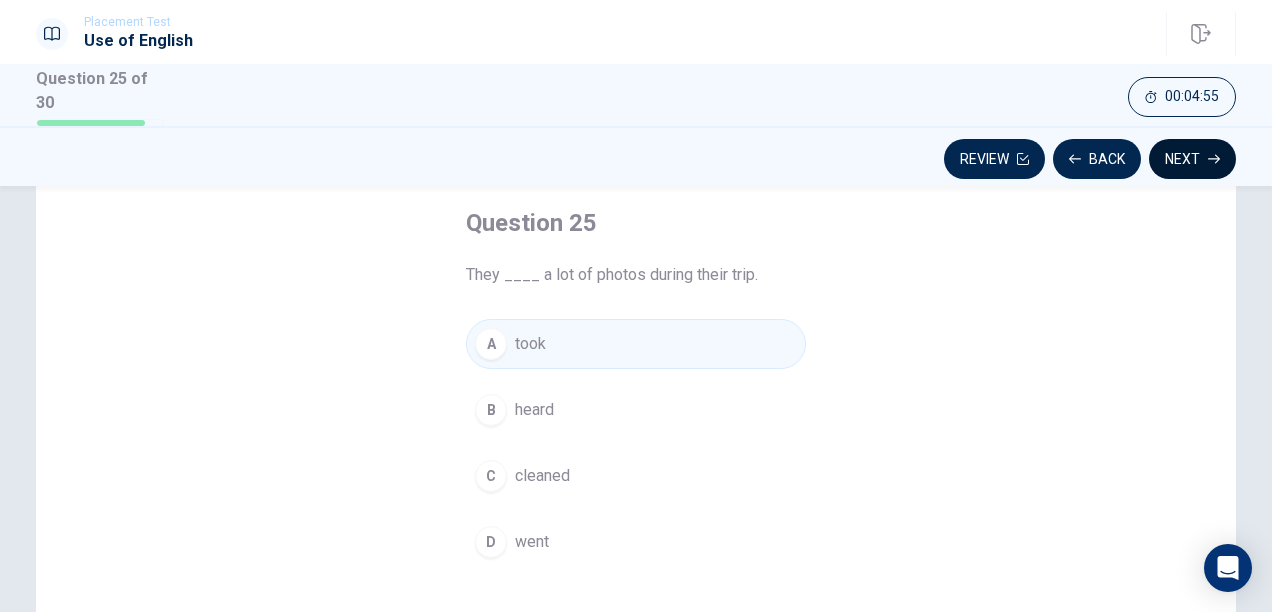 click on "Next" at bounding box center (1192, 159) 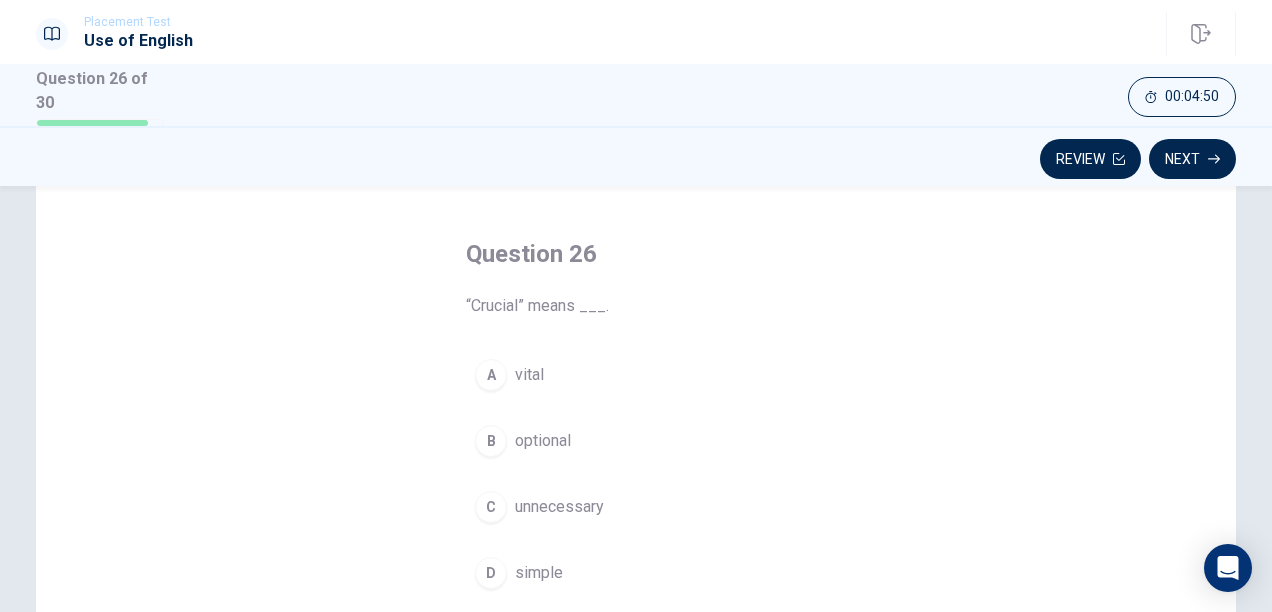 scroll, scrollTop: 72, scrollLeft: 0, axis: vertical 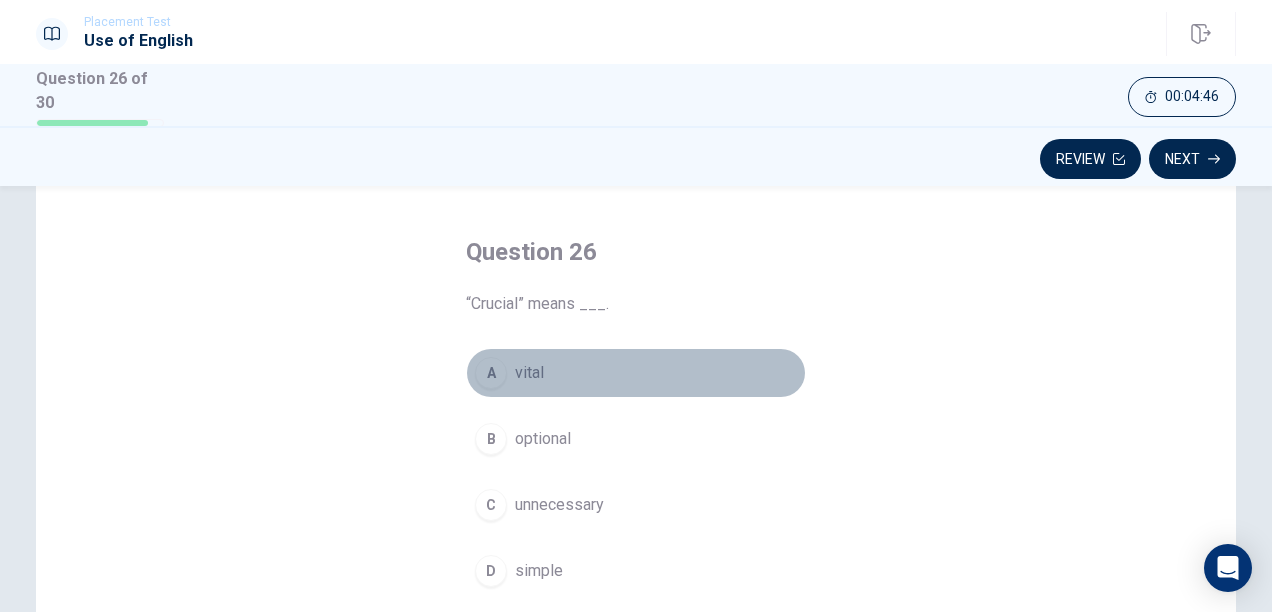 click on "vital" at bounding box center [529, 373] 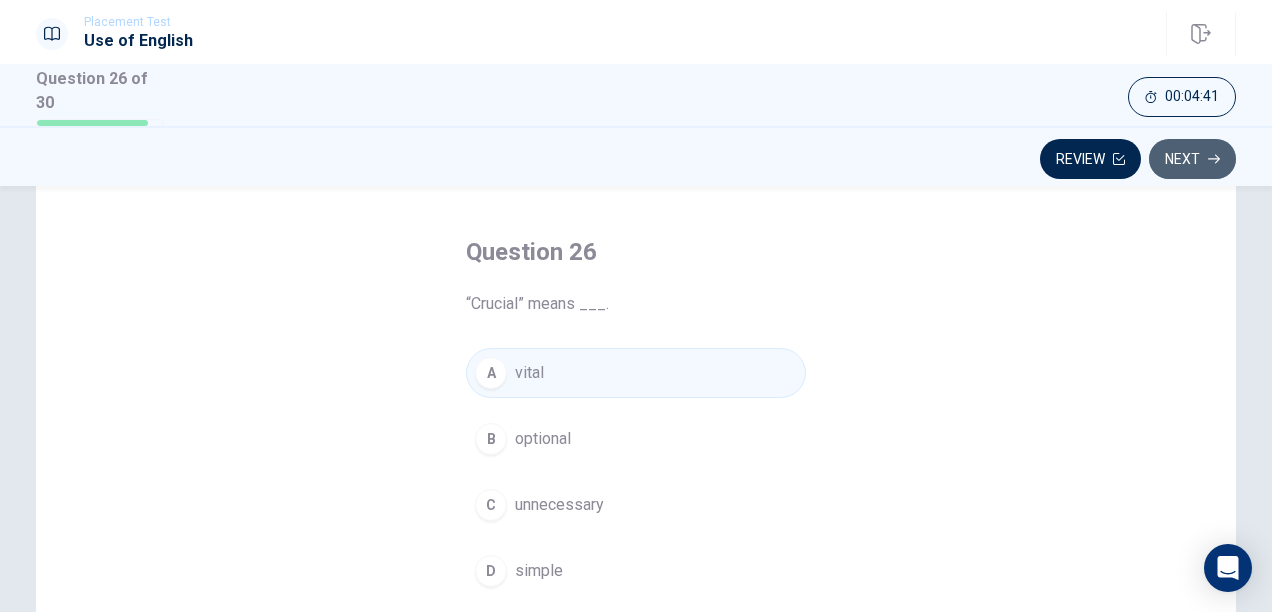 click on "Next" at bounding box center [1192, 159] 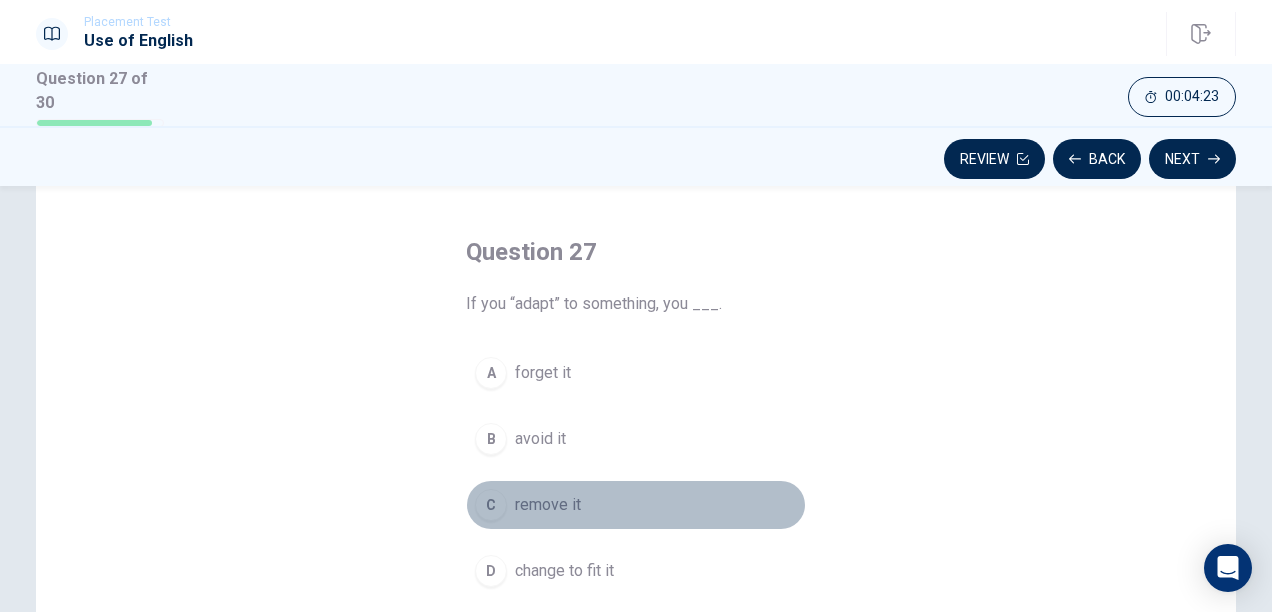 click on "remove it" at bounding box center (548, 505) 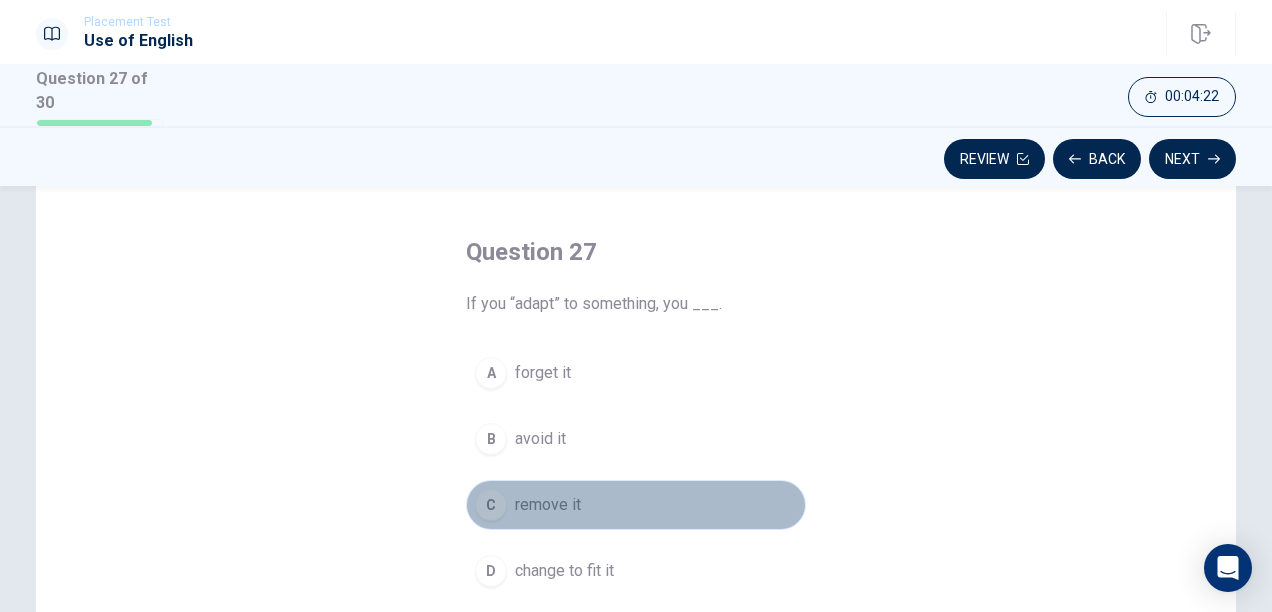 click on "remove it" at bounding box center (548, 505) 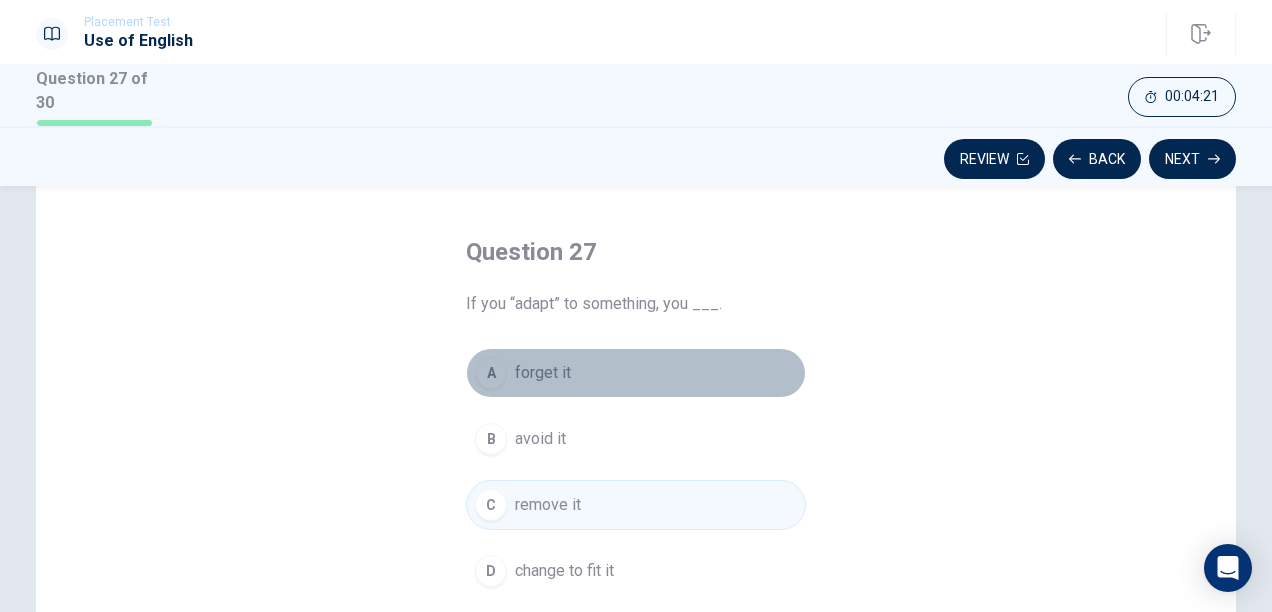 click on "forget it" at bounding box center [543, 373] 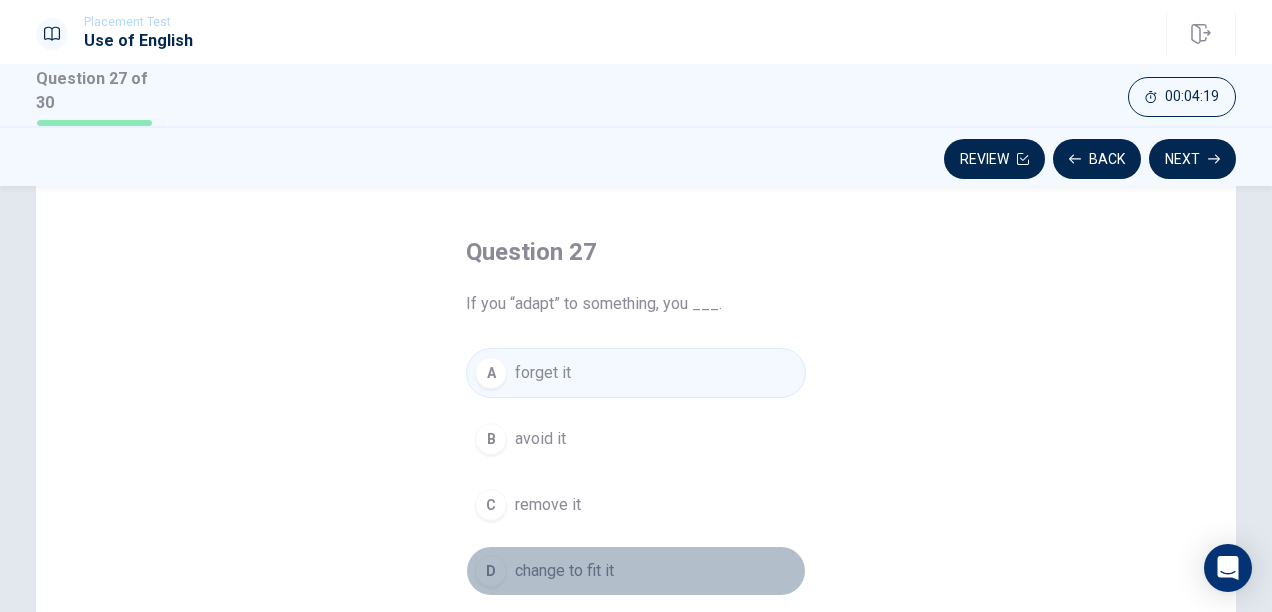 click on "change to fit it" at bounding box center (564, 571) 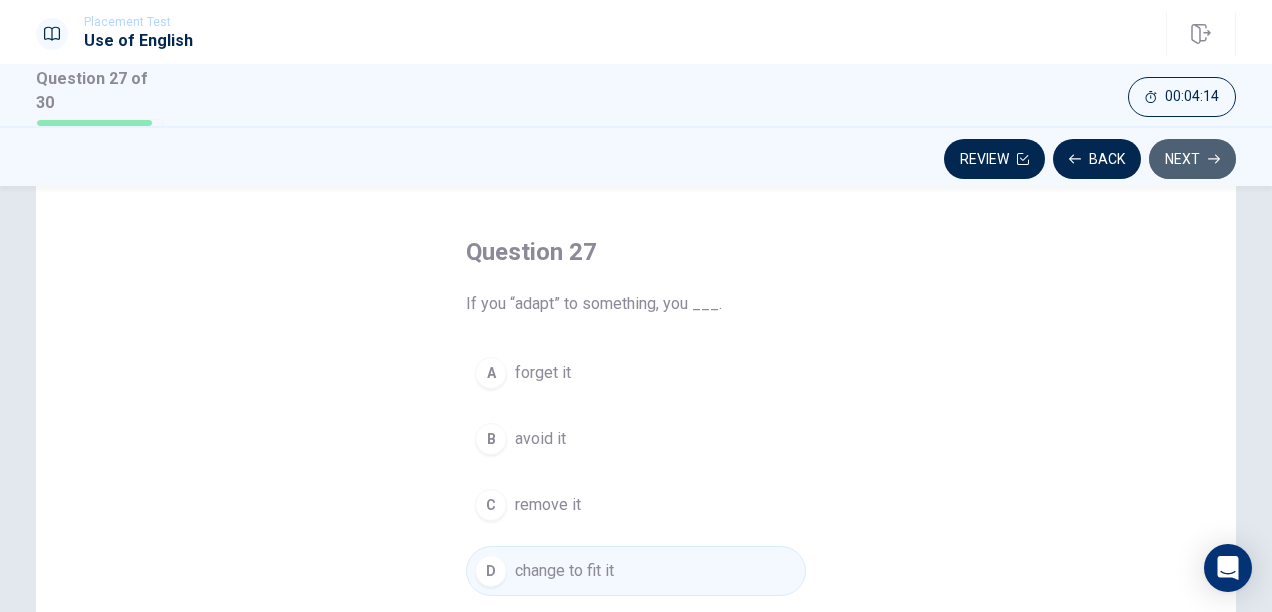 click on "Next" at bounding box center (1192, 159) 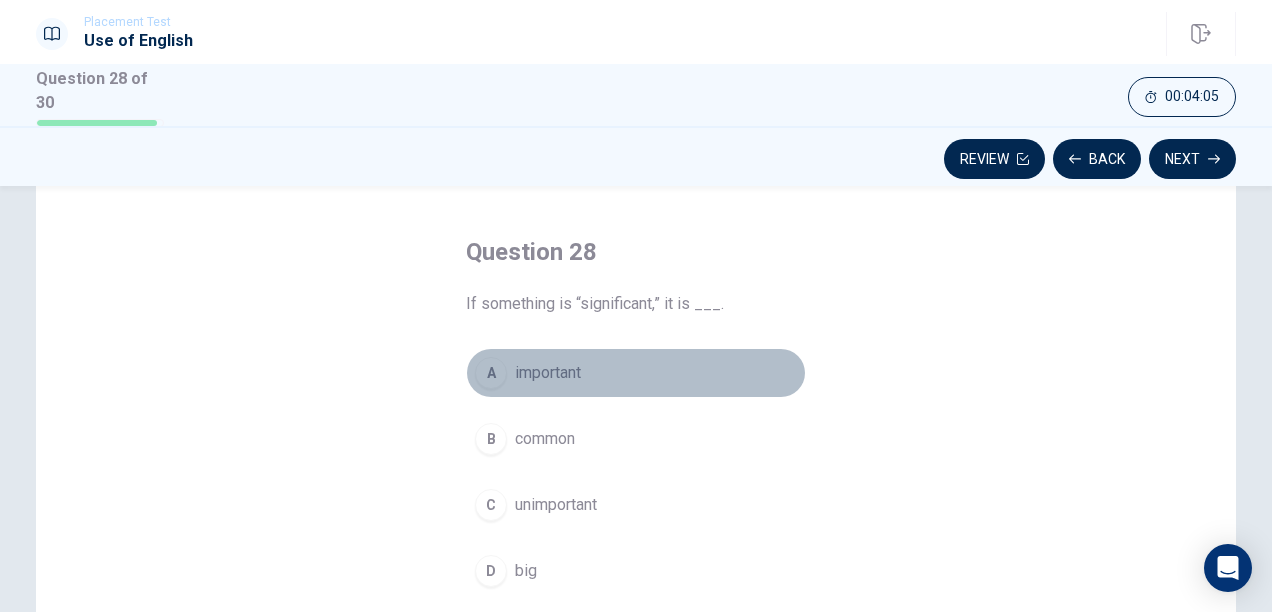 click on "A important" at bounding box center [636, 373] 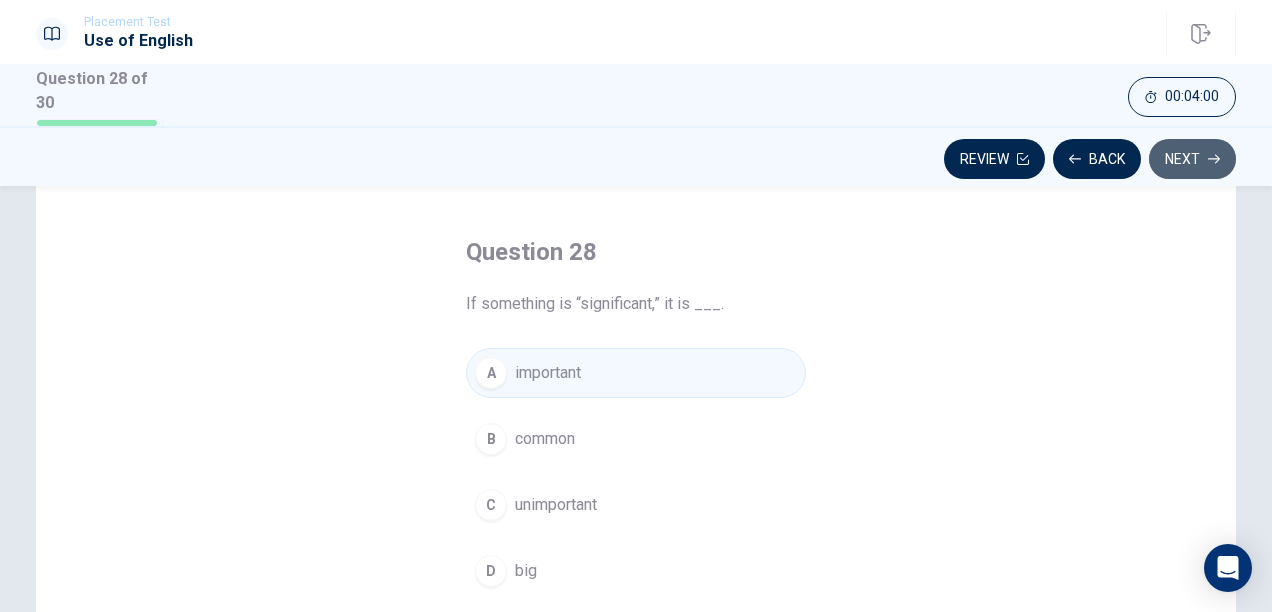 click on "Next" at bounding box center [1192, 159] 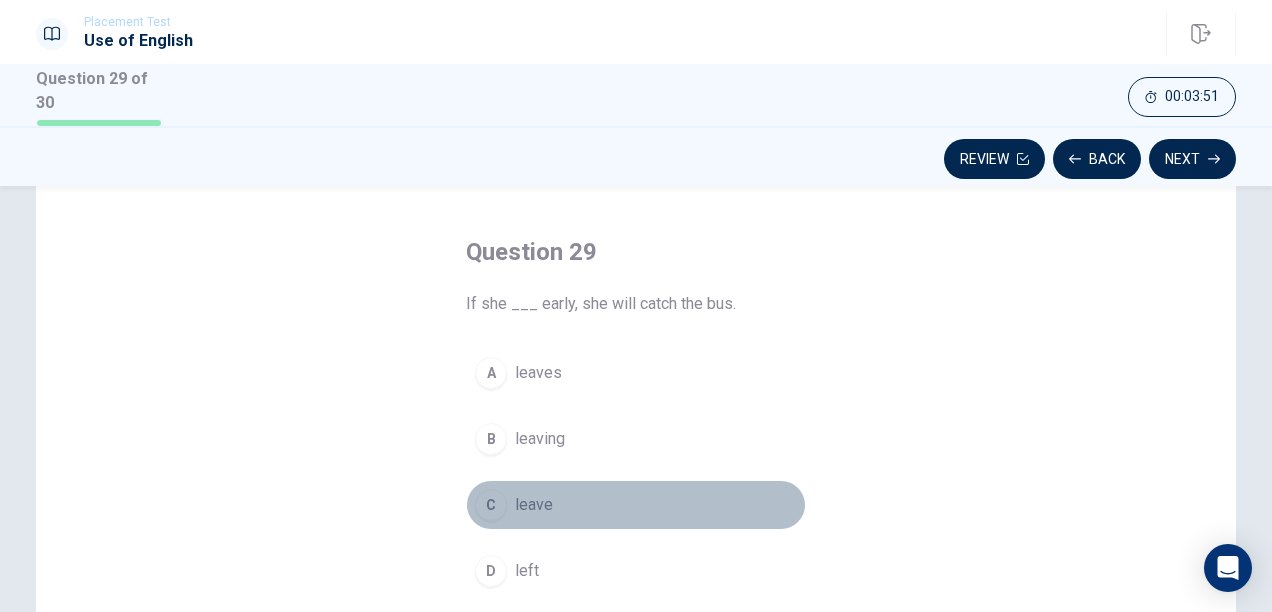 click on "leave" at bounding box center (534, 505) 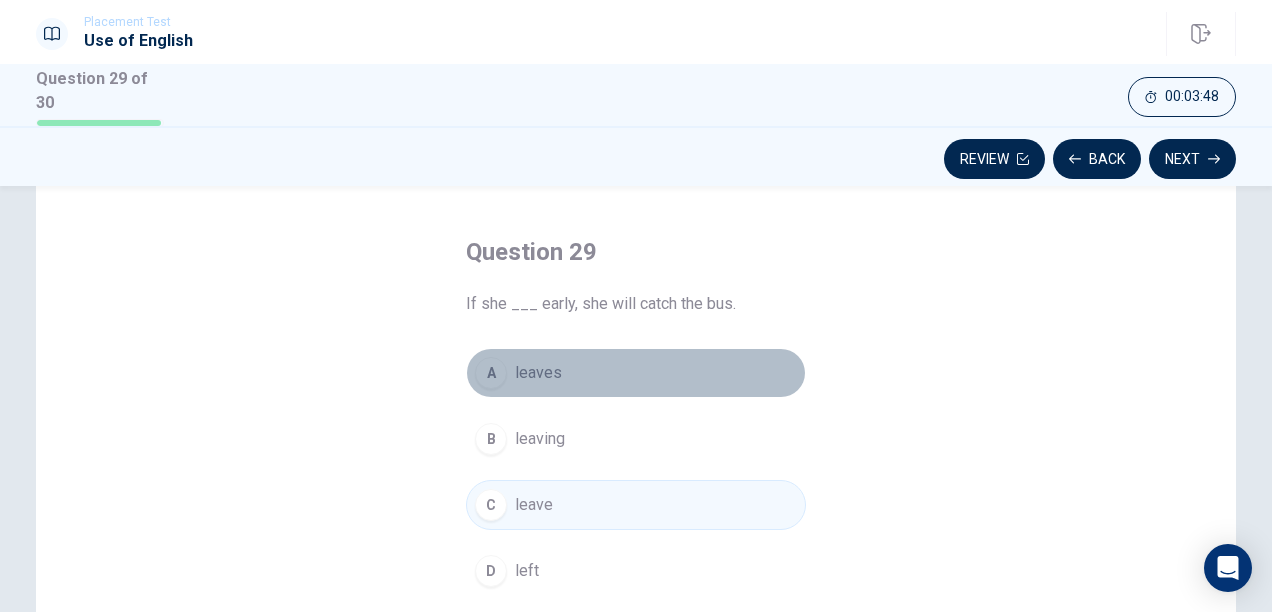 click on "leaves" at bounding box center [538, 373] 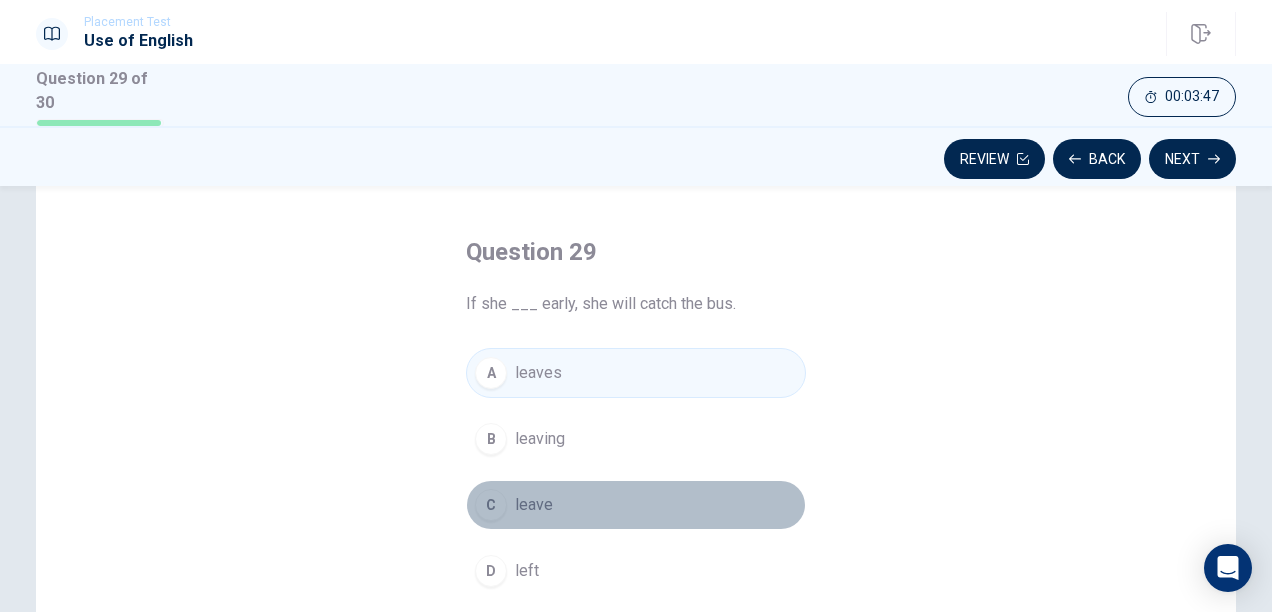 click on "leave" at bounding box center [534, 505] 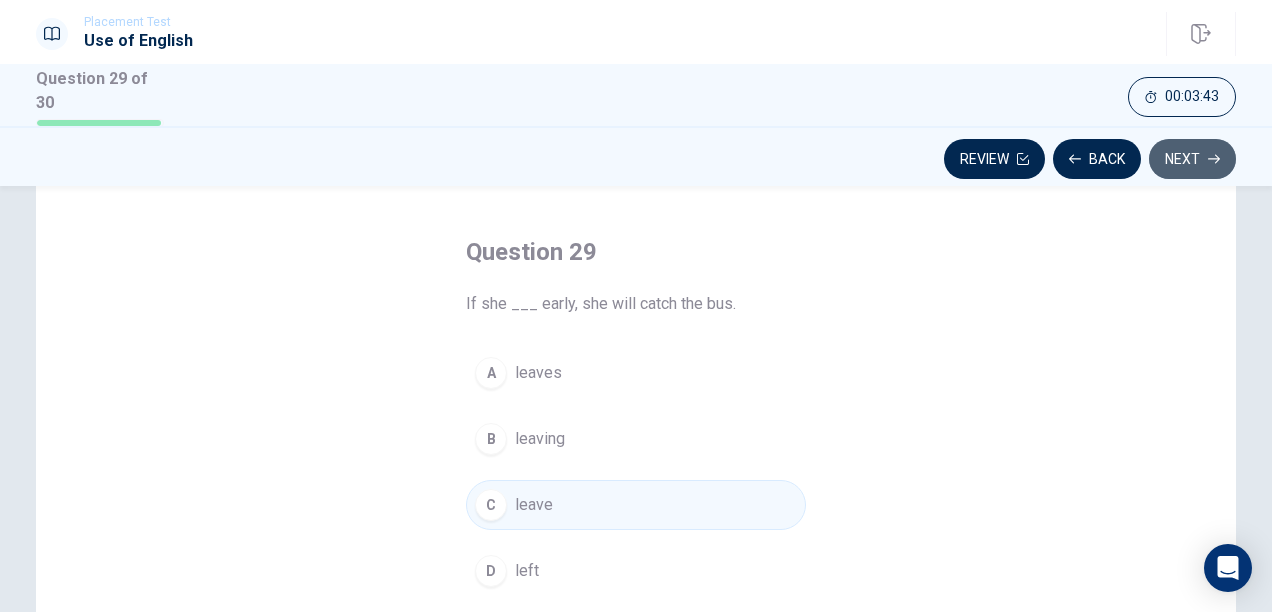 click on "Next" at bounding box center [1192, 159] 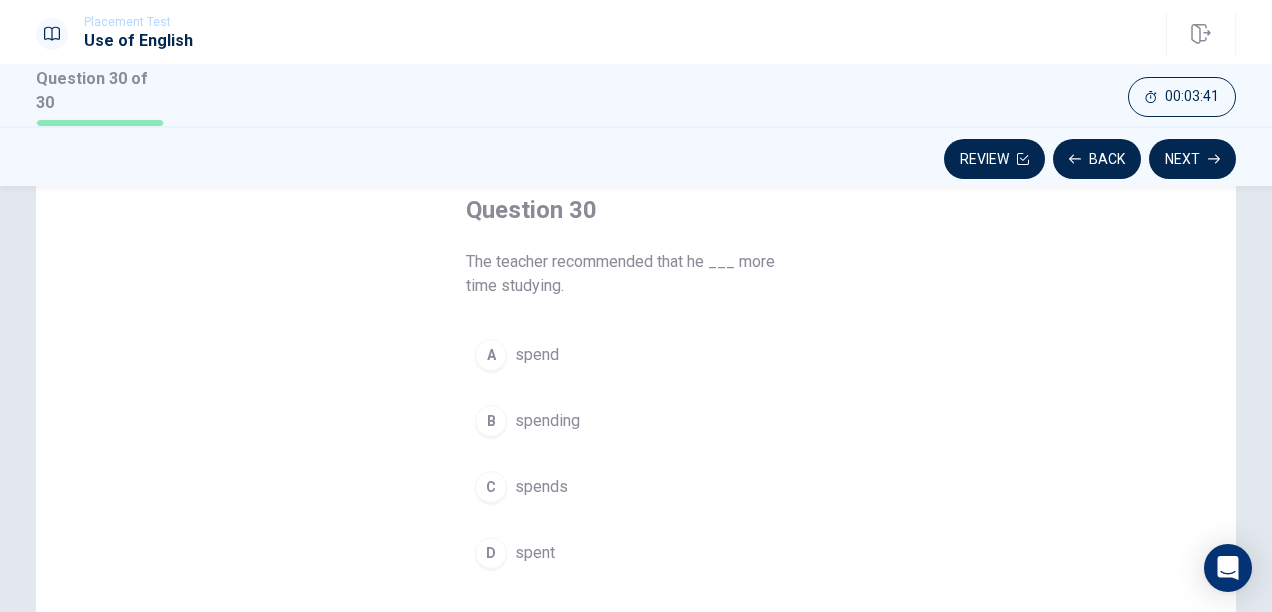 scroll, scrollTop: 115, scrollLeft: 0, axis: vertical 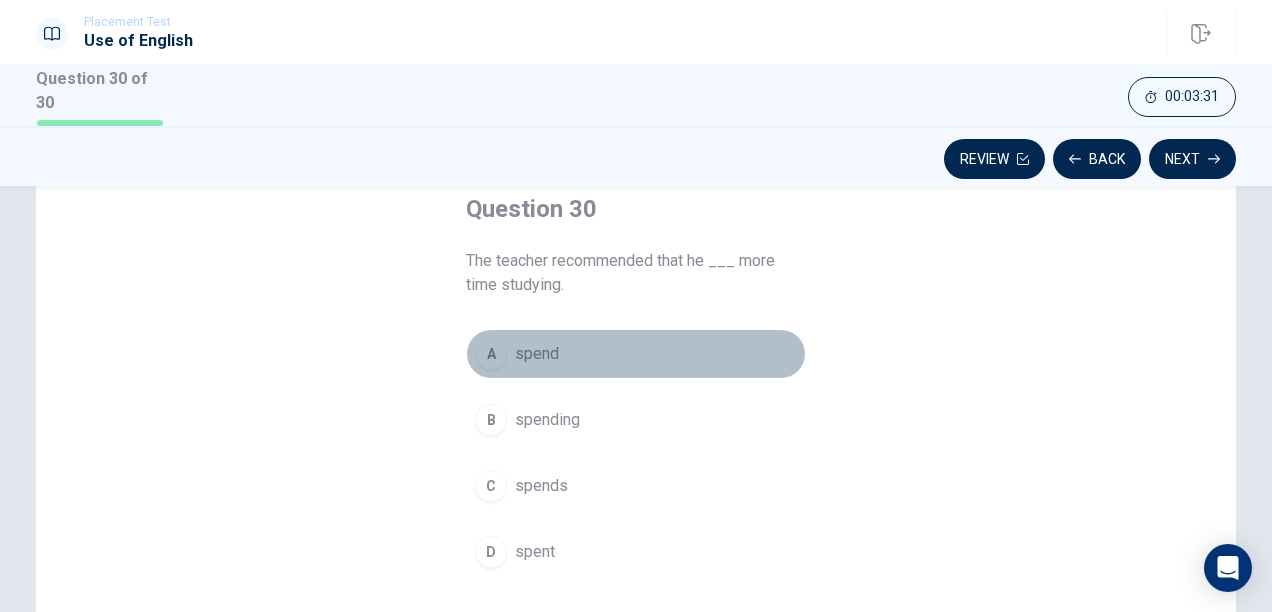 click on "spend" at bounding box center [537, 354] 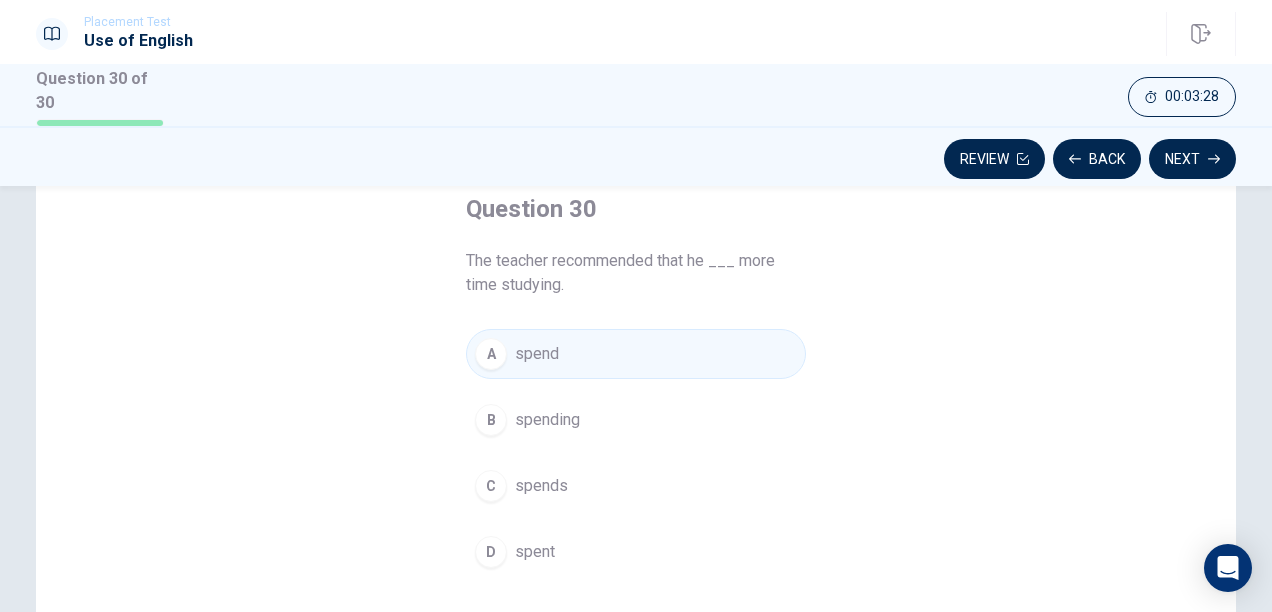 click on "spends" at bounding box center [541, 486] 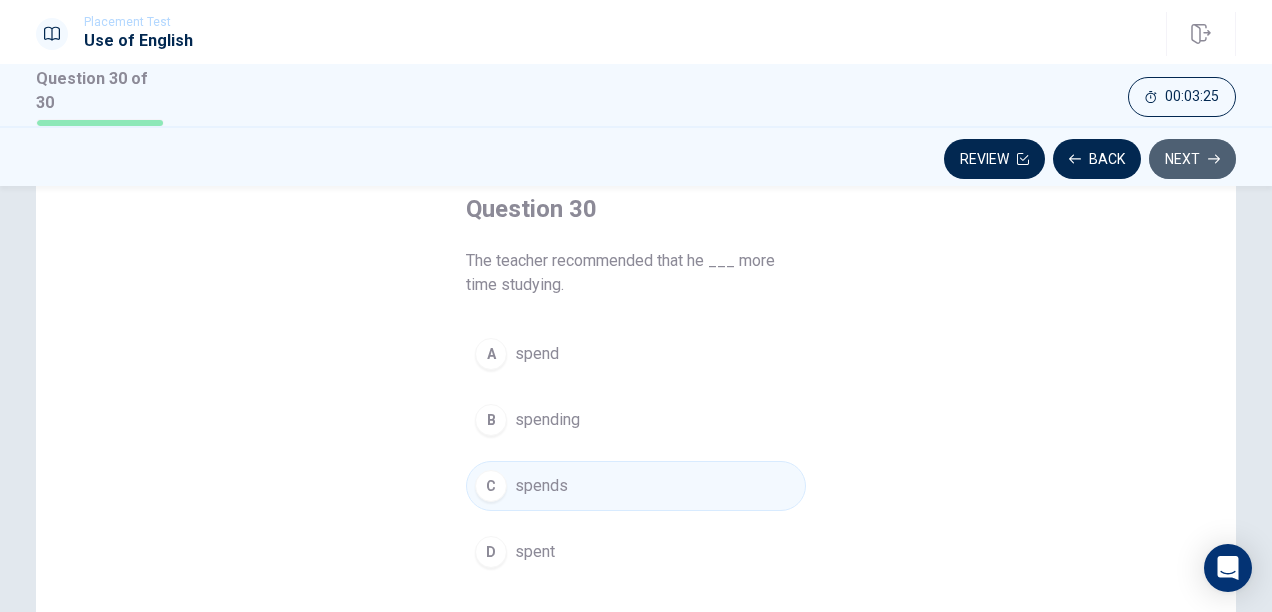 click on "Next" at bounding box center [1192, 159] 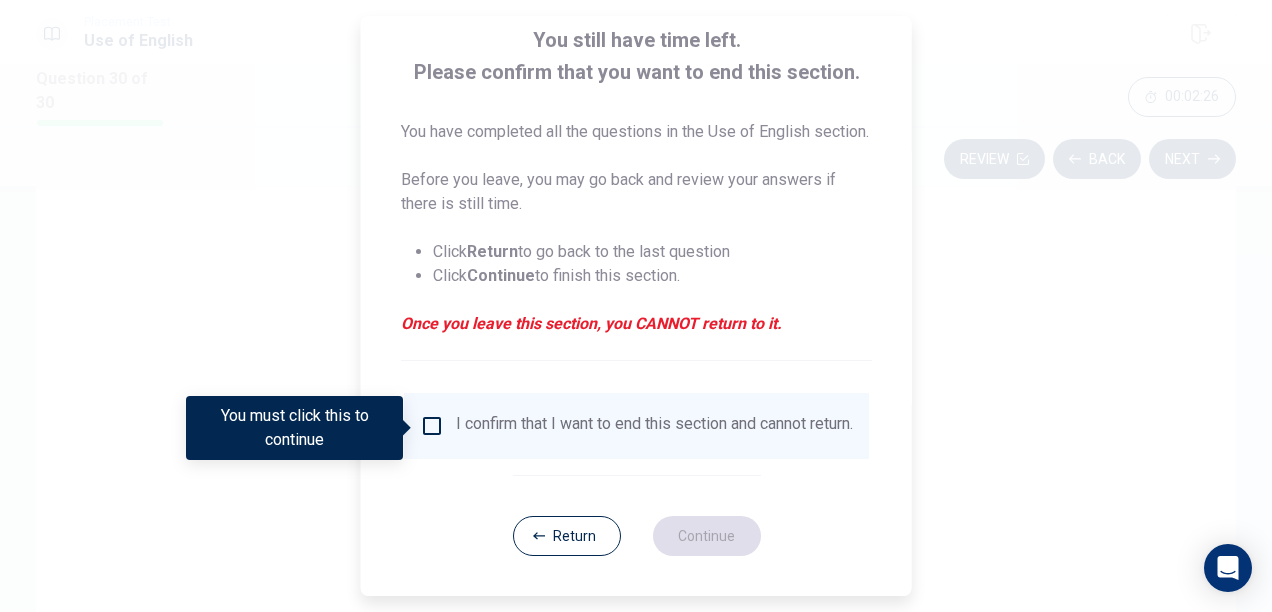 scroll, scrollTop: 158, scrollLeft: 0, axis: vertical 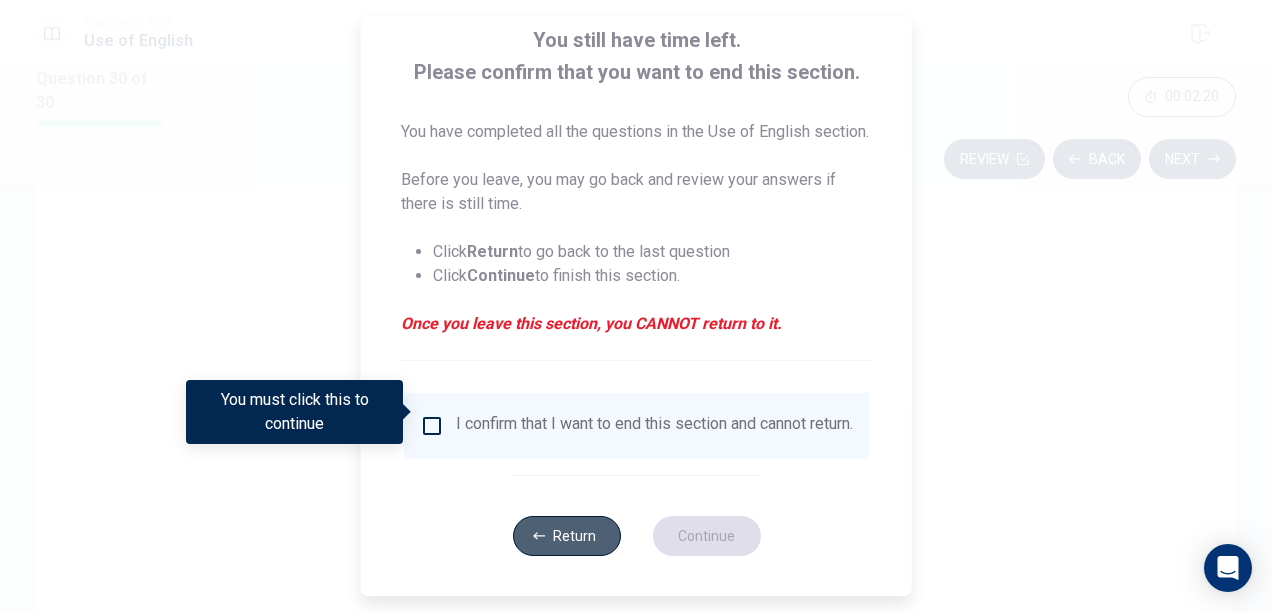 click on "Return" at bounding box center [566, 536] 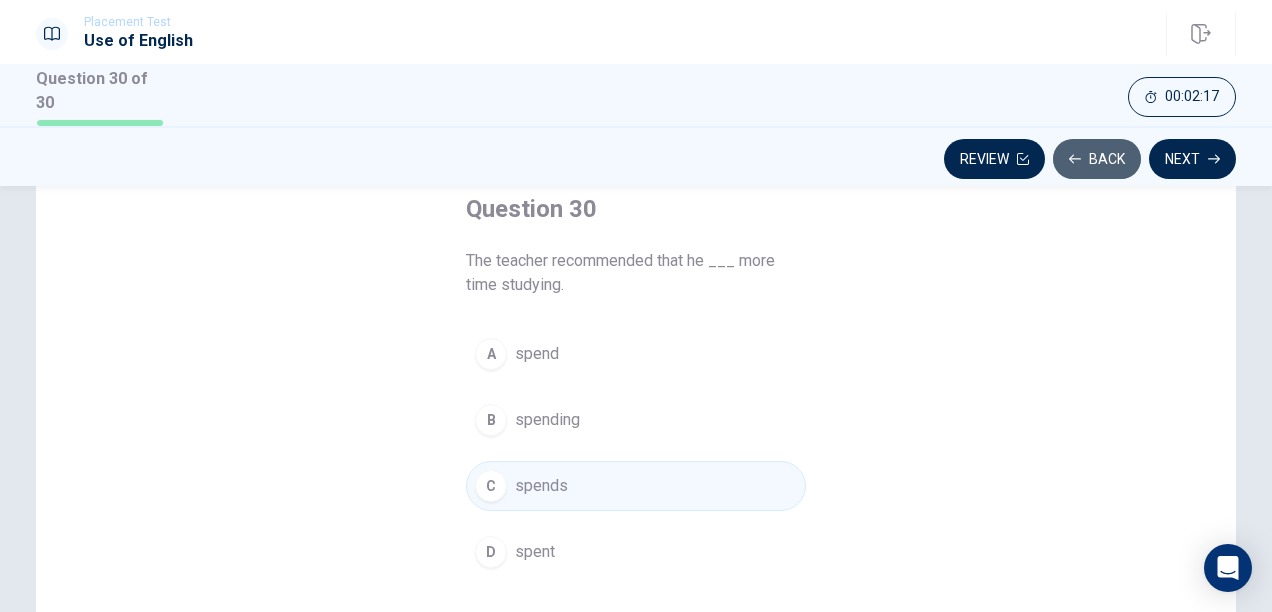 click on "Back" at bounding box center [1097, 159] 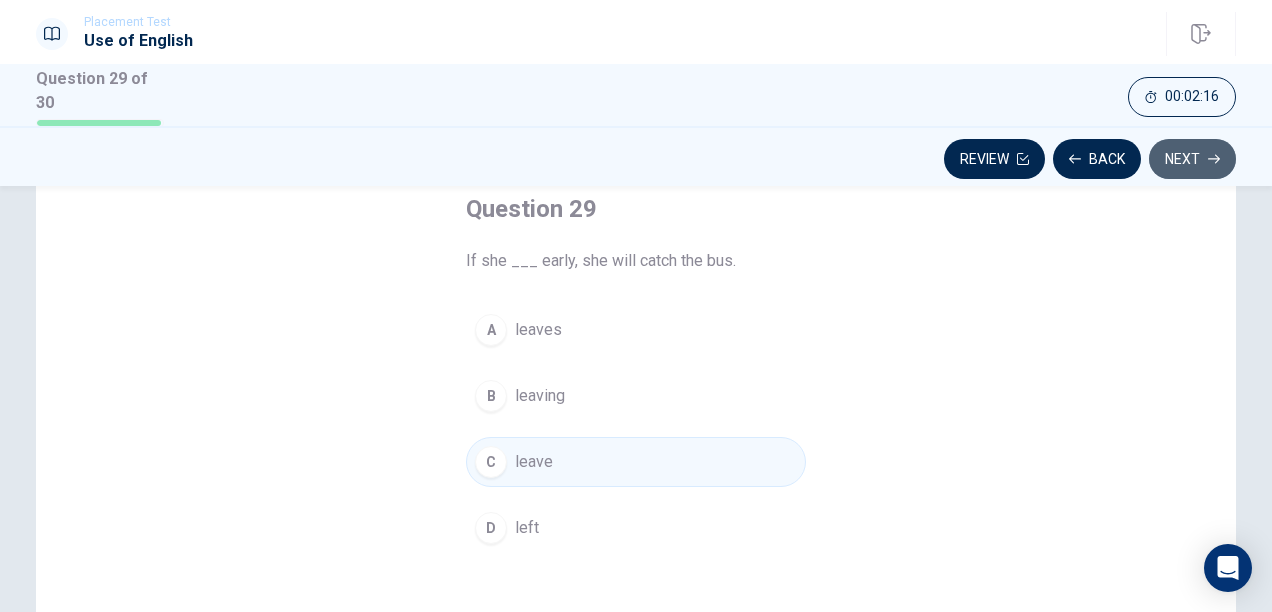 click on "Next" at bounding box center (1192, 159) 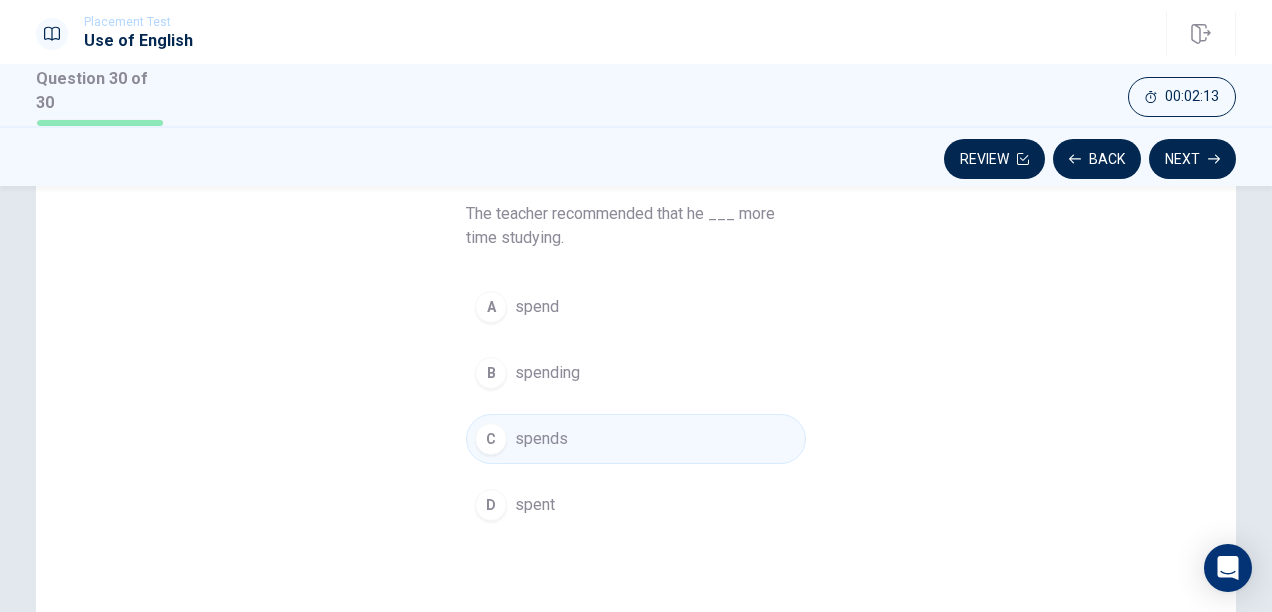 scroll, scrollTop: 159, scrollLeft: 0, axis: vertical 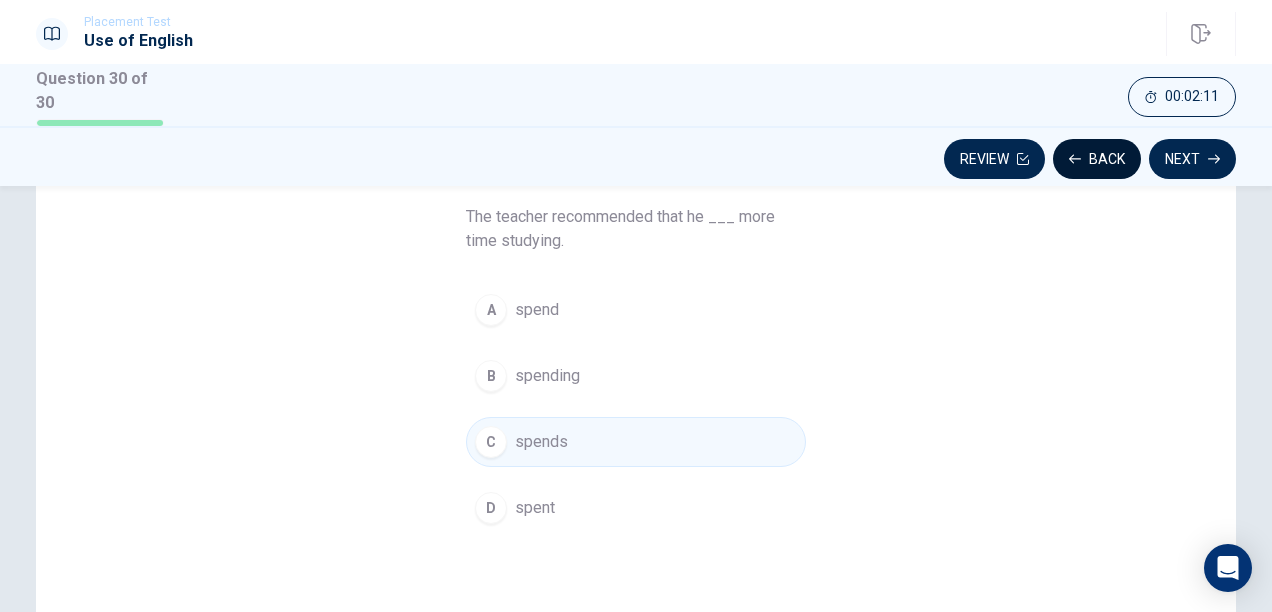 click on "Back" at bounding box center [1097, 159] 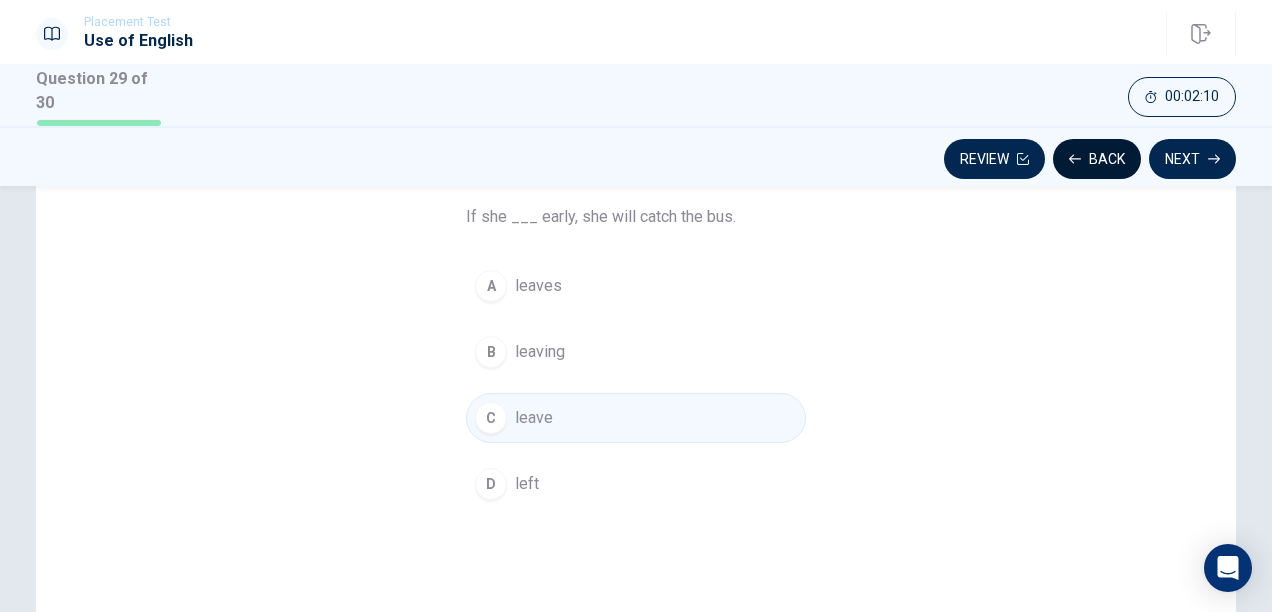 click on "Back" at bounding box center (1097, 159) 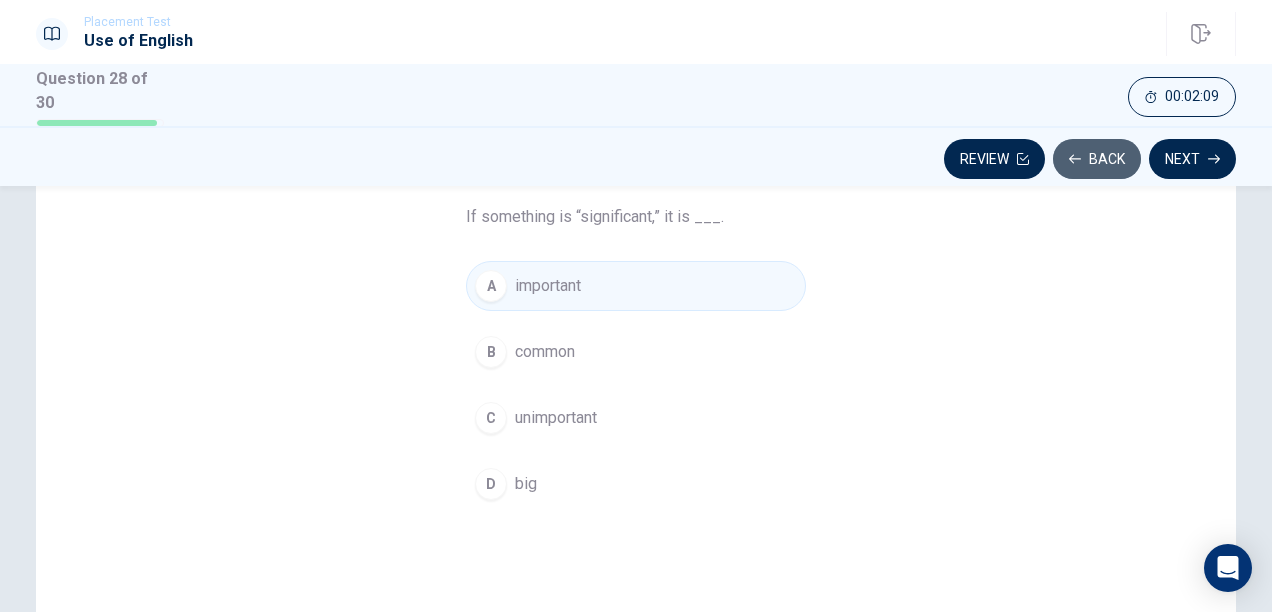 click on "Back" at bounding box center [1097, 159] 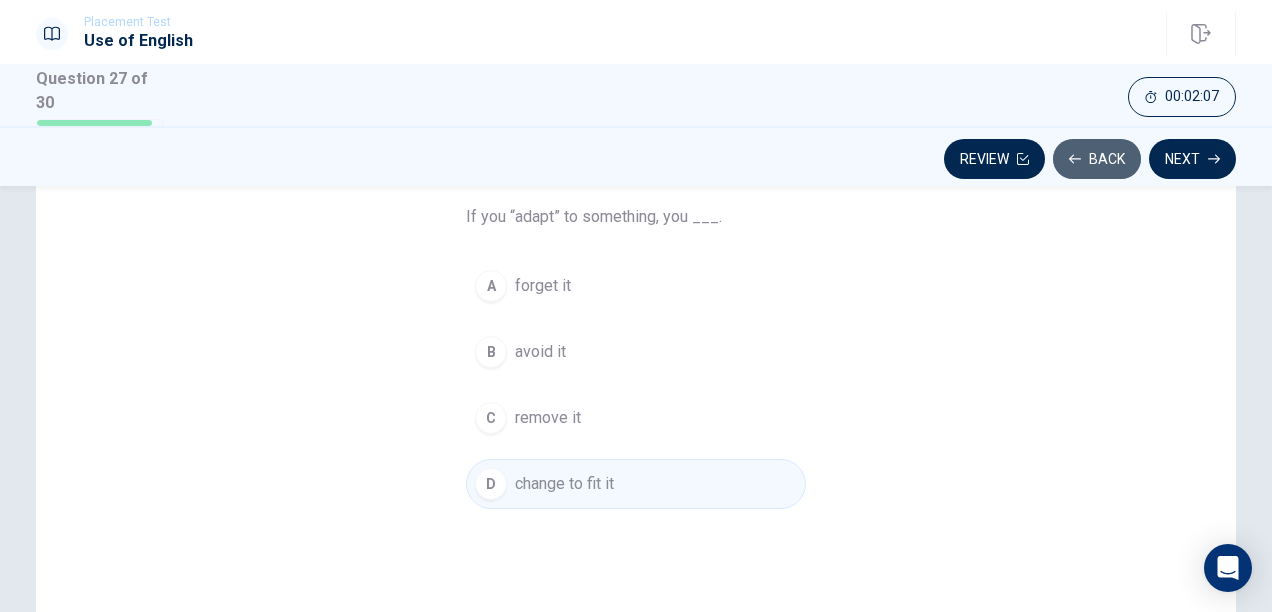 click on "Back" at bounding box center (1097, 159) 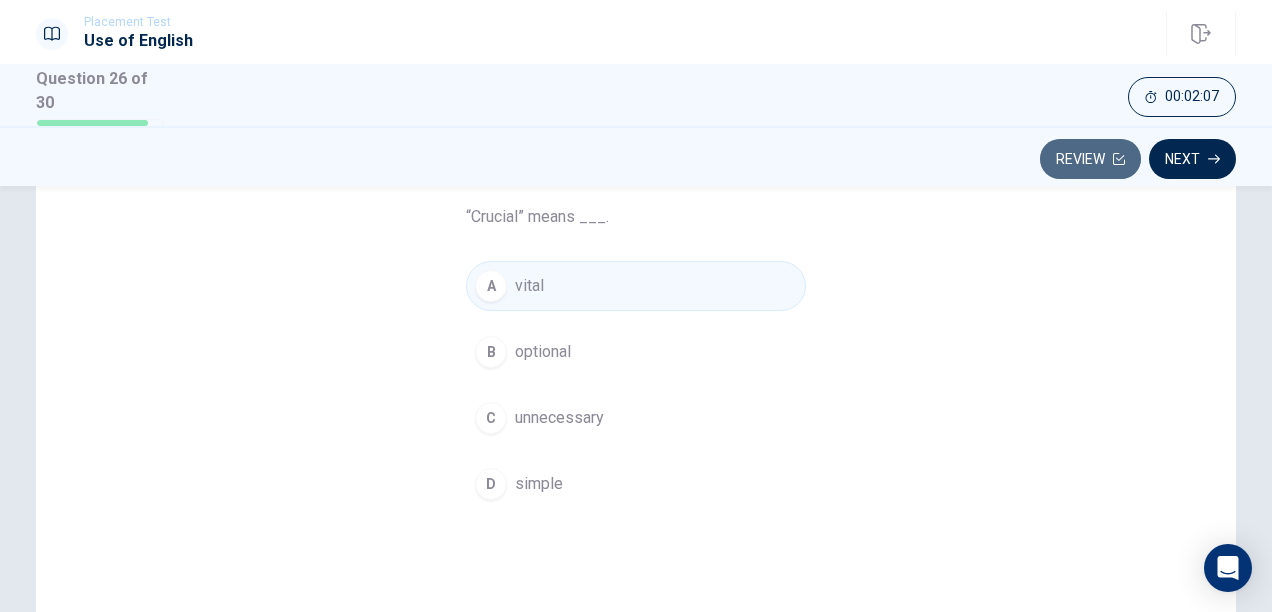 click on "Review" at bounding box center (1090, 159) 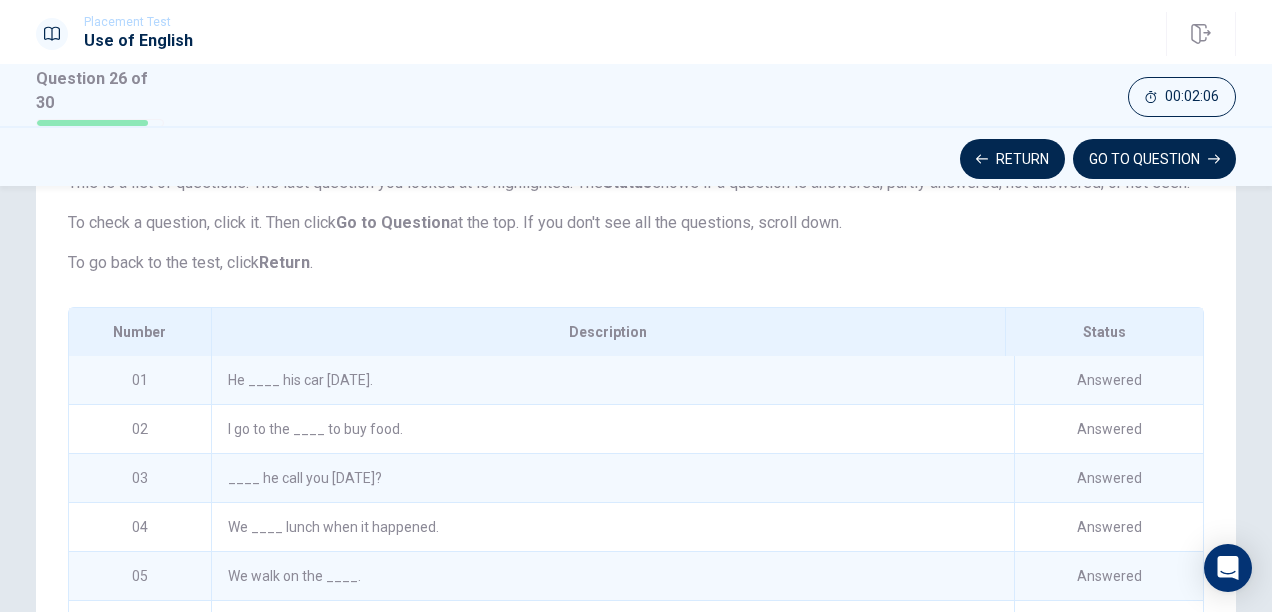 scroll, scrollTop: 518, scrollLeft: 0, axis: vertical 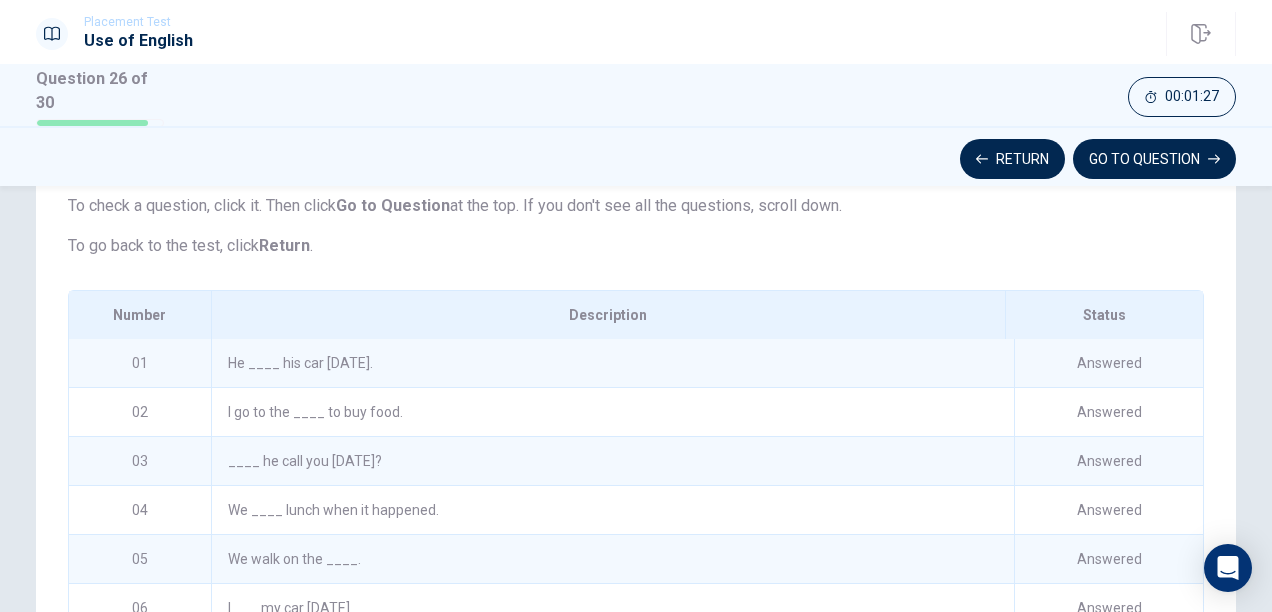 click on "He ____ his car [DATE]." at bounding box center [612, 363] 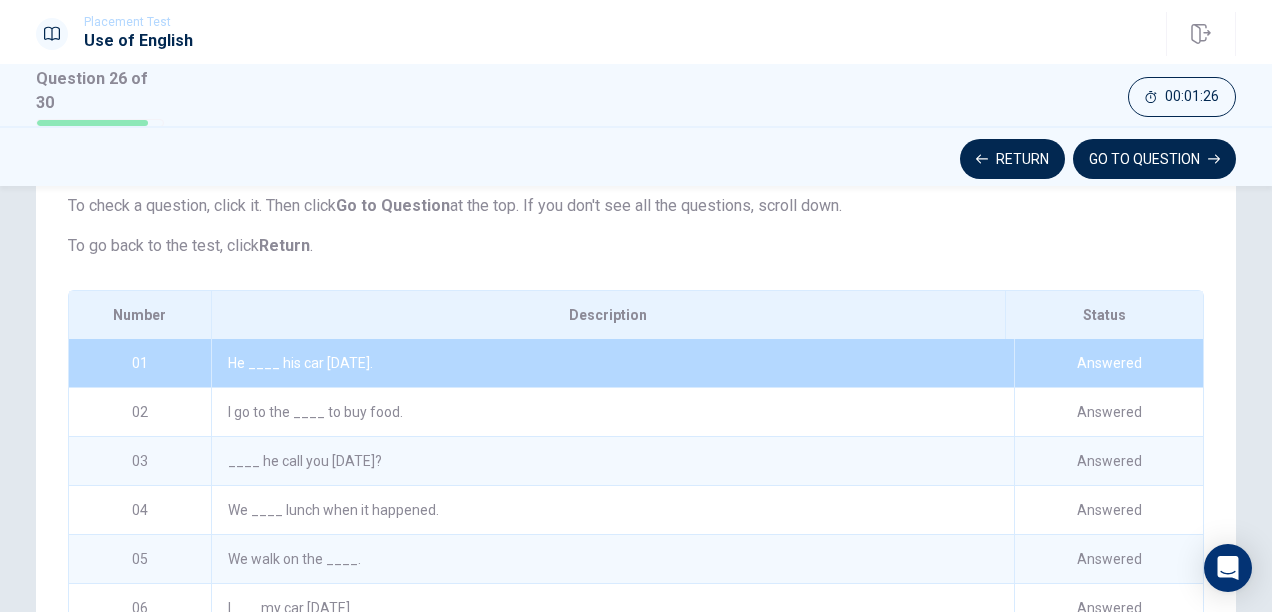 click on "He ____ his car [DATE]." at bounding box center (612, 363) 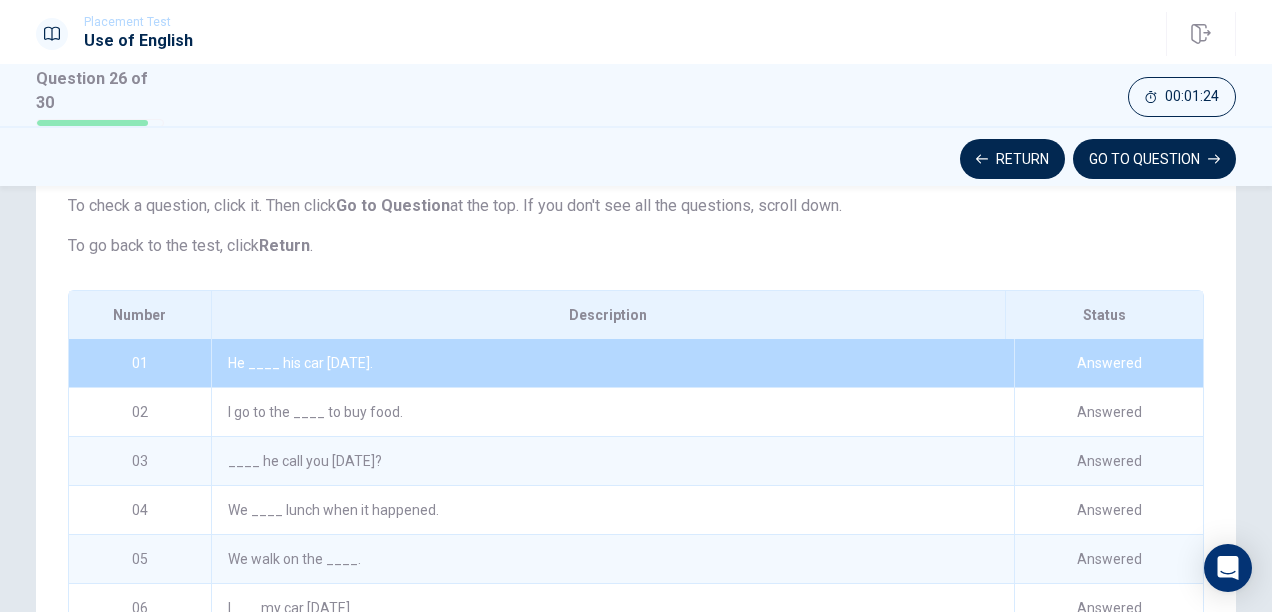 click on "01" at bounding box center (140, 363) 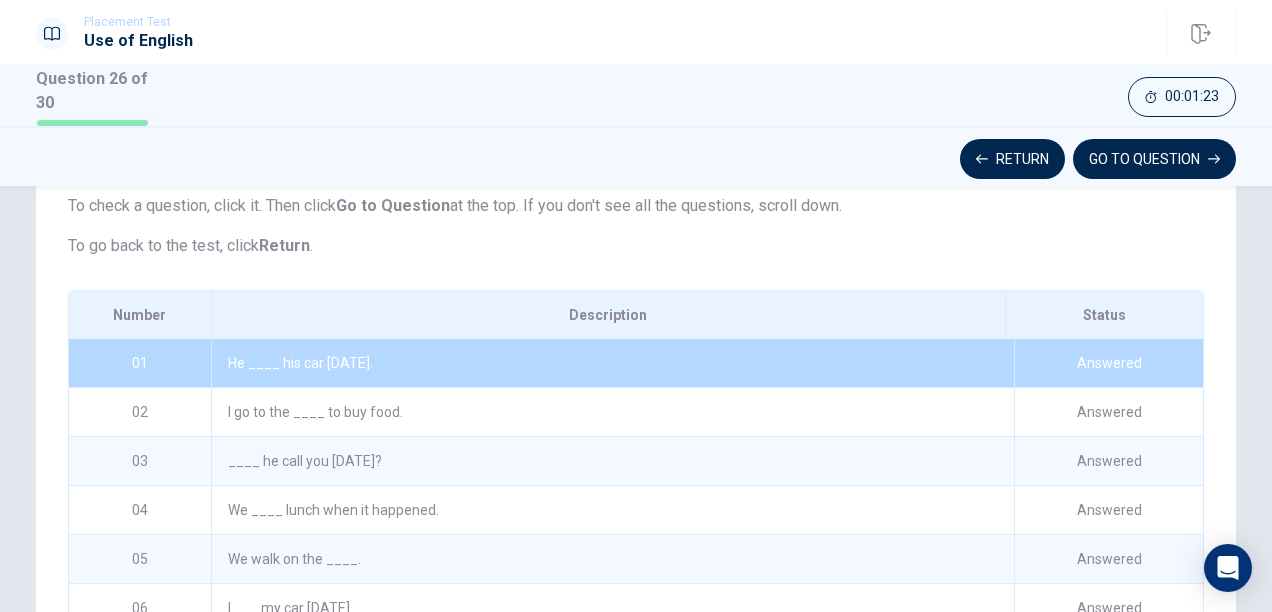 click on "01" at bounding box center [140, 363] 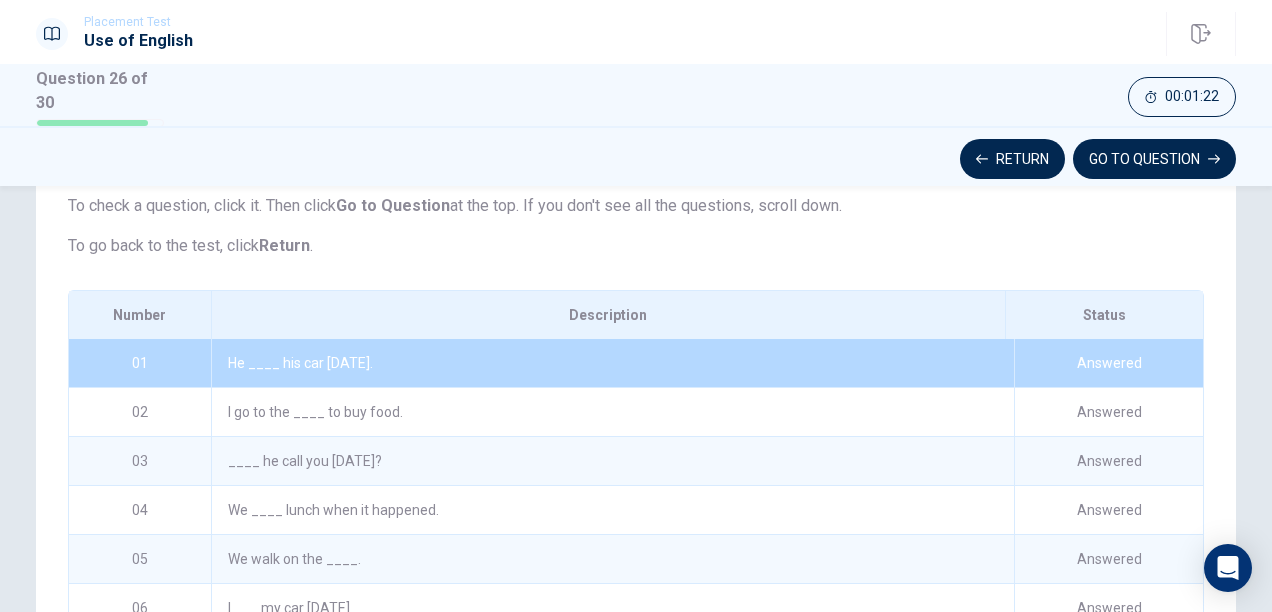 click on "He ____ his car [DATE]." at bounding box center [612, 363] 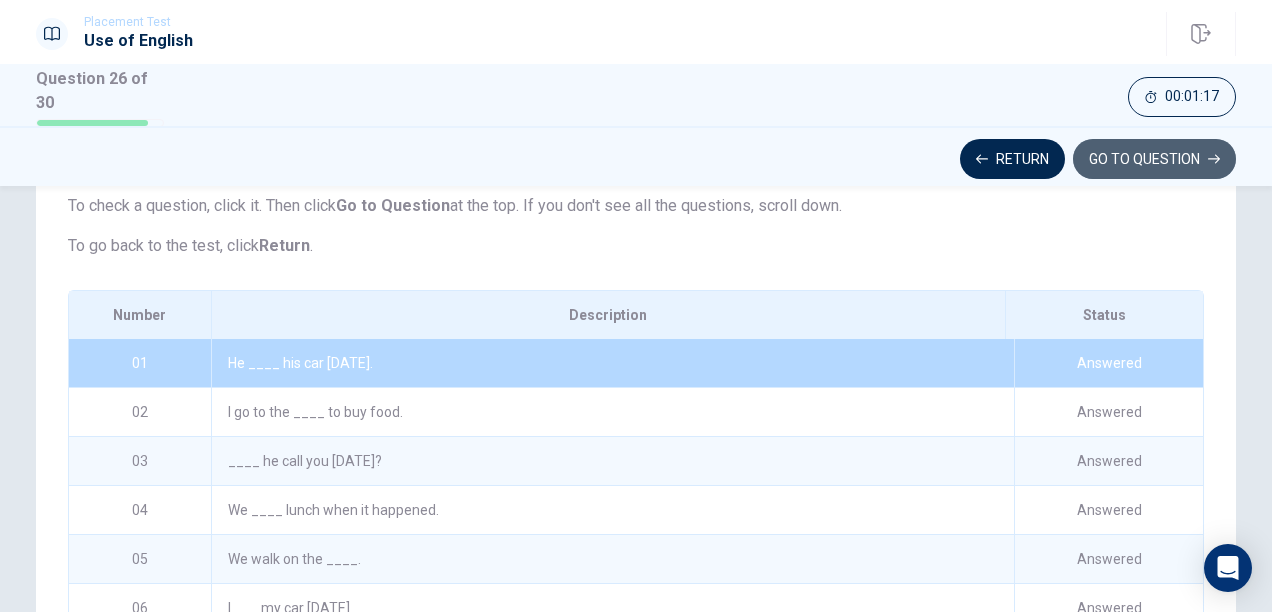 click on "GO TO QUESTION" at bounding box center (1154, 159) 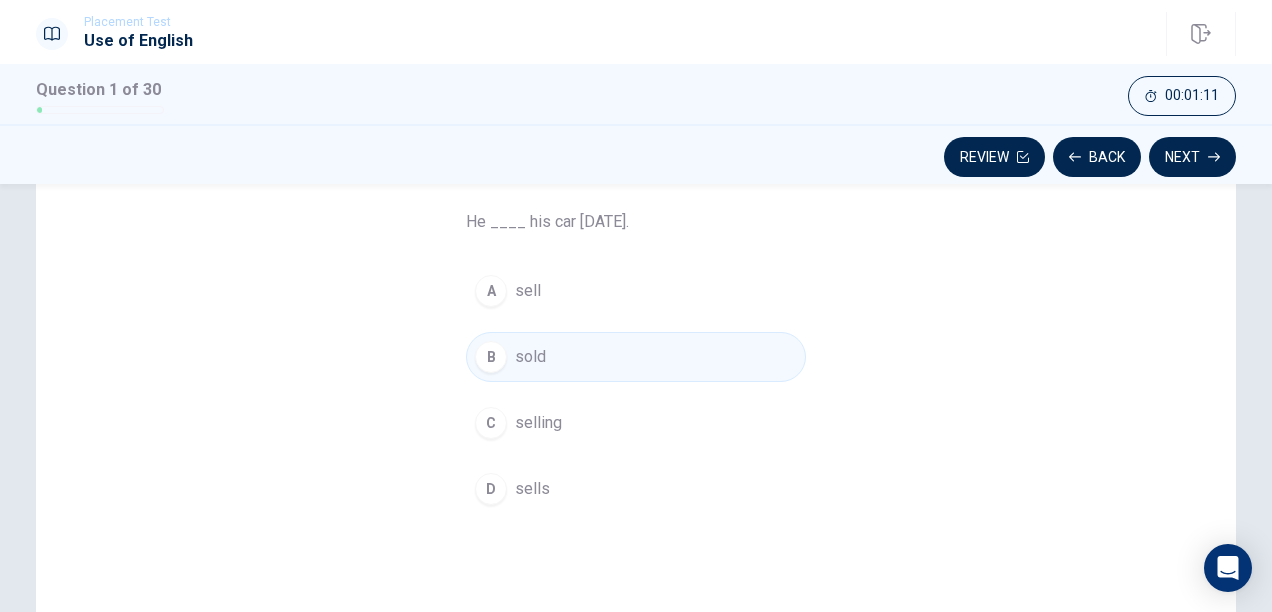 scroll, scrollTop: 149, scrollLeft: 0, axis: vertical 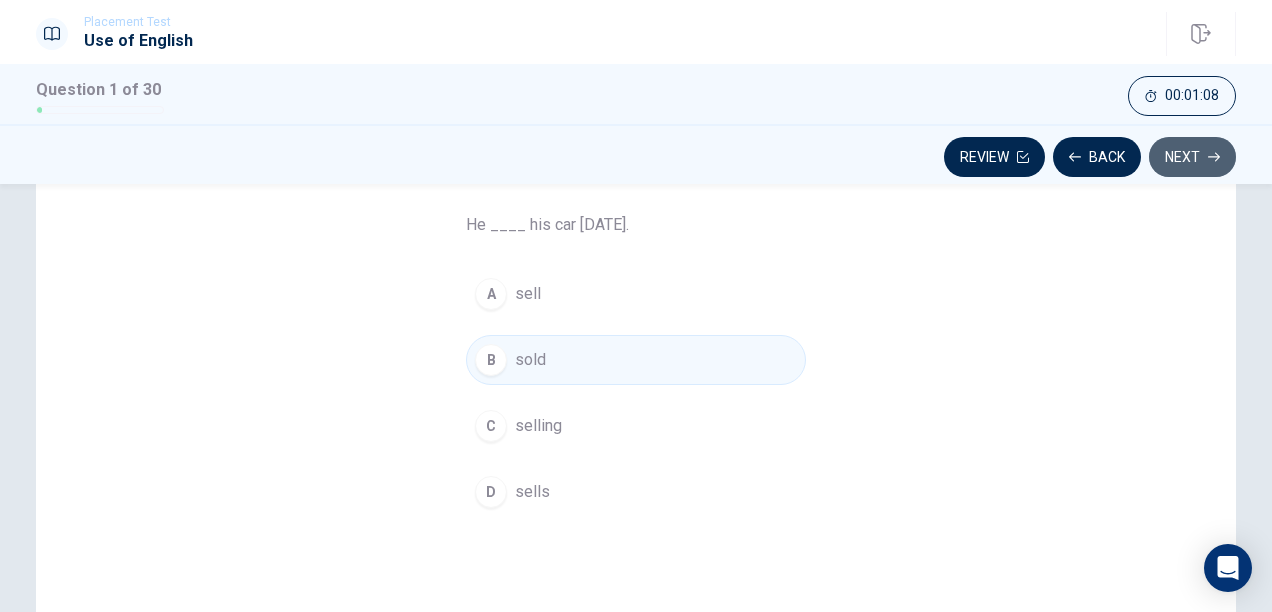 click on "Next" at bounding box center (1192, 157) 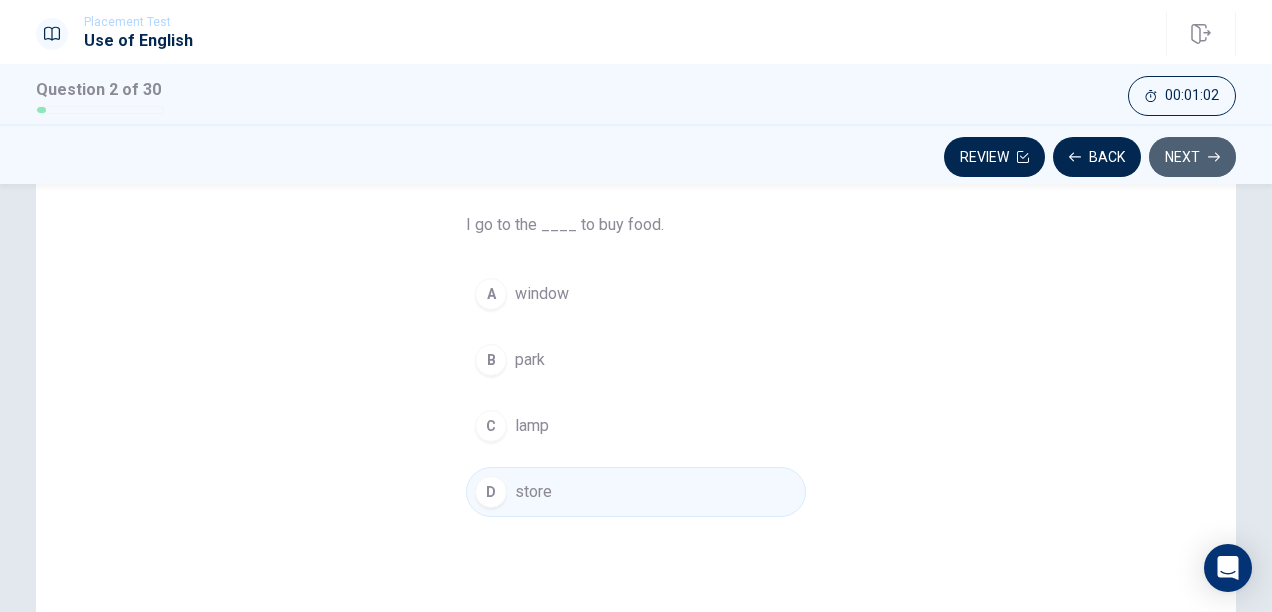 click on "Next" at bounding box center [1192, 157] 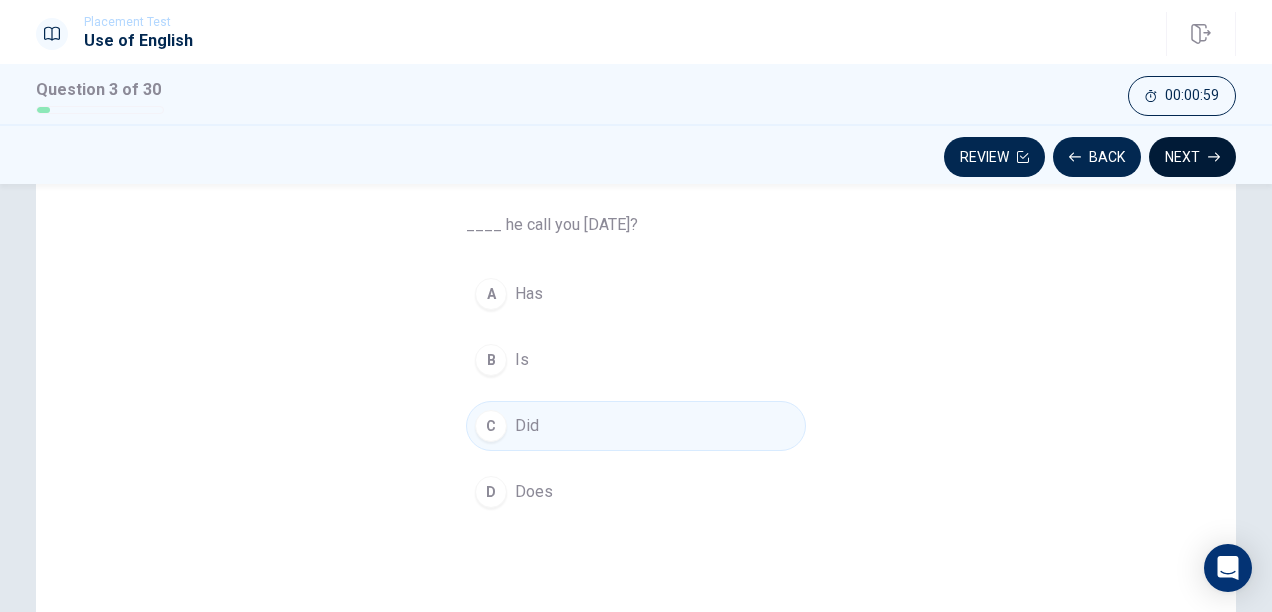 click on "Next" at bounding box center [1192, 157] 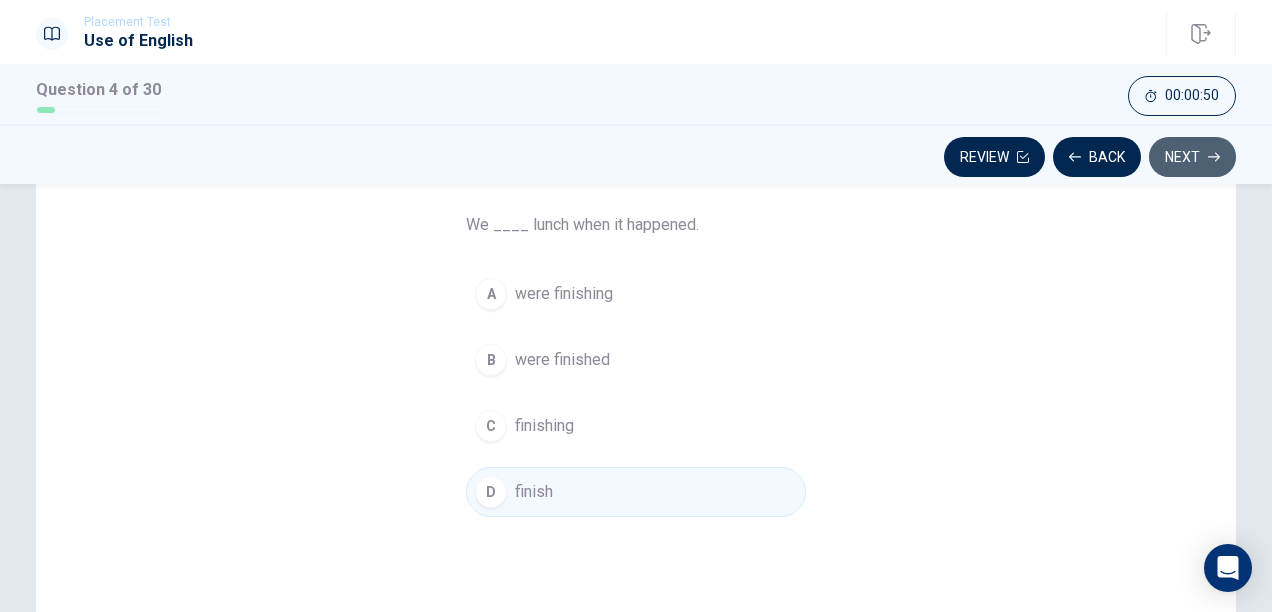click on "Next" at bounding box center [1192, 157] 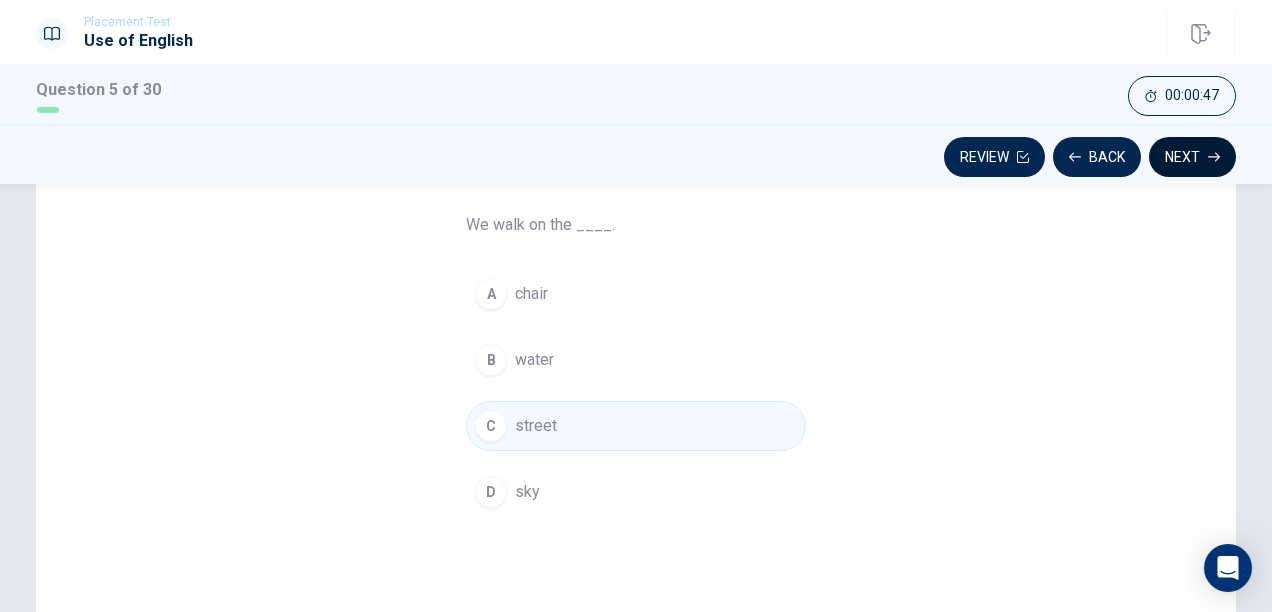 click on "Next" at bounding box center (1192, 157) 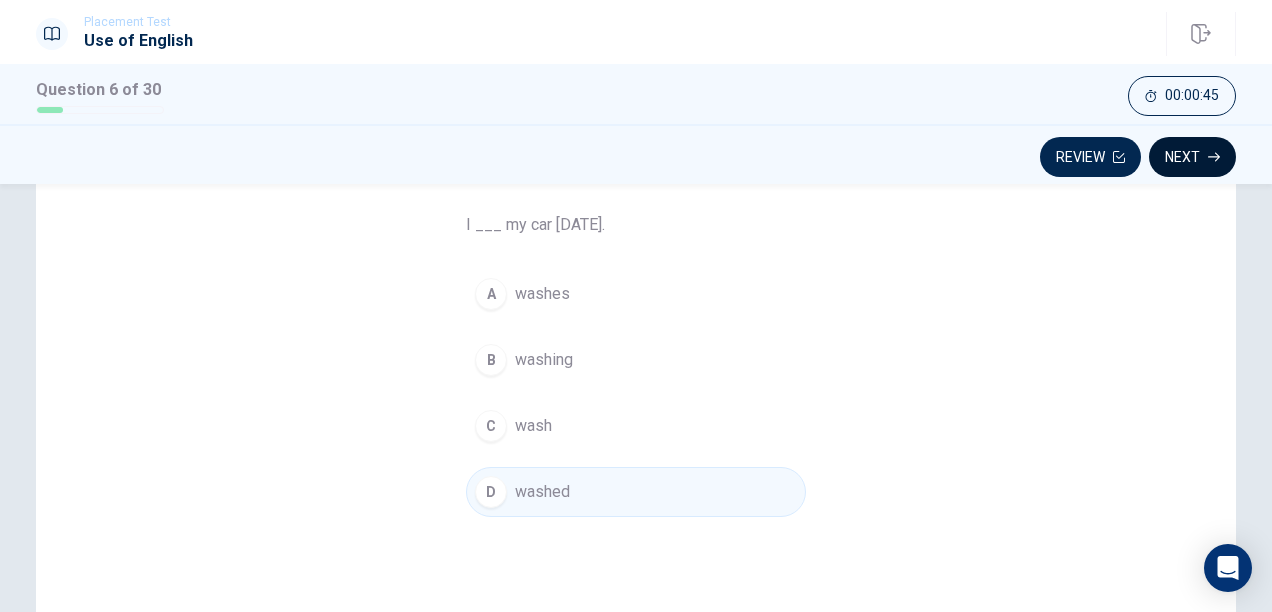 click on "Next" at bounding box center [1192, 157] 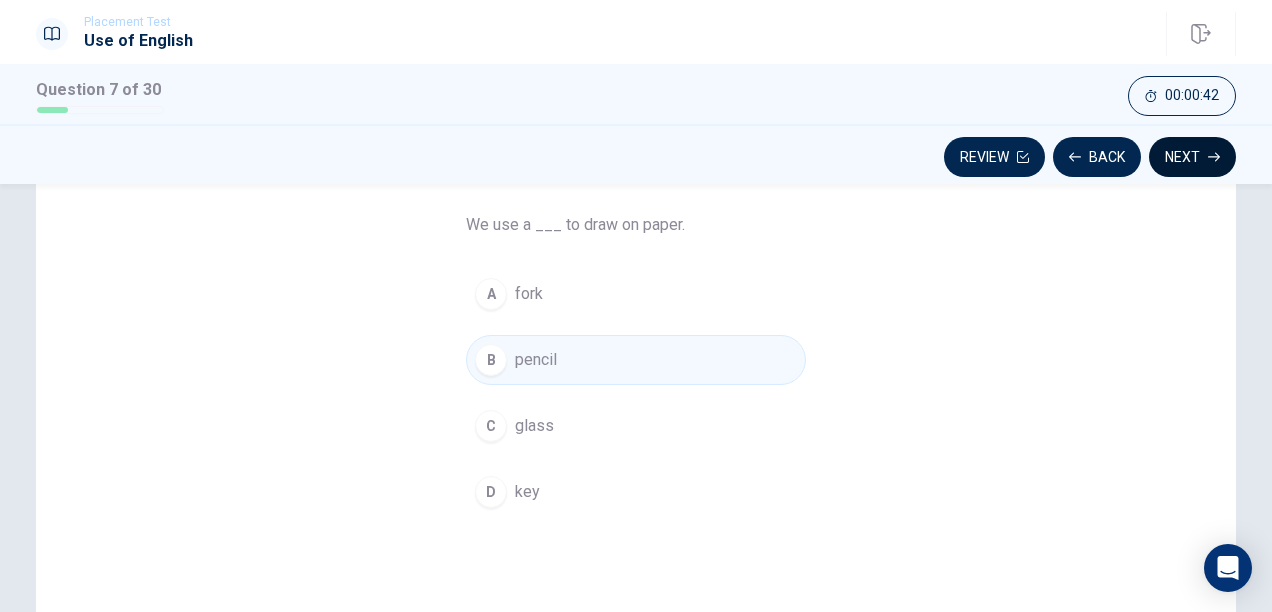 click on "Next" at bounding box center (1192, 157) 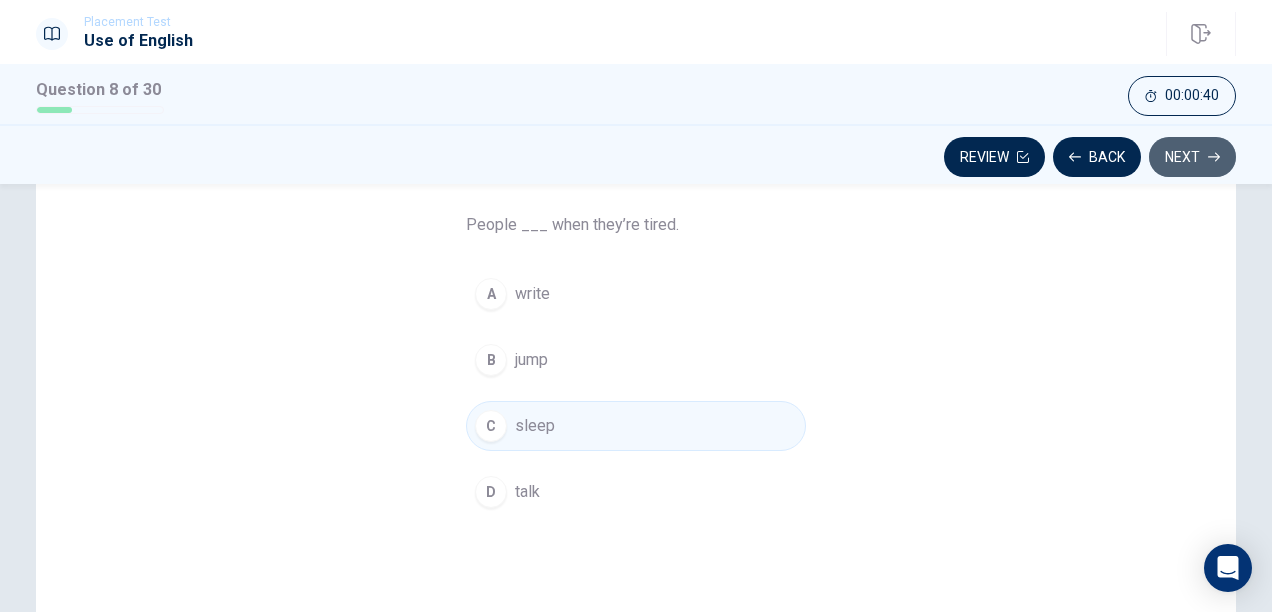 click on "Next" at bounding box center (1192, 157) 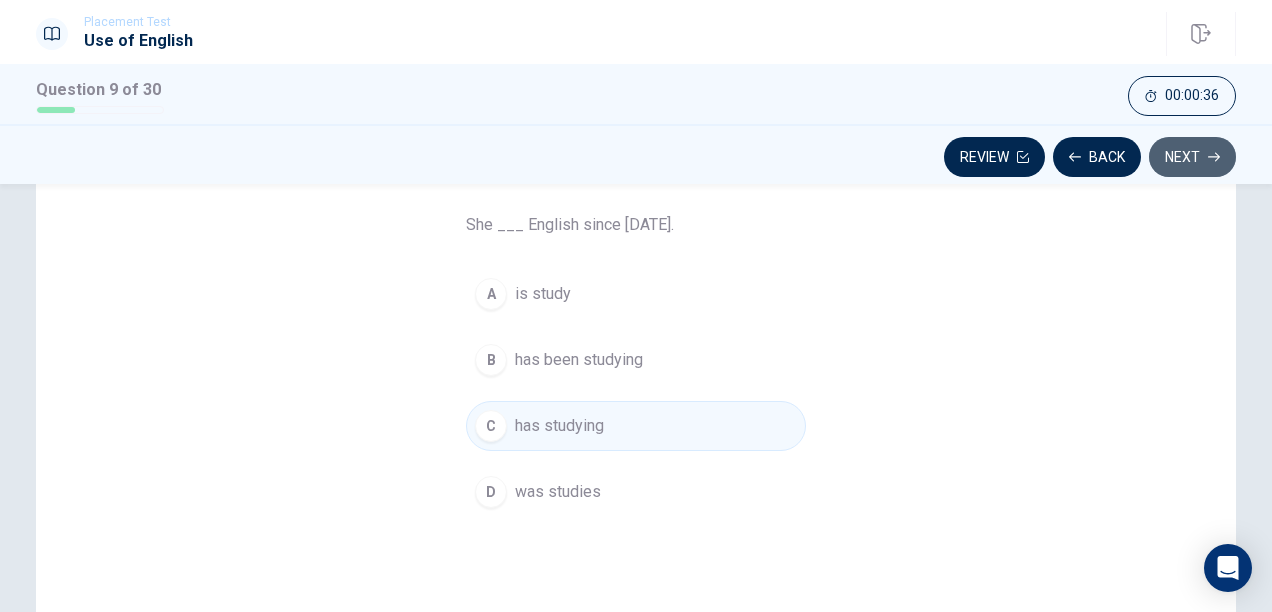 click on "Next" at bounding box center [1192, 157] 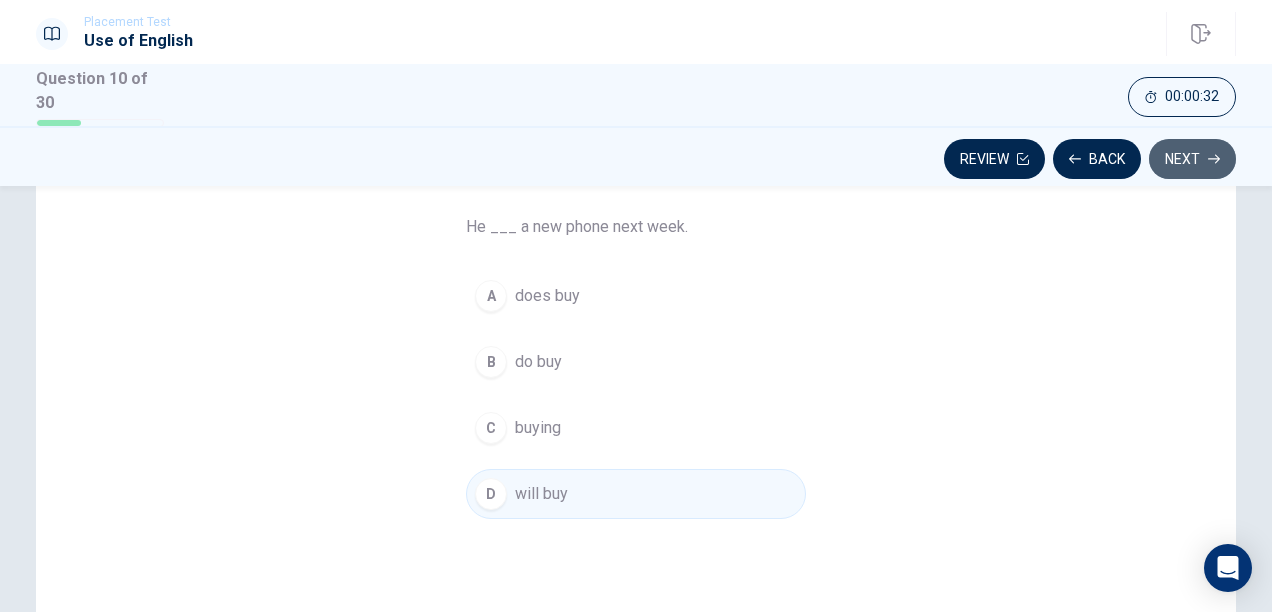 click on "Next" at bounding box center (1192, 159) 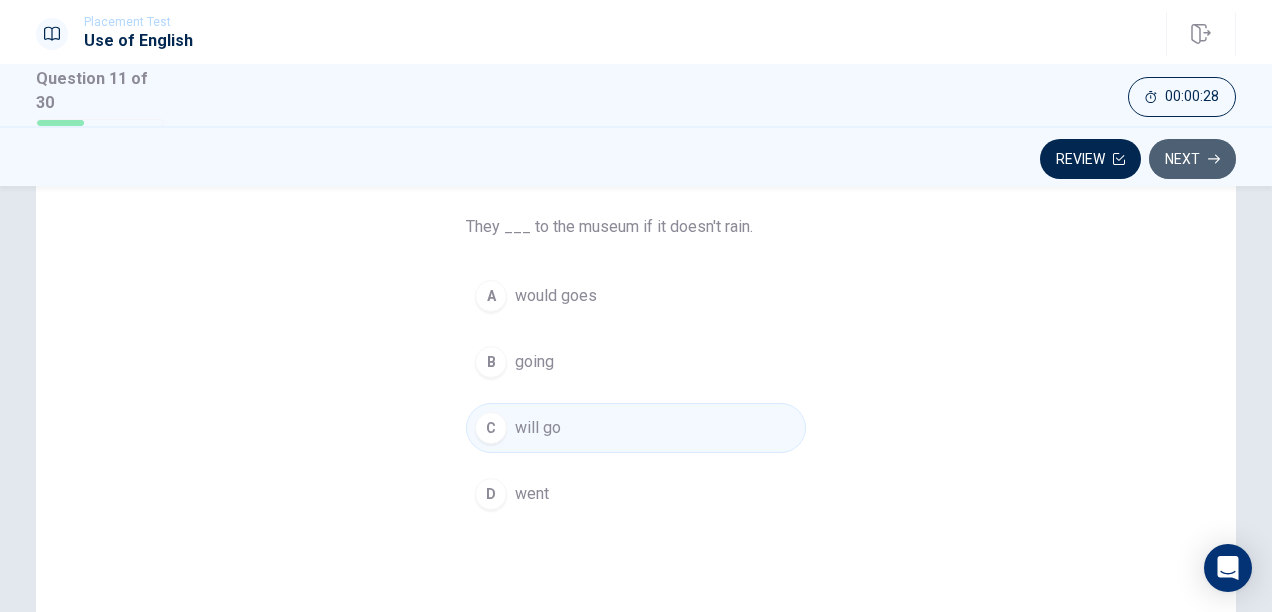 click on "Next" at bounding box center (1192, 159) 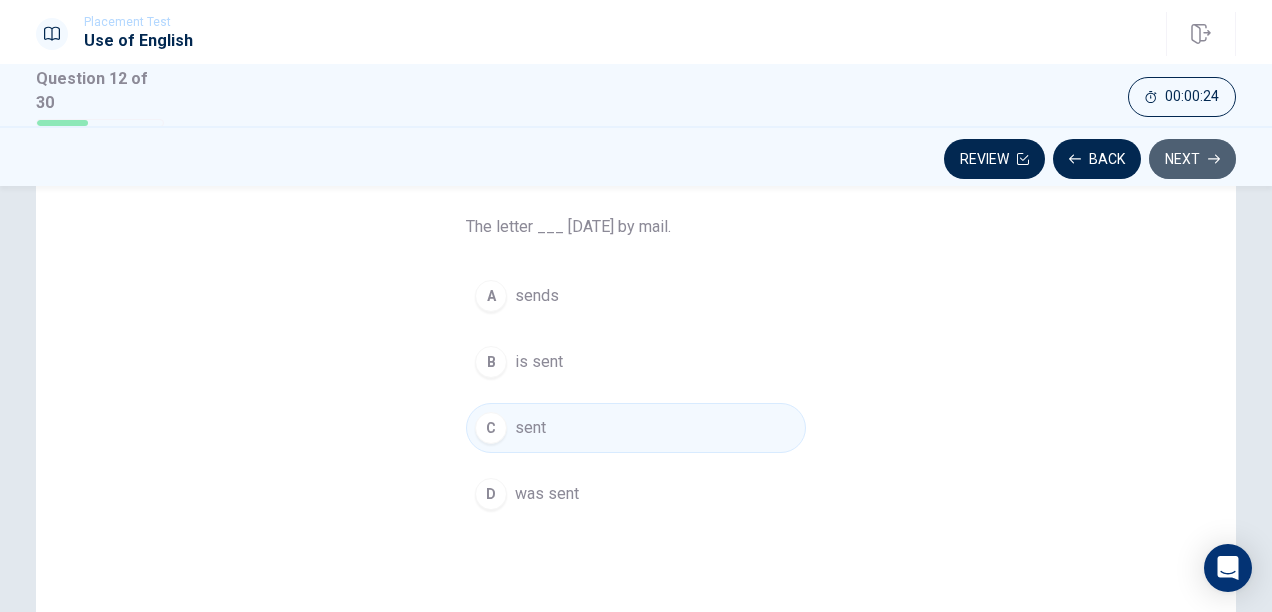 click on "Next" at bounding box center [1192, 159] 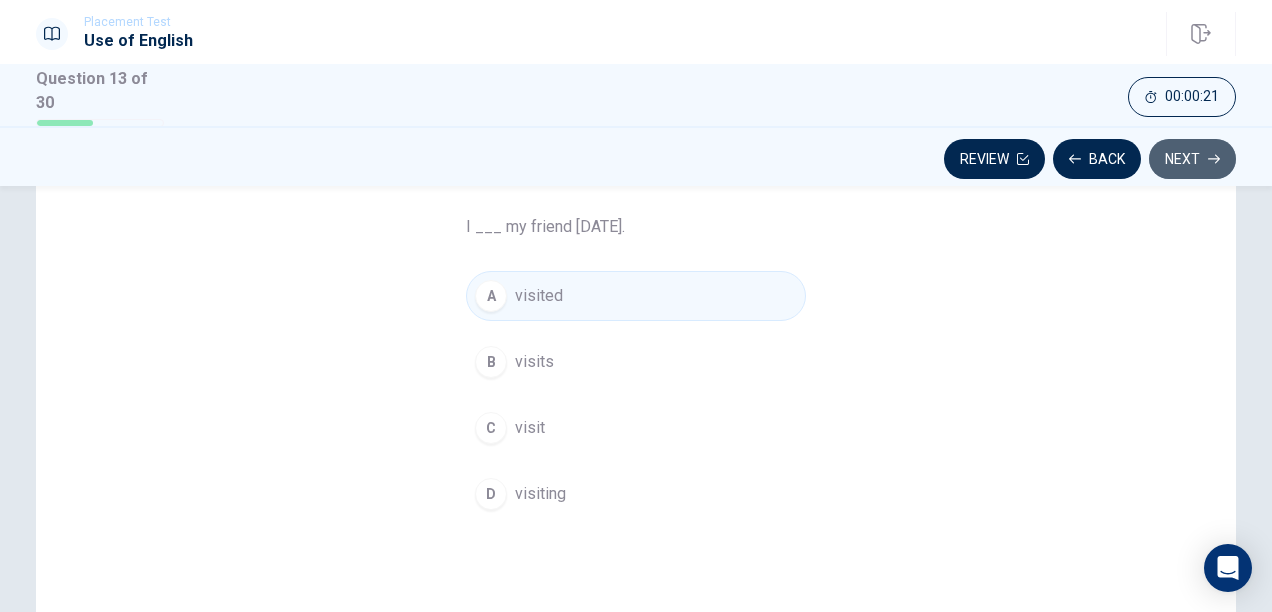 click on "Next" at bounding box center (1192, 159) 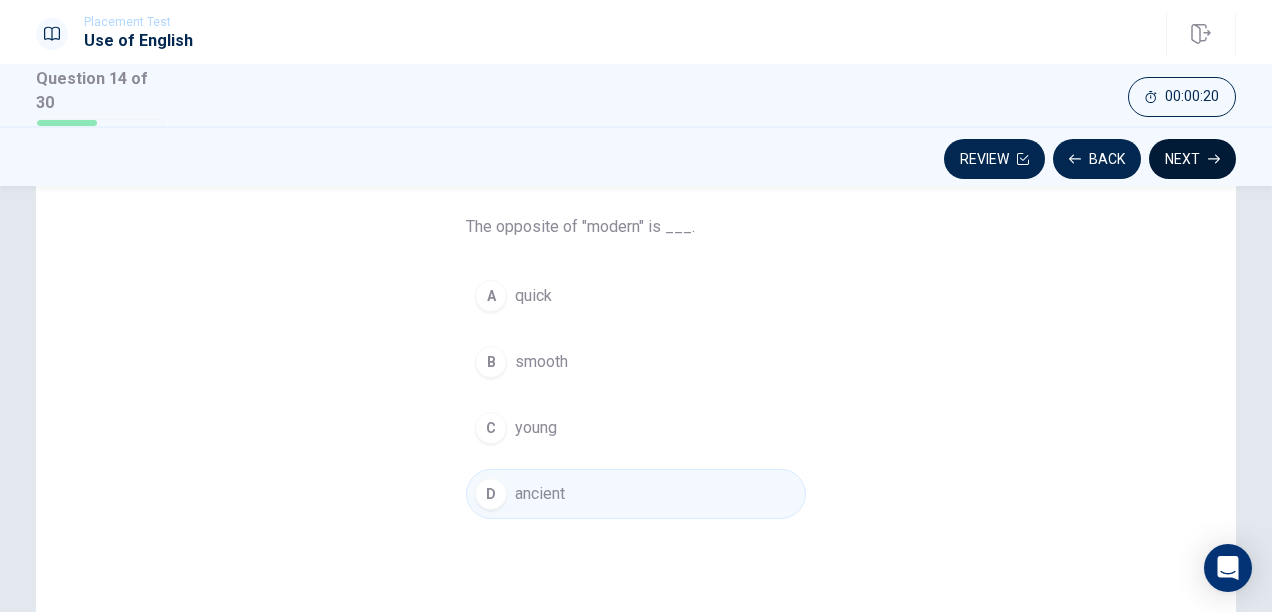 click on "Next" at bounding box center (1192, 159) 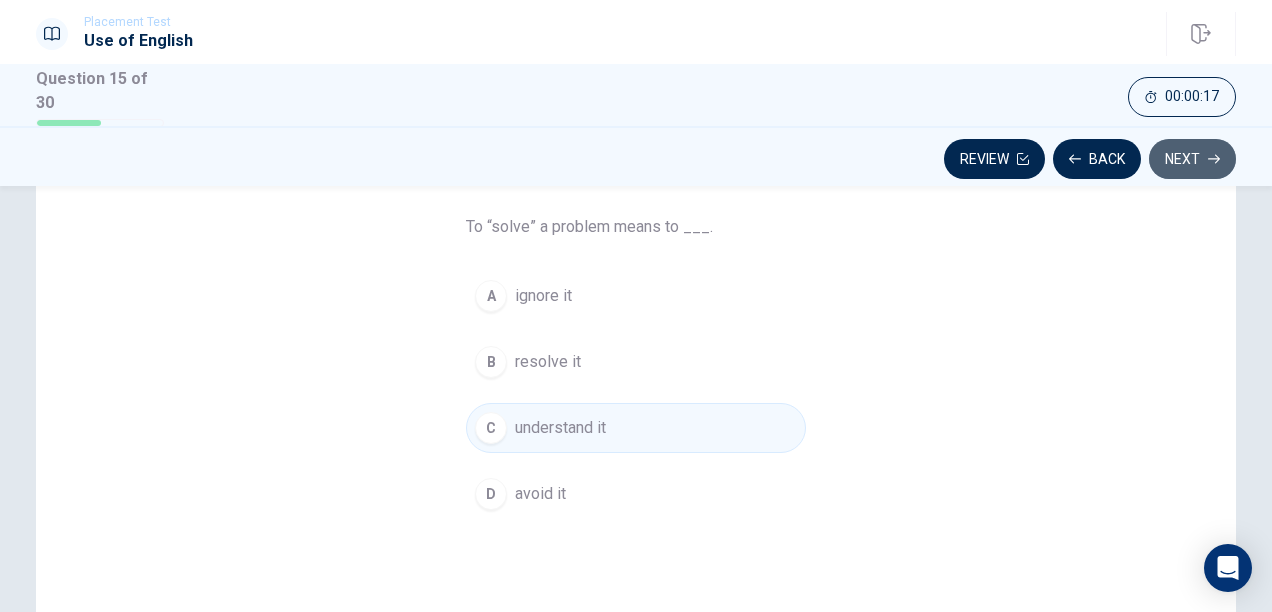 click on "Next" at bounding box center (1192, 159) 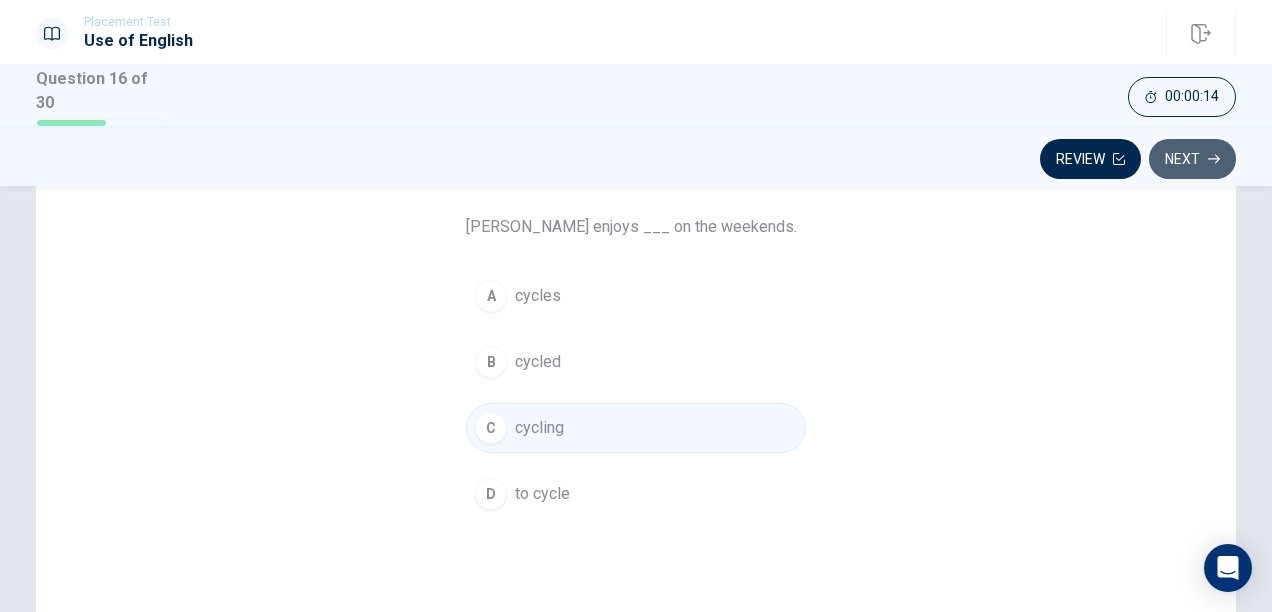 click on "Next" at bounding box center (1192, 159) 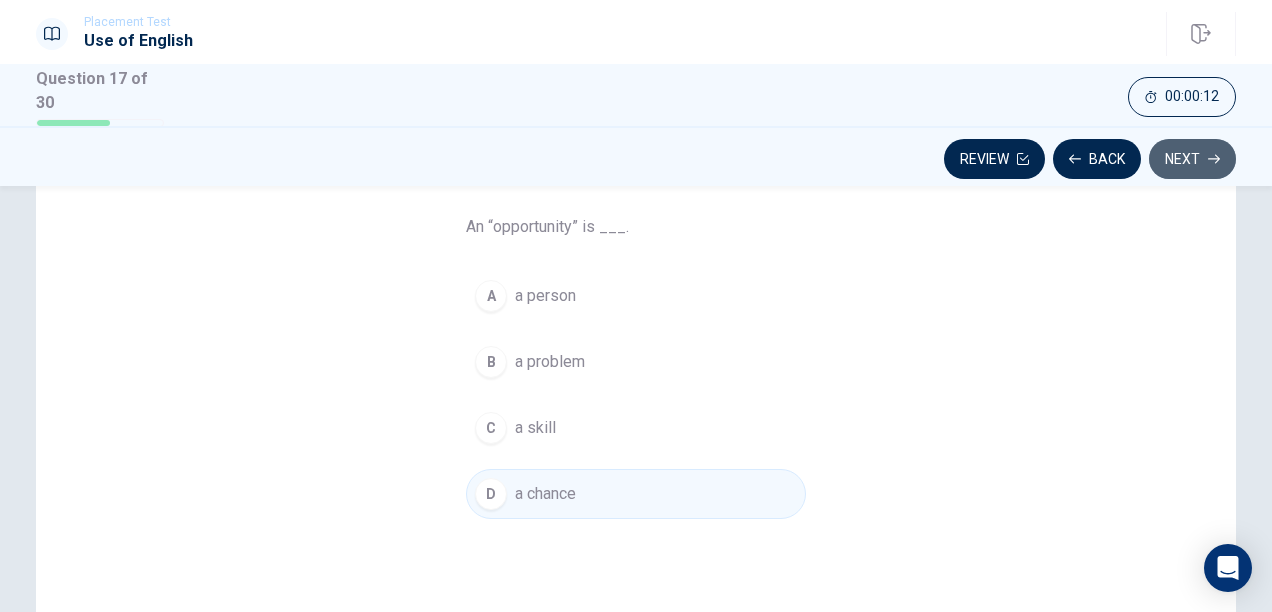 click on "Next" at bounding box center (1192, 159) 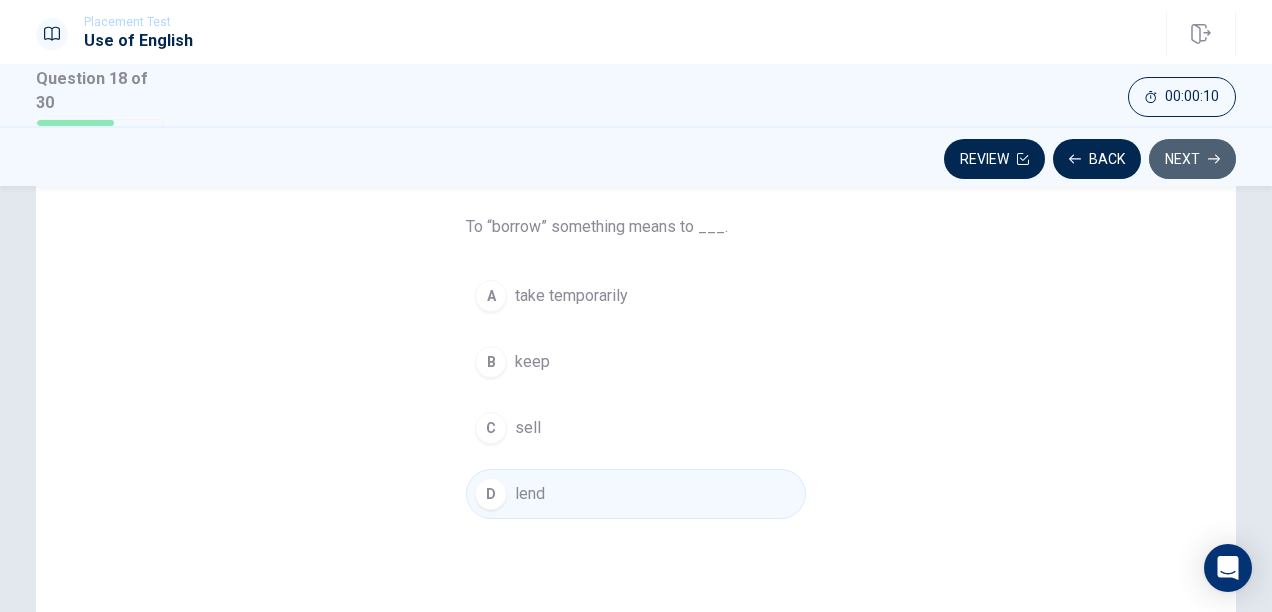 click on "Next" at bounding box center [1192, 159] 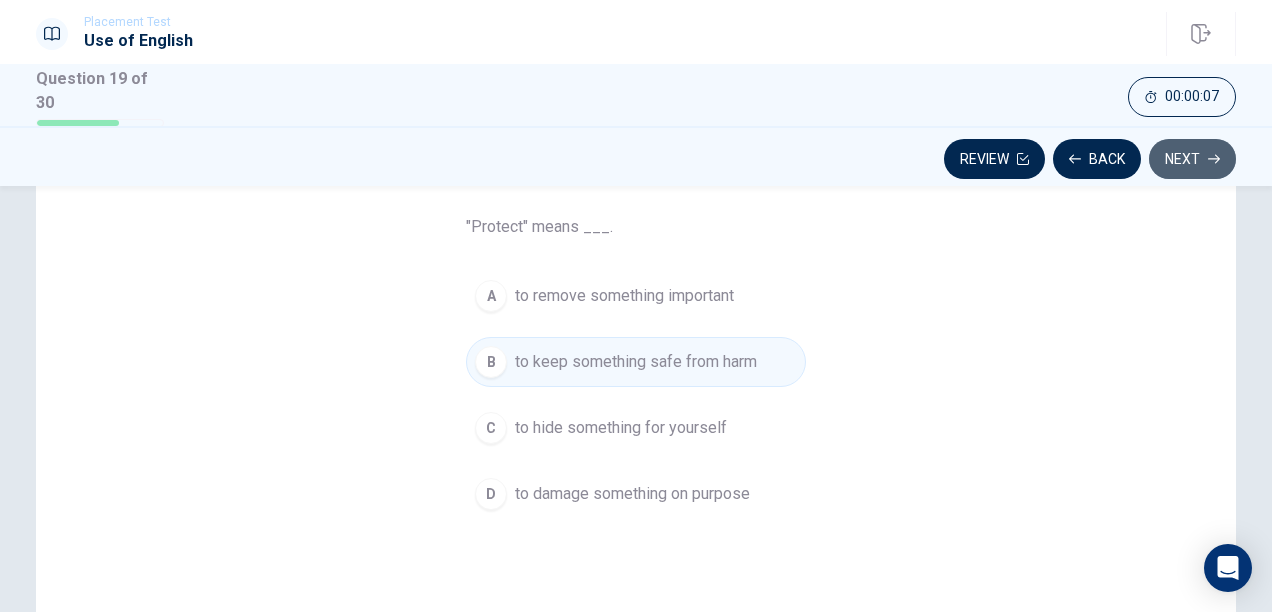 click on "Next" at bounding box center [1192, 159] 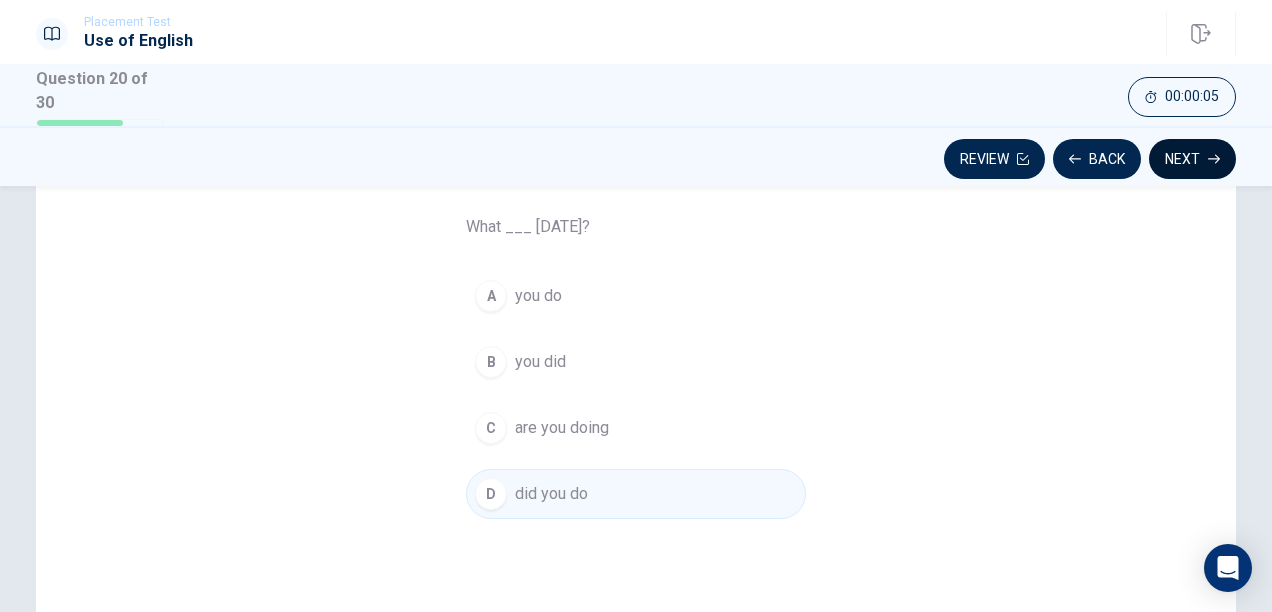 click on "Next" at bounding box center (1192, 159) 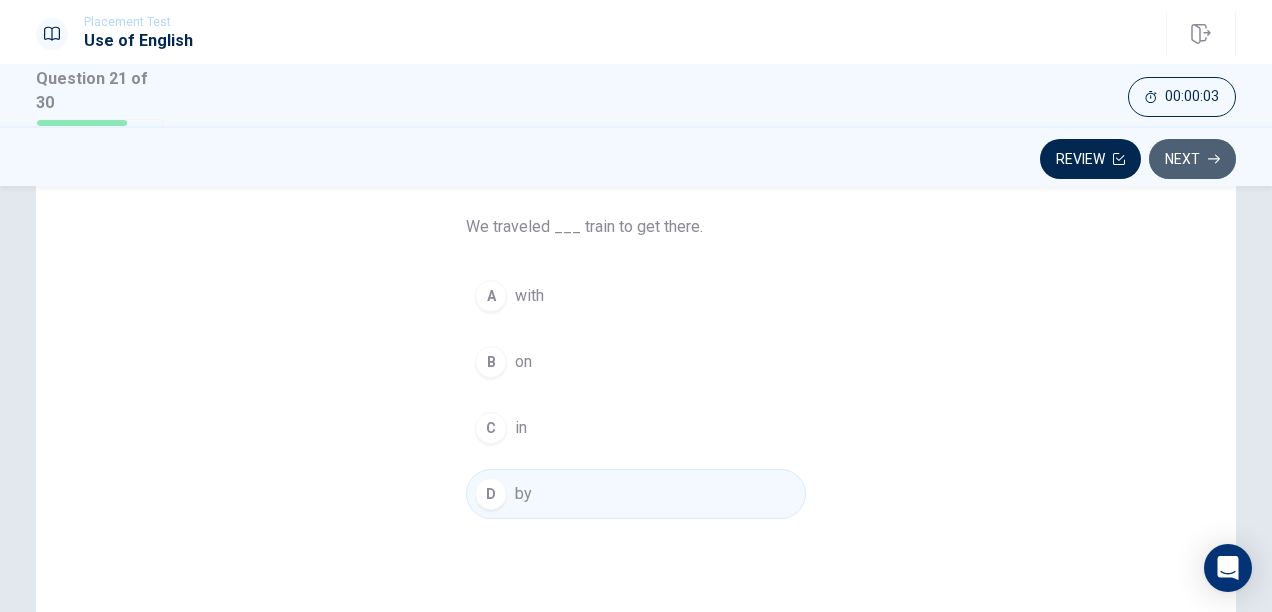 click on "Next" at bounding box center [1192, 159] 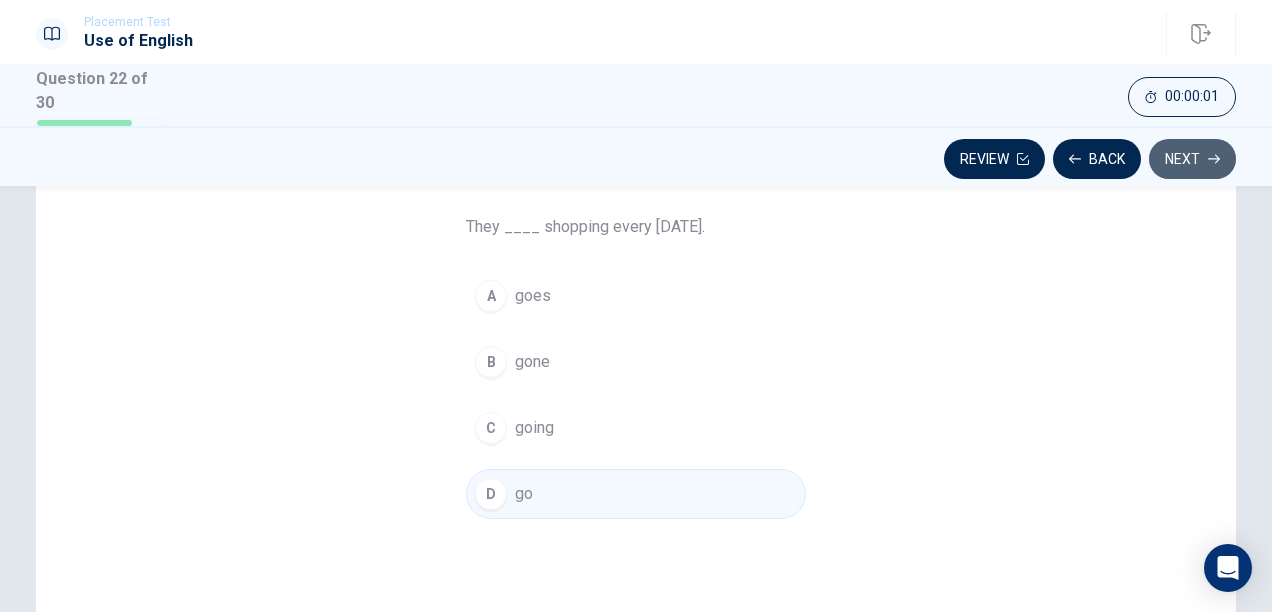 click on "Next" at bounding box center (1192, 159) 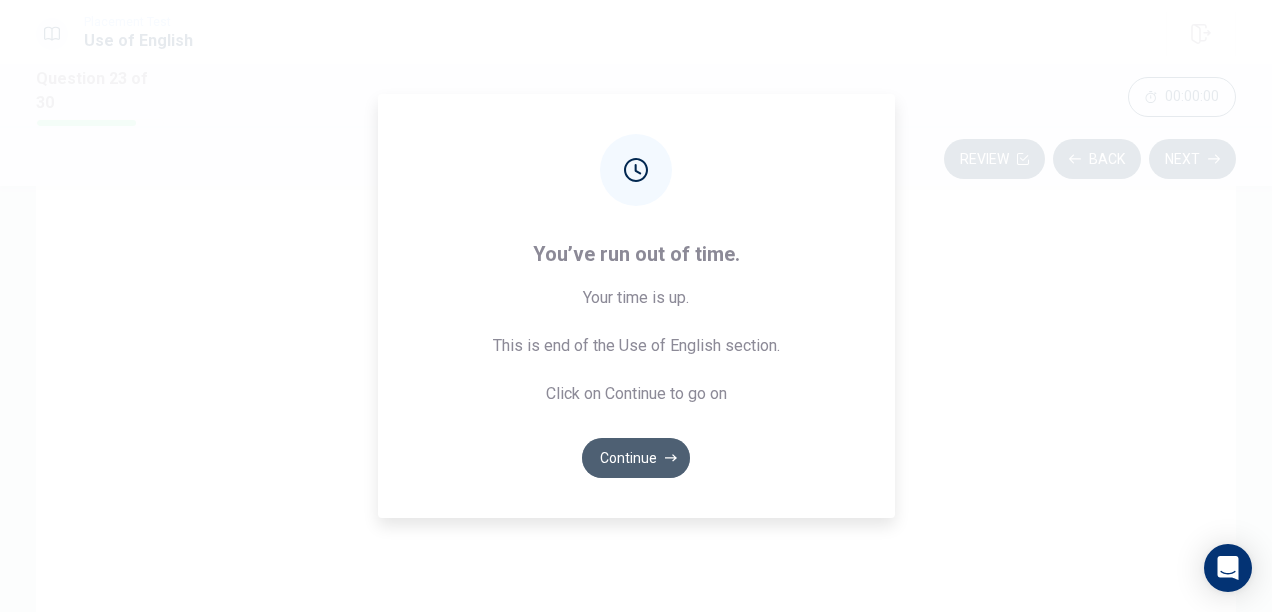 click on "Continue" at bounding box center [636, 458] 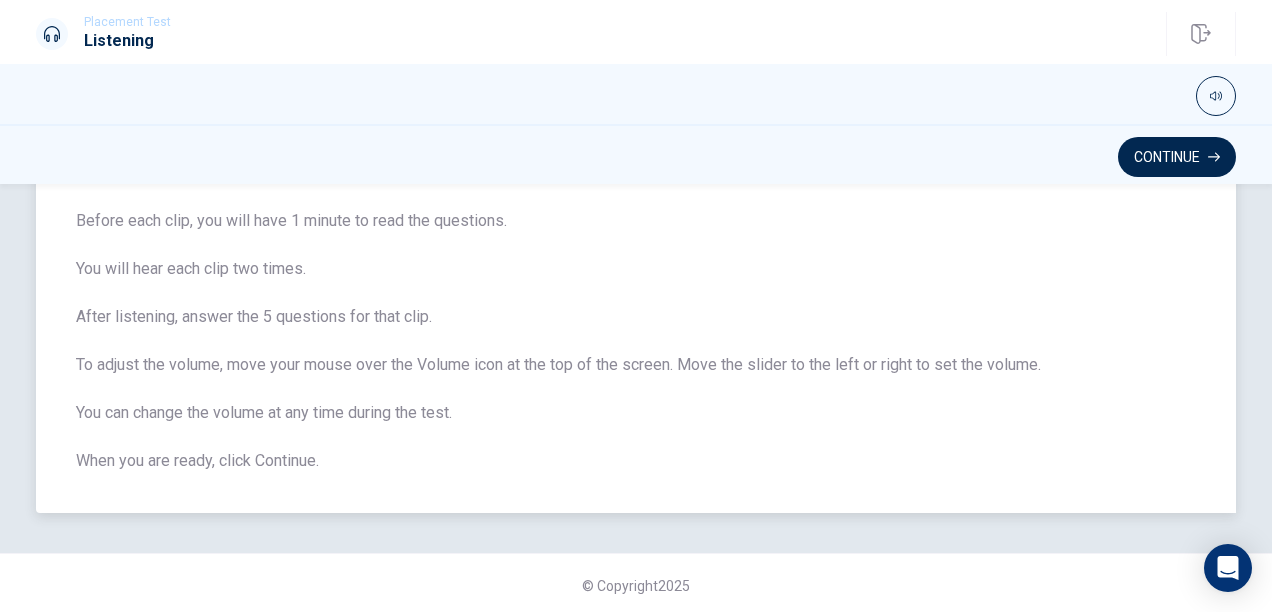 scroll, scrollTop: 180, scrollLeft: 0, axis: vertical 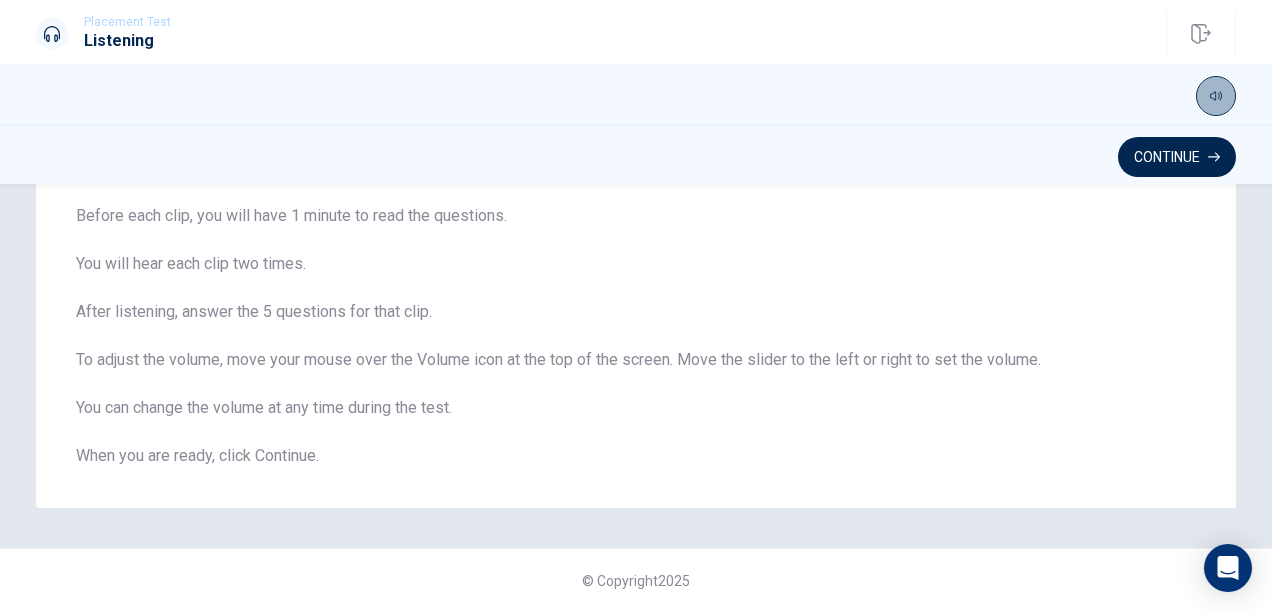 click at bounding box center (1216, 96) 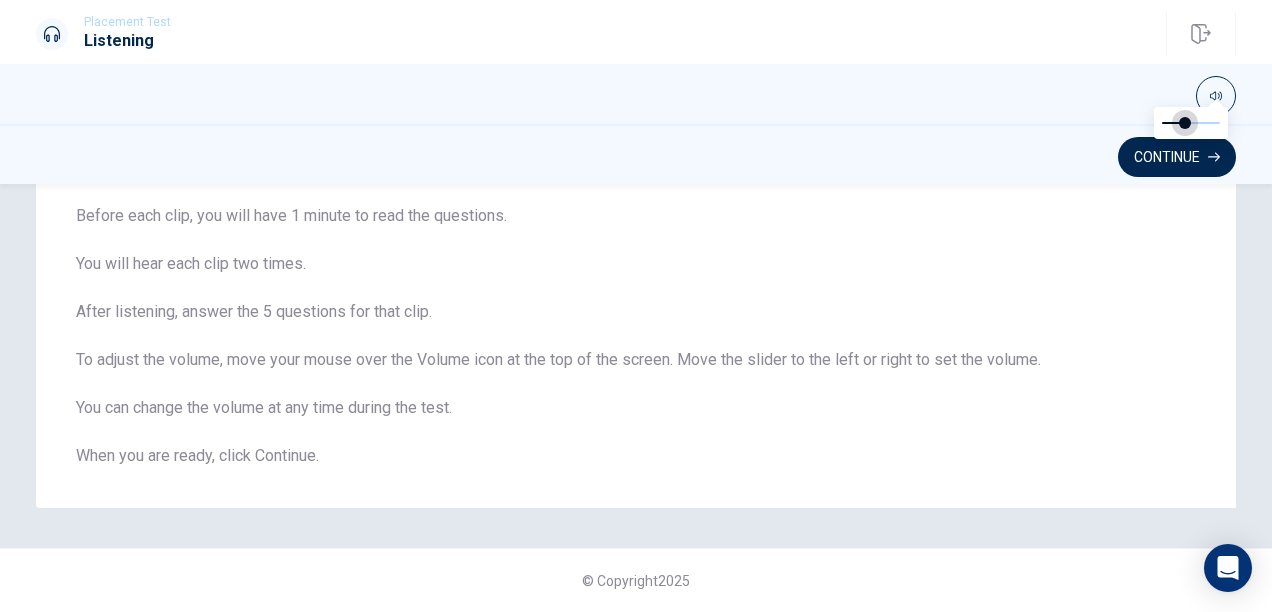 click at bounding box center [1191, 123] 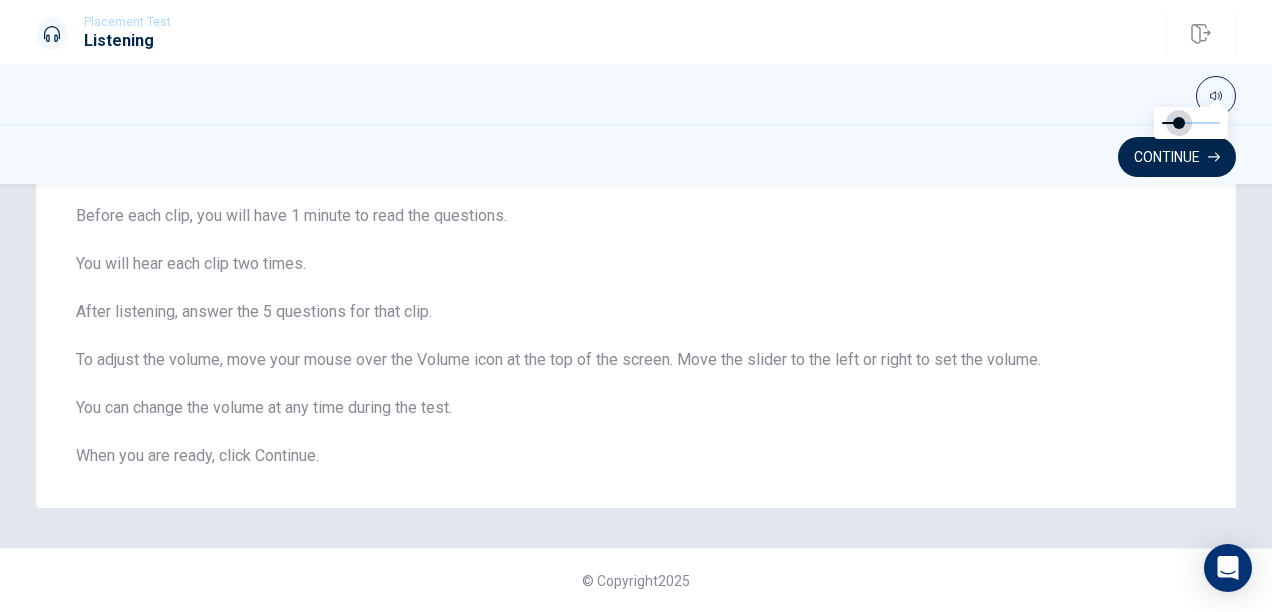 click at bounding box center [1179, 123] 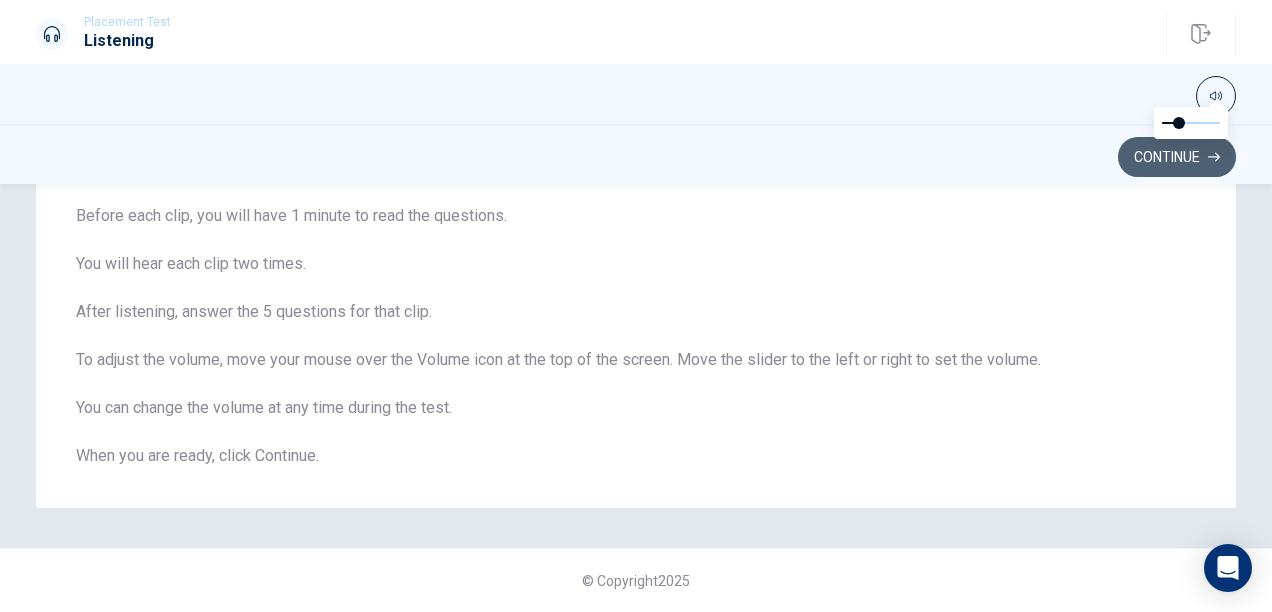 click on "Continue" at bounding box center [1177, 157] 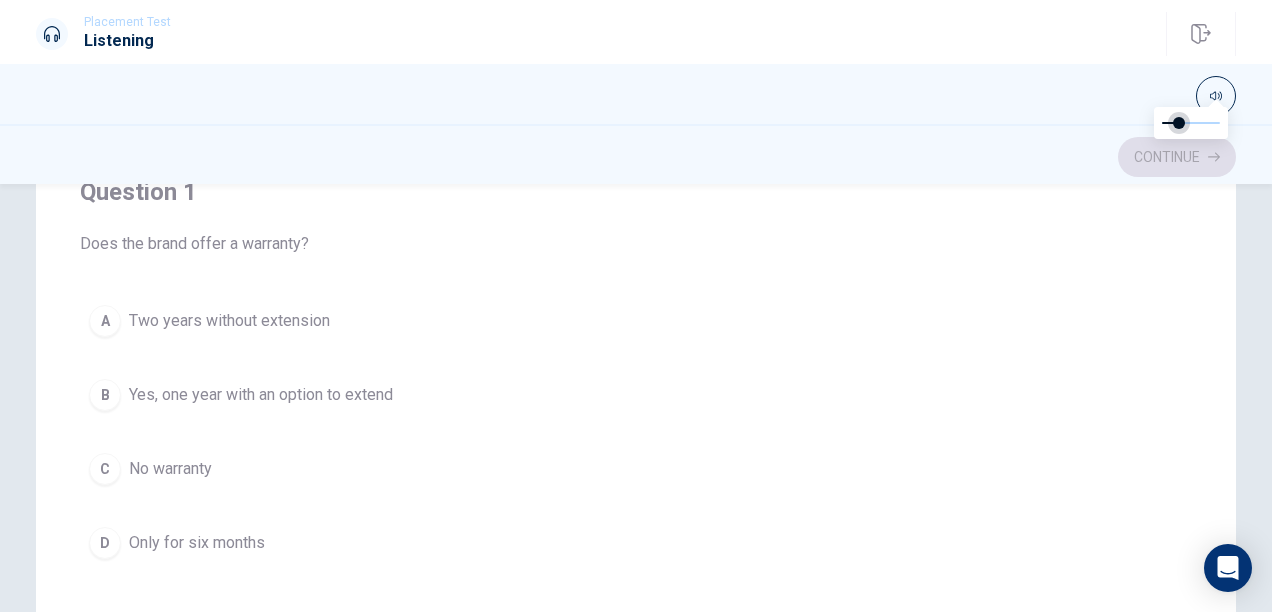 type on "0.2" 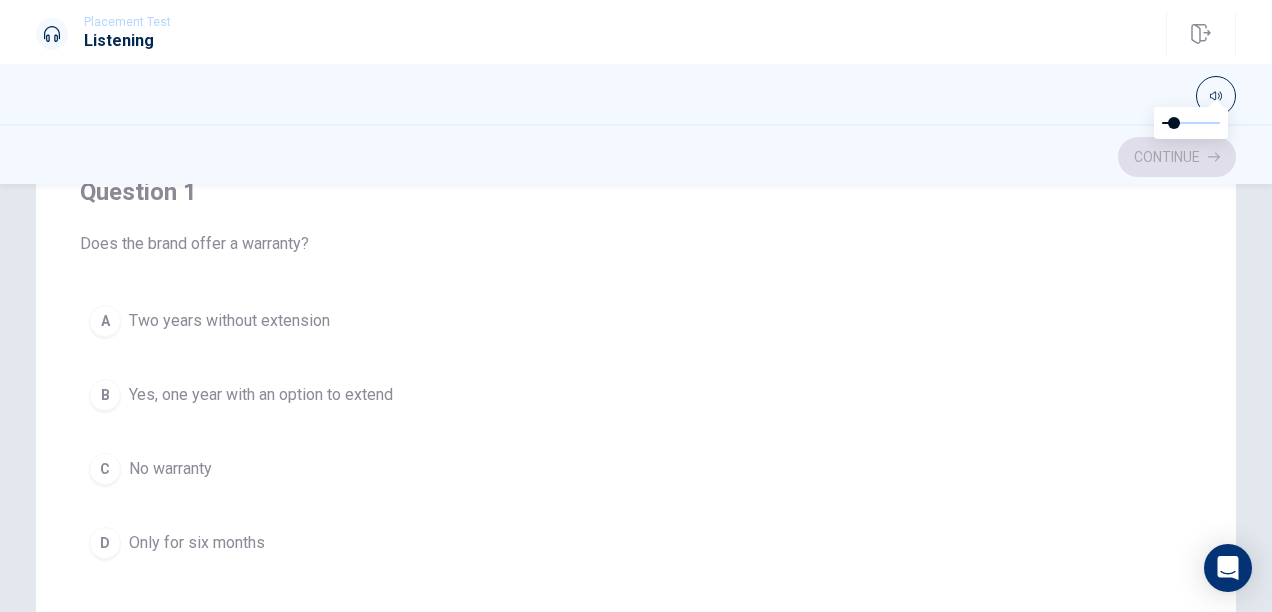 click on "Question 1 Does the brand offer a warranty? A Two years without extension B Yes, one year with an option to extend C No warranty D Only for six months" at bounding box center [636, 372] 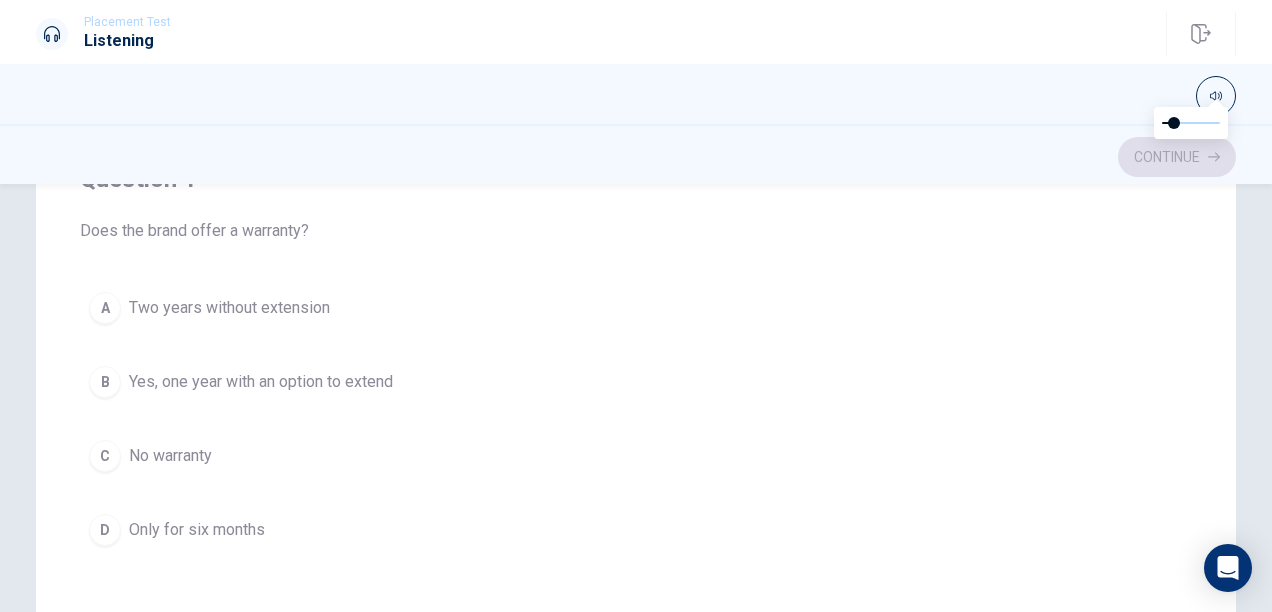 scroll, scrollTop: 0, scrollLeft: 0, axis: both 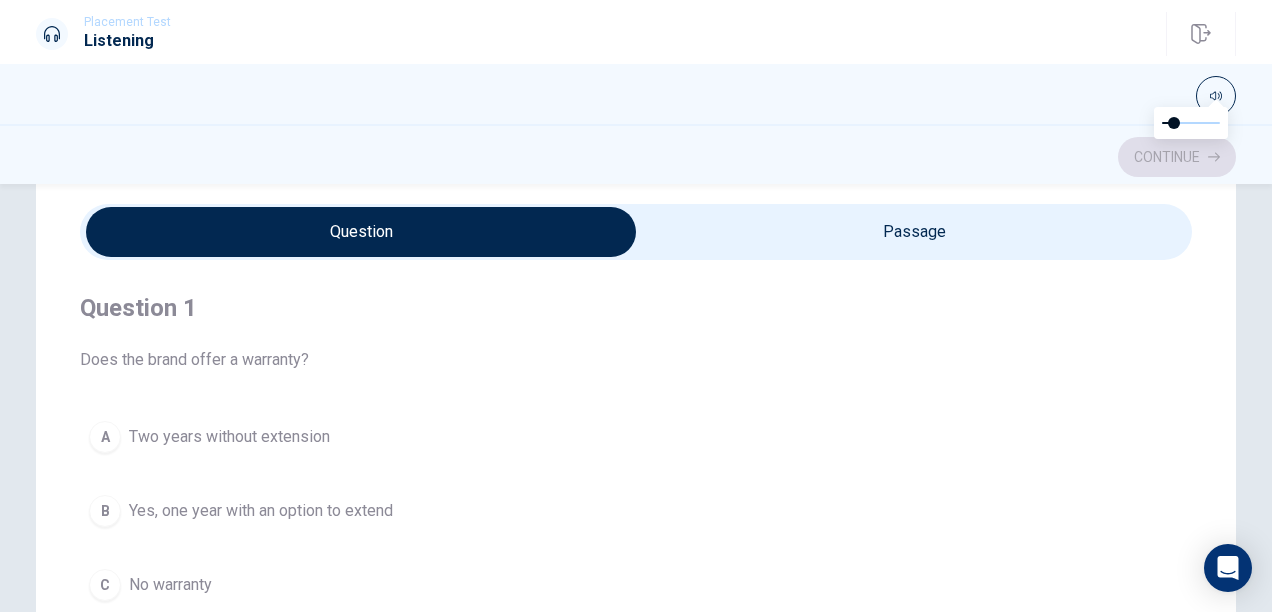 type on "9" 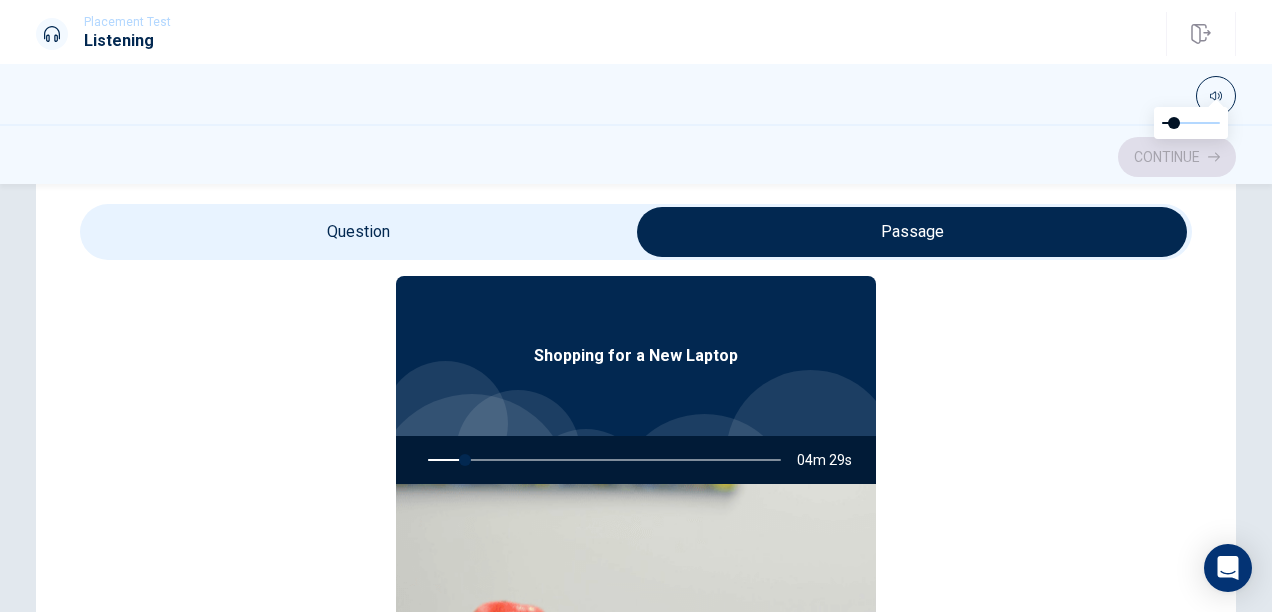 scroll, scrollTop: 112, scrollLeft: 0, axis: vertical 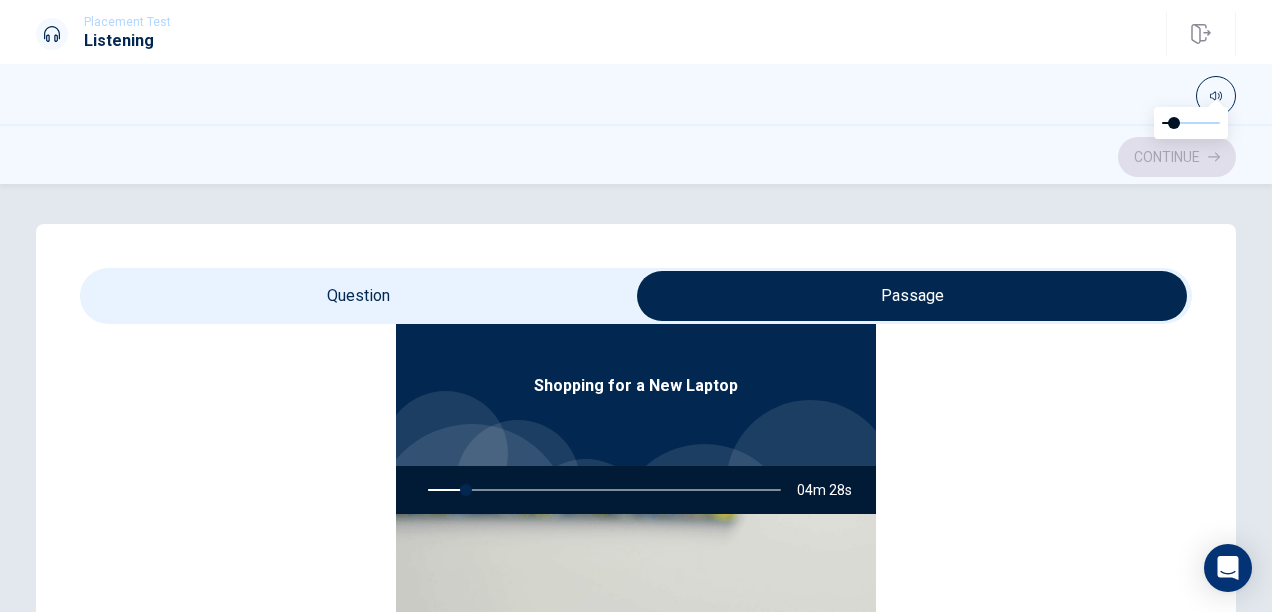 type on "11" 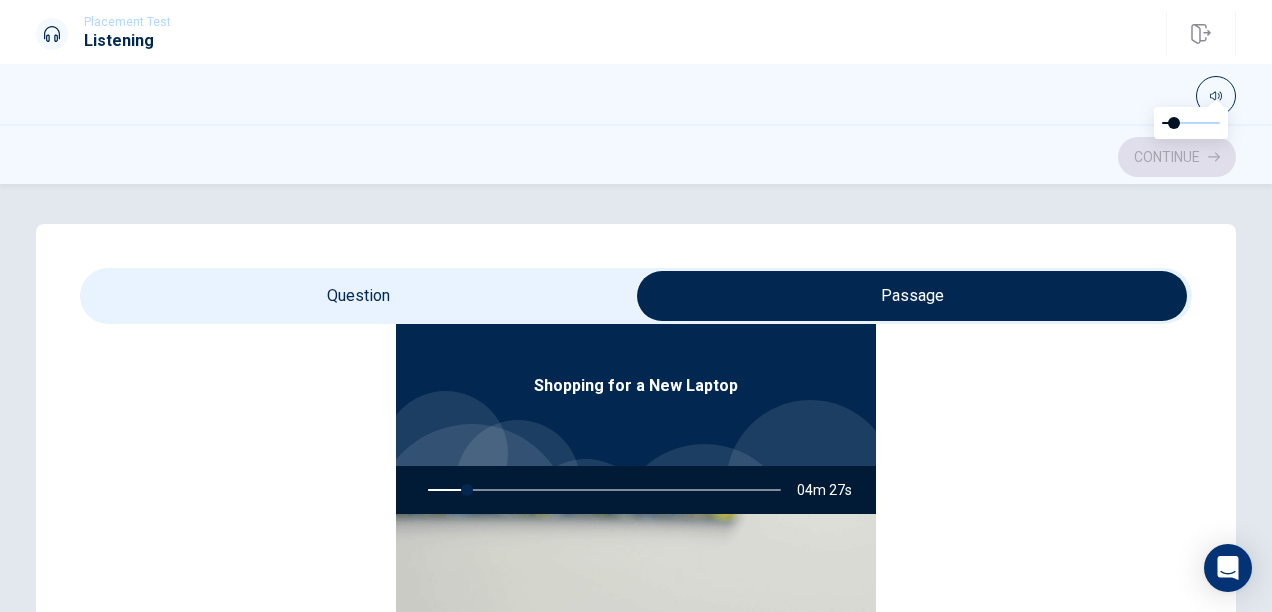 click at bounding box center (912, 296) 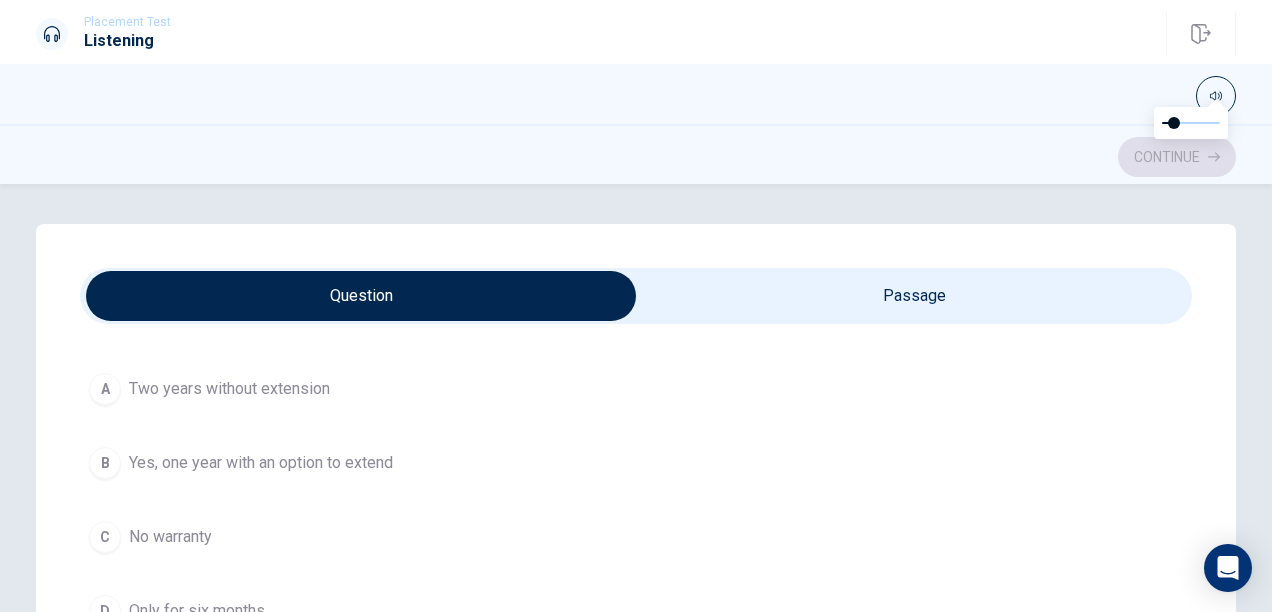 type on "12" 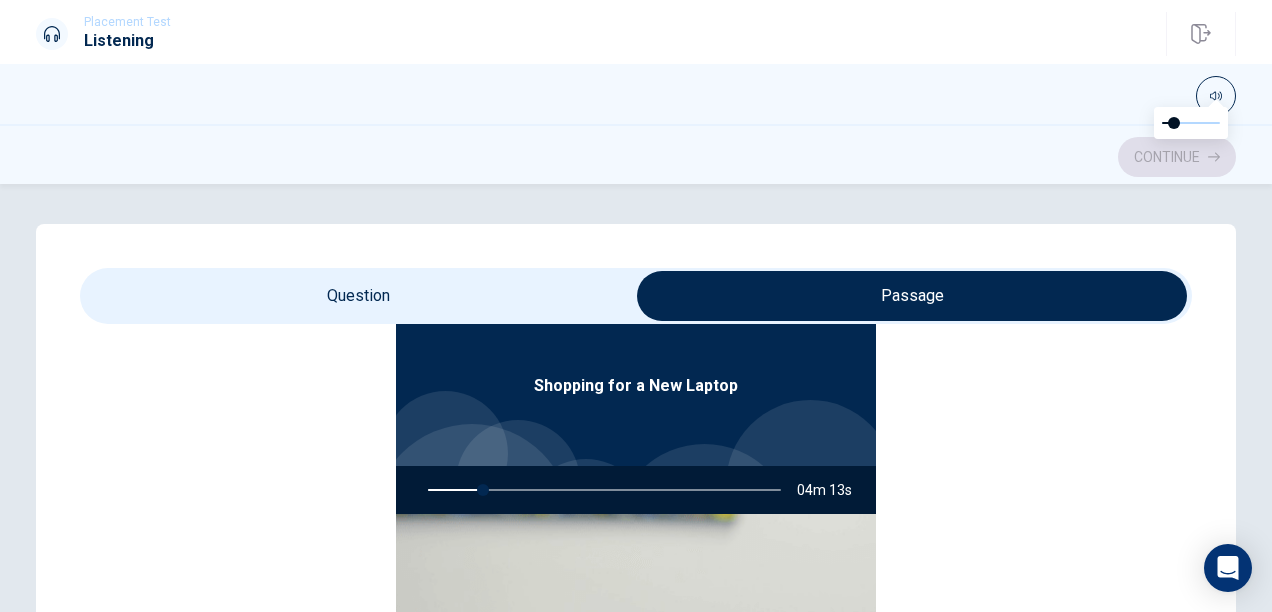 type on "16" 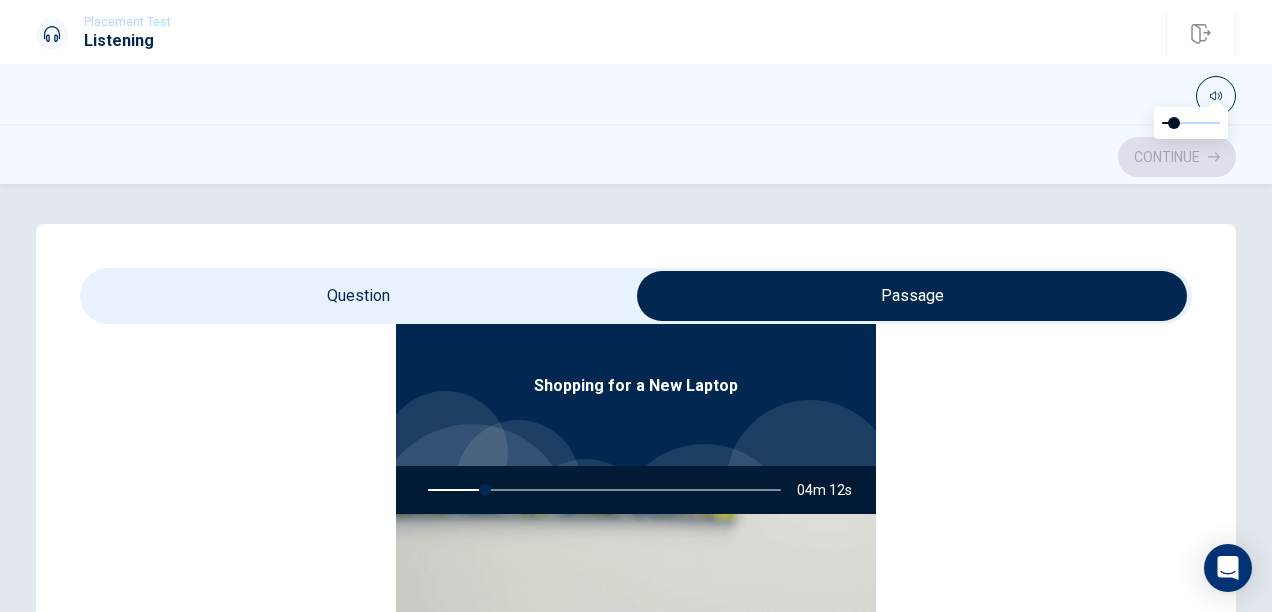 click at bounding box center (912, 296) 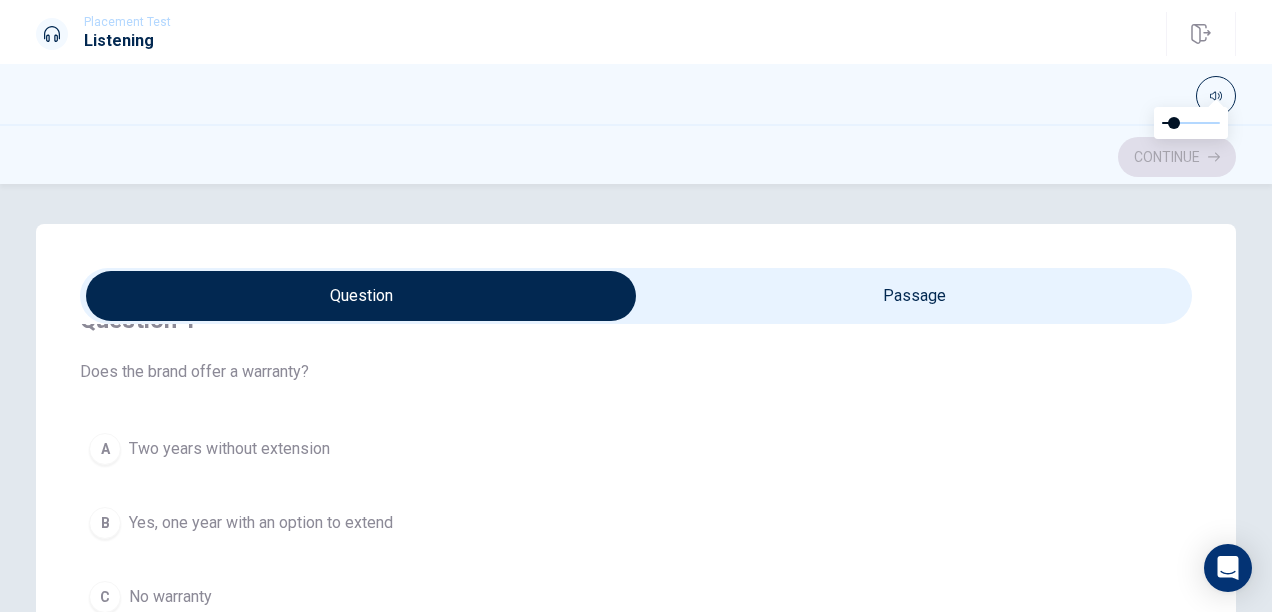 scroll, scrollTop: 53, scrollLeft: 0, axis: vertical 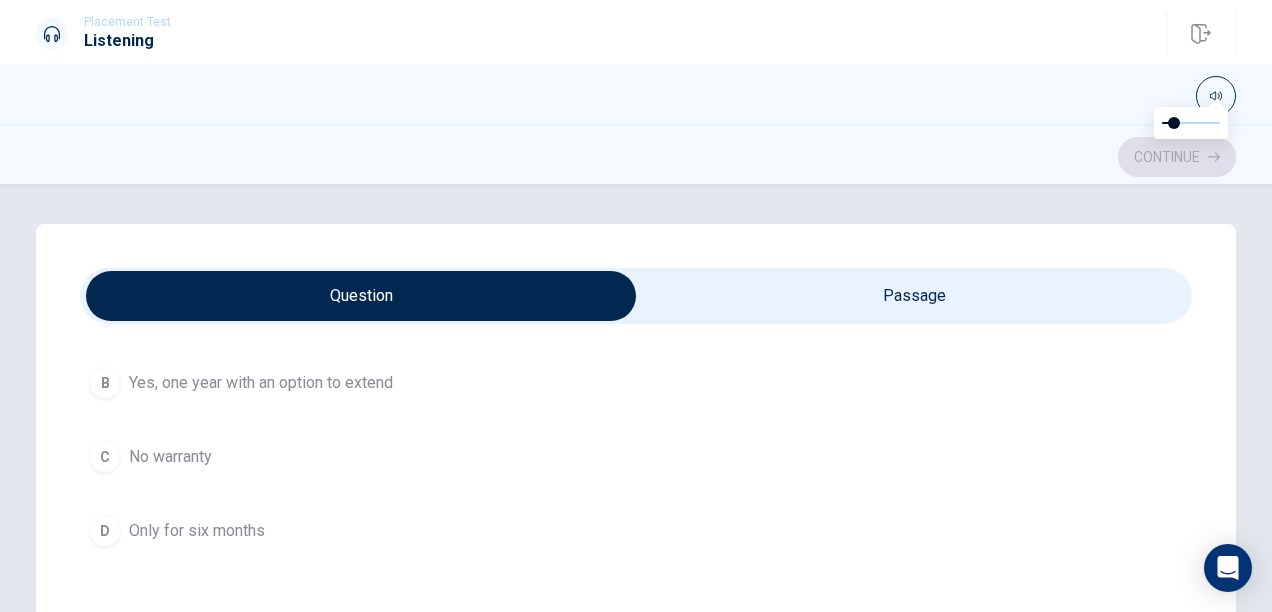 type on "27" 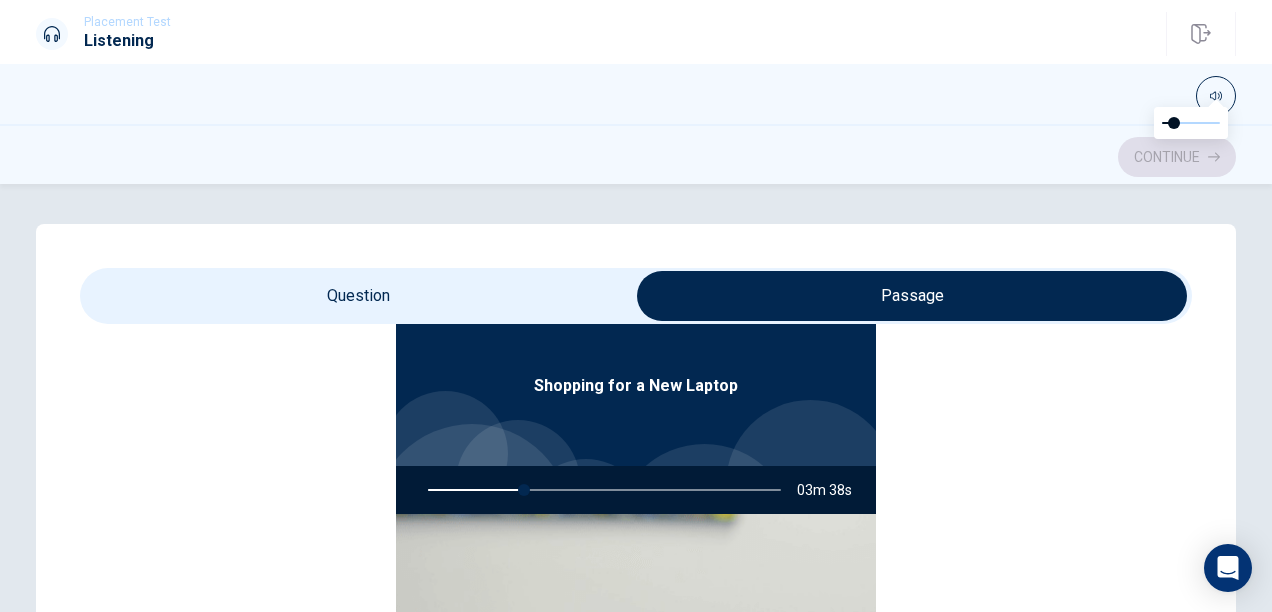 type on "28" 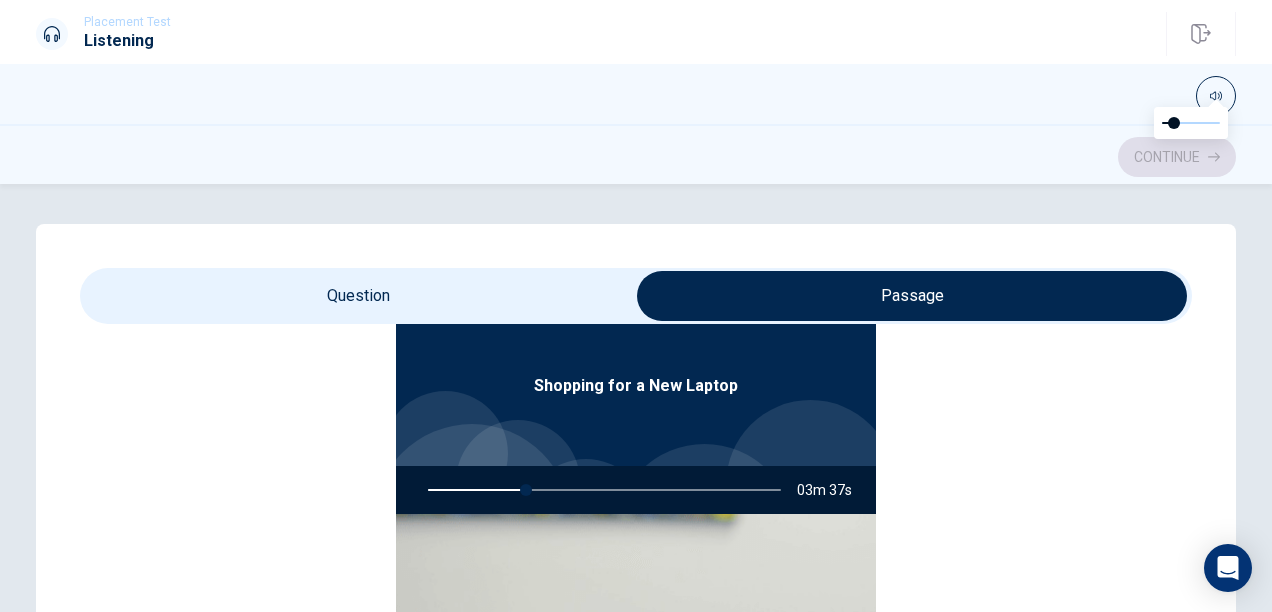 click at bounding box center (912, 296) 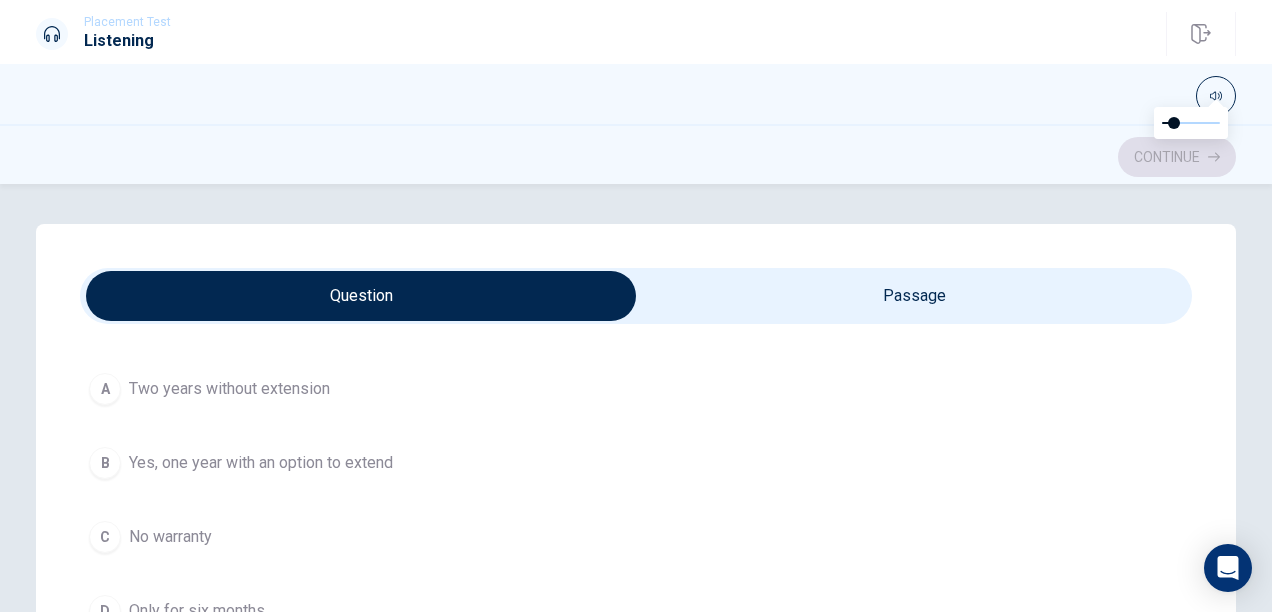 type on "28" 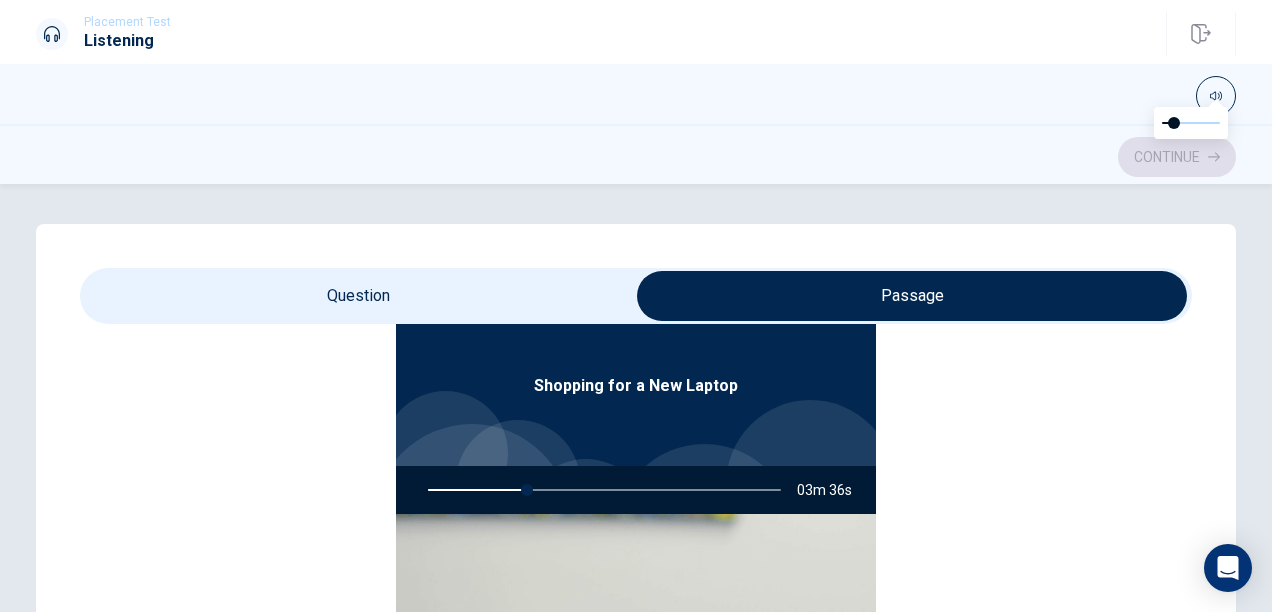 type on "28" 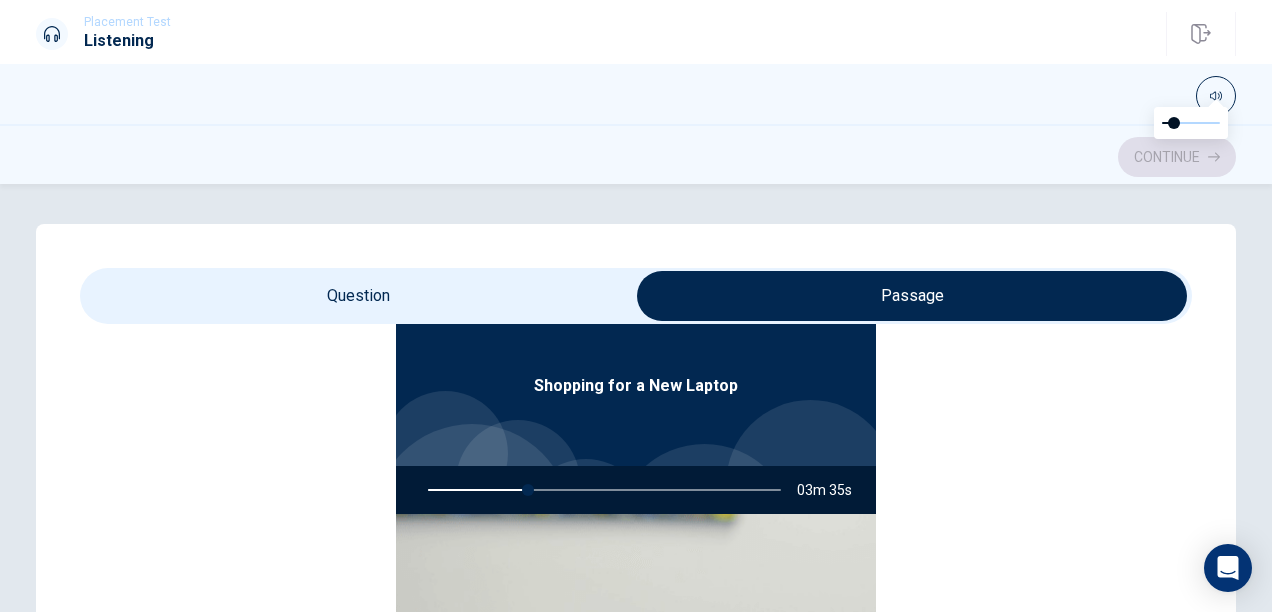 click at bounding box center (912, 296) 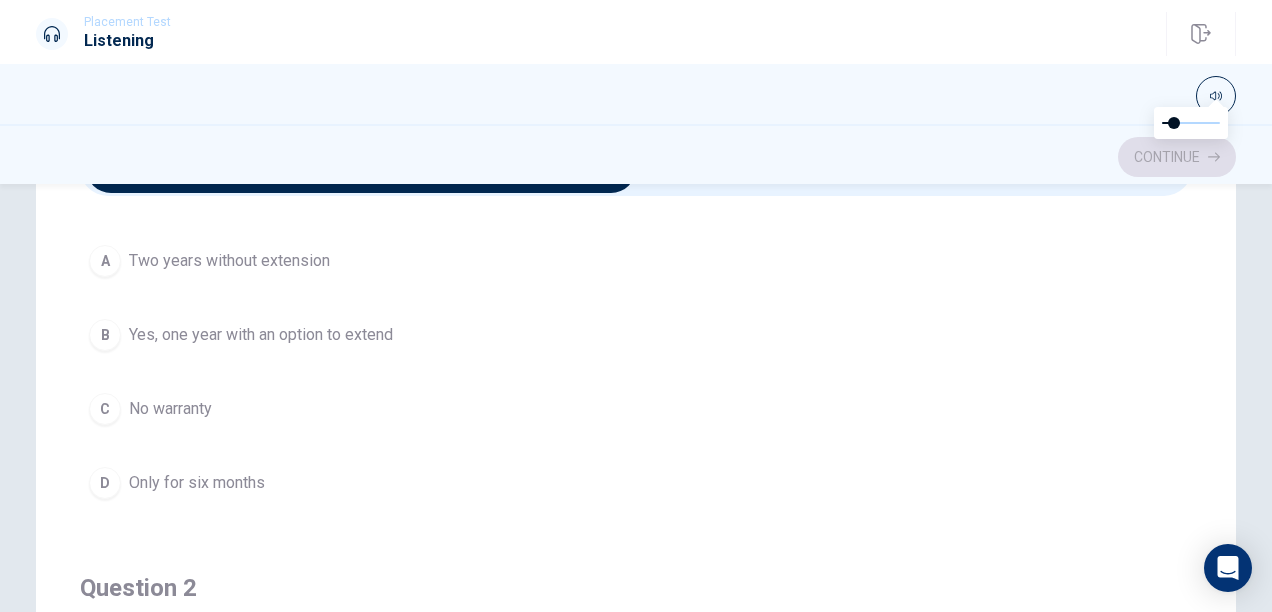scroll, scrollTop: 131, scrollLeft: 0, axis: vertical 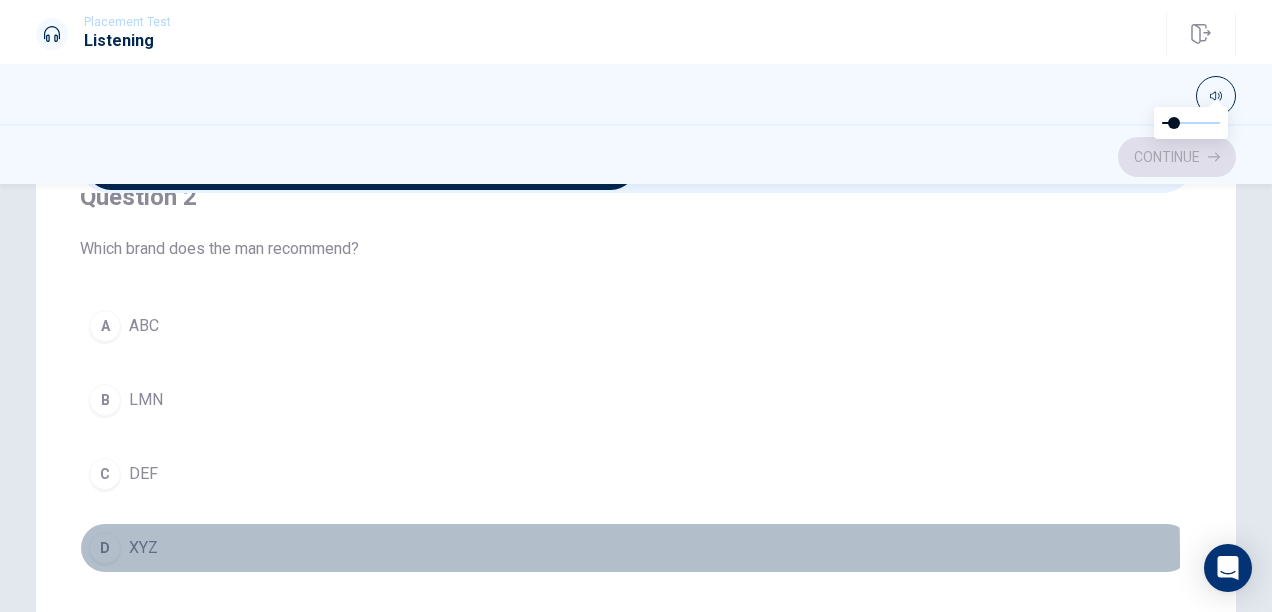 click on "D" at bounding box center (105, 548) 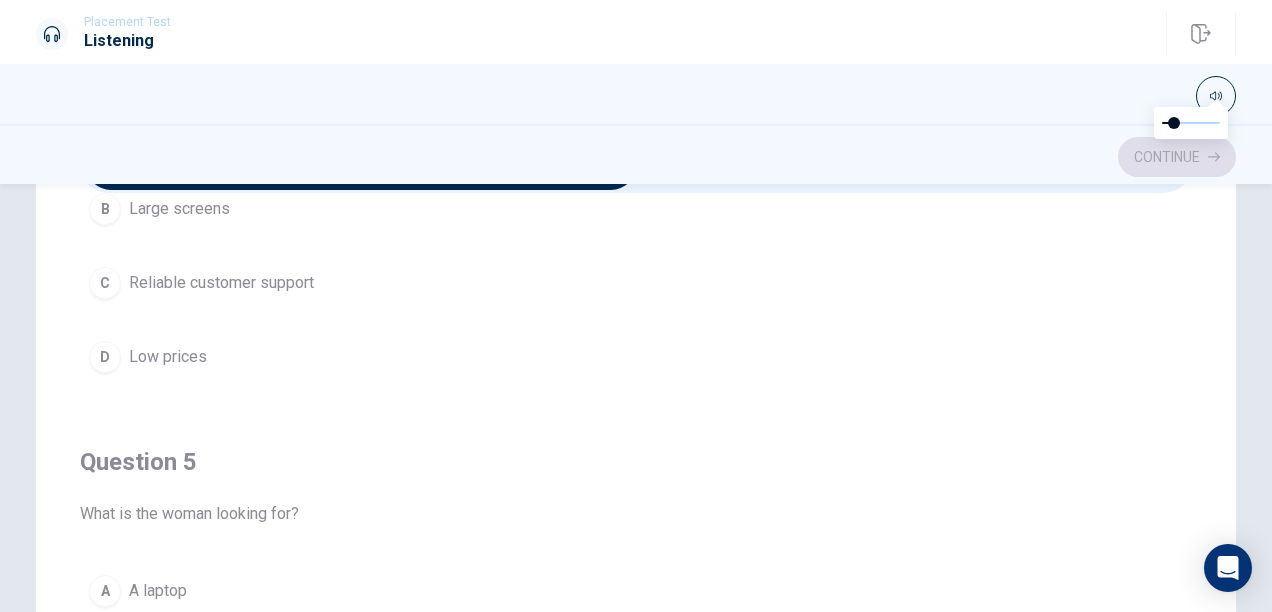 scroll, scrollTop: 1620, scrollLeft: 0, axis: vertical 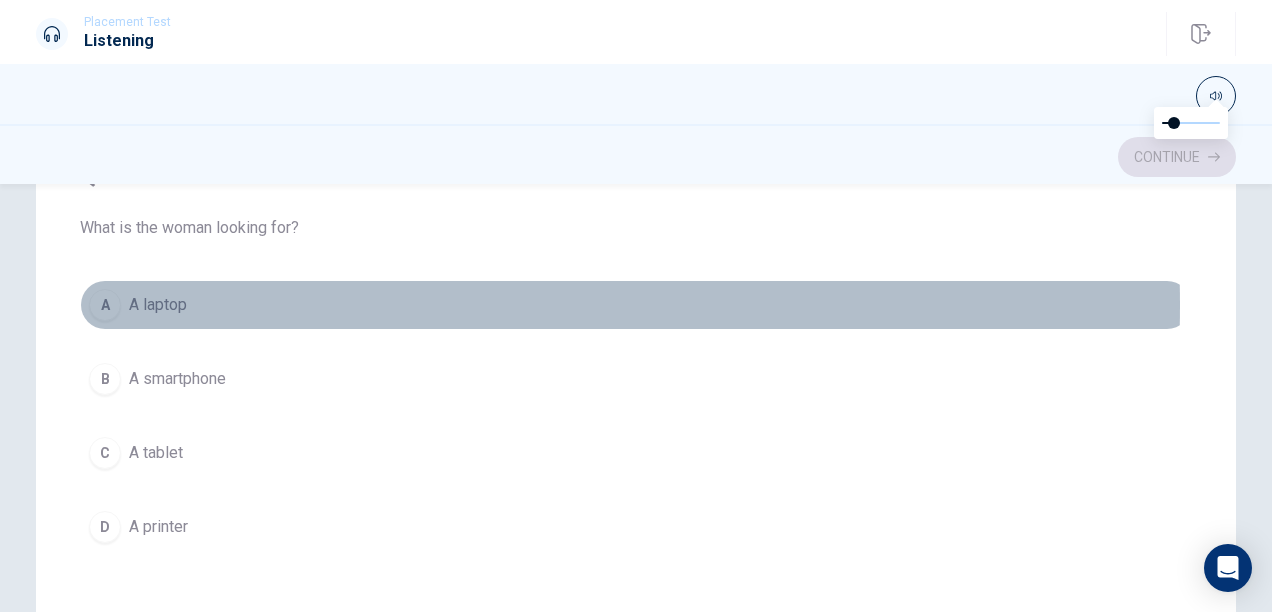 click on "A laptop" at bounding box center [158, 305] 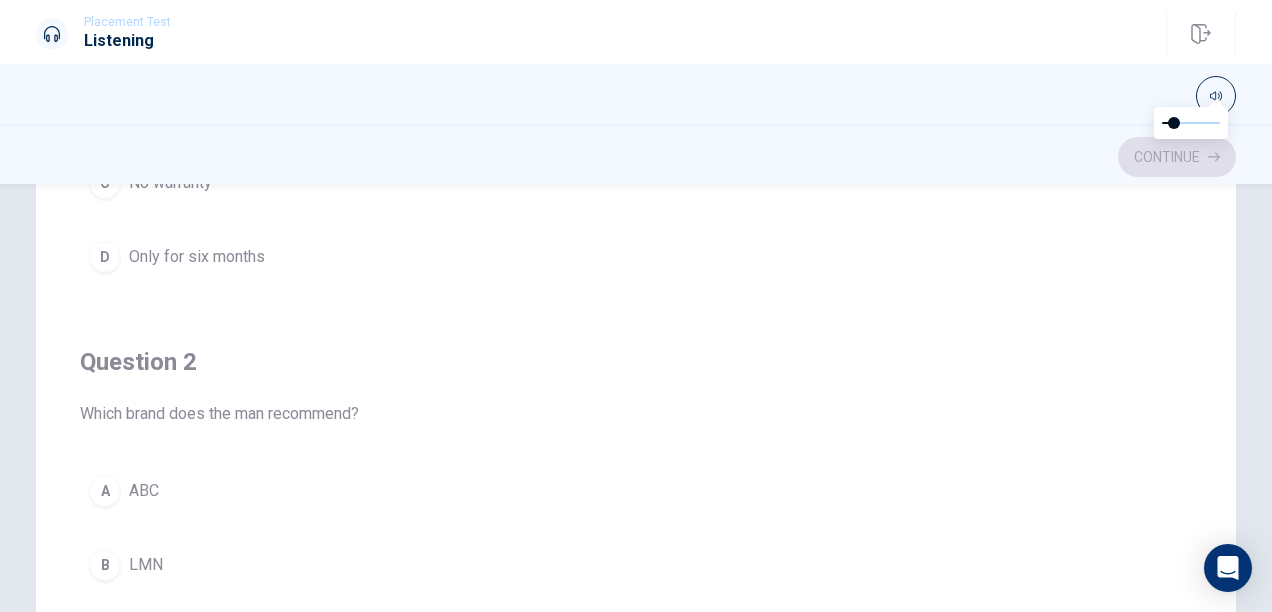 scroll, scrollTop: 0, scrollLeft: 0, axis: both 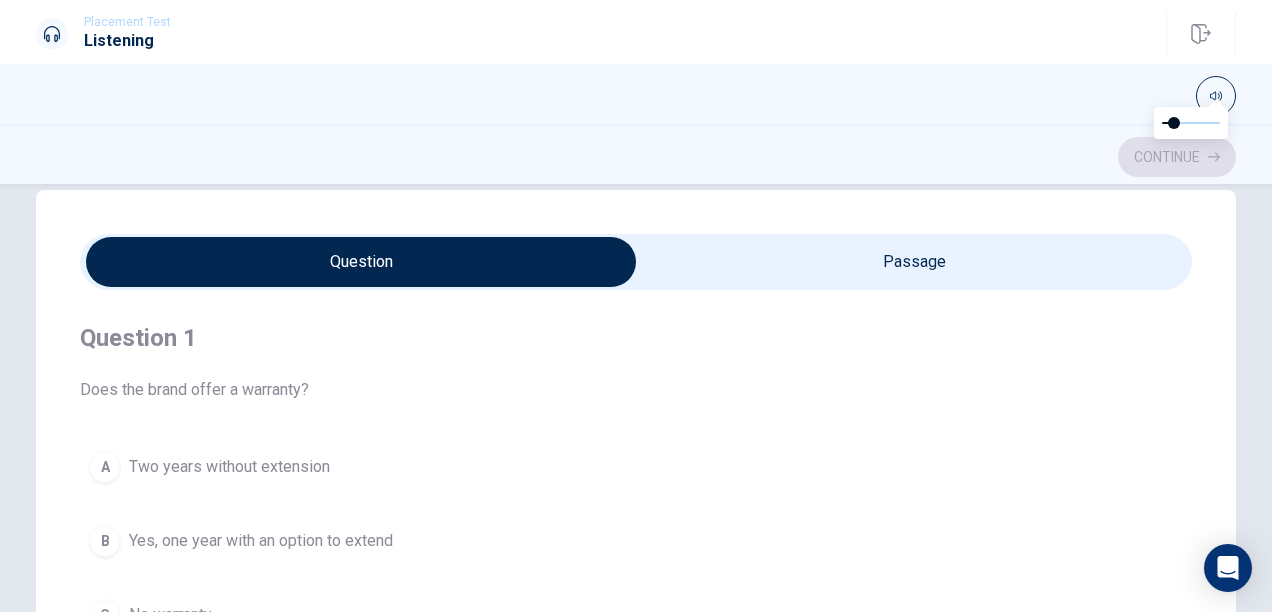 type on "50" 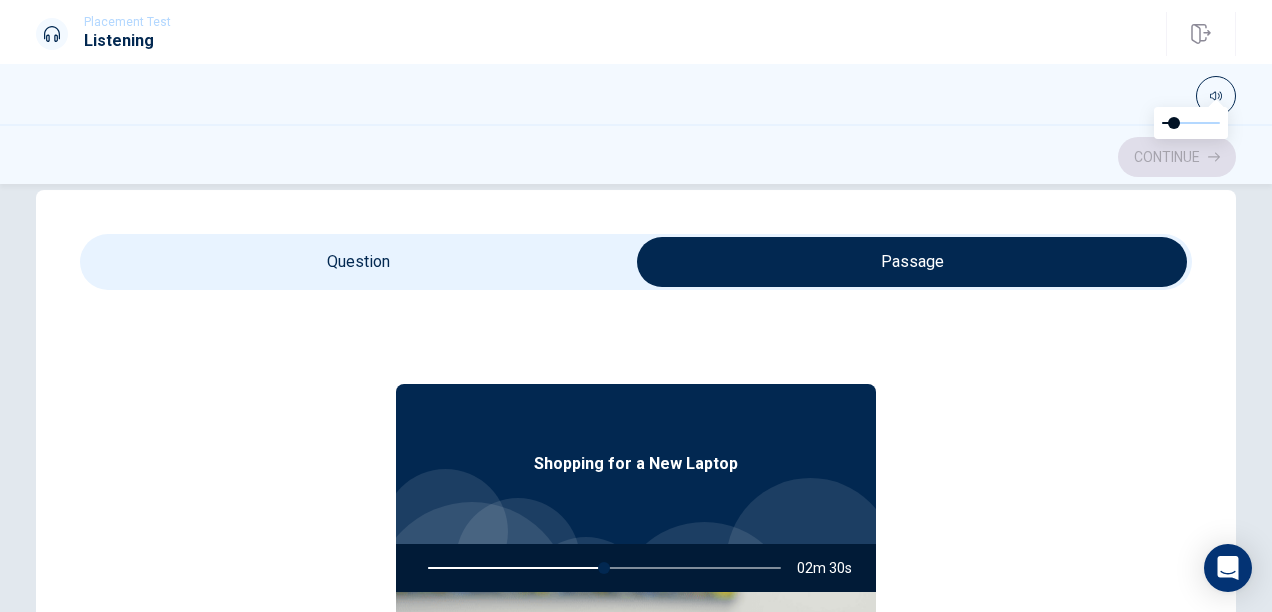 scroll, scrollTop: 112, scrollLeft: 0, axis: vertical 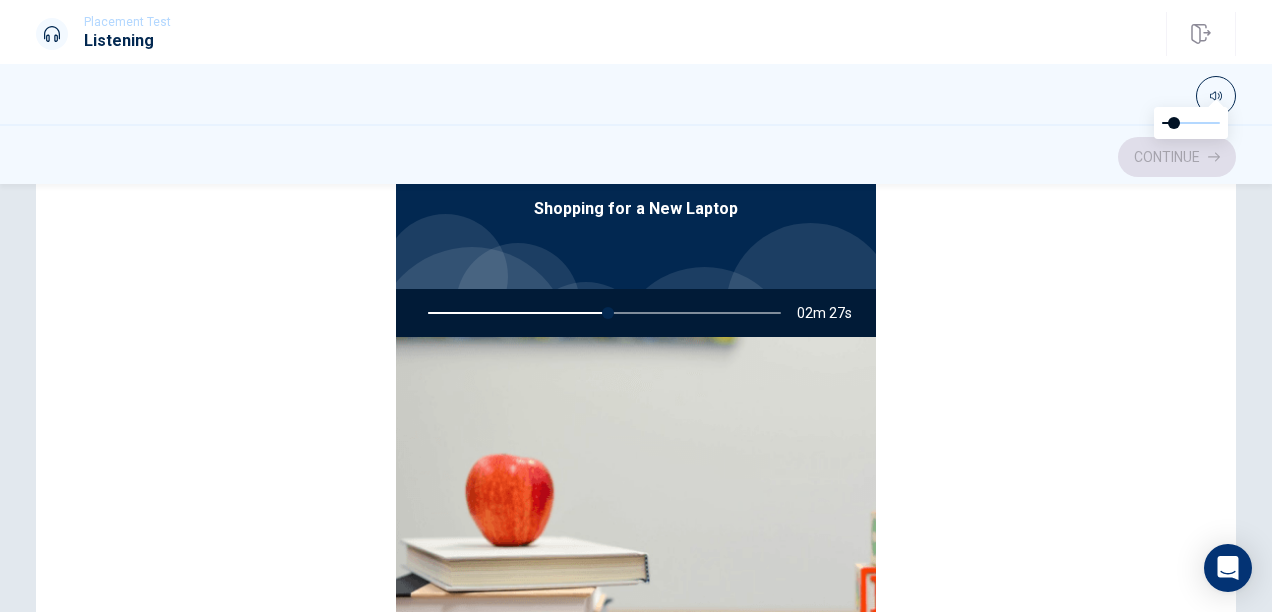click at bounding box center (600, 313) 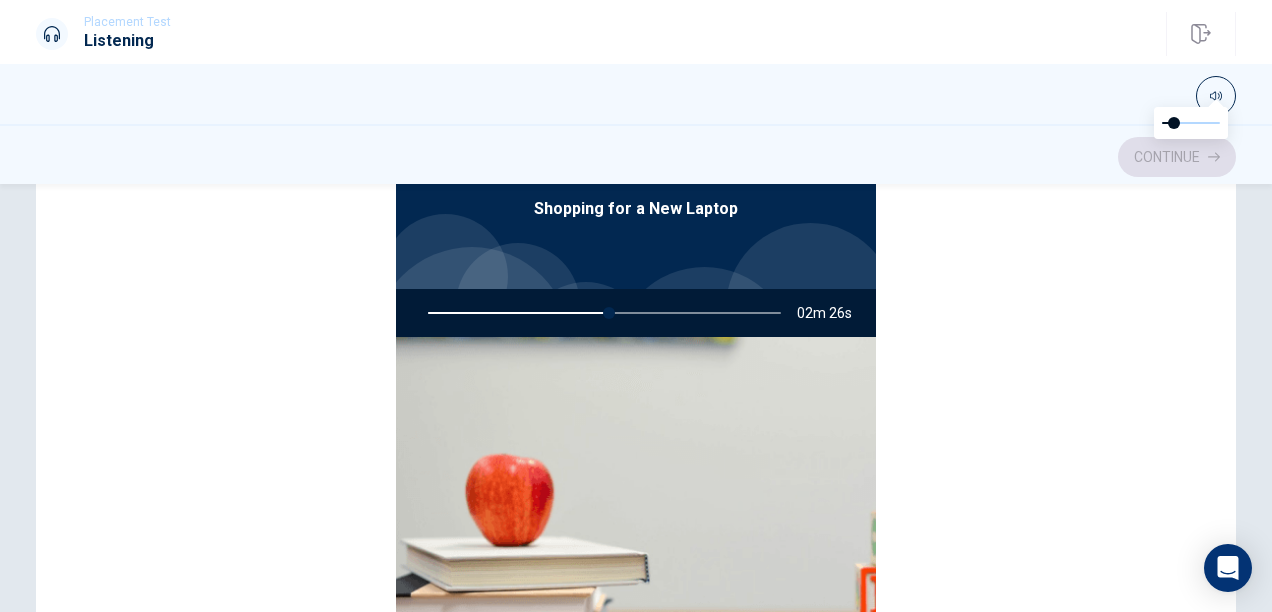 click at bounding box center (600, 313) 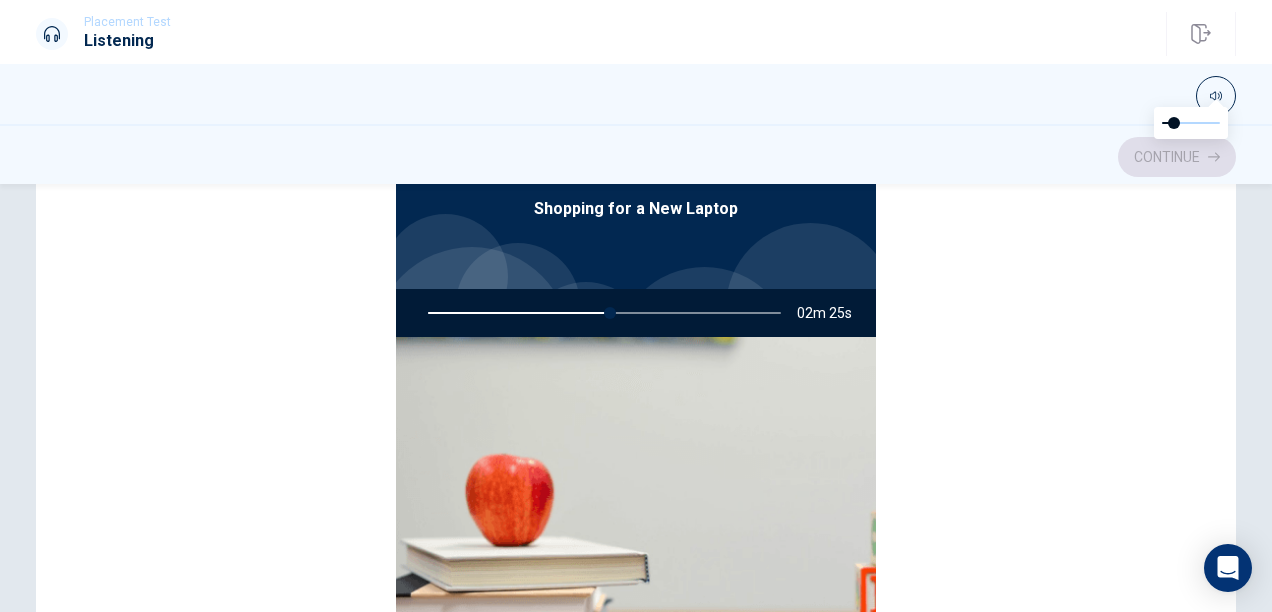 click at bounding box center (600, 313) 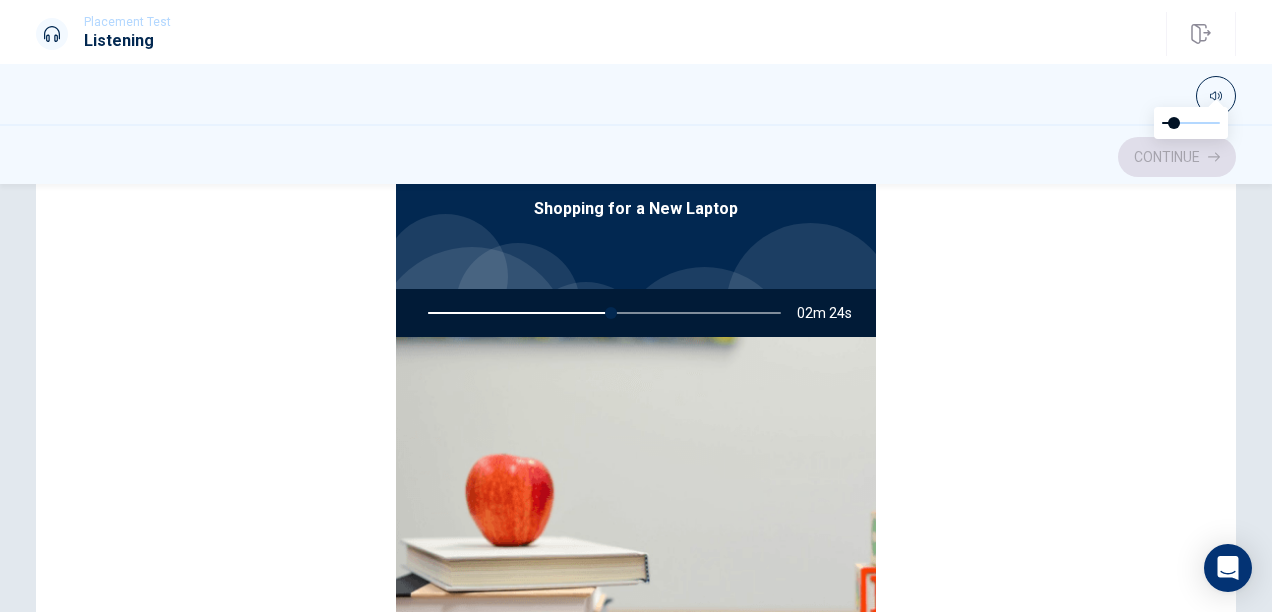 drag, startPoint x: 584, startPoint y: 307, endPoint x: 478, endPoint y: 318, distance: 106.56923 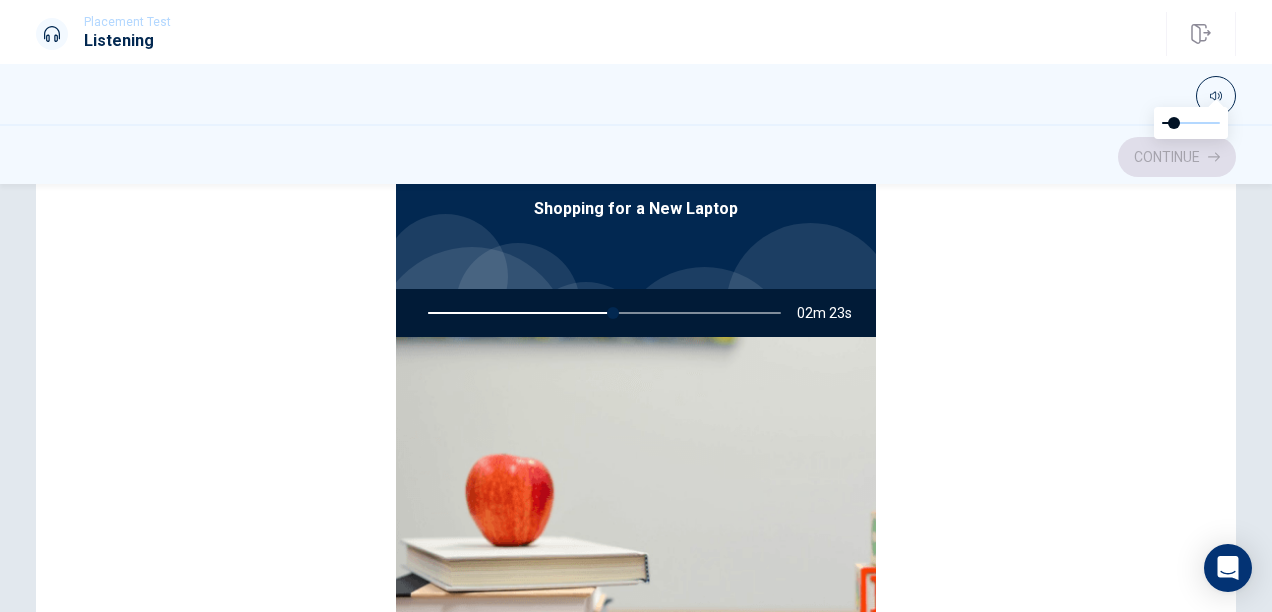 scroll, scrollTop: 0, scrollLeft: 0, axis: both 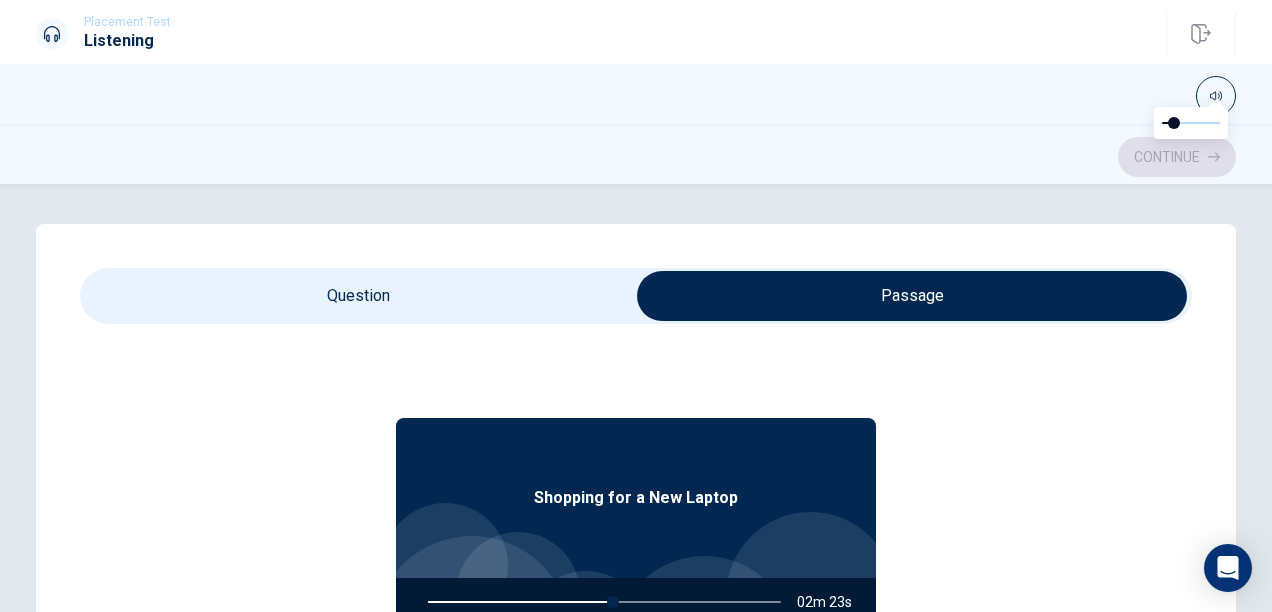 type on "53" 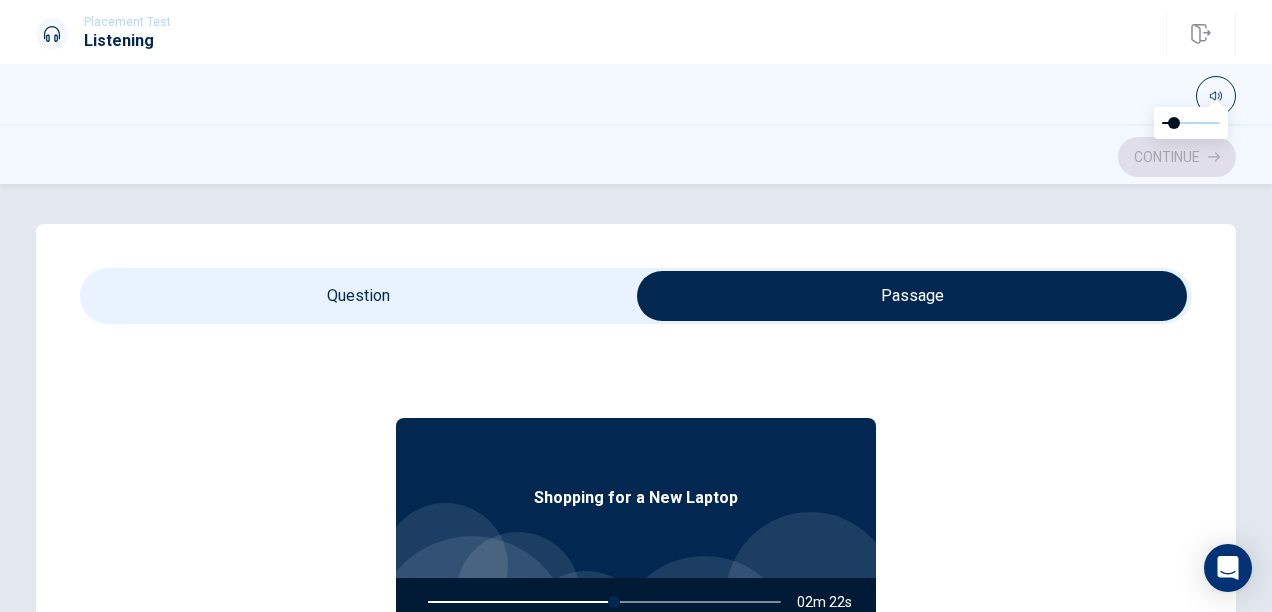 click at bounding box center (912, 296) 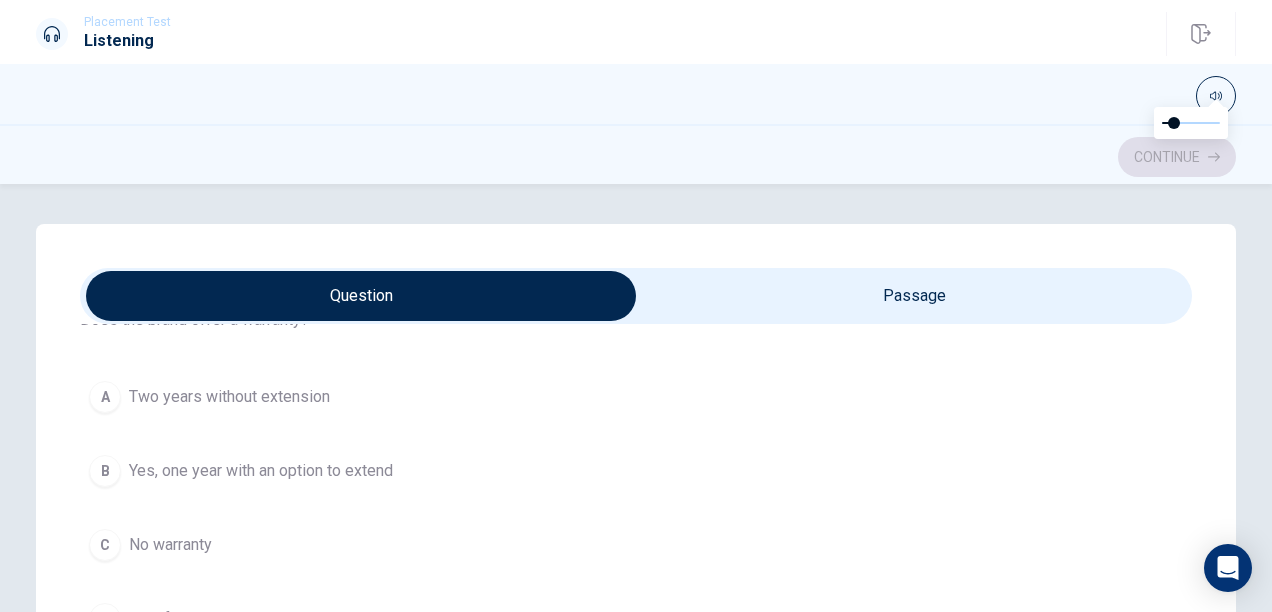 scroll, scrollTop: 88, scrollLeft: 0, axis: vertical 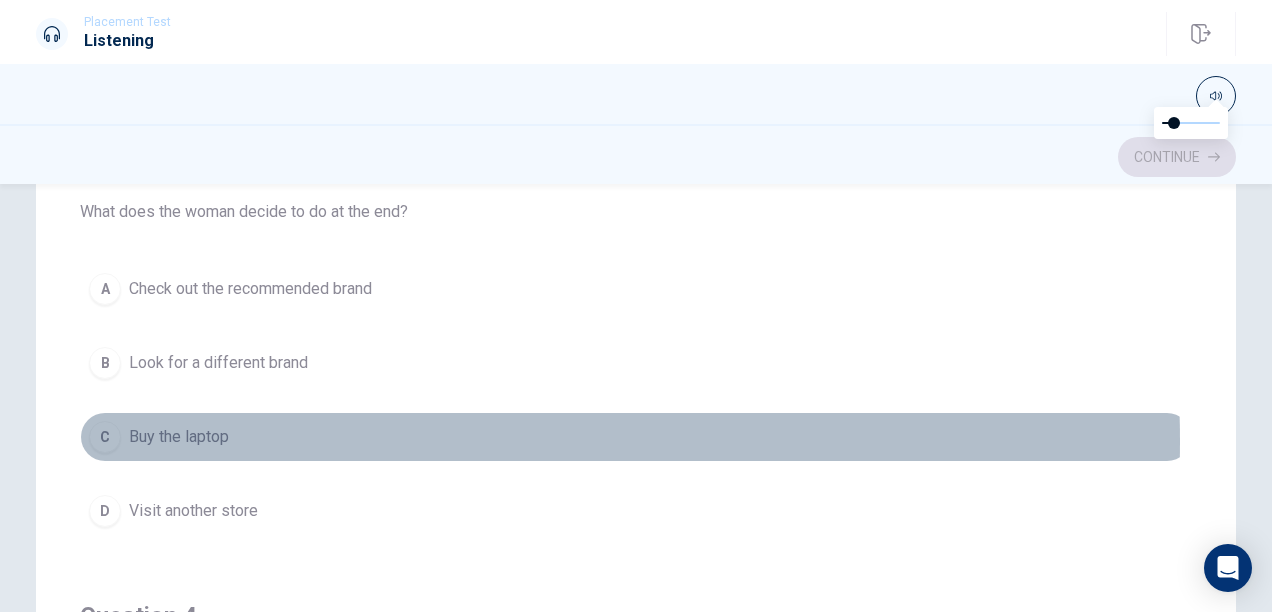 click on "Buy the laptop" at bounding box center (179, 437) 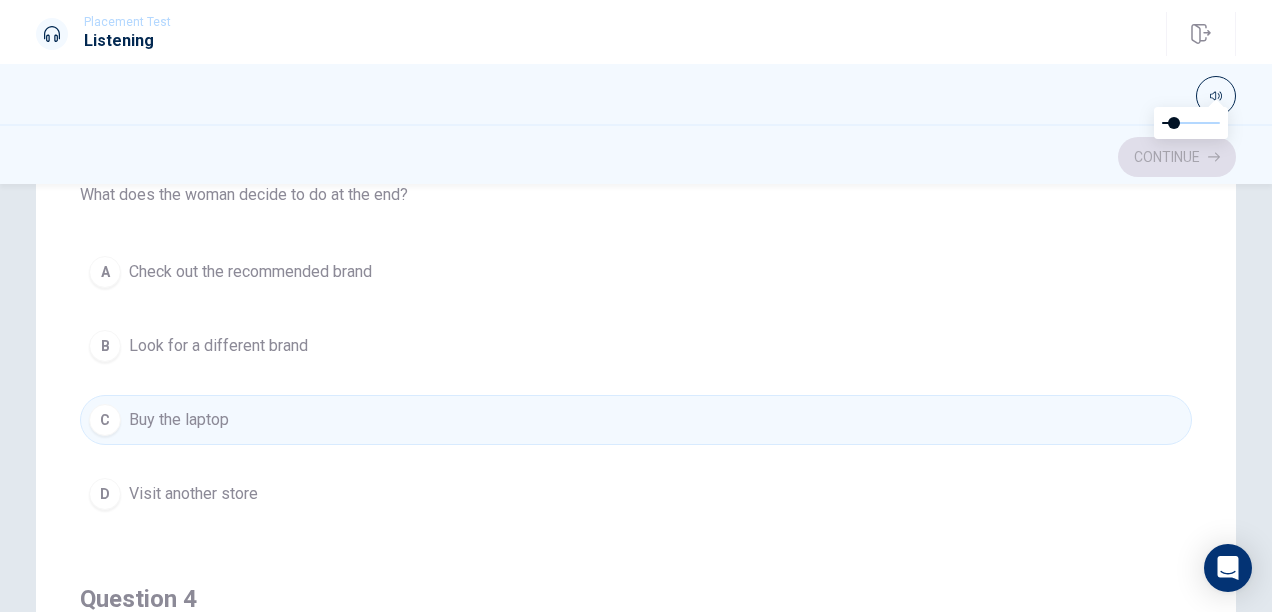 scroll, scrollTop: 998, scrollLeft: 0, axis: vertical 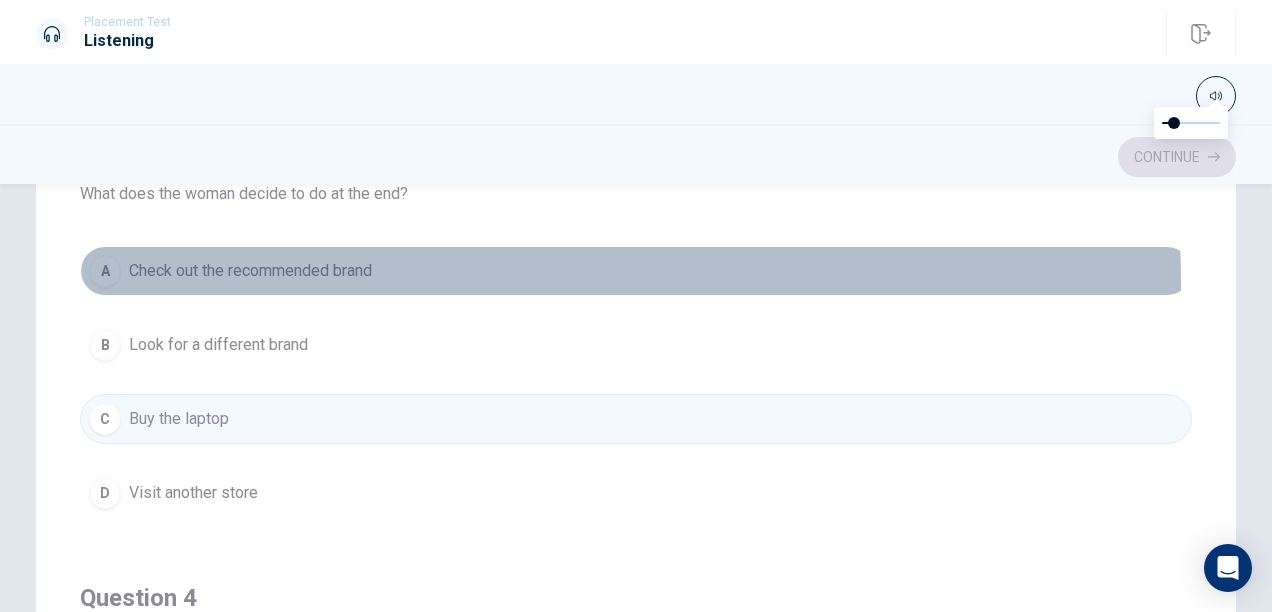 click on "Check out the recommended brand" at bounding box center (250, 271) 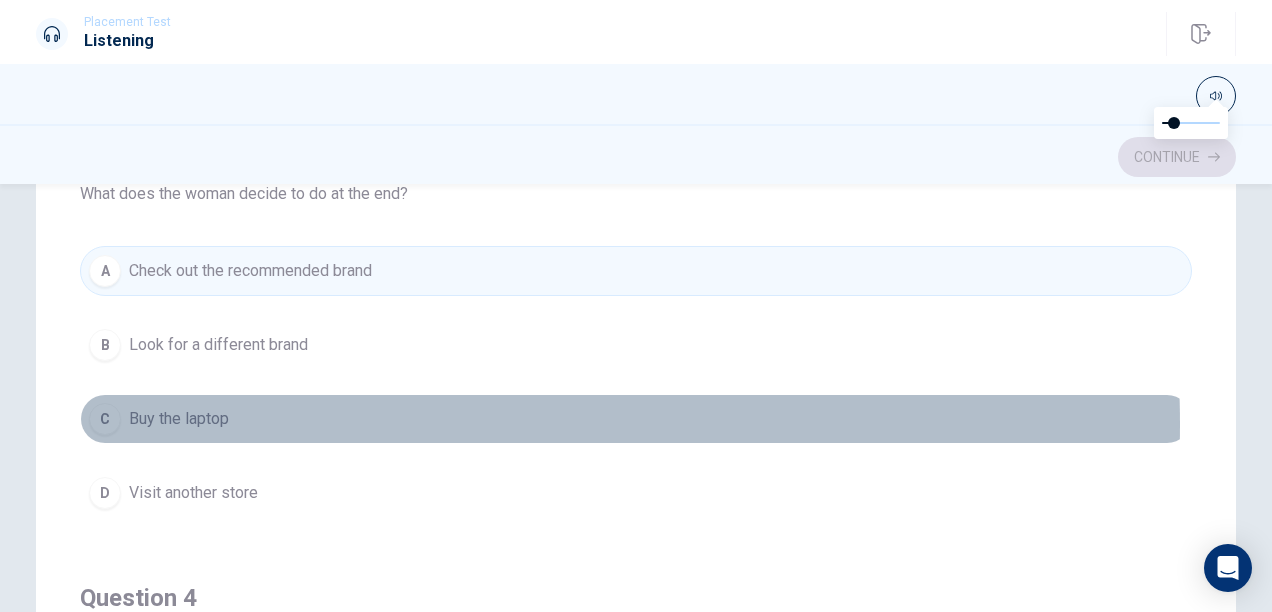 click on "C Buy the laptop" at bounding box center (636, 419) 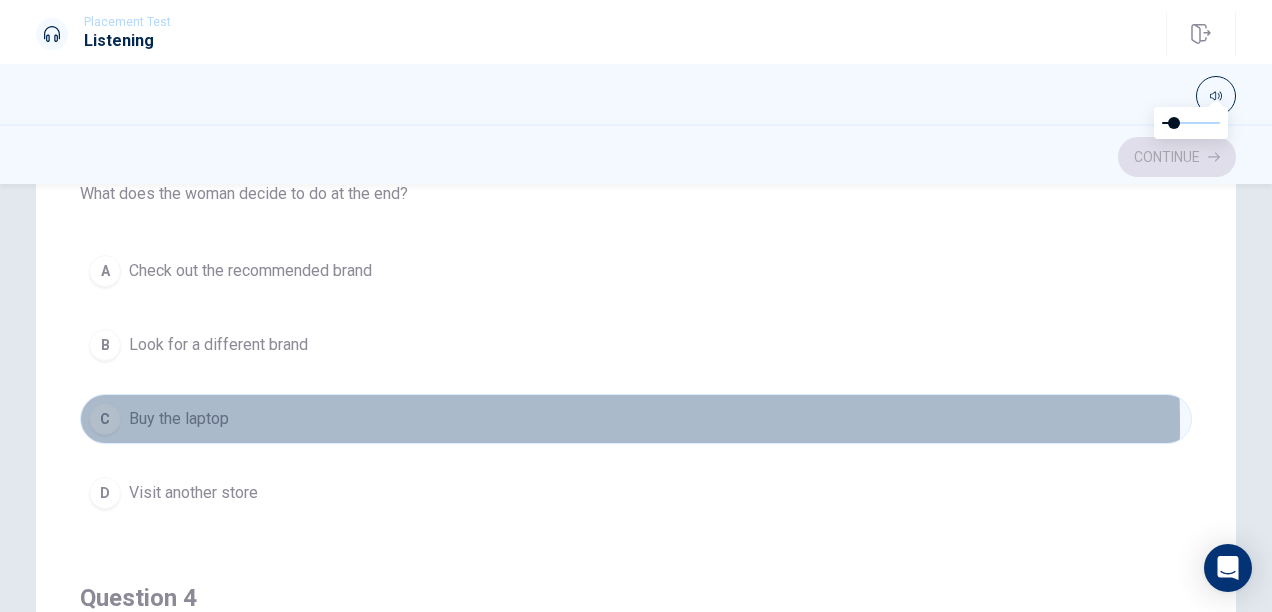 click on "C Buy the laptop" at bounding box center (636, 419) 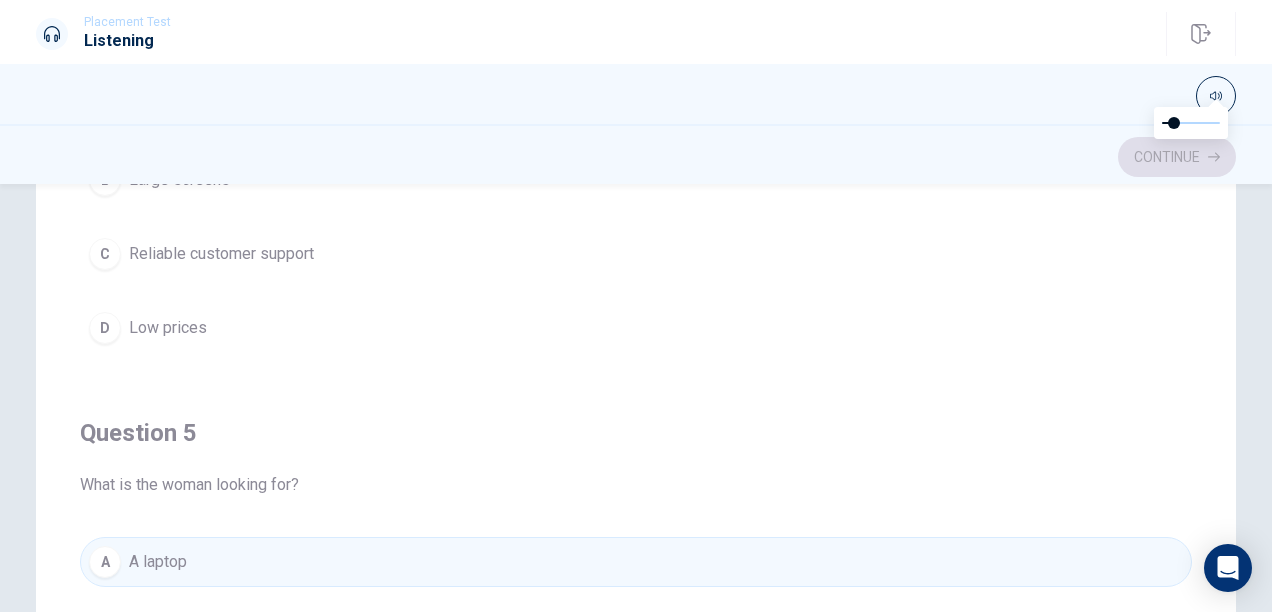 scroll, scrollTop: 1620, scrollLeft: 0, axis: vertical 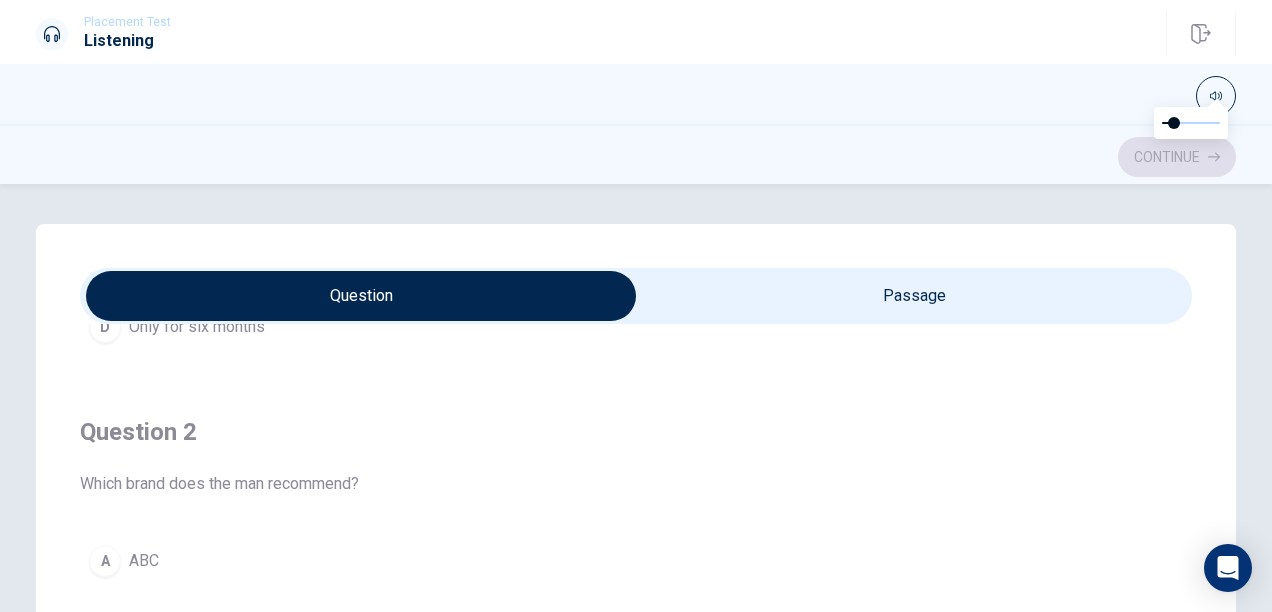 type on "64" 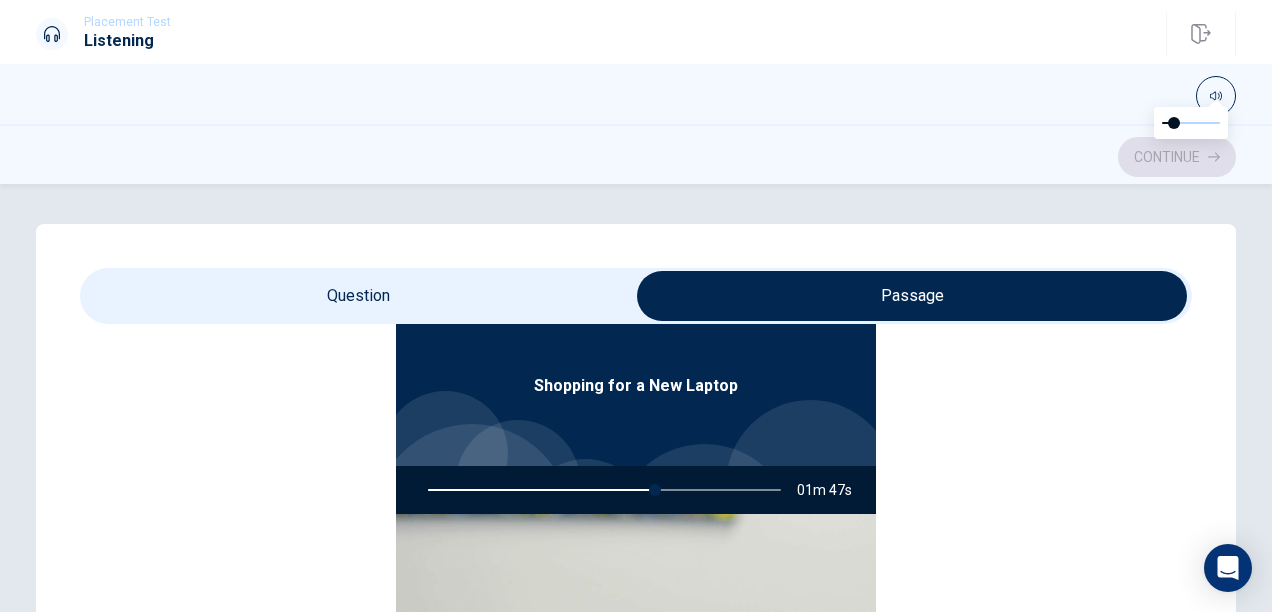scroll, scrollTop: 112, scrollLeft: 0, axis: vertical 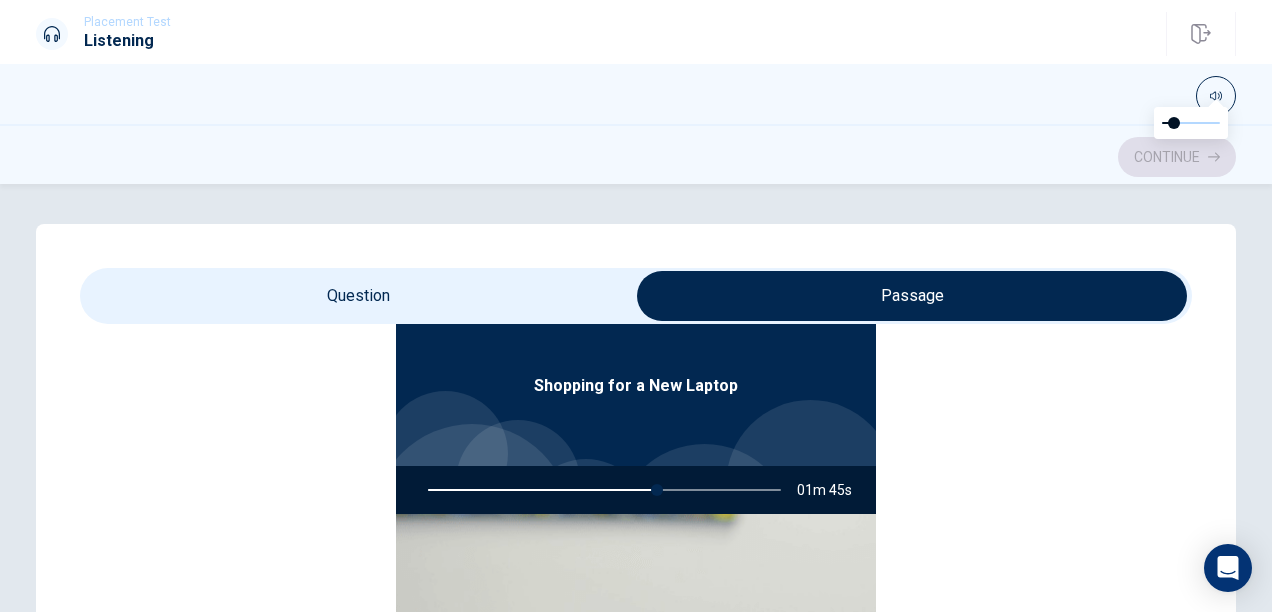 drag, startPoint x: 675, startPoint y: 497, endPoint x: 663, endPoint y: 492, distance: 13 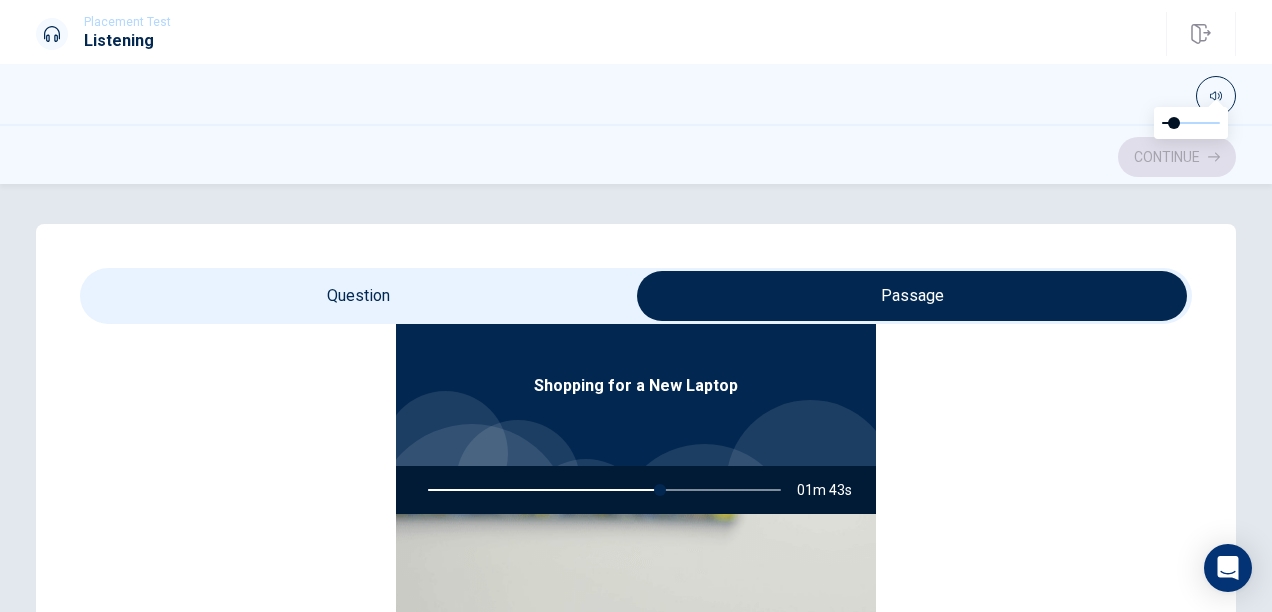 drag, startPoint x: 663, startPoint y: 492, endPoint x: 701, endPoint y: 494, distance: 38.052597 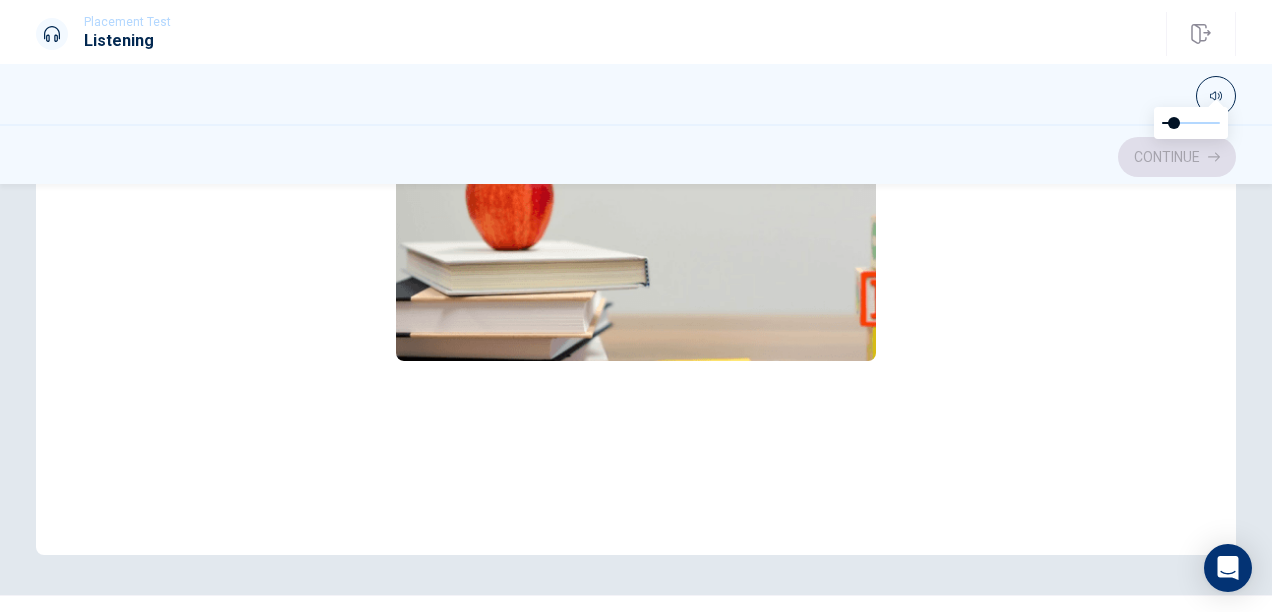 scroll, scrollTop: 520, scrollLeft: 0, axis: vertical 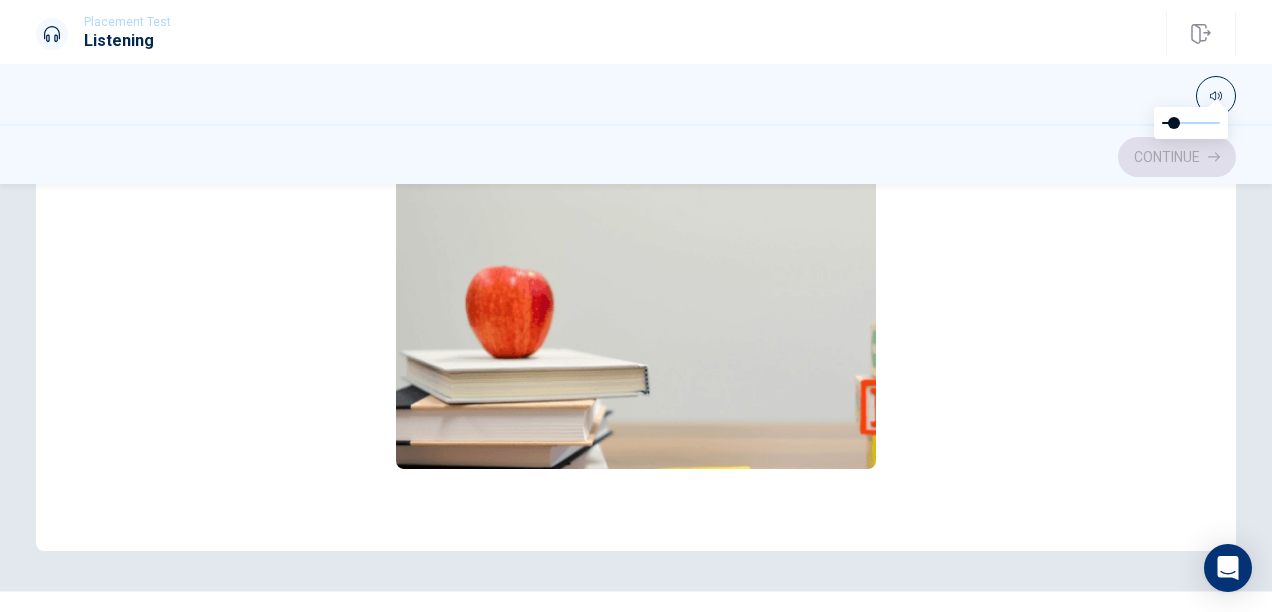 click at bounding box center [636, 309] 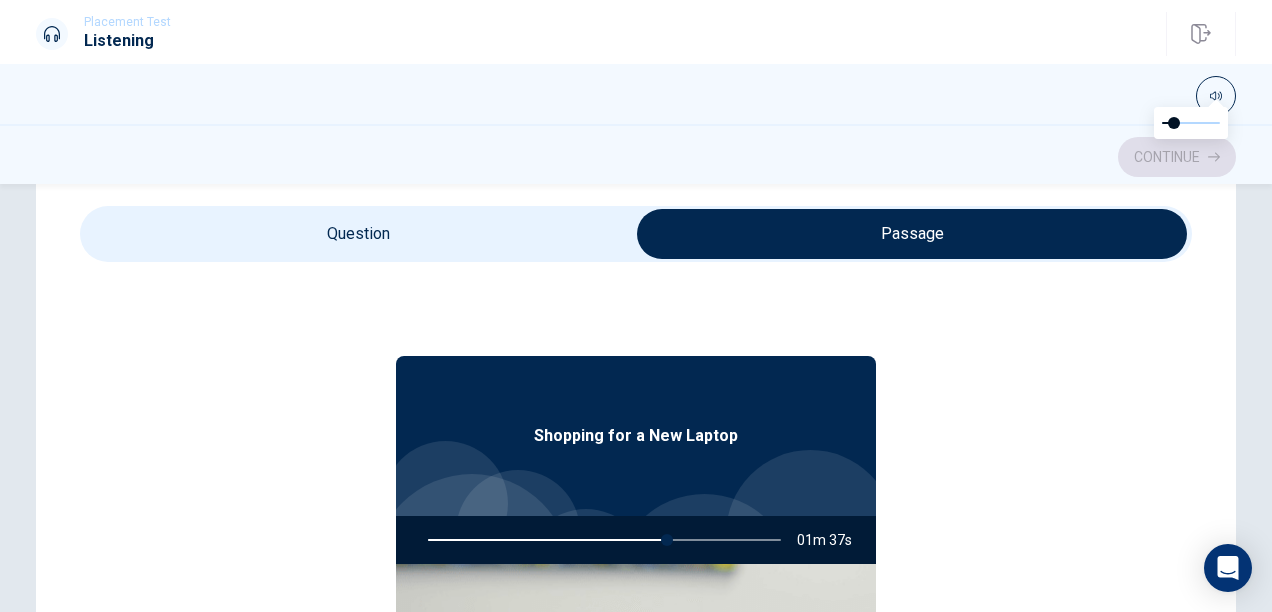 scroll, scrollTop: 0, scrollLeft: 0, axis: both 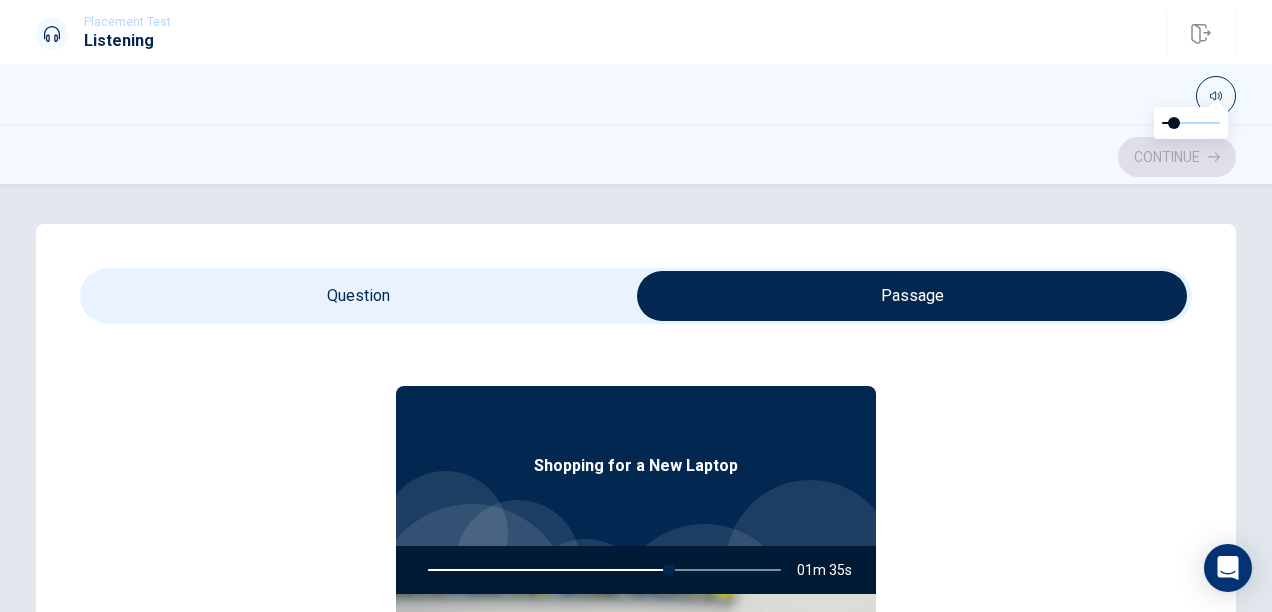 type on "69" 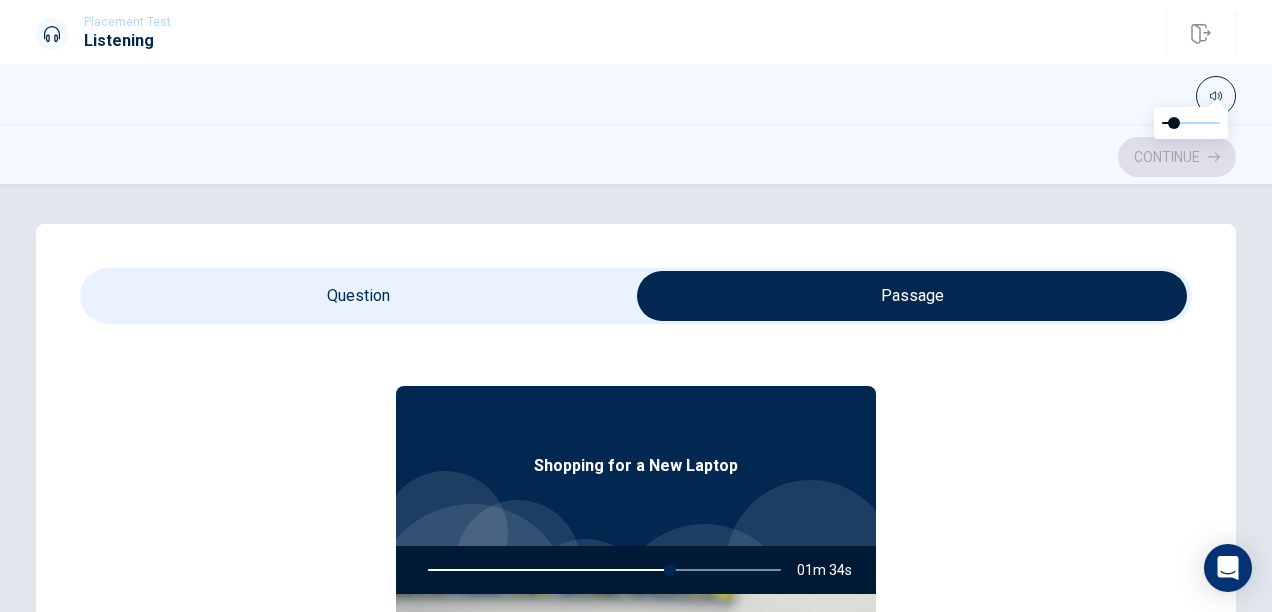 click at bounding box center [912, 296] 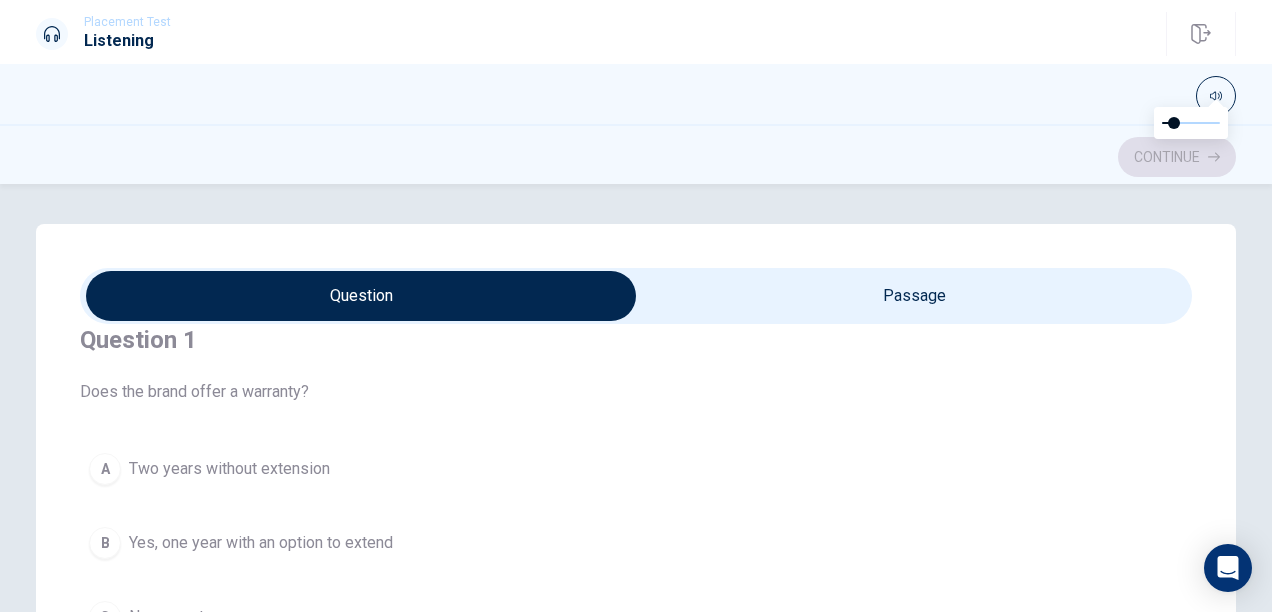 click at bounding box center (1216, 101) 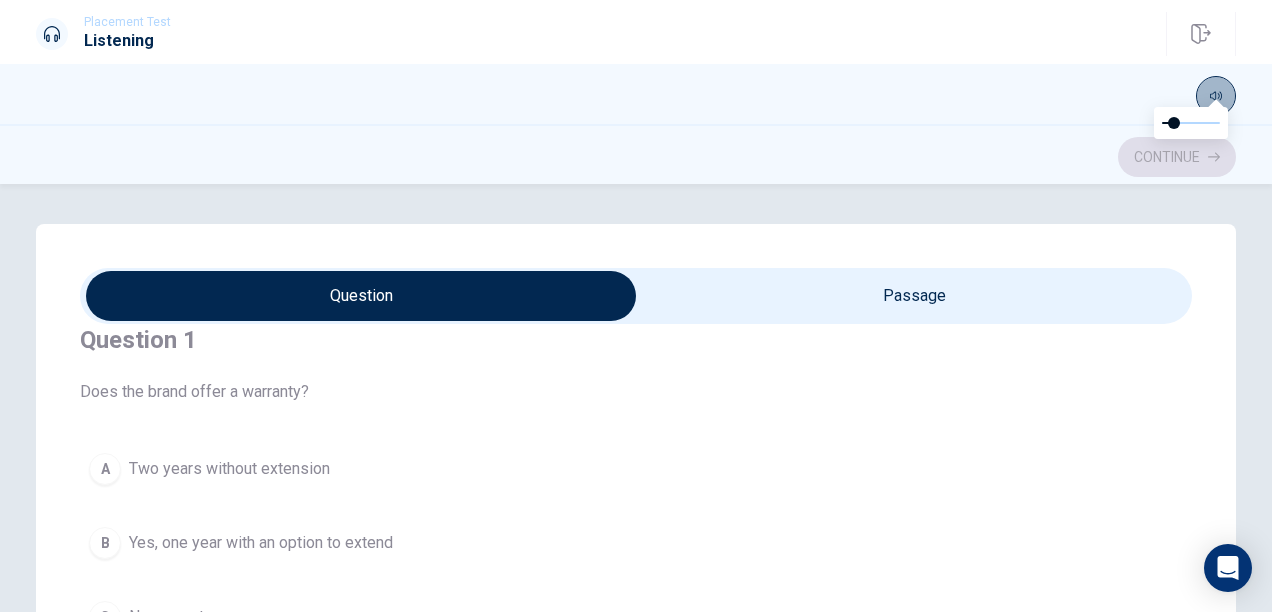 click at bounding box center (1216, 96) 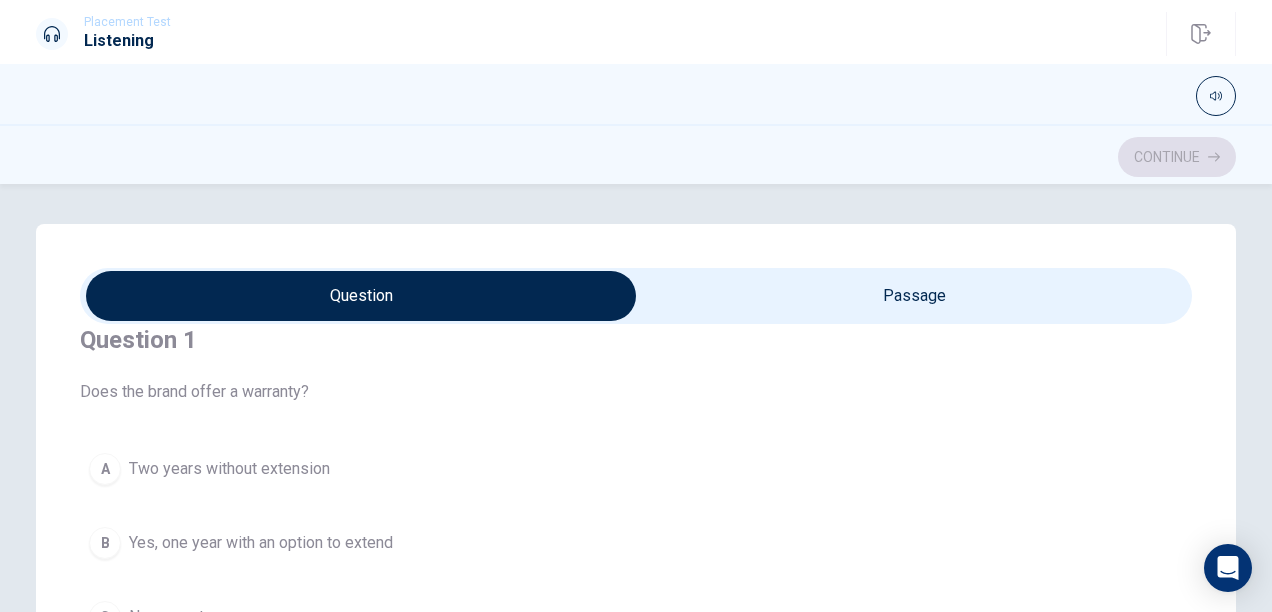 click at bounding box center [361, 296] 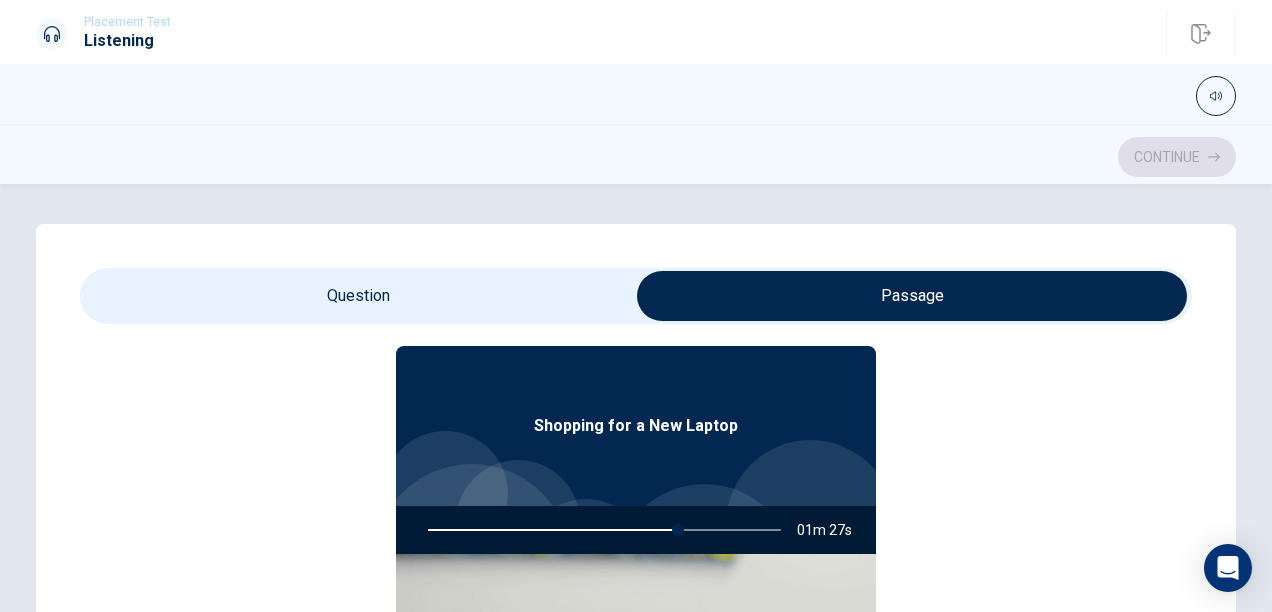 scroll, scrollTop: 73, scrollLeft: 0, axis: vertical 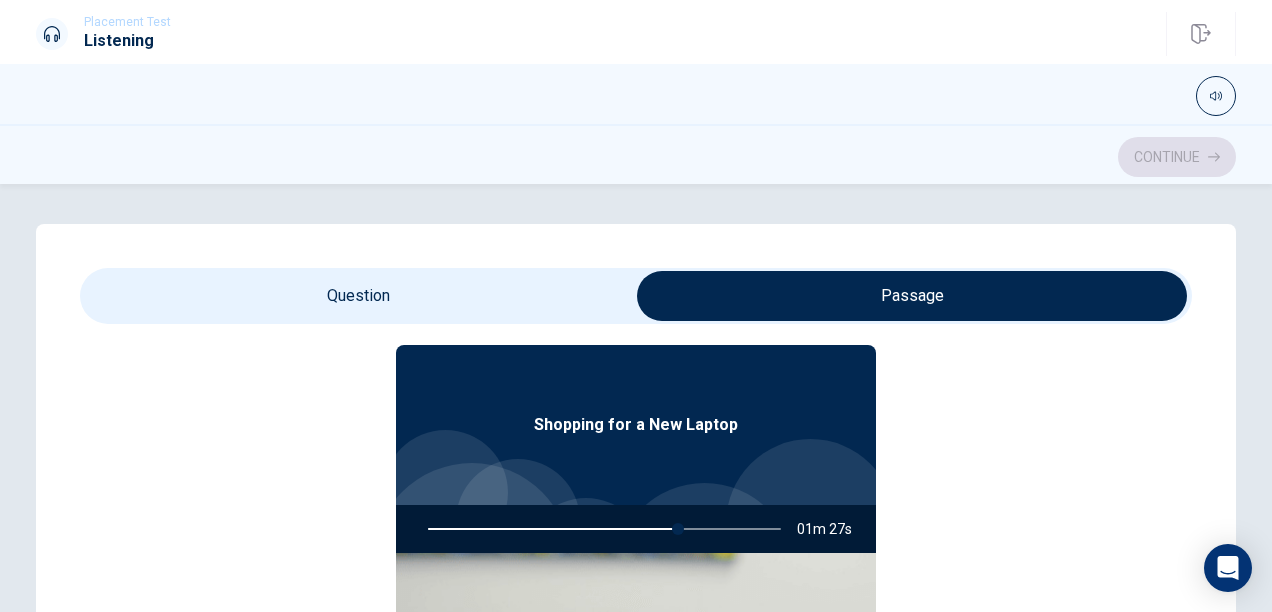 type on "71" 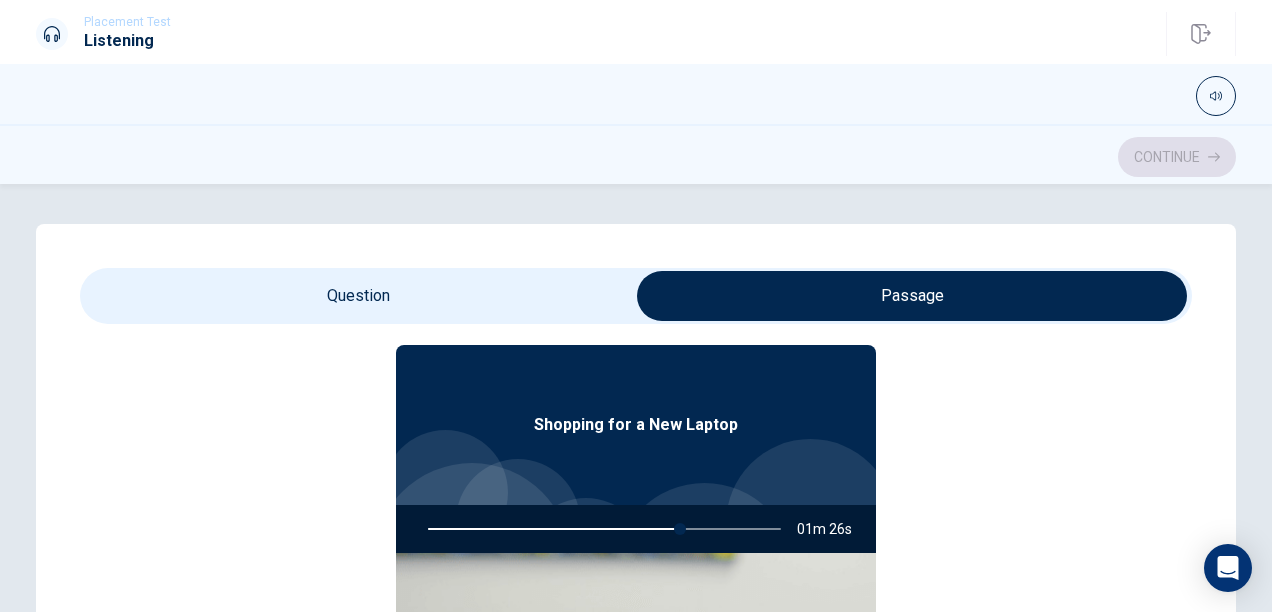 click at bounding box center (912, 296) 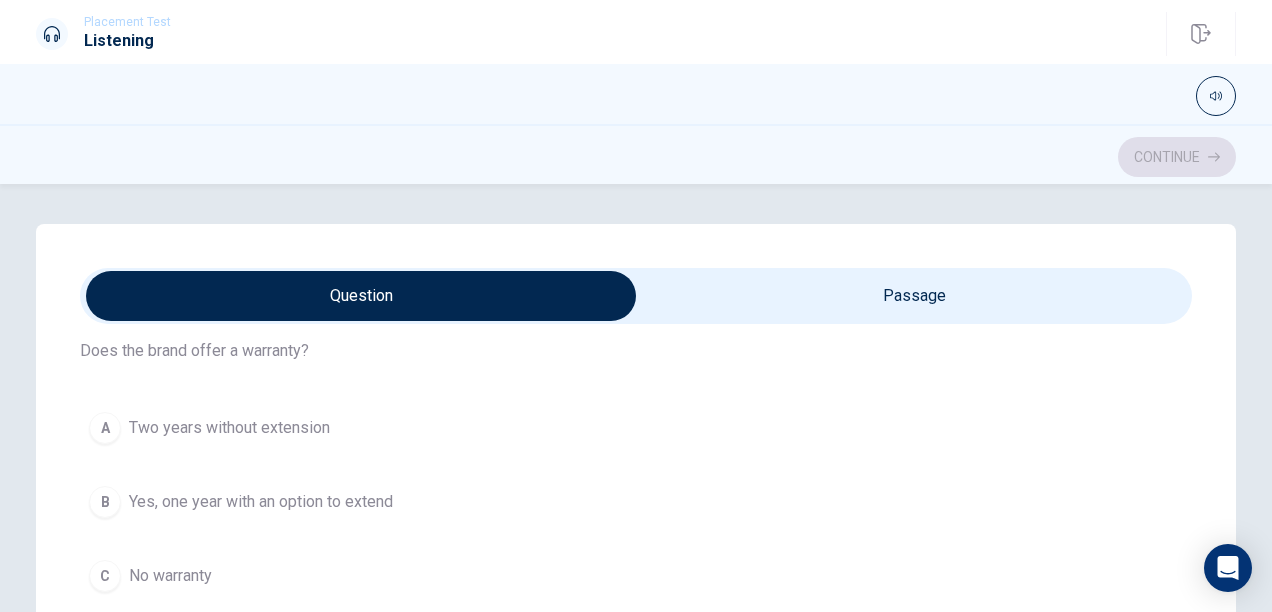 scroll, scrollTop: 54, scrollLeft: 0, axis: vertical 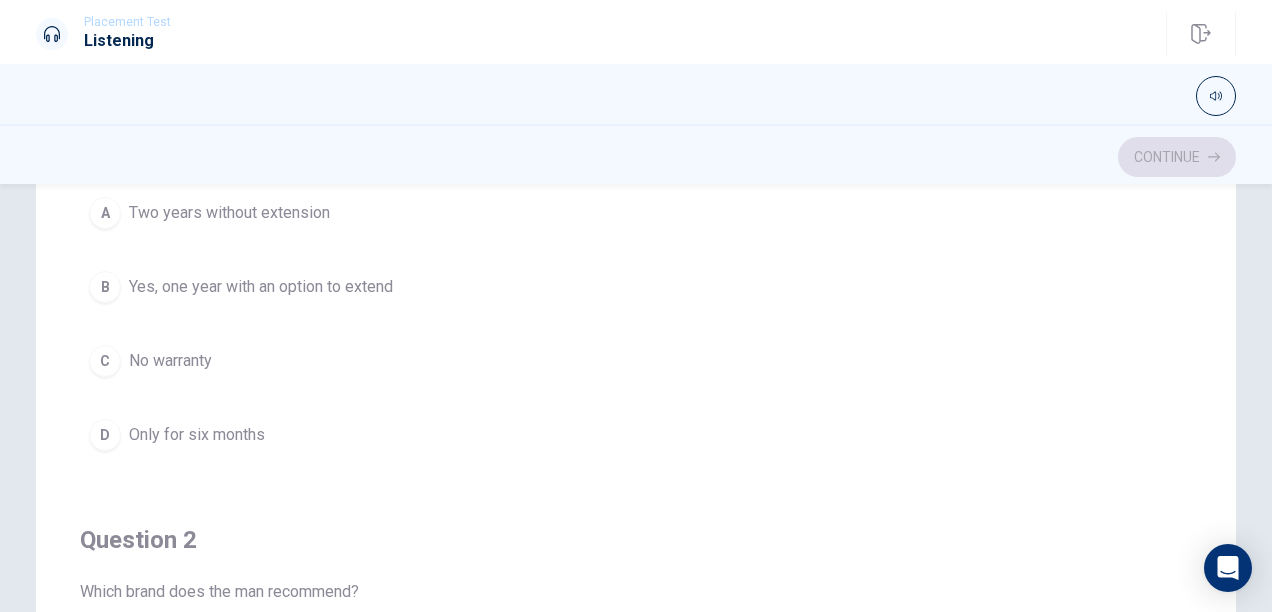 drag, startPoint x: 1211, startPoint y: 131, endPoint x: 1196, endPoint y: 145, distance: 20.518284 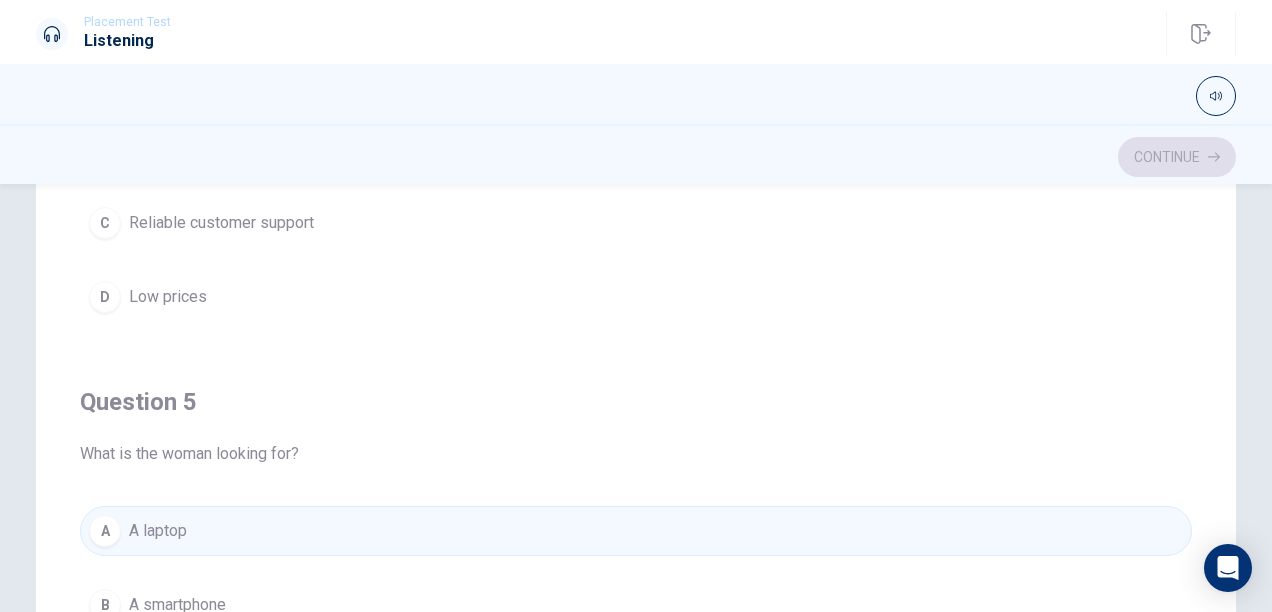 scroll, scrollTop: 1620, scrollLeft: 0, axis: vertical 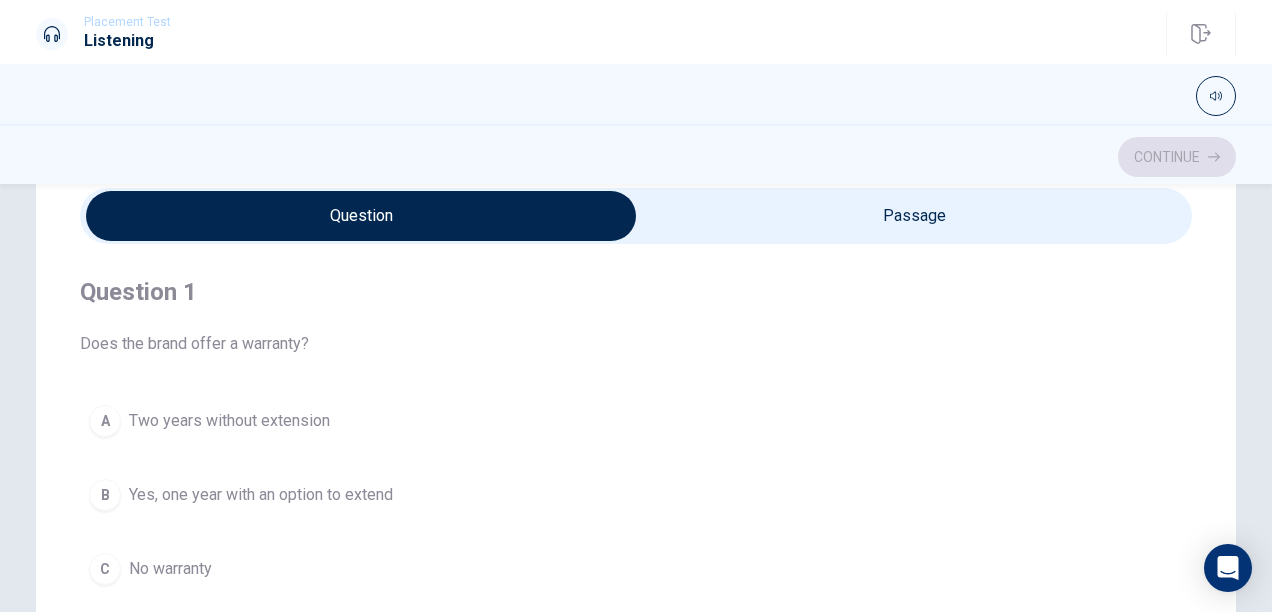 click at bounding box center (361, 216) 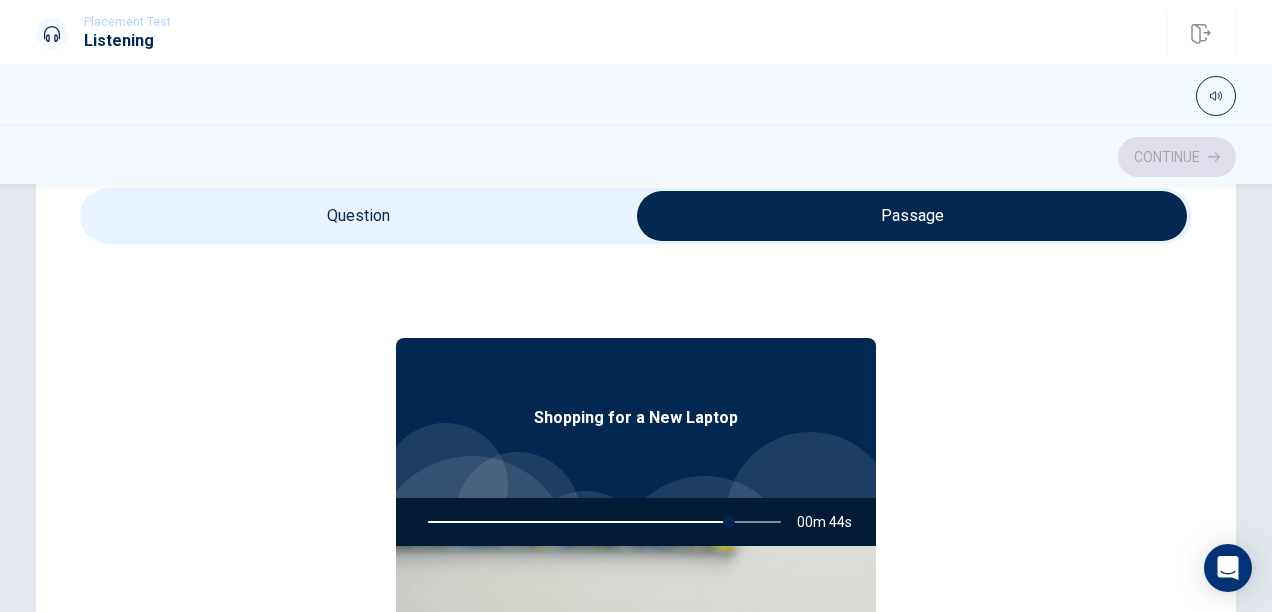 type on "86" 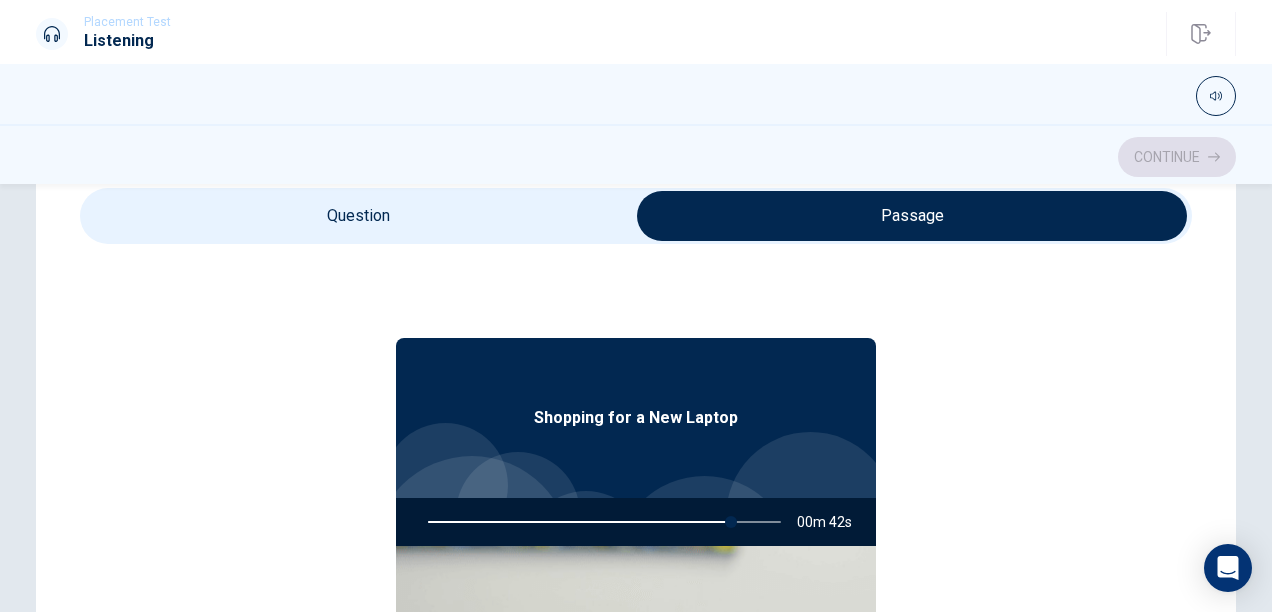 click at bounding box center [912, 216] 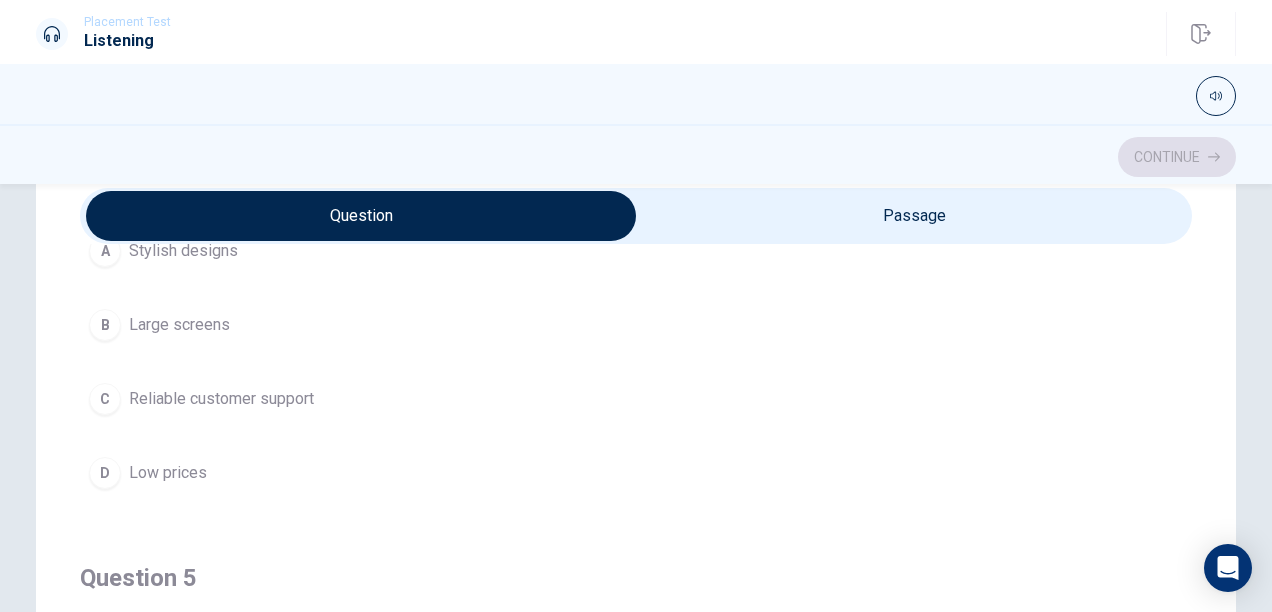 scroll, scrollTop: 1620, scrollLeft: 0, axis: vertical 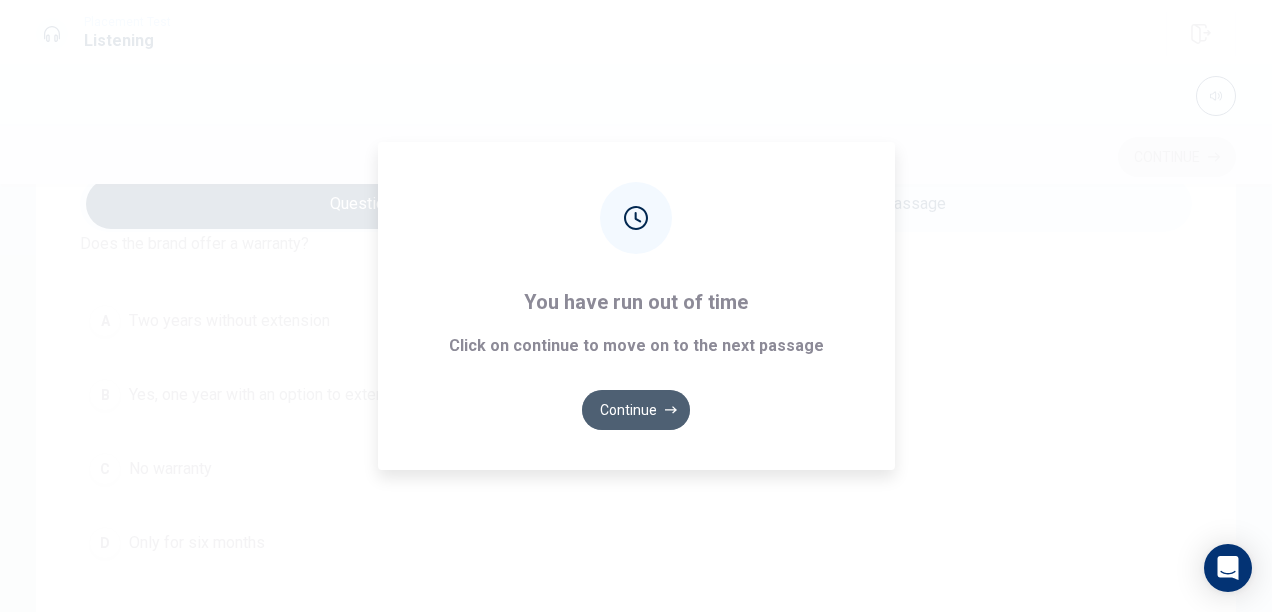 click on "Continue" at bounding box center (636, 410) 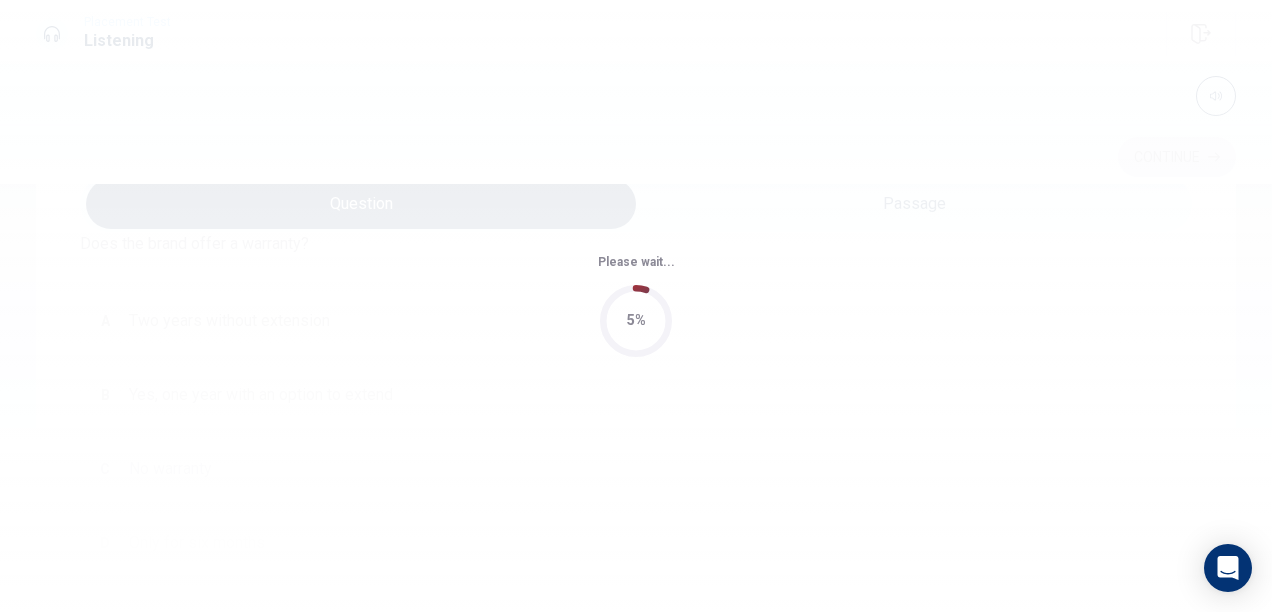 scroll, scrollTop: 0, scrollLeft: 0, axis: both 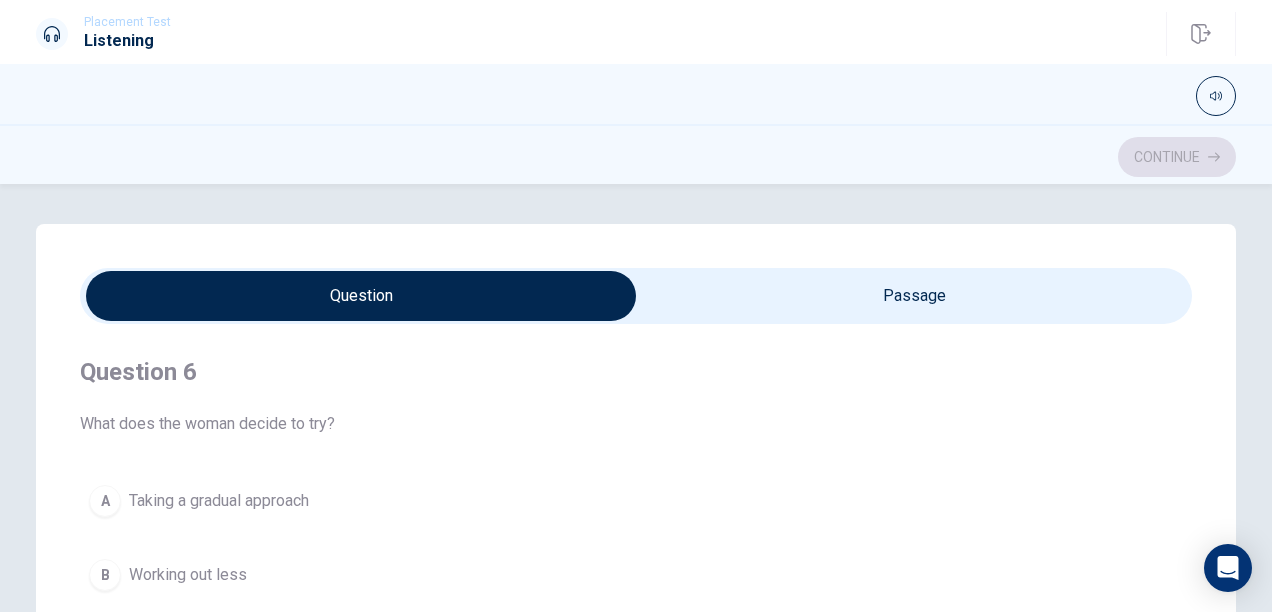 click at bounding box center [361, 296] 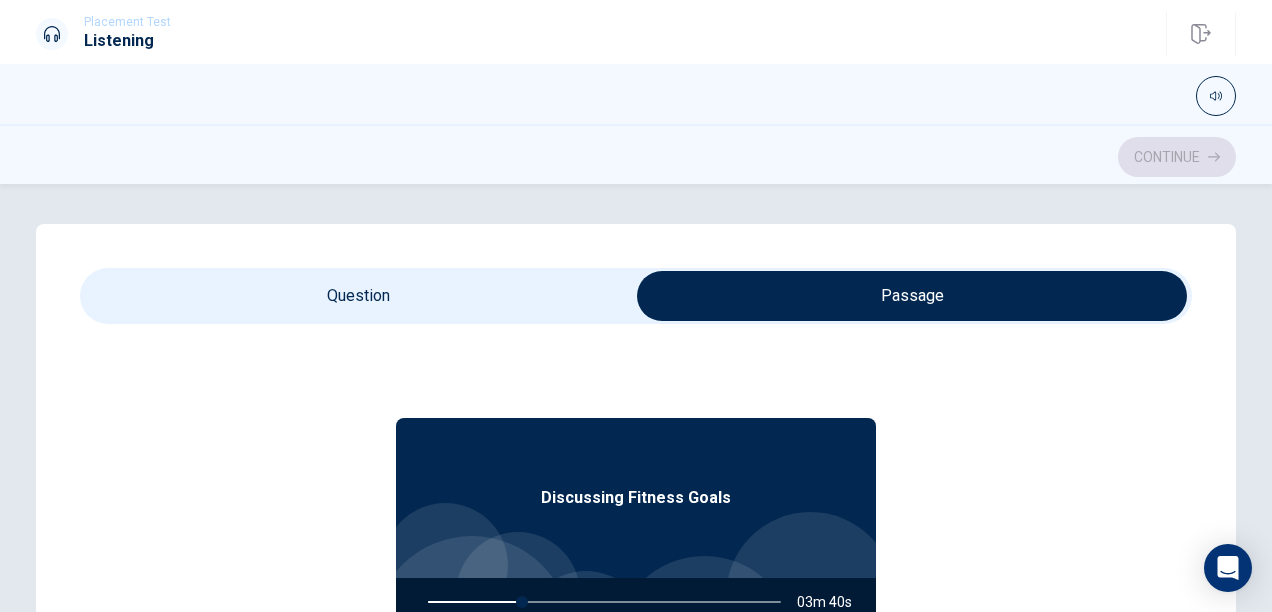 type on "27" 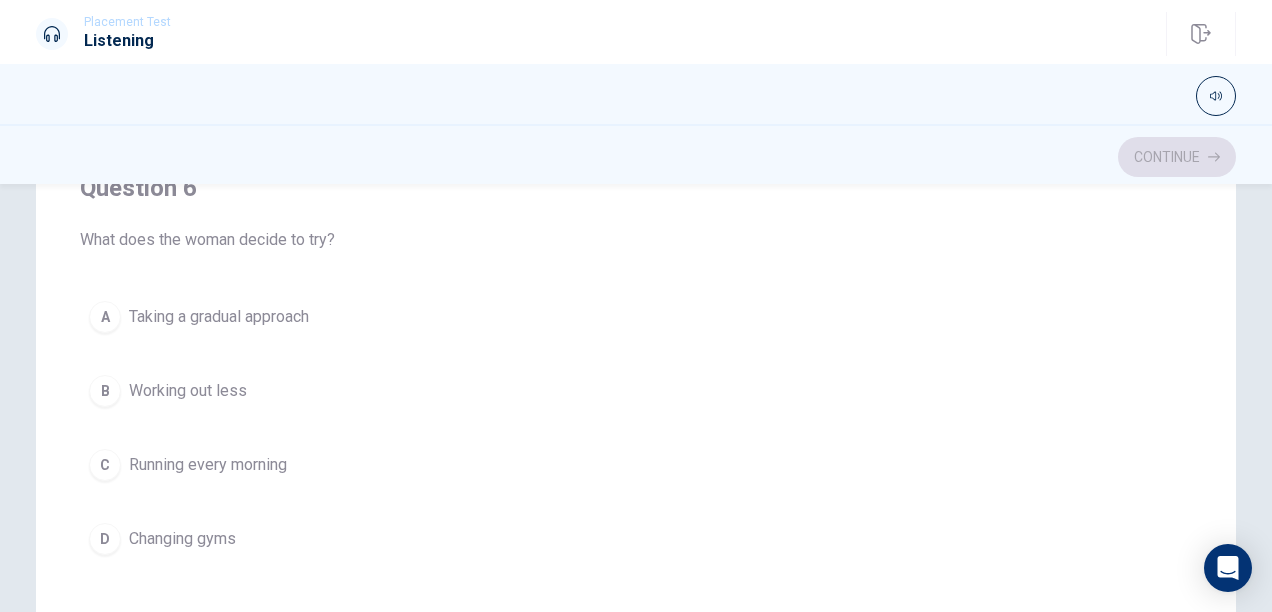 scroll, scrollTop: 182, scrollLeft: 0, axis: vertical 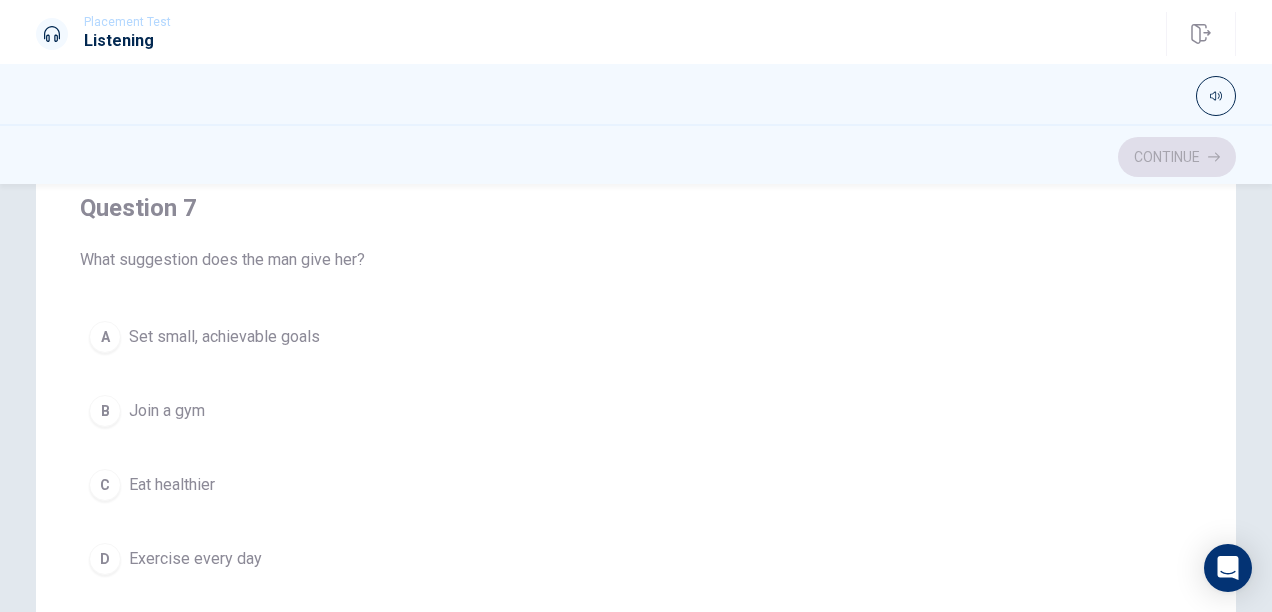 click on "Set small, achievable goals" at bounding box center [224, 337] 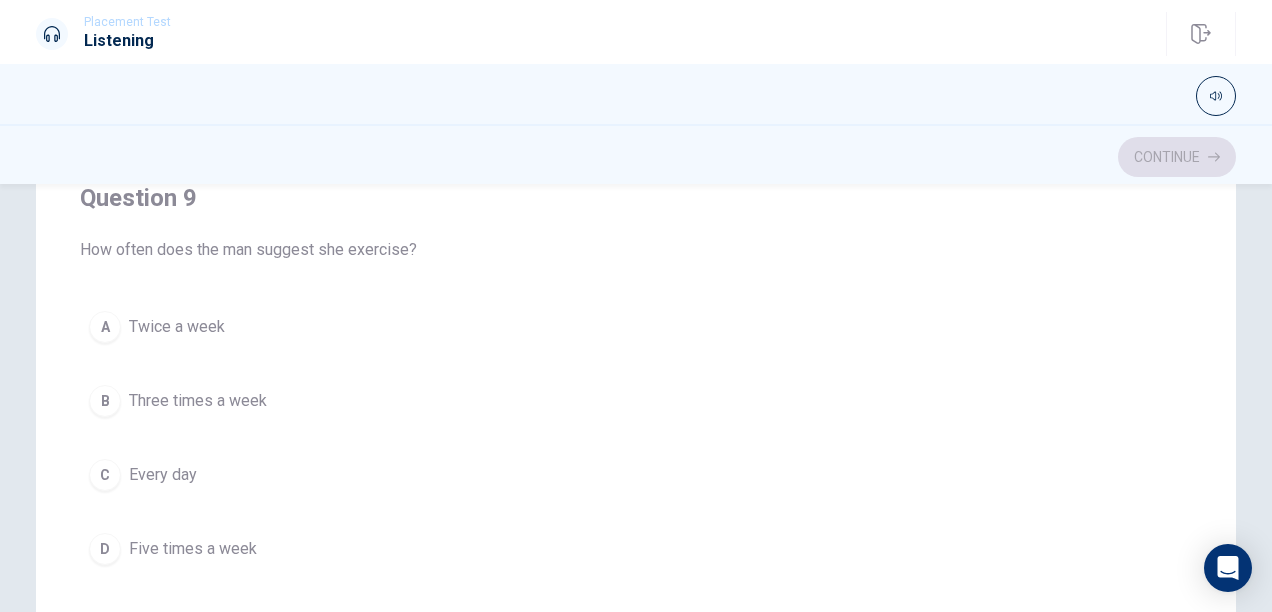scroll, scrollTop: 1361, scrollLeft: 0, axis: vertical 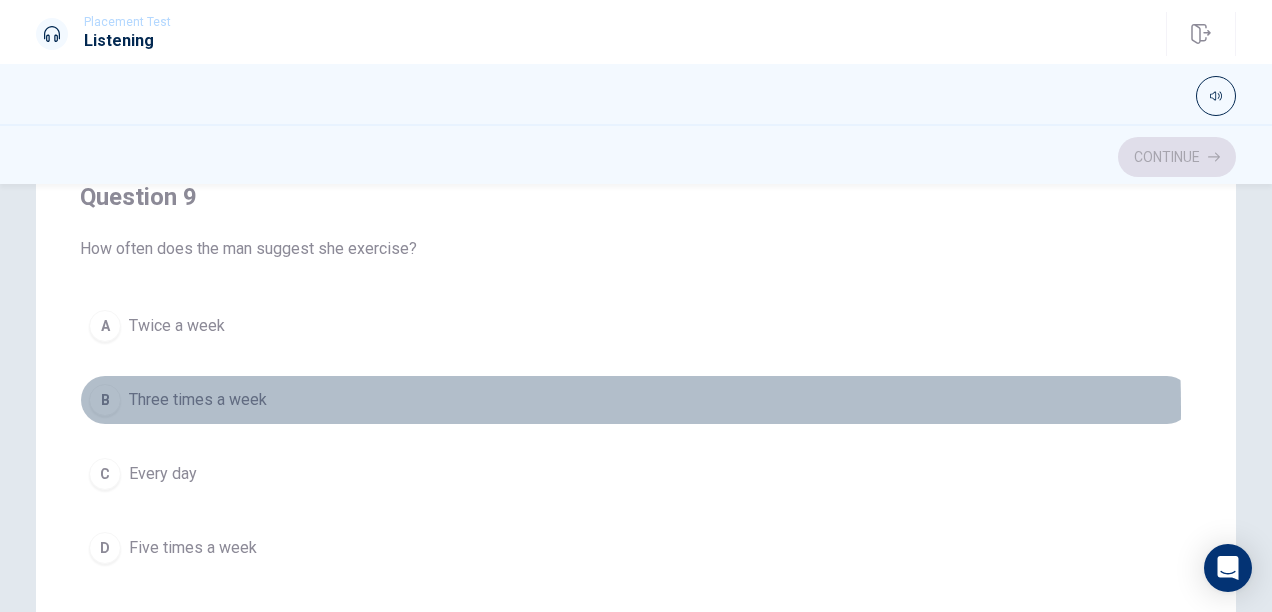 click on "Three times a week" at bounding box center (198, 400) 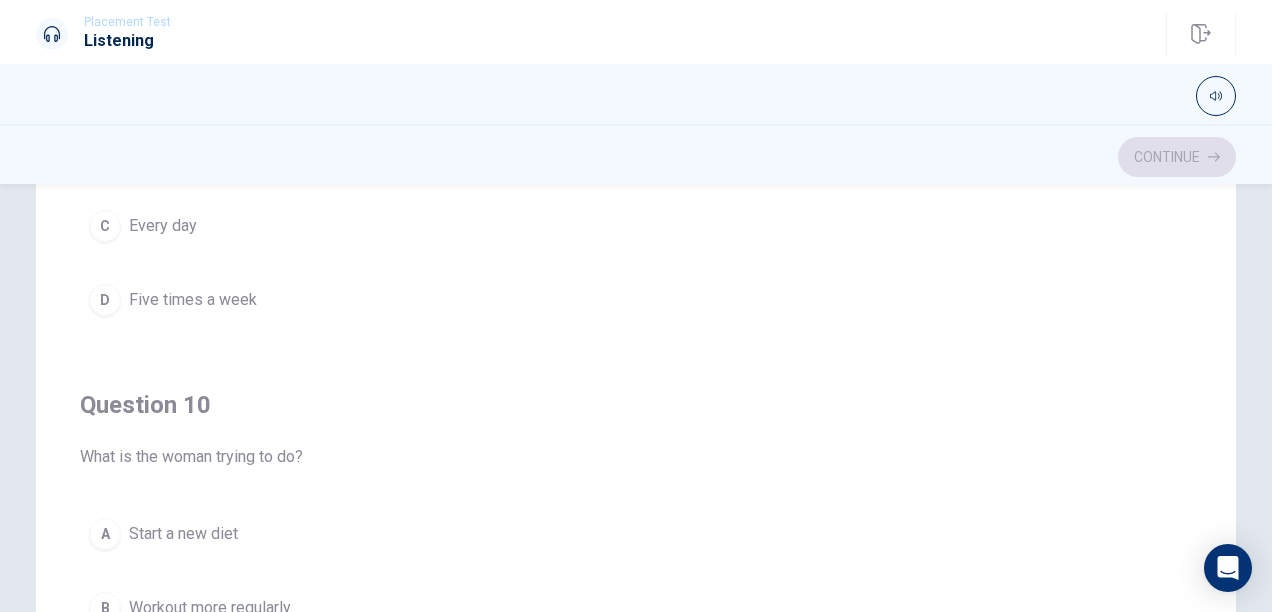 scroll, scrollTop: 1620, scrollLeft: 0, axis: vertical 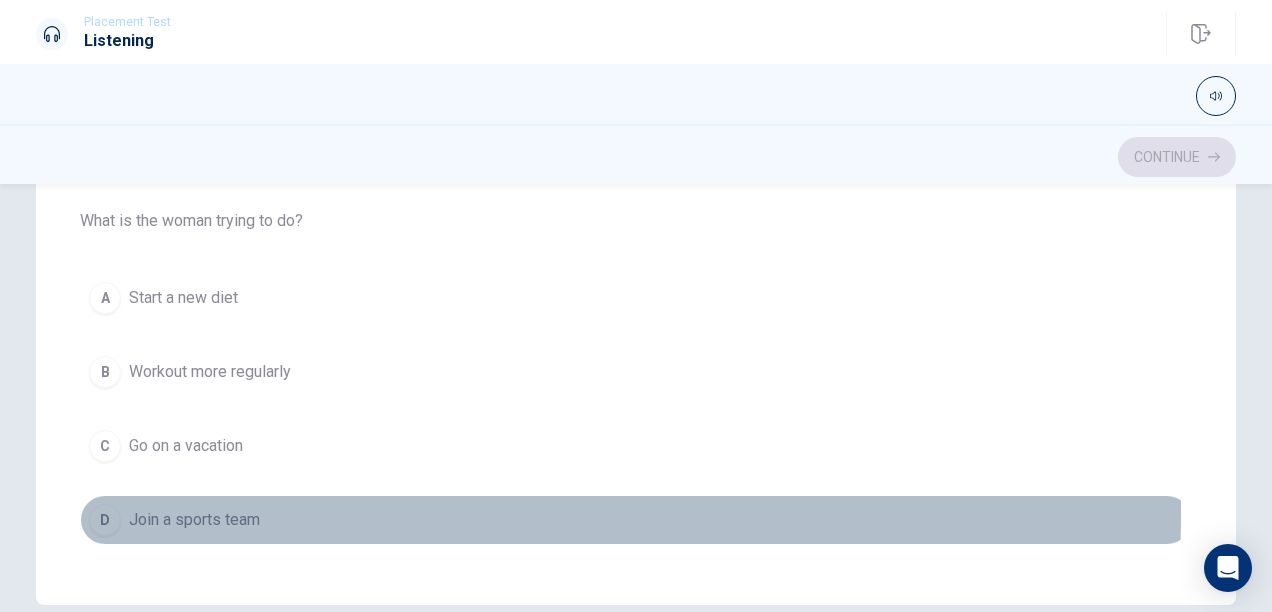 click on "Join a sports team" at bounding box center (194, 520) 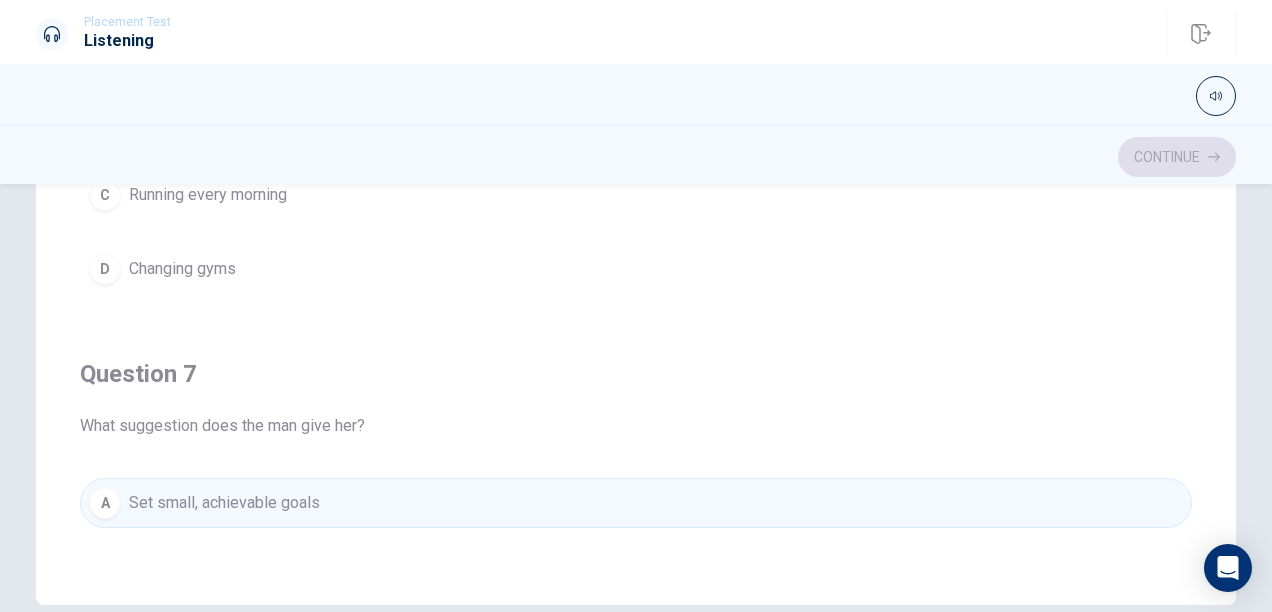 scroll, scrollTop: 0, scrollLeft: 0, axis: both 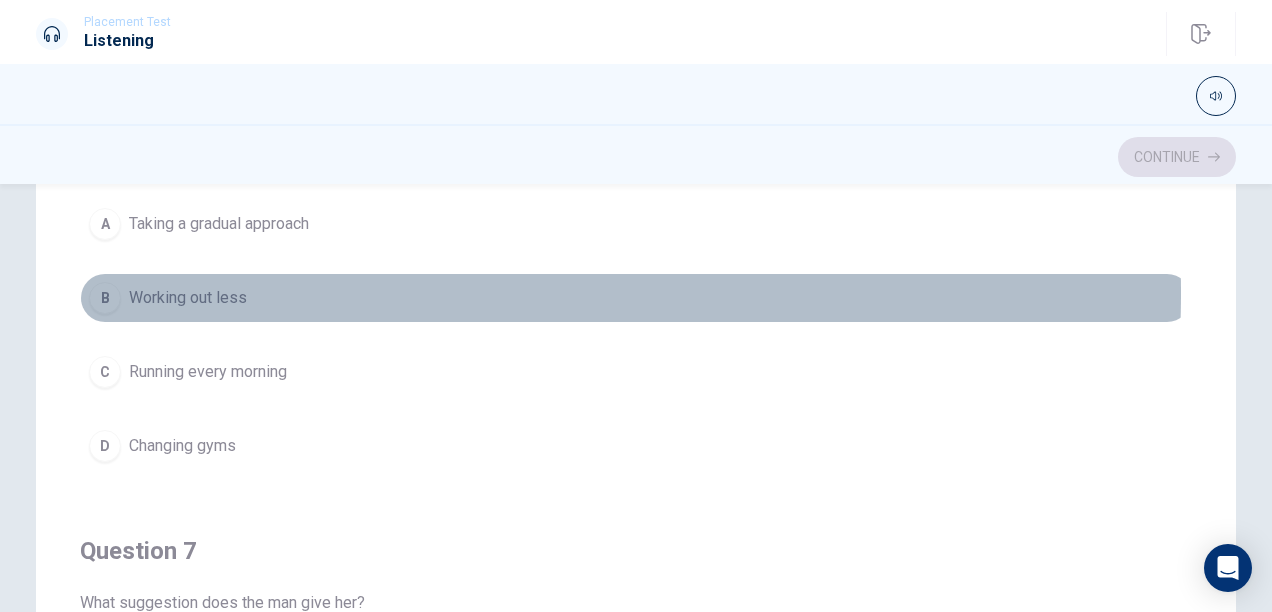 click on "Working out less" at bounding box center (188, 298) 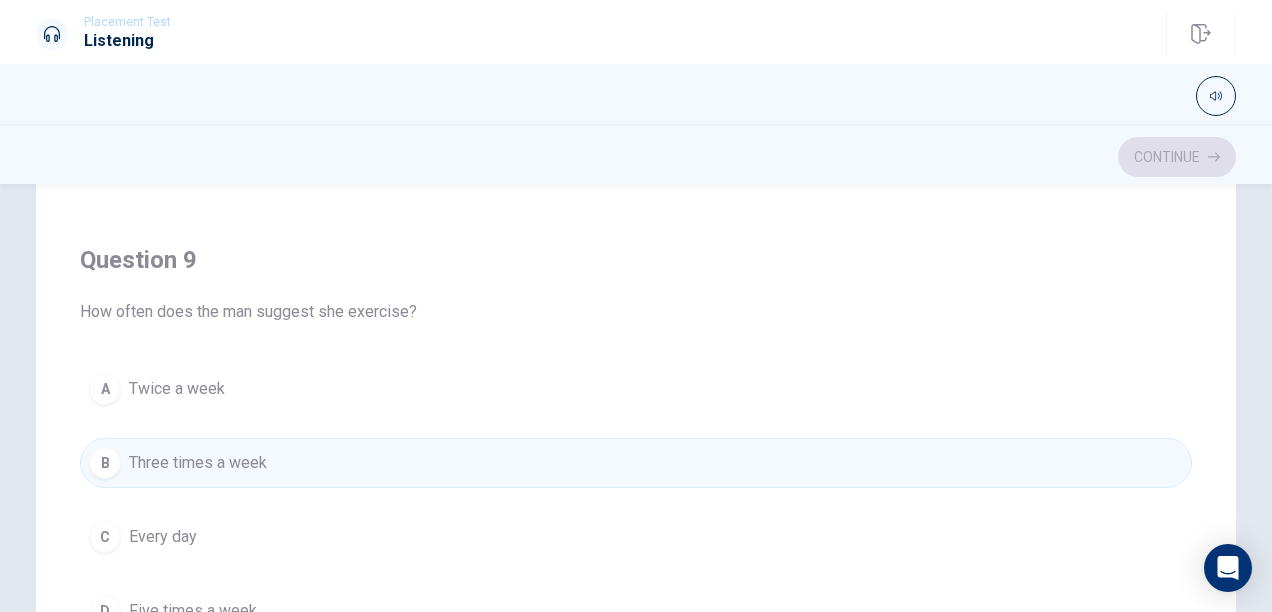 scroll, scrollTop: 1620, scrollLeft: 0, axis: vertical 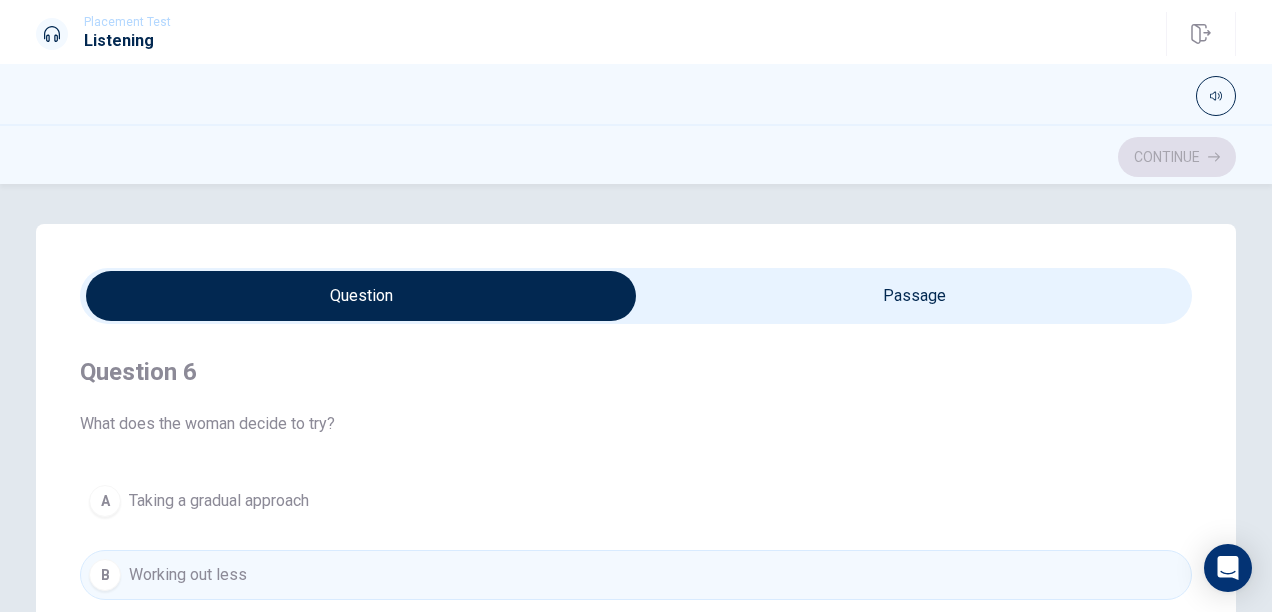 type on "69" 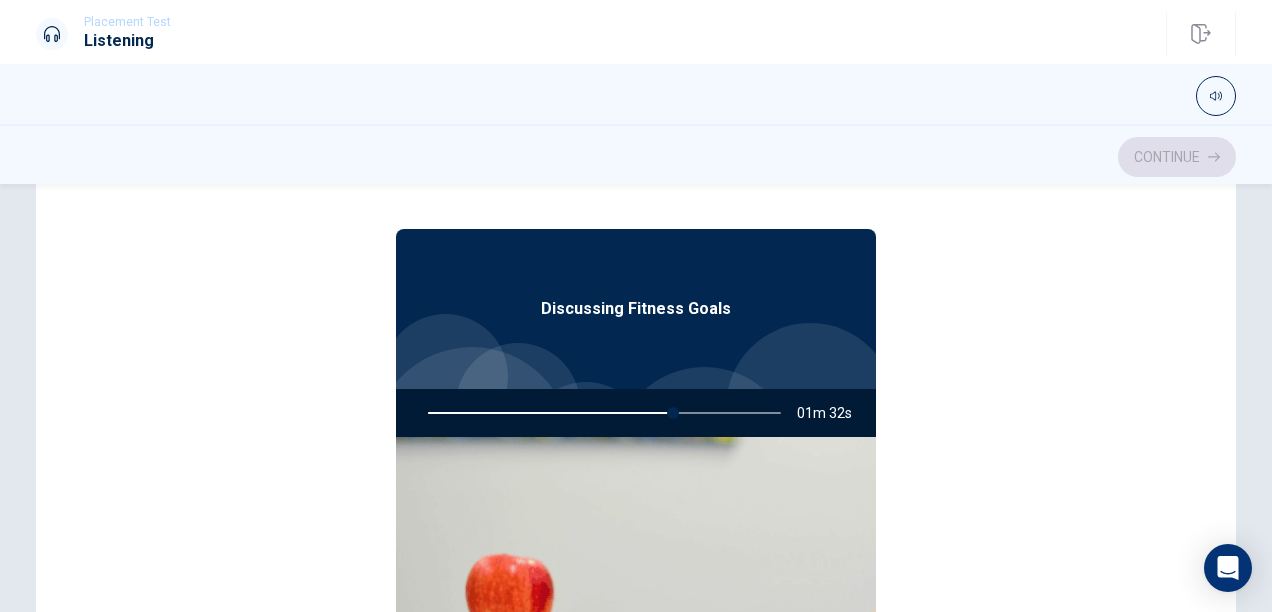 scroll, scrollTop: 190, scrollLeft: 0, axis: vertical 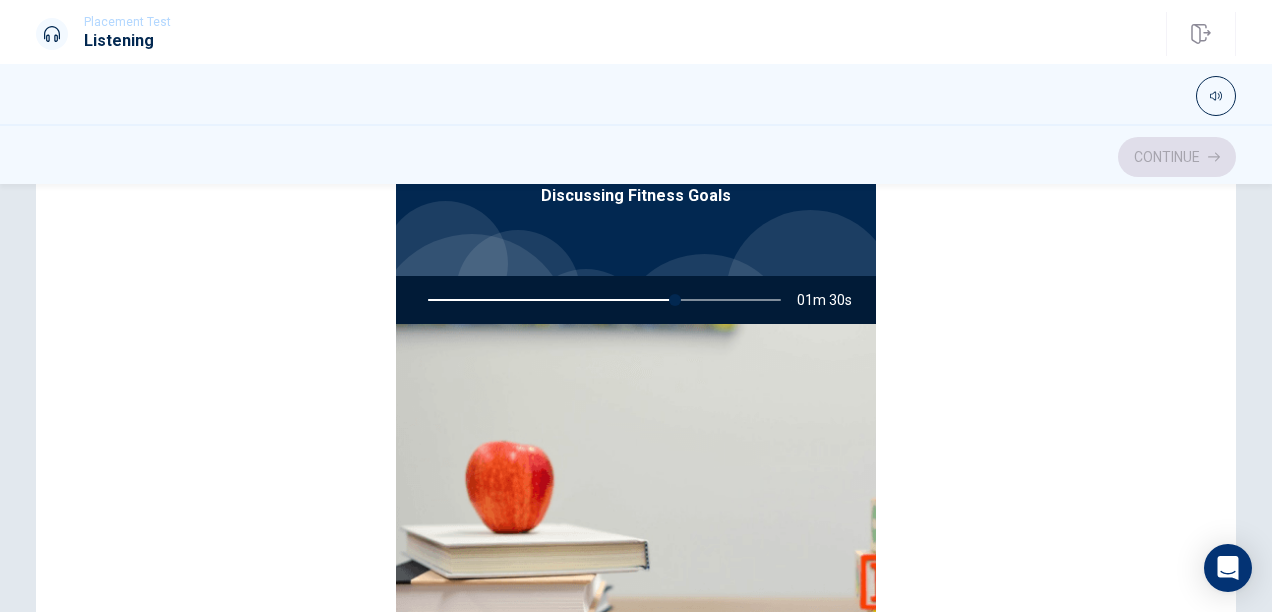 drag, startPoint x: 663, startPoint y: 299, endPoint x: 756, endPoint y: 301, distance: 93.0215 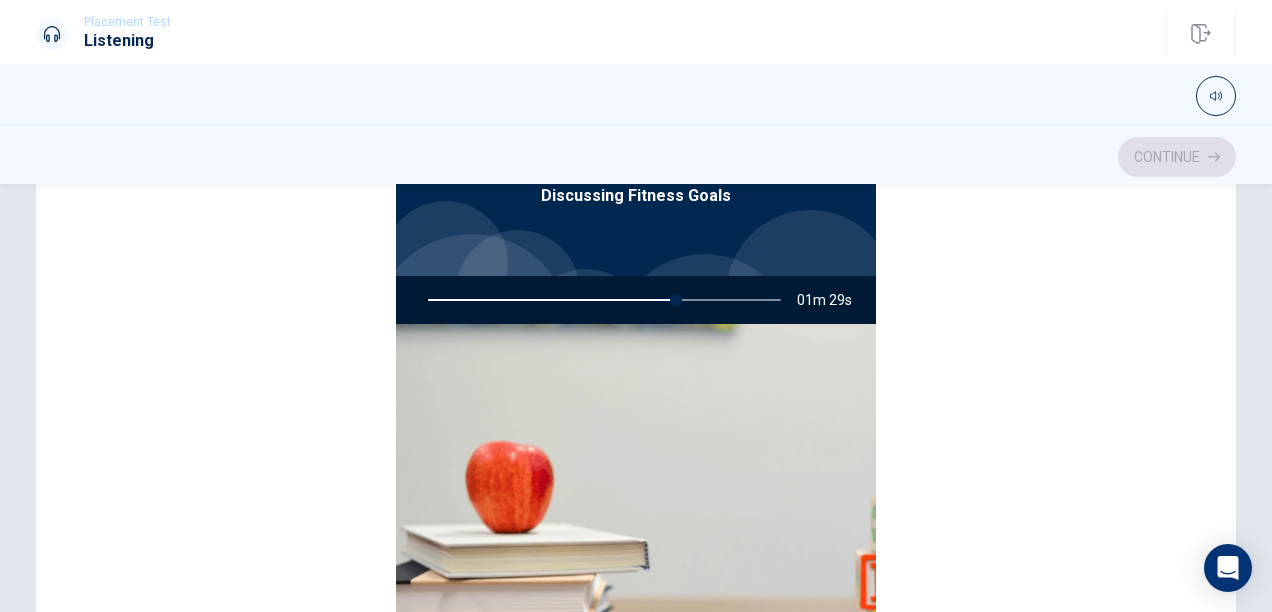 click at bounding box center [600, 300] 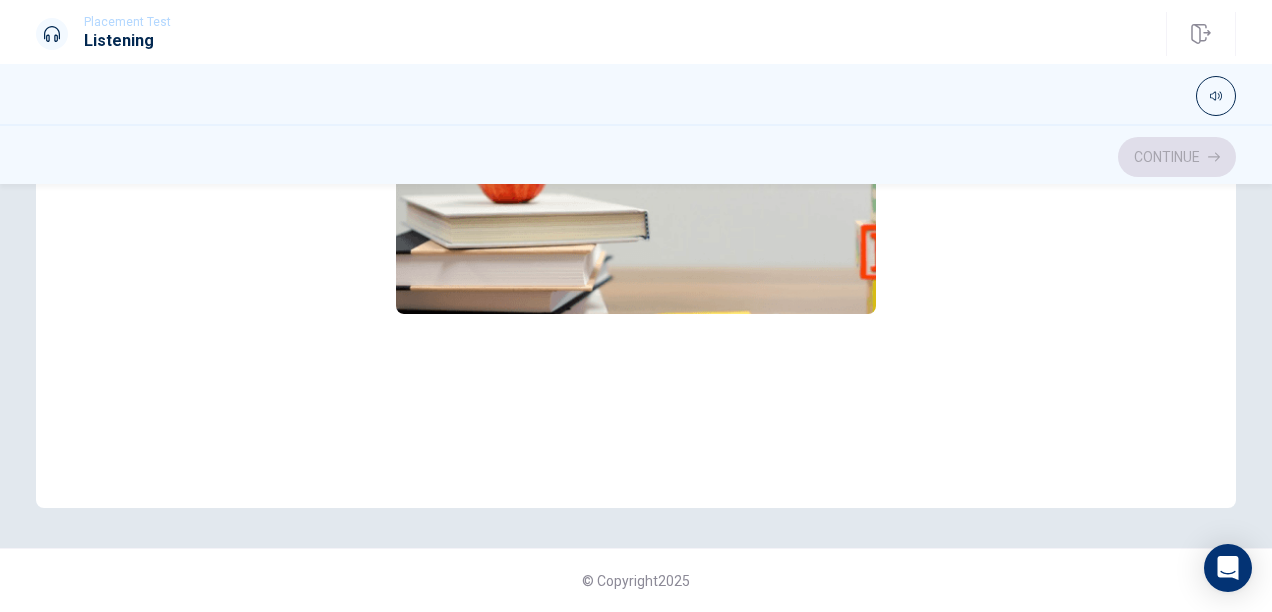 scroll, scrollTop: 0, scrollLeft: 0, axis: both 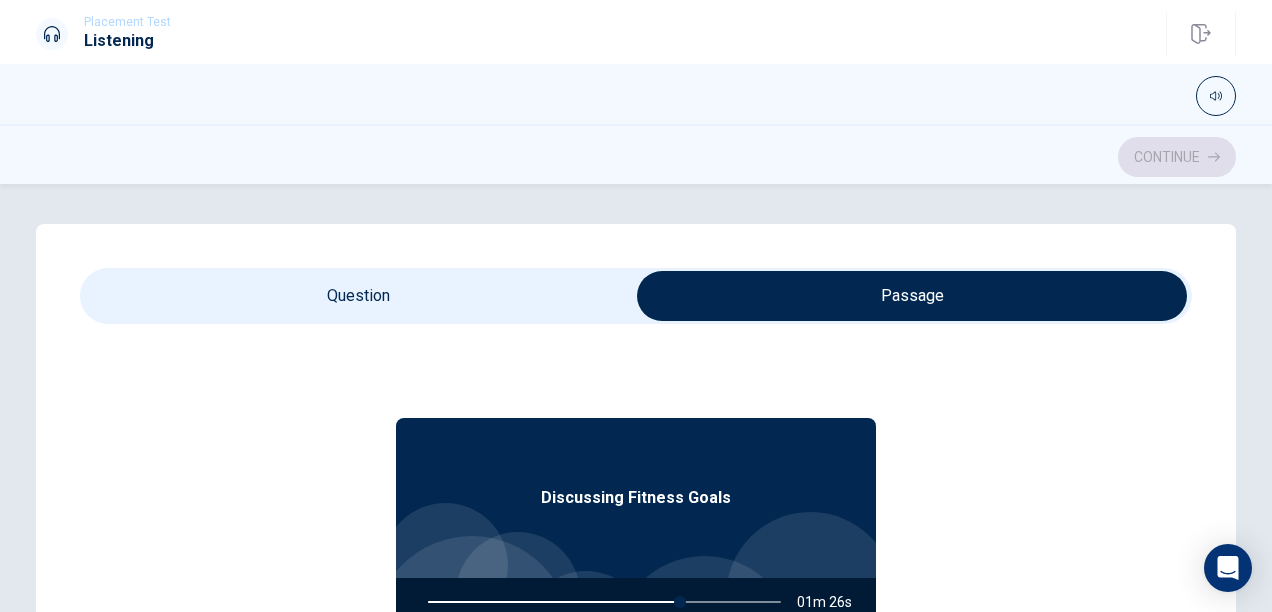 type on "71" 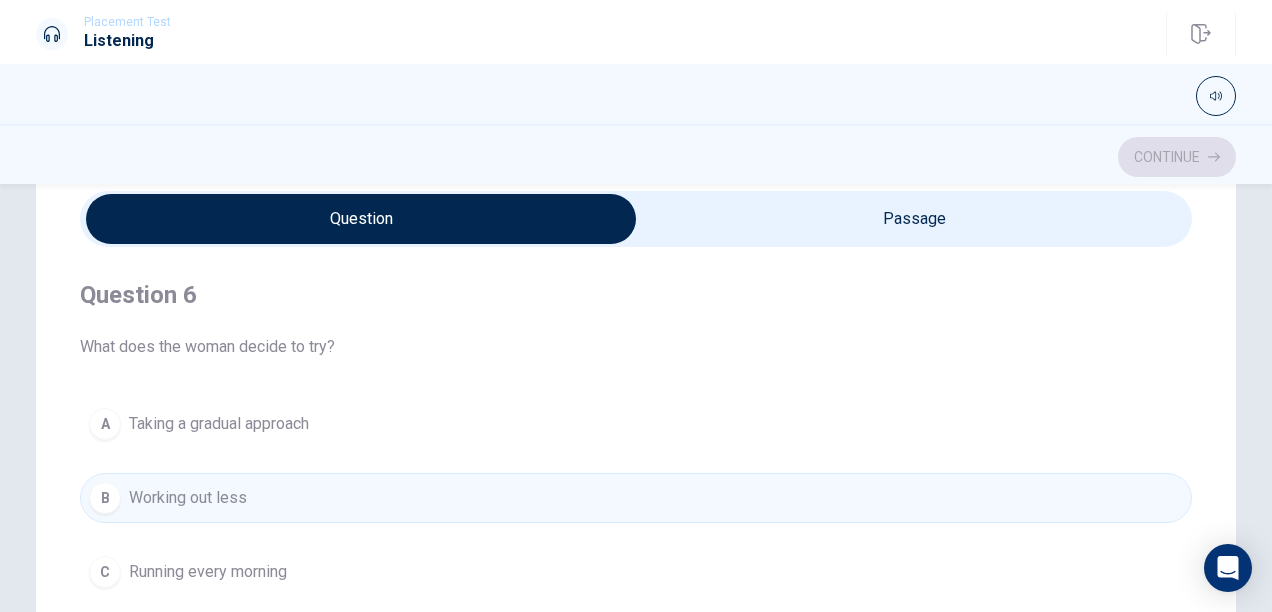 scroll, scrollTop: 110, scrollLeft: 0, axis: vertical 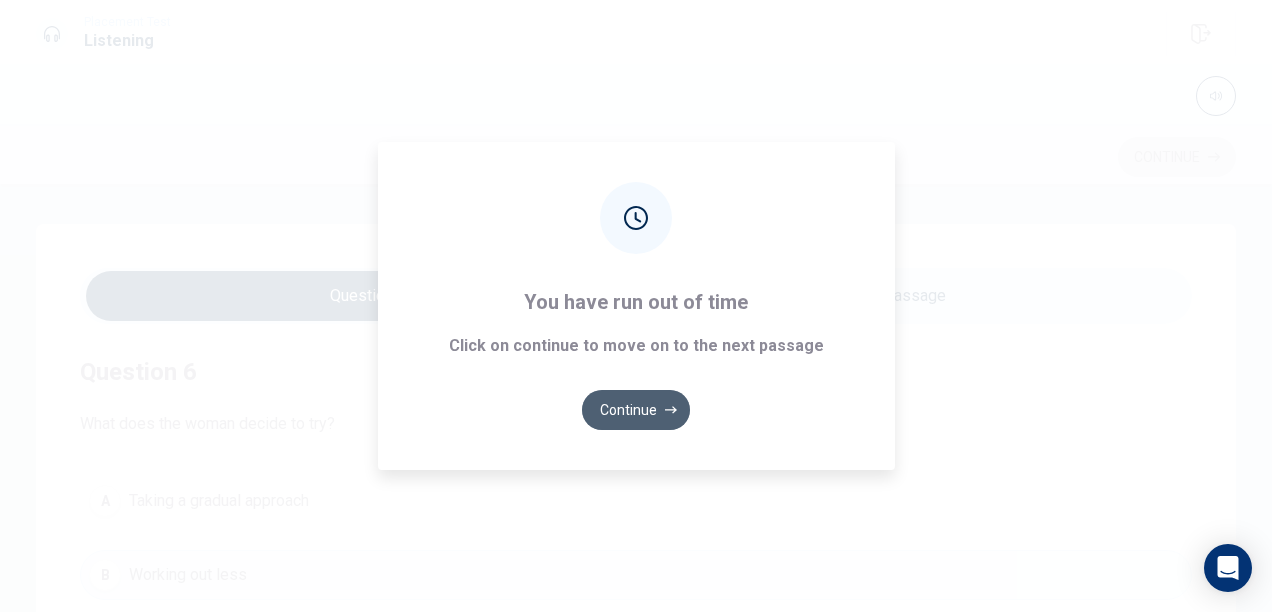 click on "Continue" at bounding box center [636, 410] 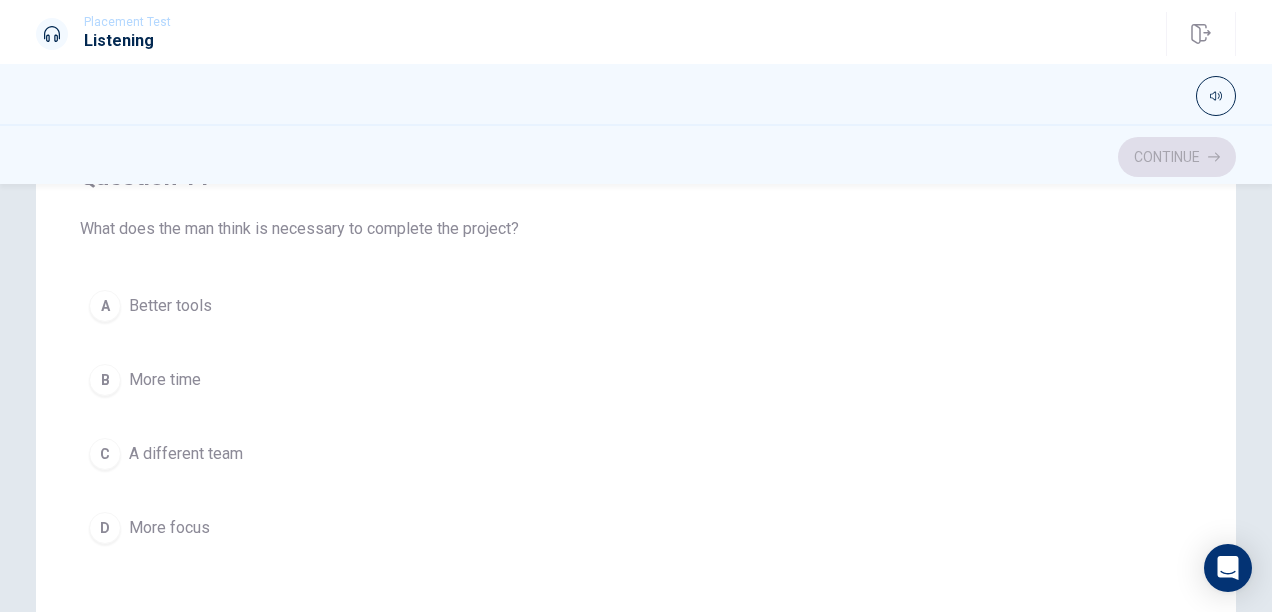 scroll, scrollTop: 197, scrollLeft: 0, axis: vertical 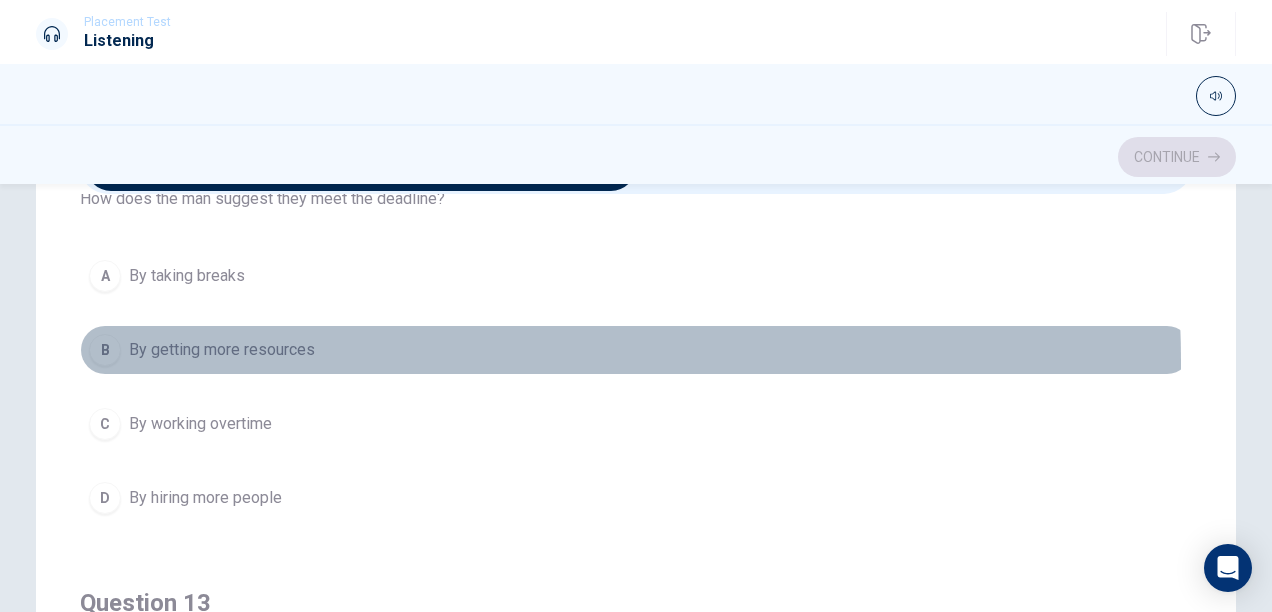 click on "B By getting more resources" at bounding box center [636, 350] 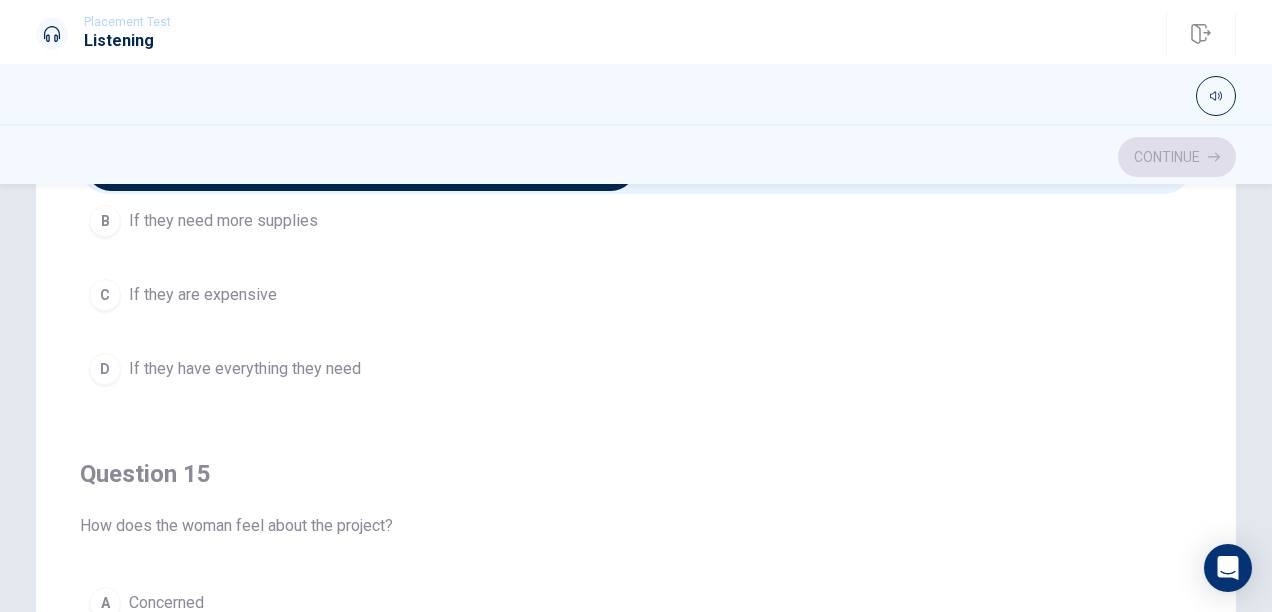 scroll, scrollTop: 1620, scrollLeft: 0, axis: vertical 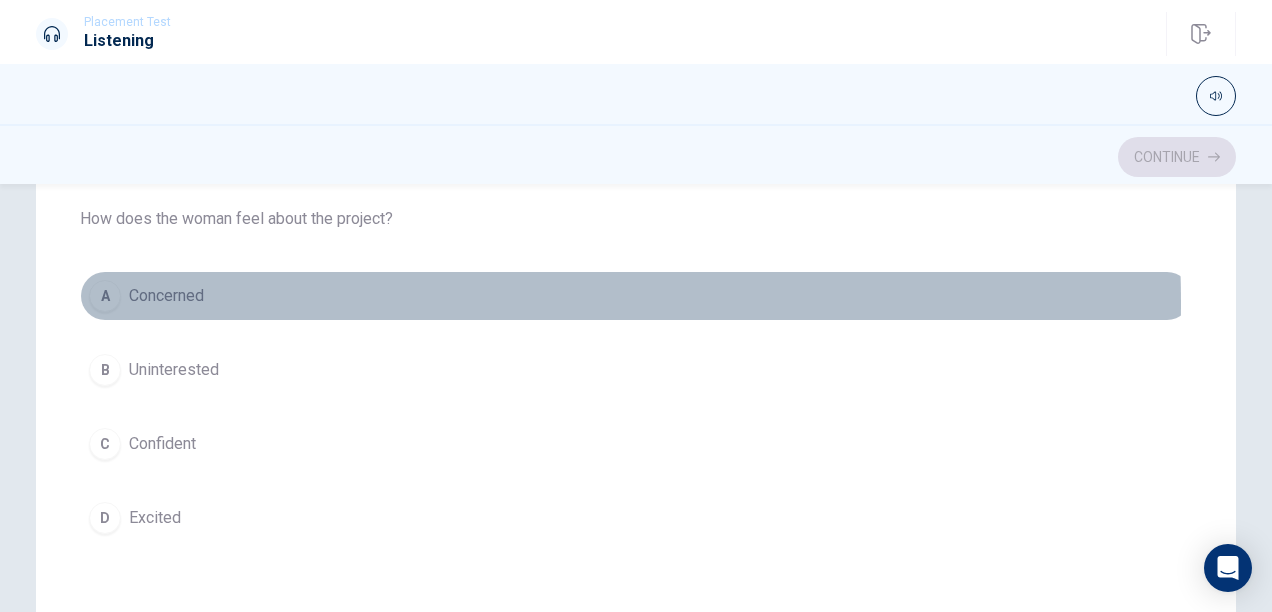 click on "A Concerned" at bounding box center (636, 296) 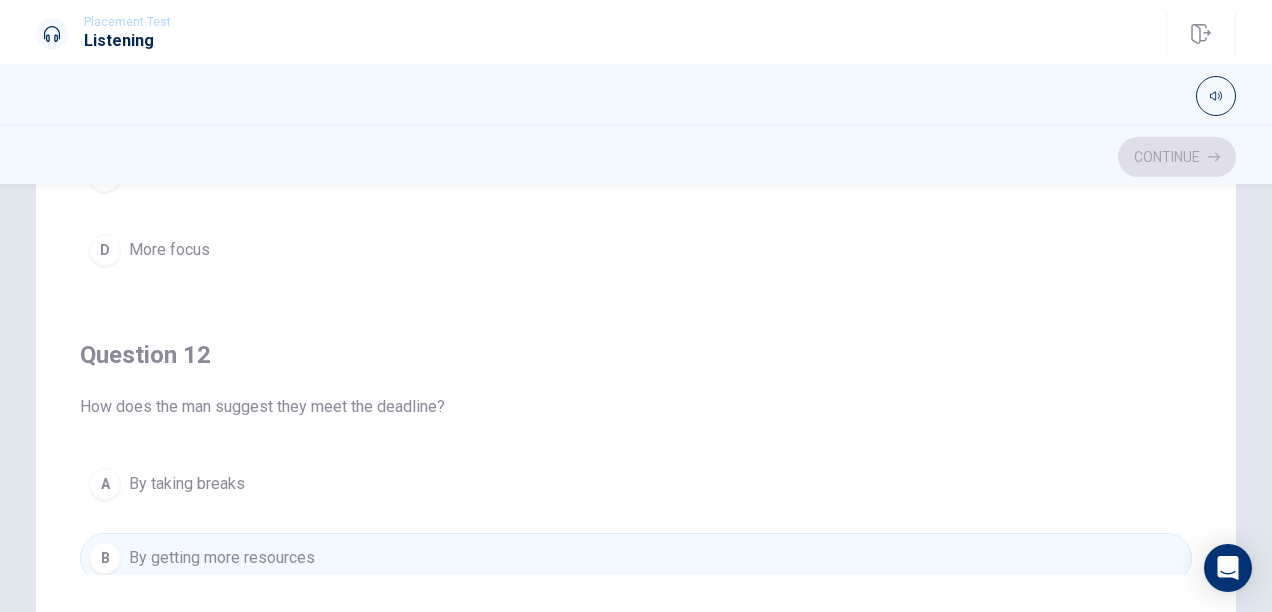 scroll, scrollTop: 0, scrollLeft: 0, axis: both 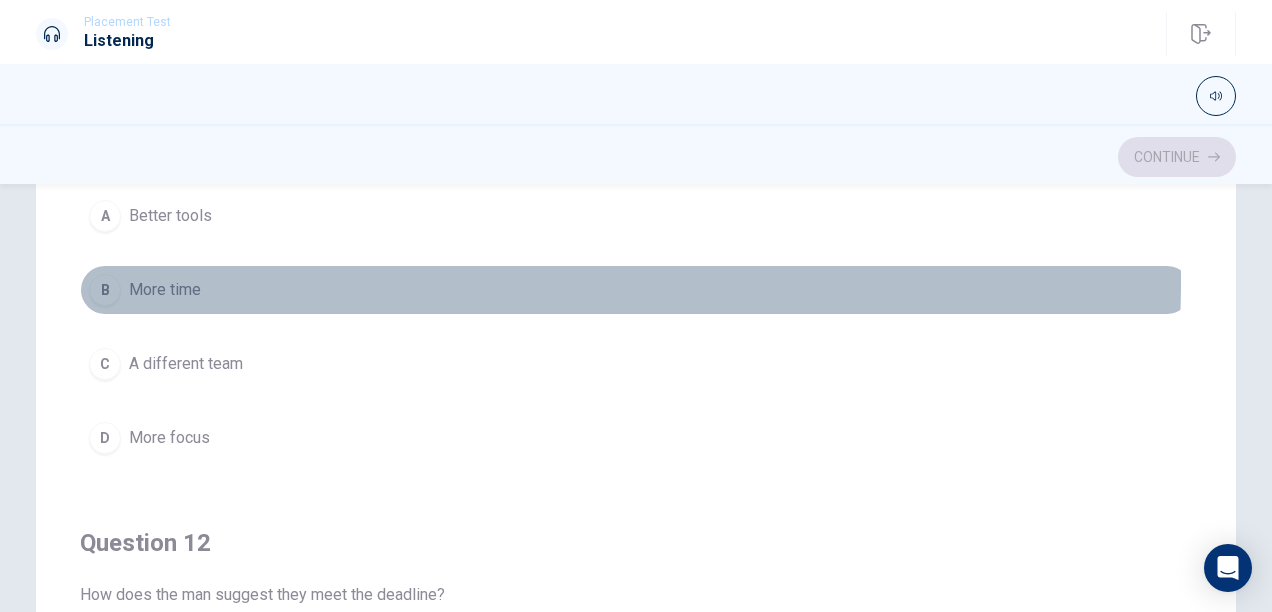 click on "B More time" at bounding box center (636, 290) 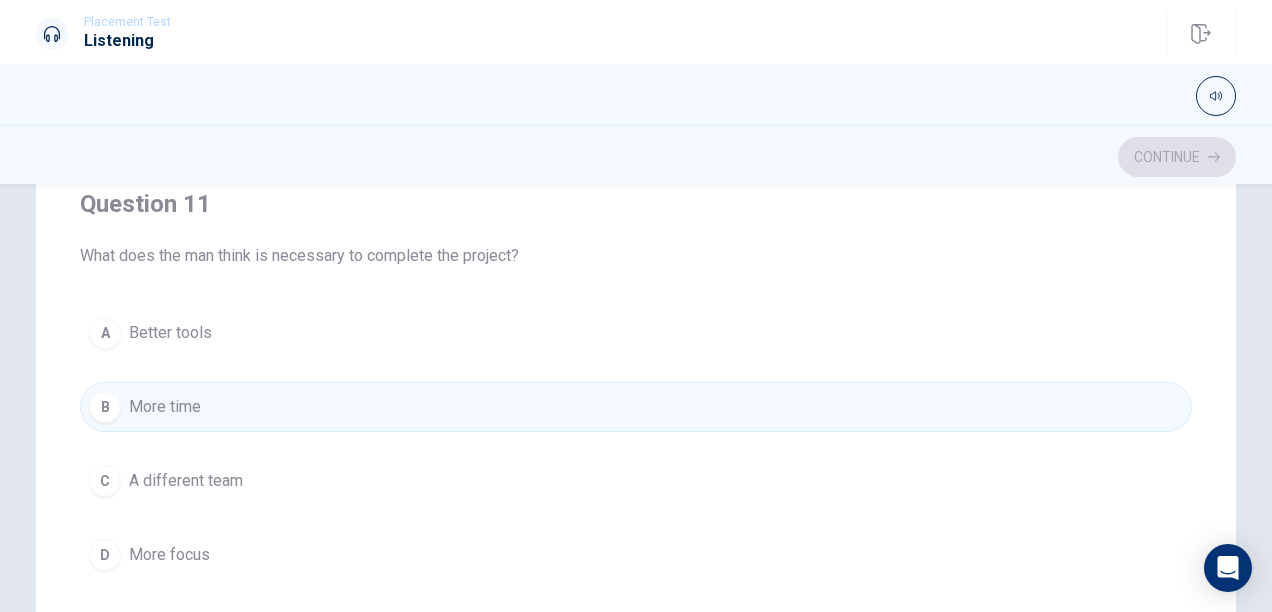 scroll, scrollTop: 167, scrollLeft: 0, axis: vertical 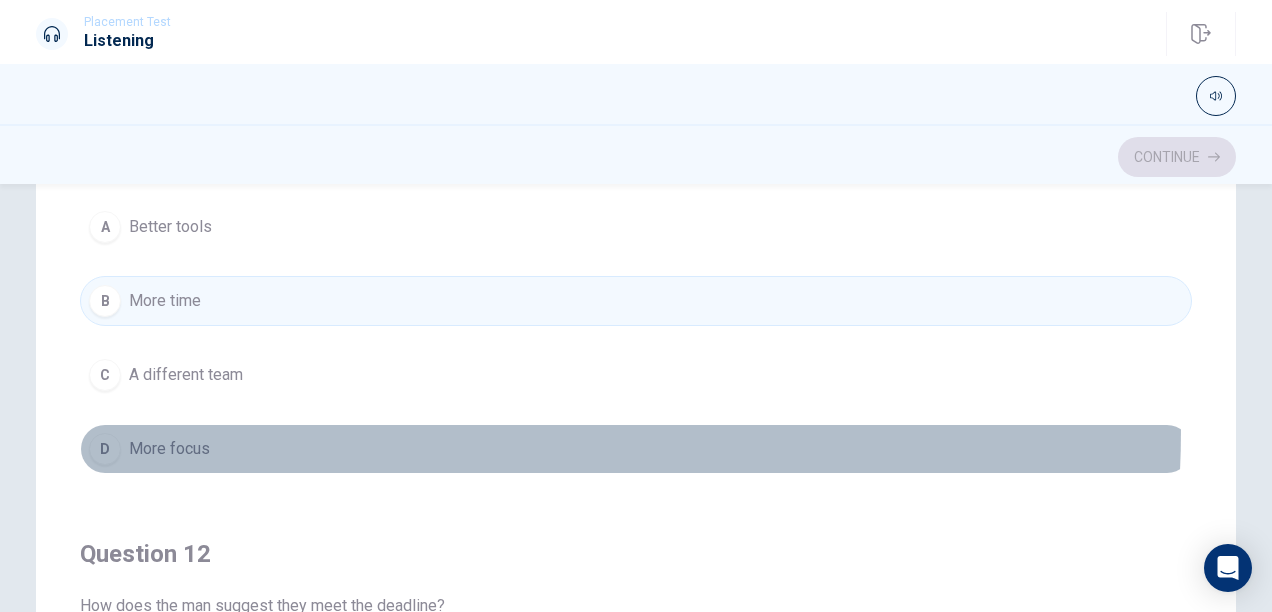 click on "D More focus" at bounding box center [636, 449] 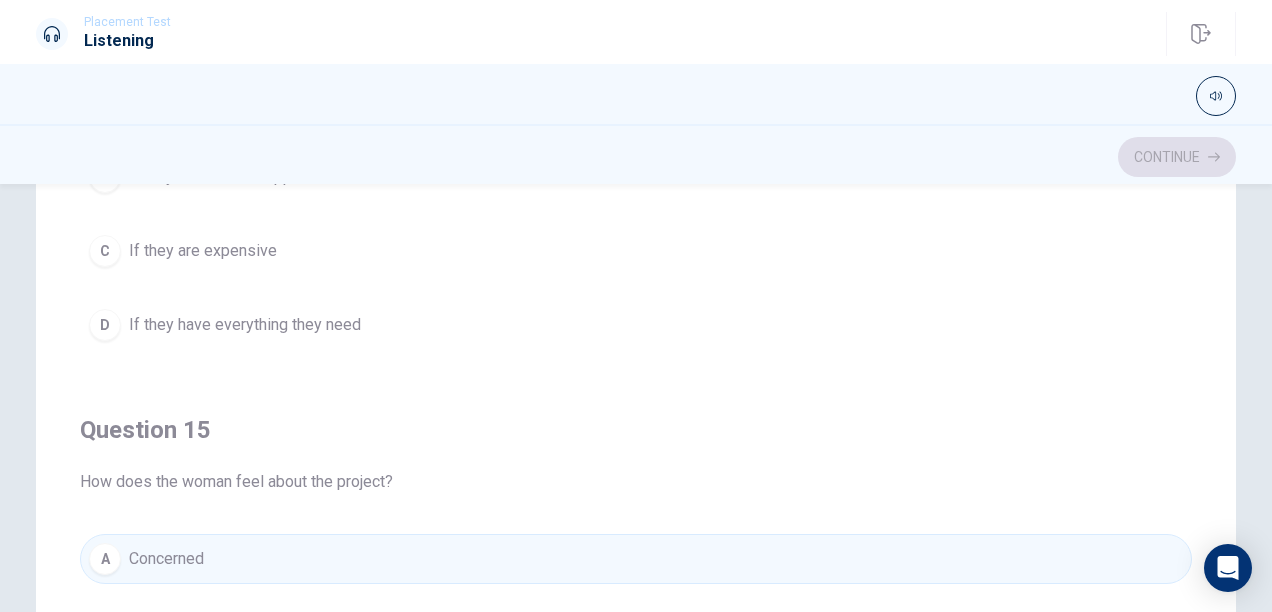 scroll, scrollTop: 1620, scrollLeft: 0, axis: vertical 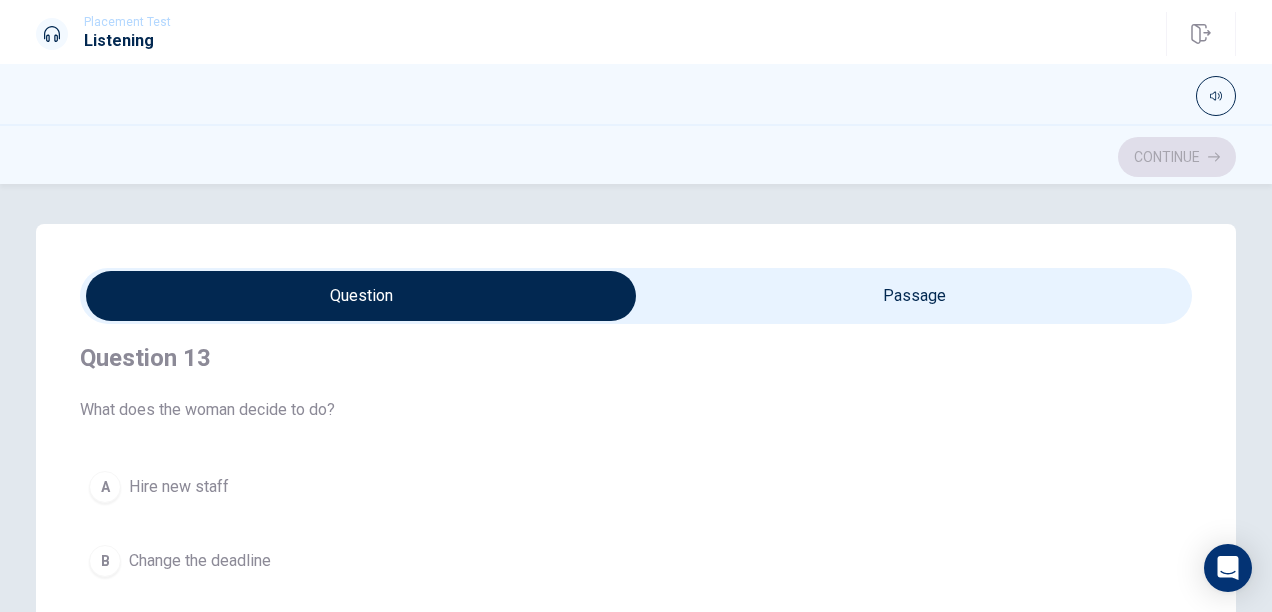 click at bounding box center [361, 296] 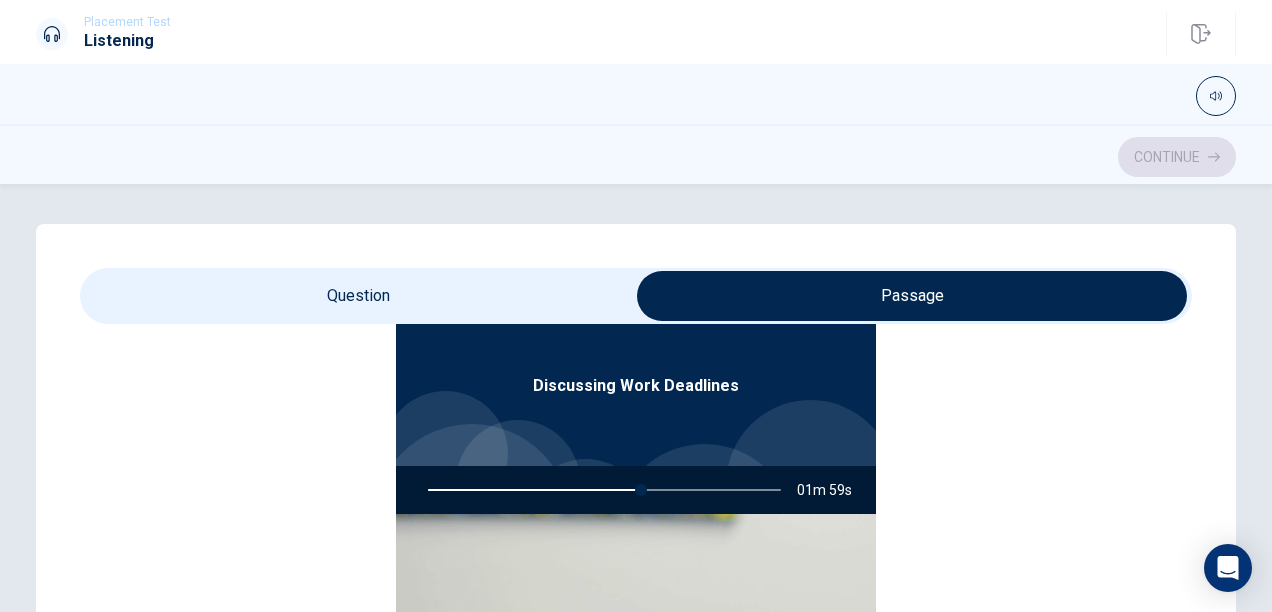 scroll, scrollTop: 112, scrollLeft: 0, axis: vertical 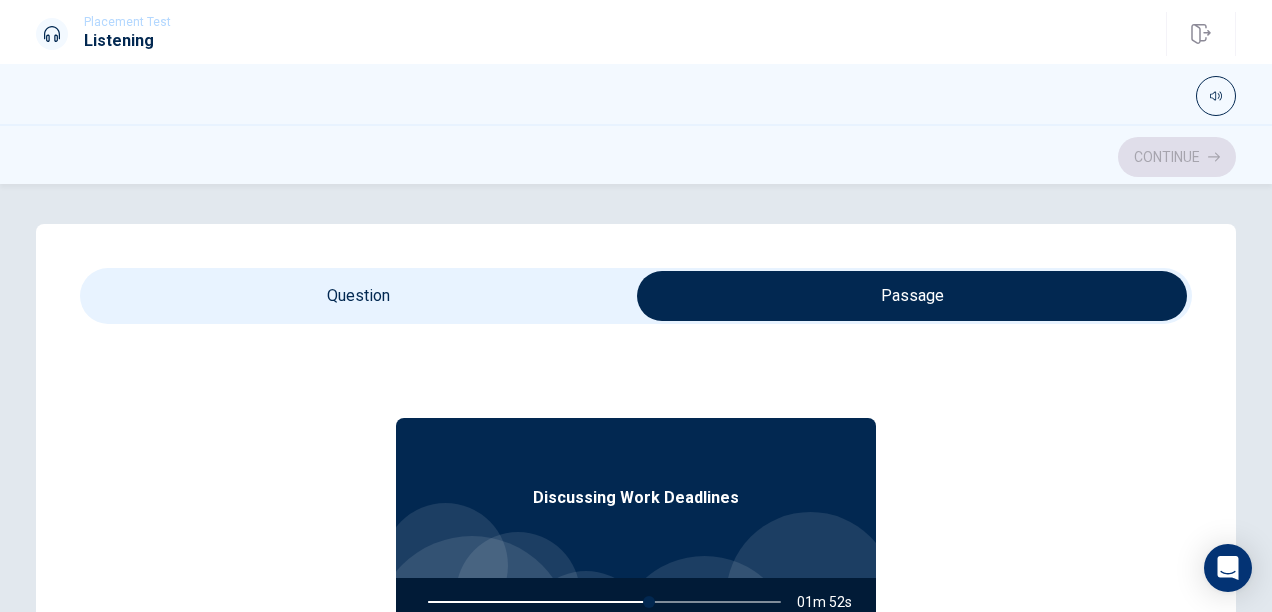 type on "63" 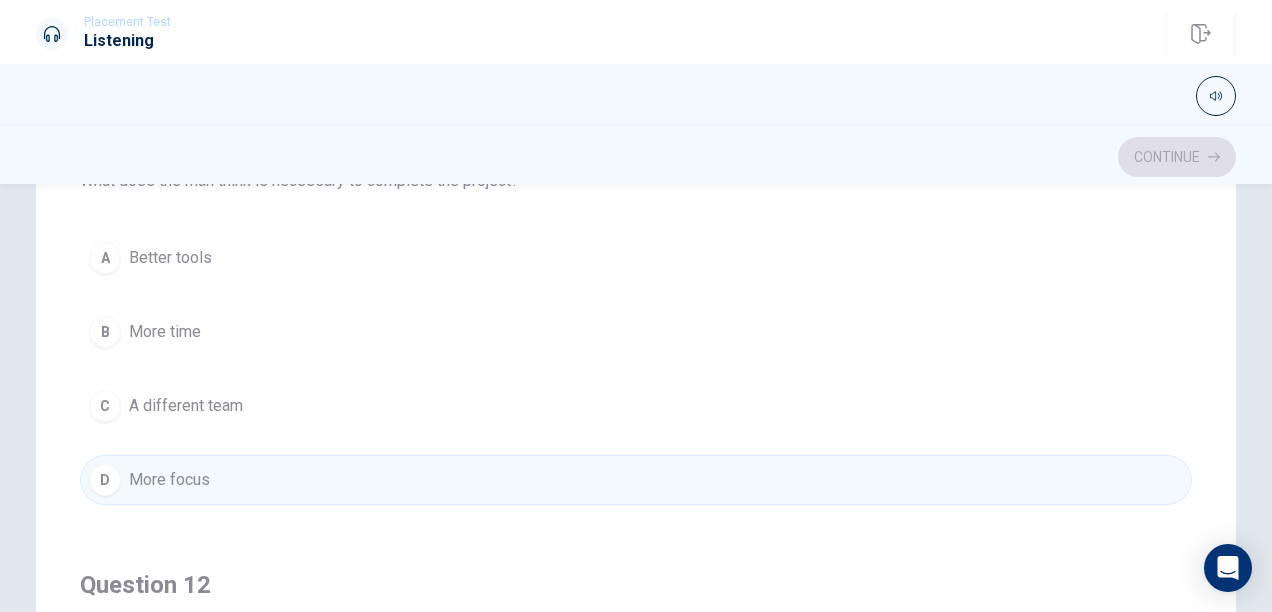 scroll, scrollTop: 244, scrollLeft: 0, axis: vertical 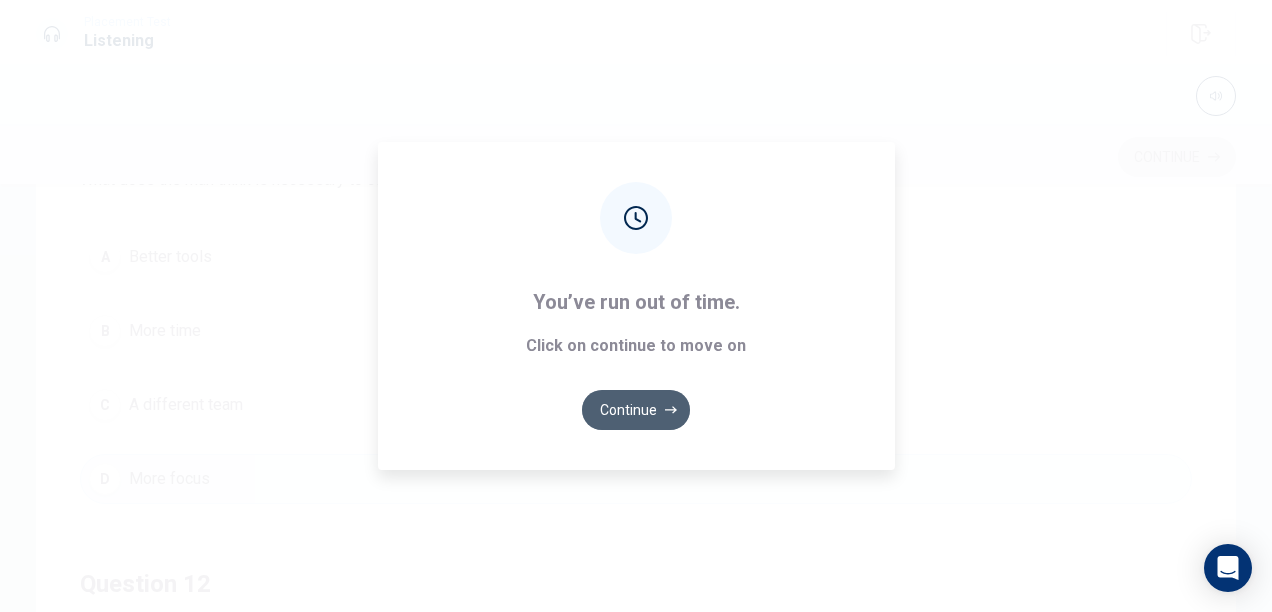 click on "Continue" at bounding box center [636, 410] 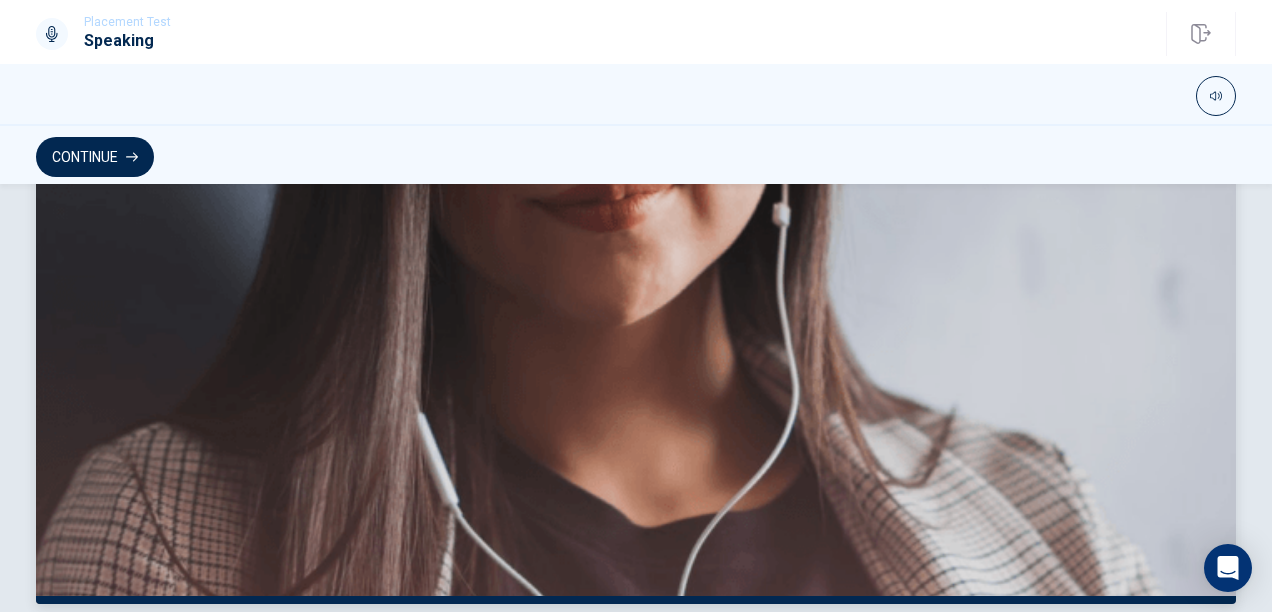 scroll, scrollTop: 588, scrollLeft: 0, axis: vertical 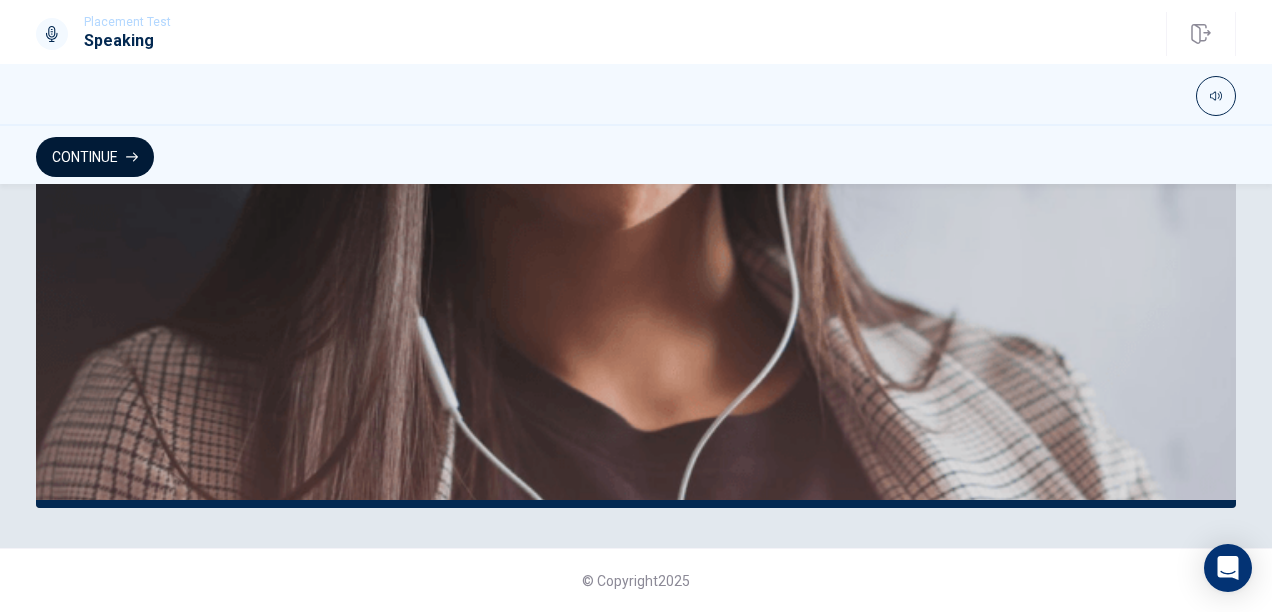 click on "Continue" at bounding box center [95, 157] 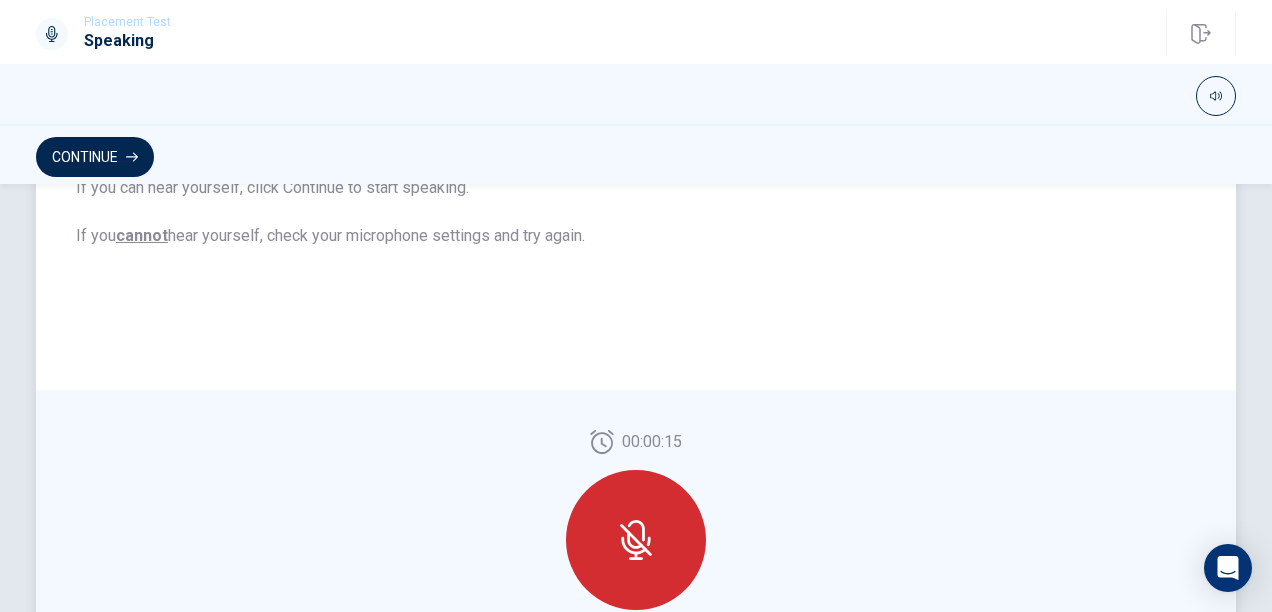 scroll, scrollTop: 391, scrollLeft: 0, axis: vertical 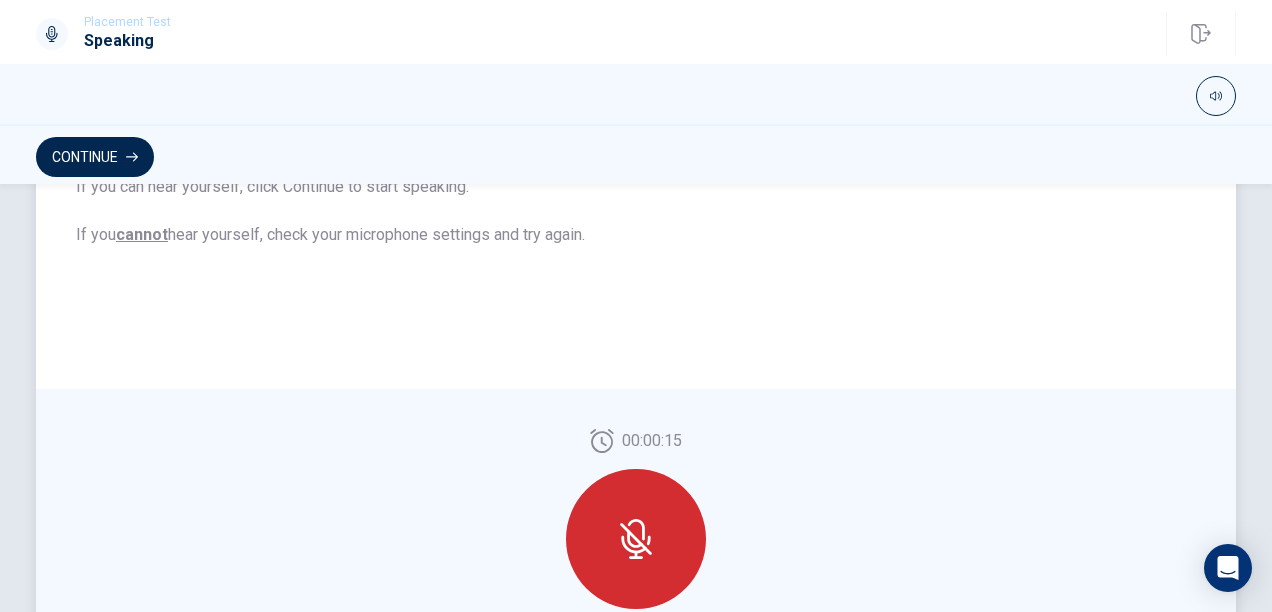 click 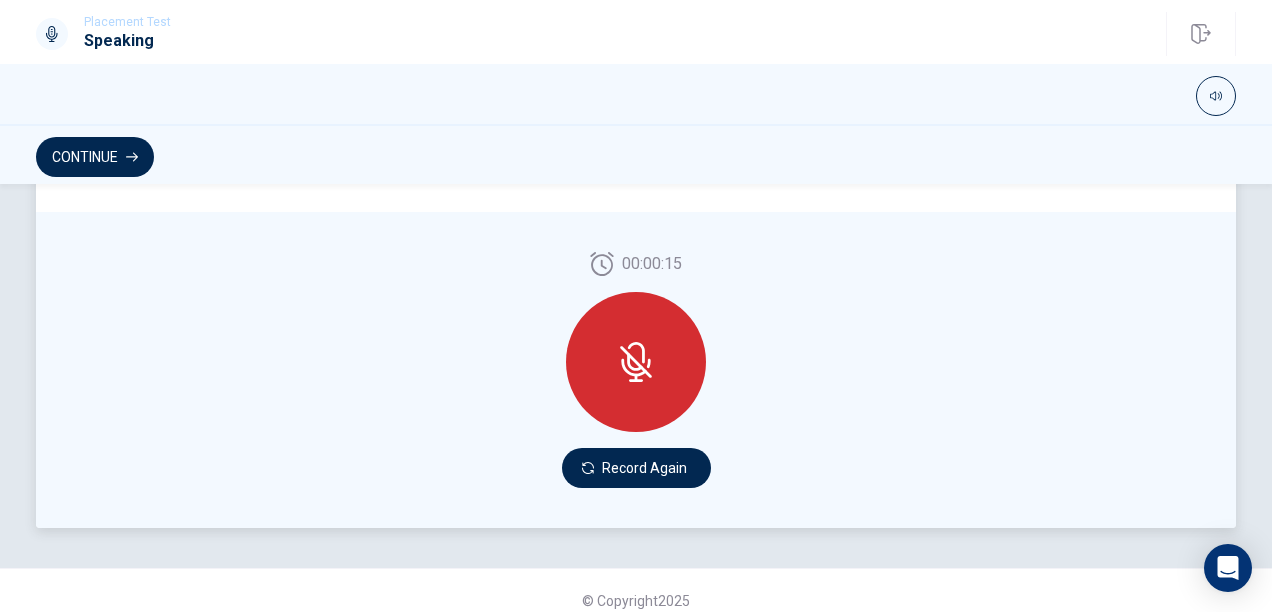 scroll, scrollTop: 569, scrollLeft: 0, axis: vertical 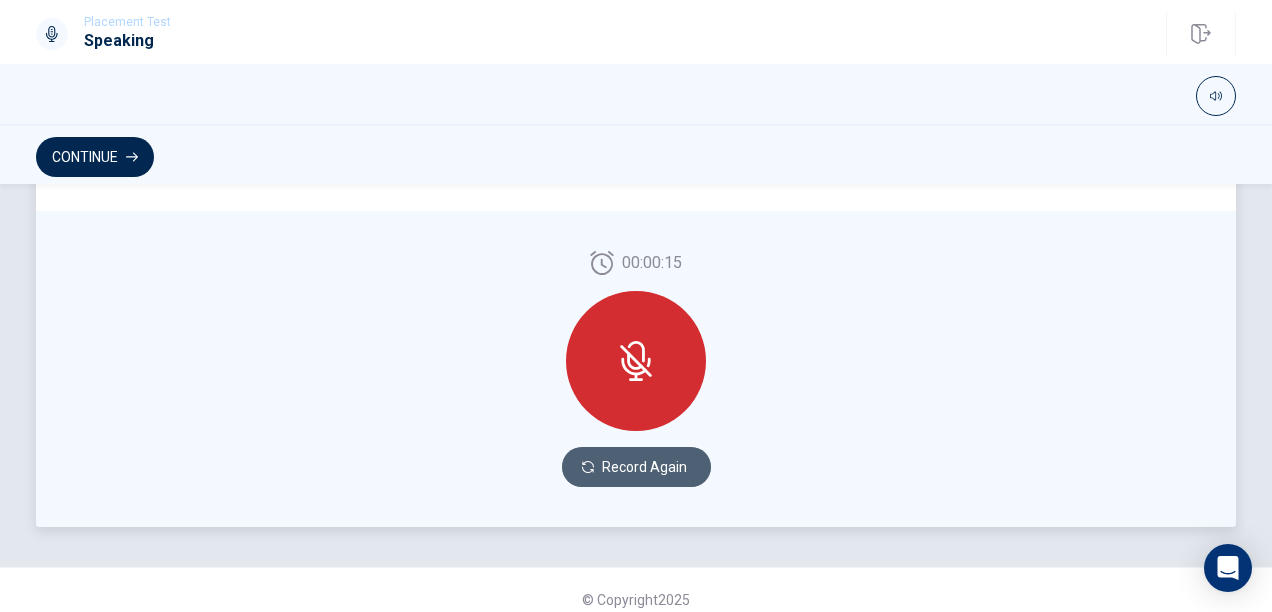 click on "Record Again" at bounding box center [636, 467] 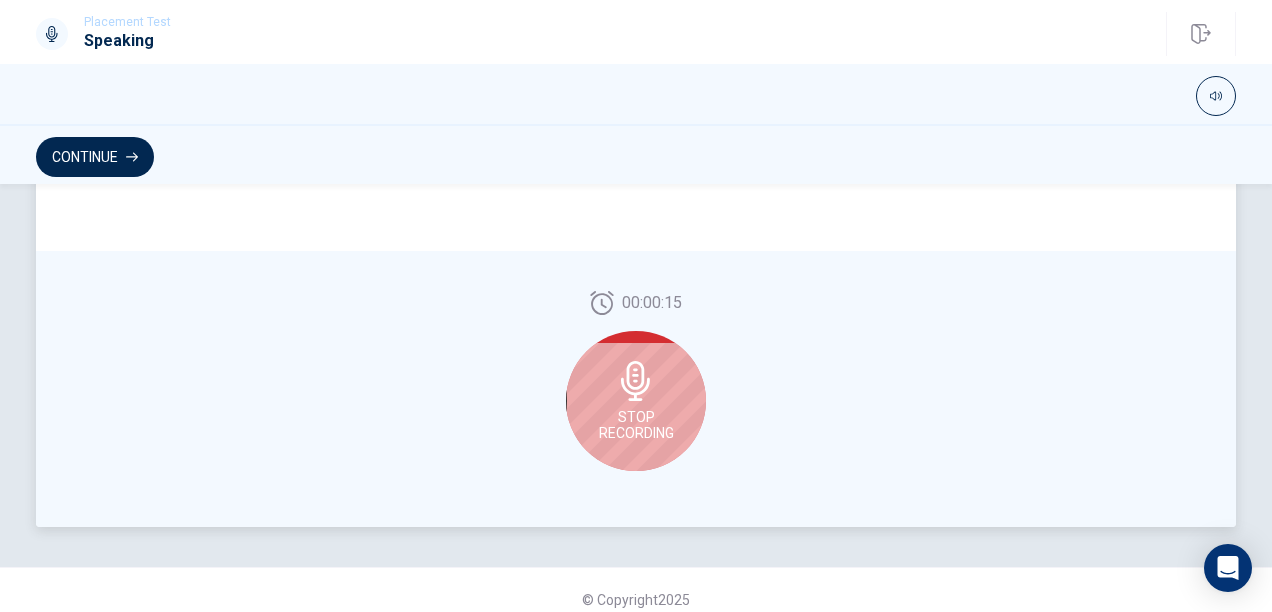 click 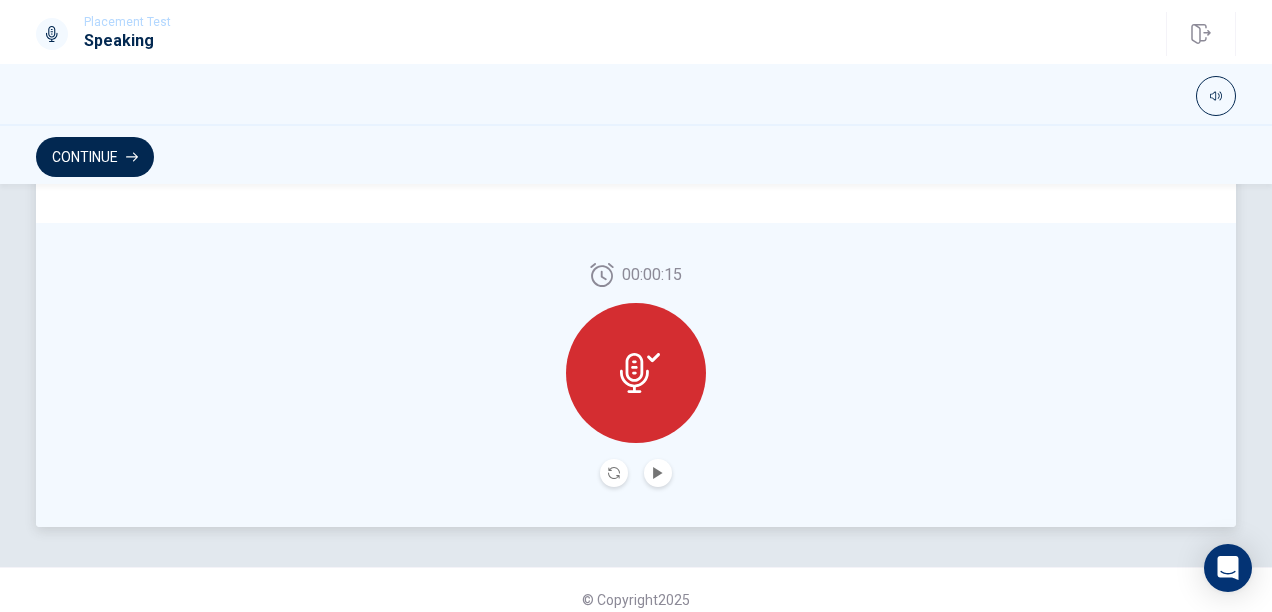 click at bounding box center (636, 373) 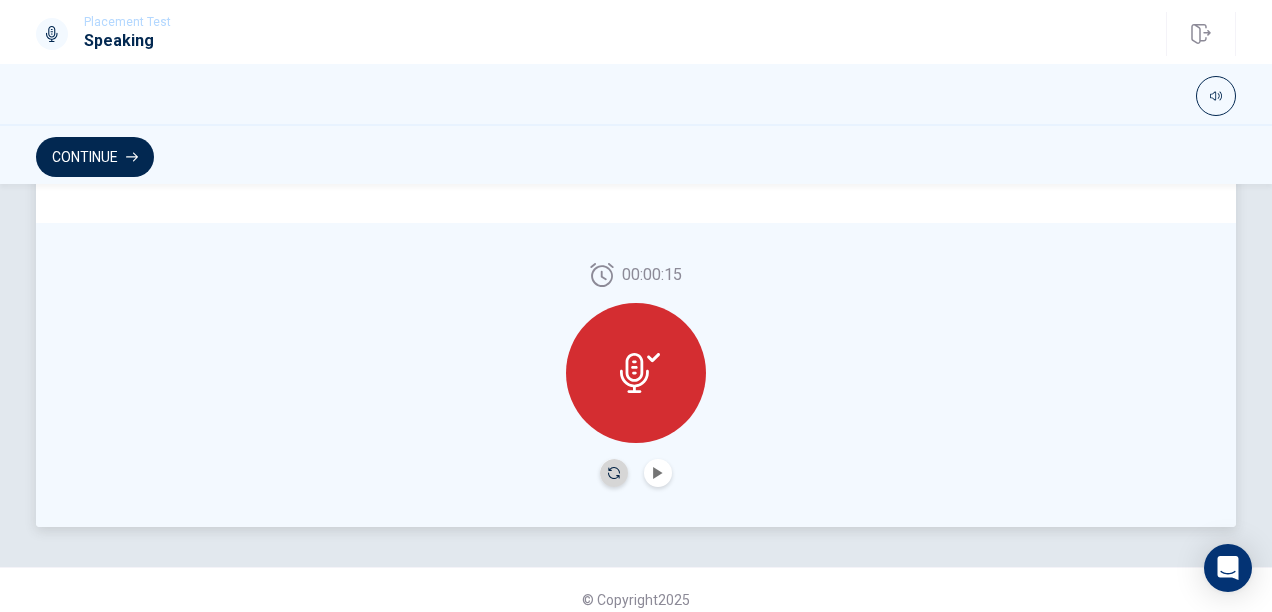 click 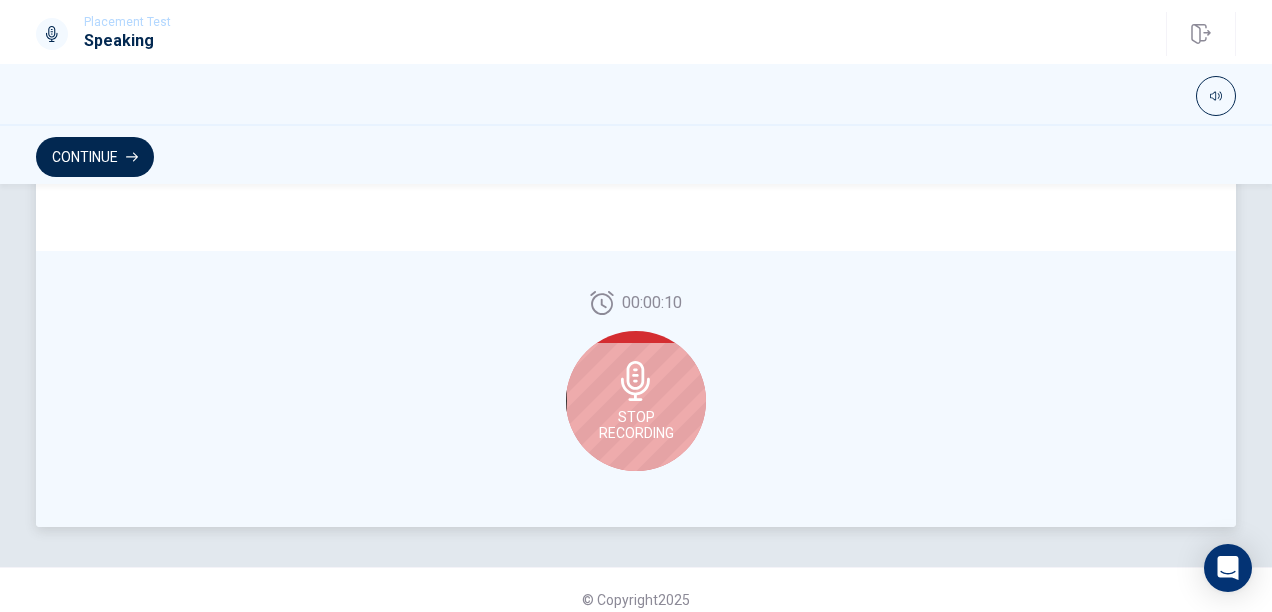 click 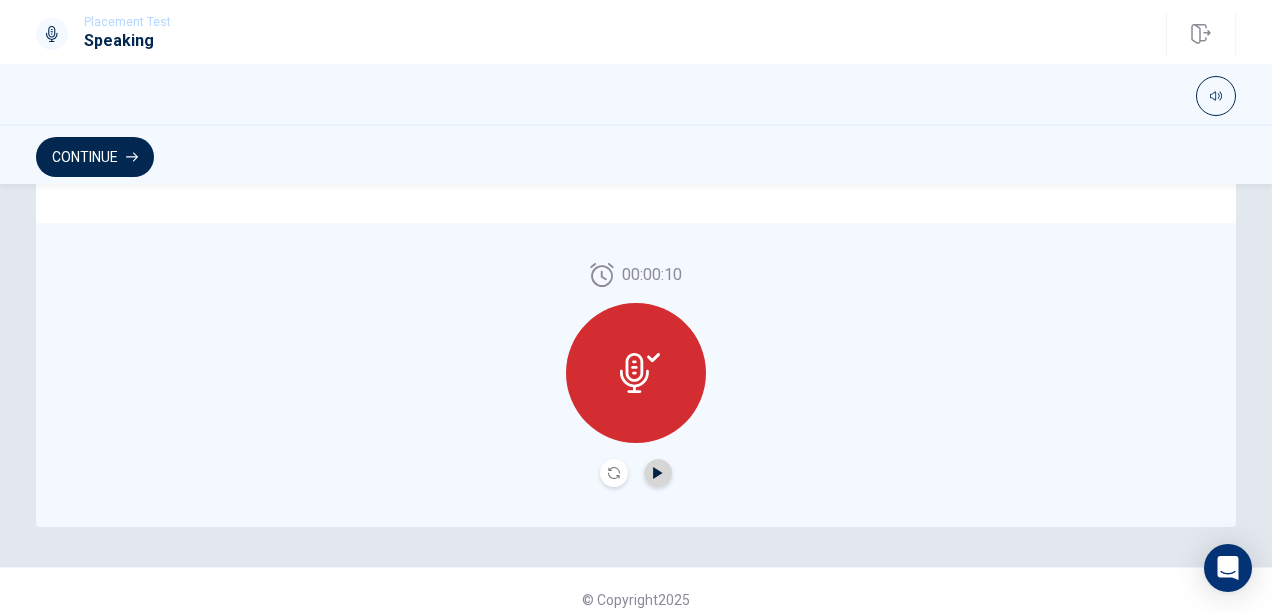 click 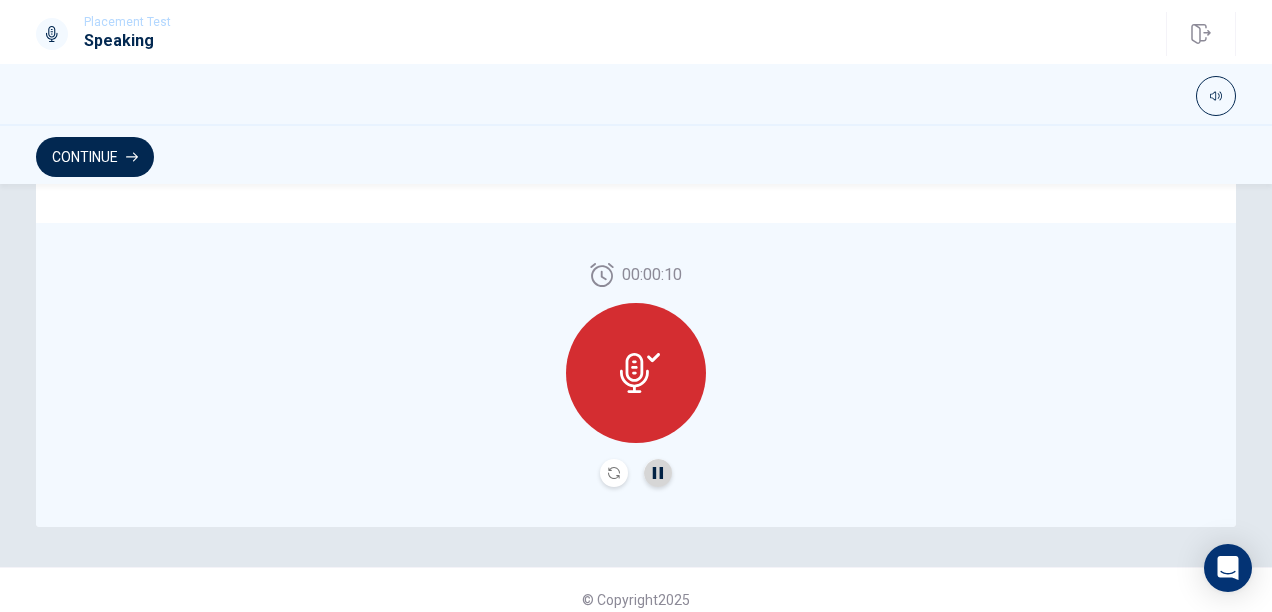 click 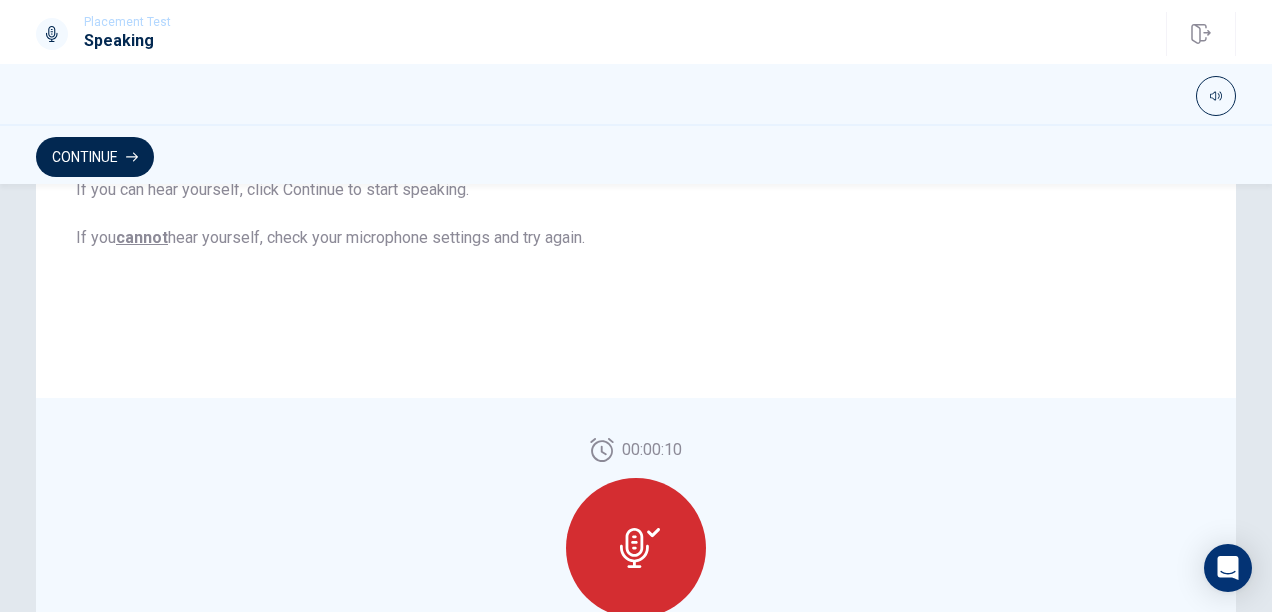 scroll, scrollTop: 588, scrollLeft: 0, axis: vertical 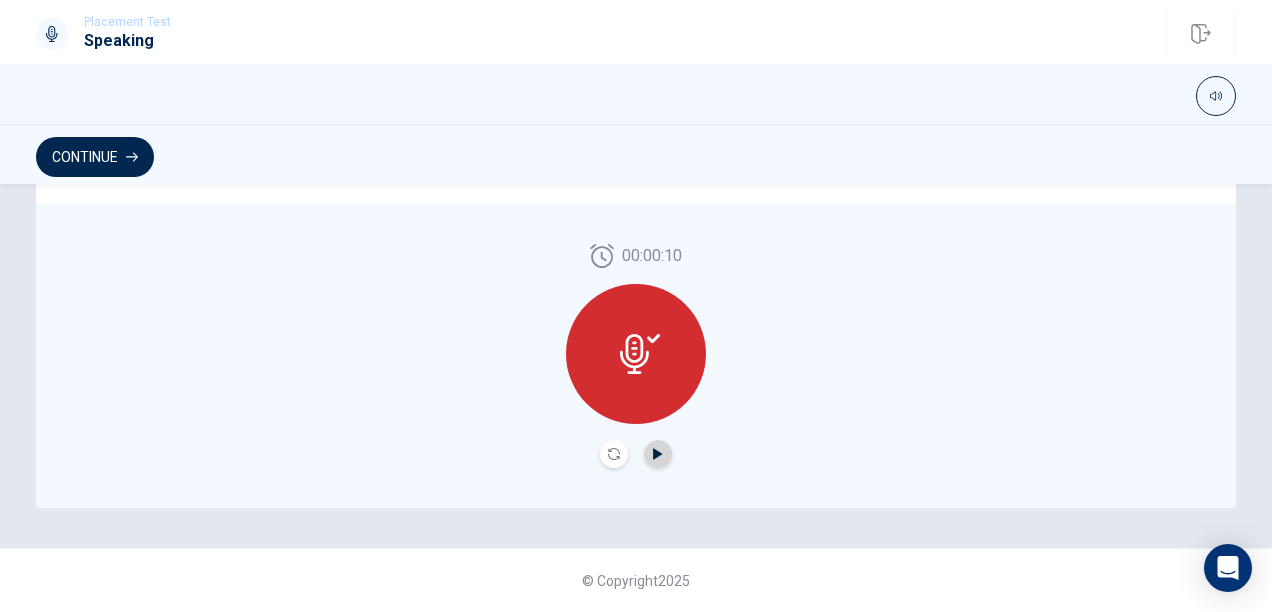 click 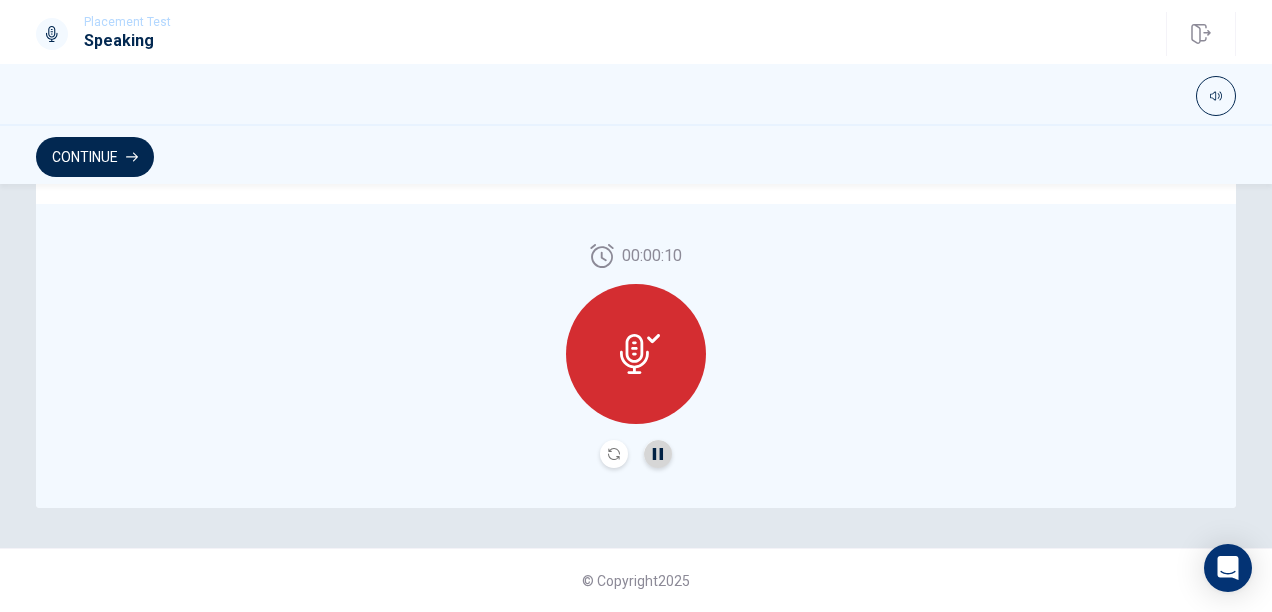 click 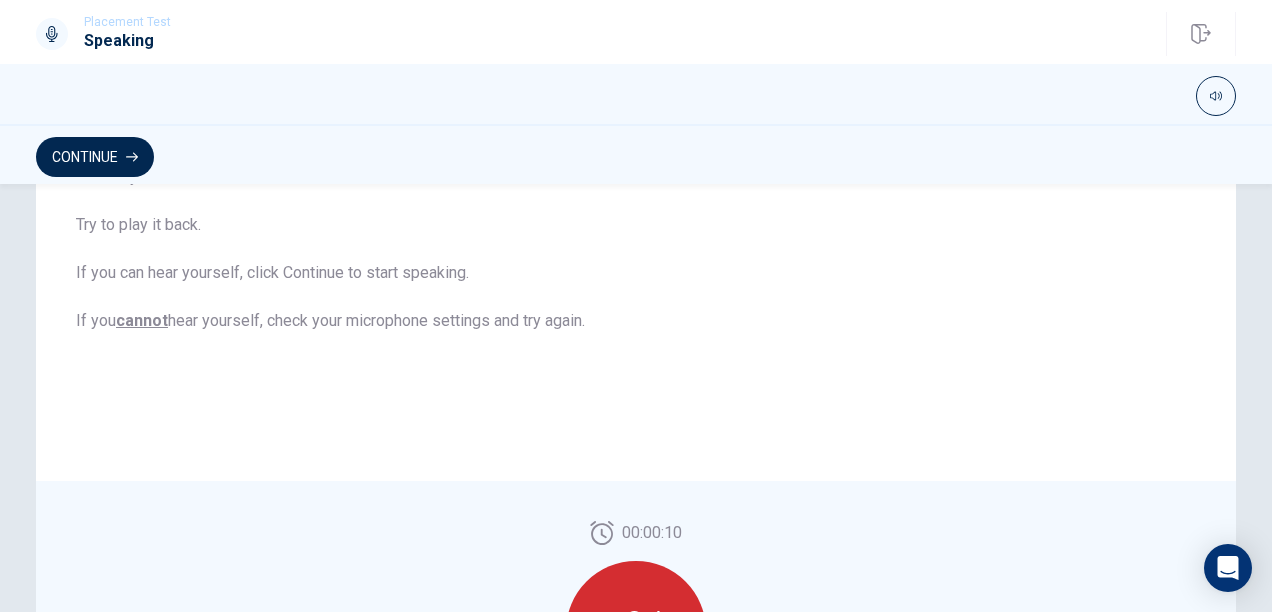 scroll, scrollTop: 259, scrollLeft: 0, axis: vertical 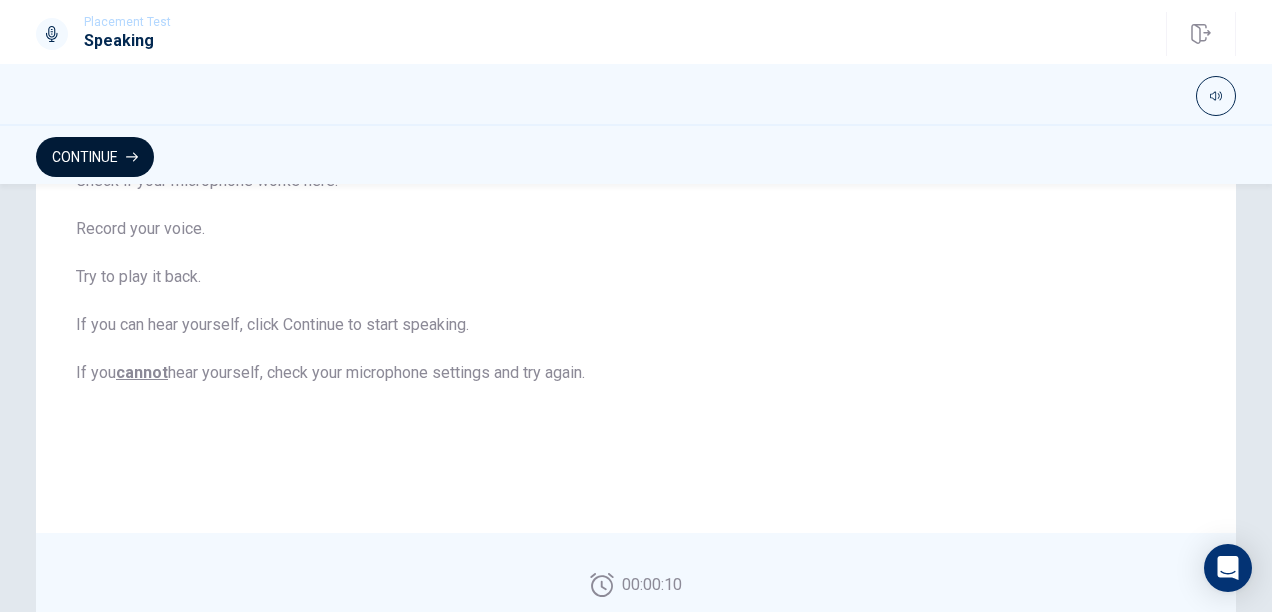 click 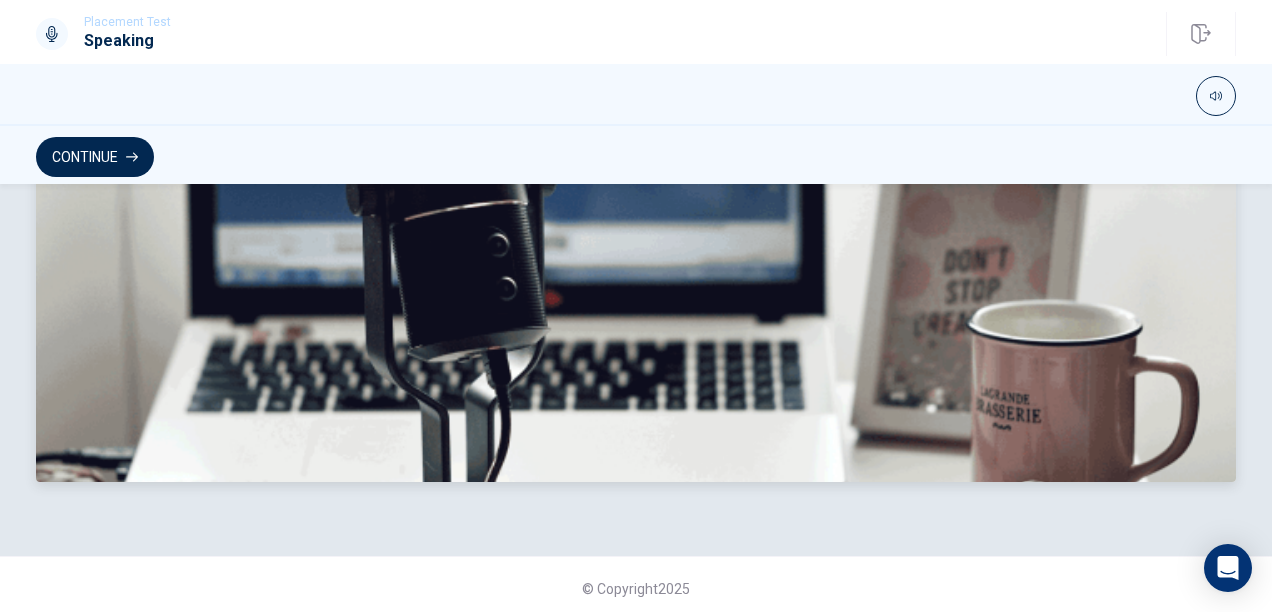 scroll, scrollTop: 648, scrollLeft: 0, axis: vertical 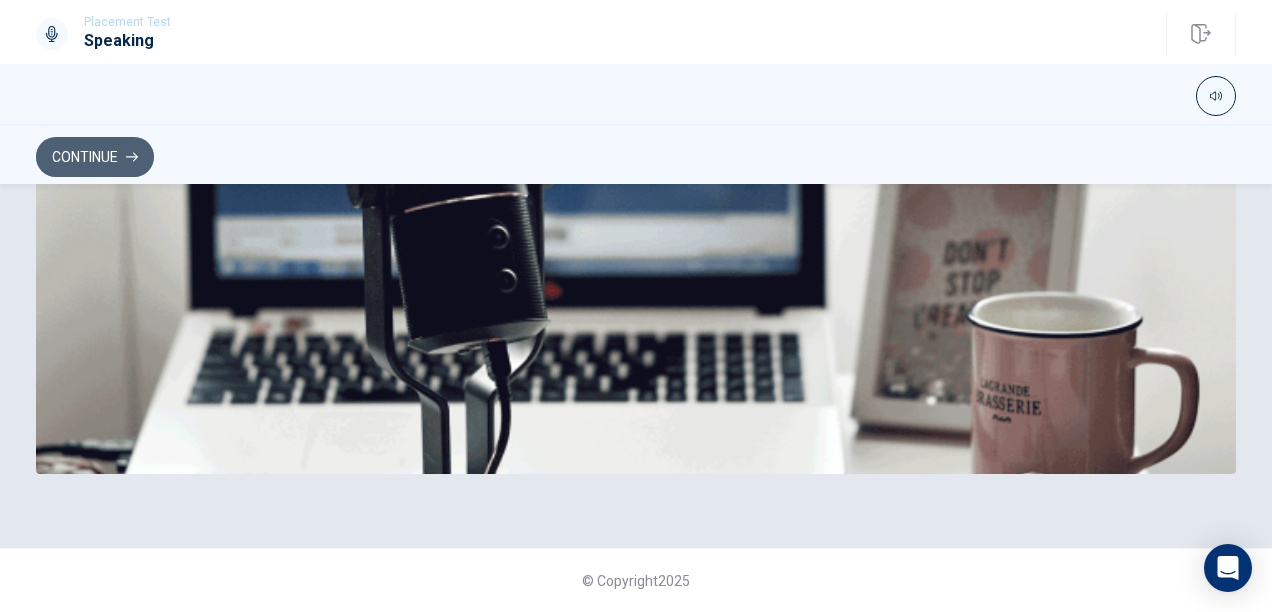 click on "Continue" at bounding box center [95, 157] 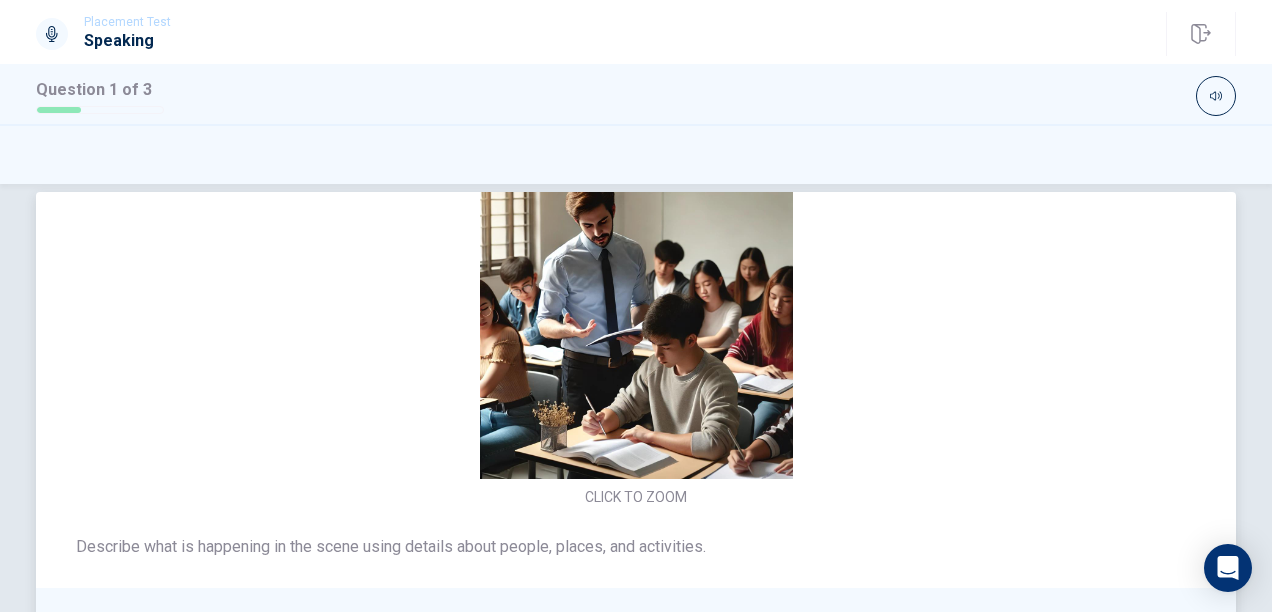 scroll, scrollTop: 31, scrollLeft: 0, axis: vertical 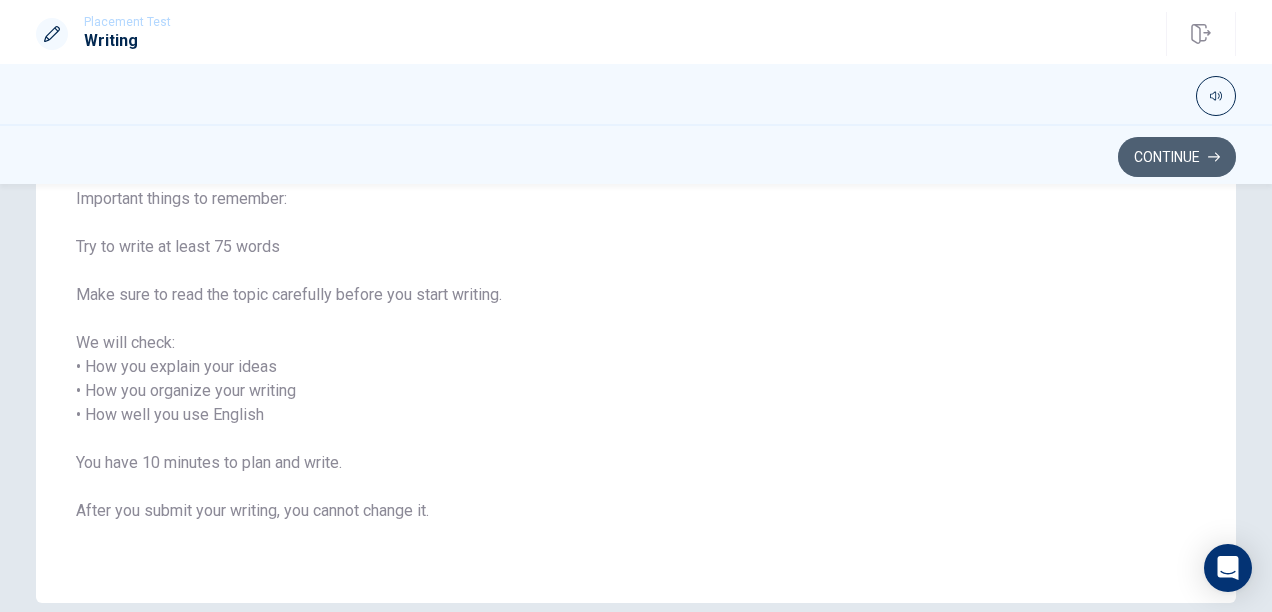 click on "Continue" at bounding box center (1177, 157) 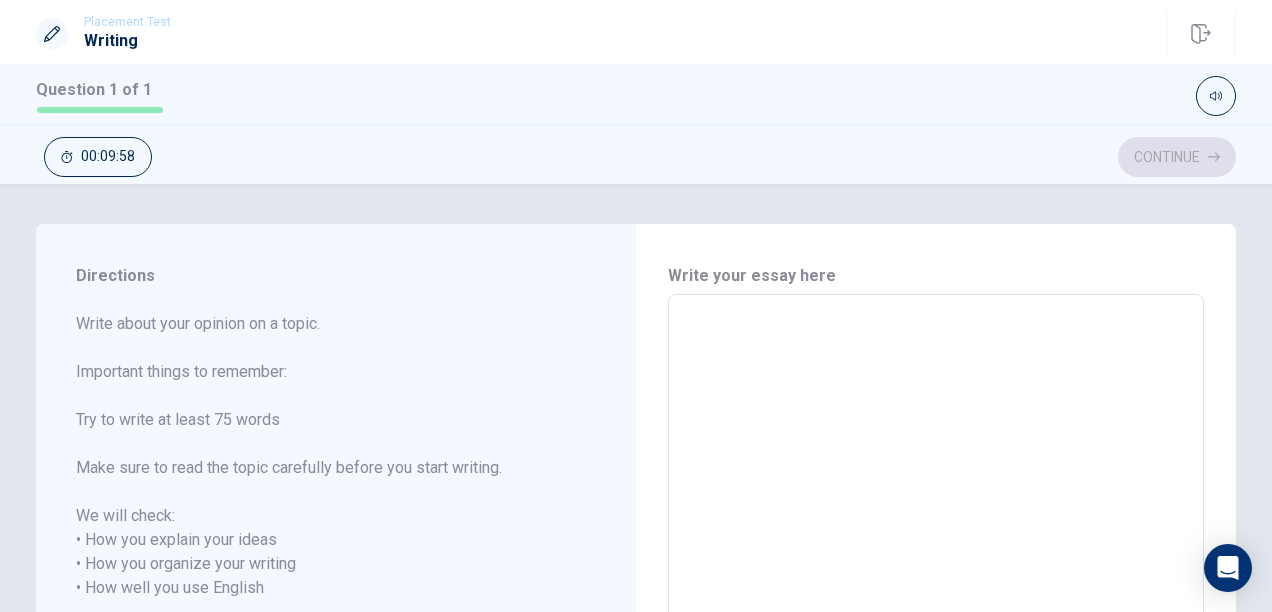 scroll, scrollTop: 11, scrollLeft: 0, axis: vertical 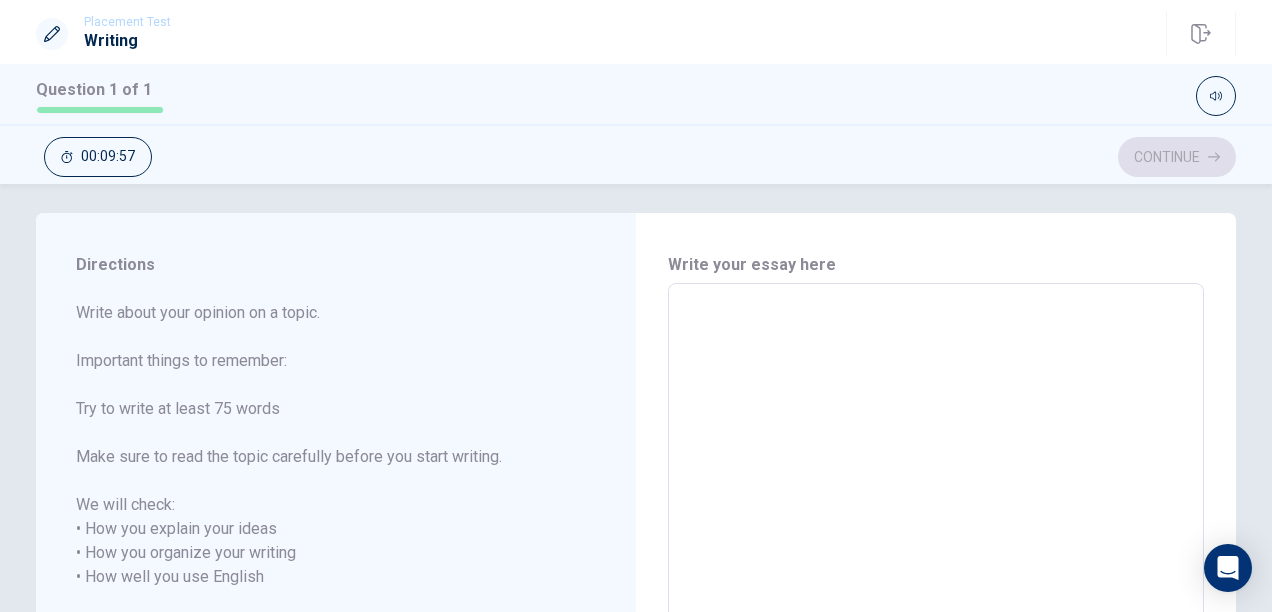 click at bounding box center [936, 577] 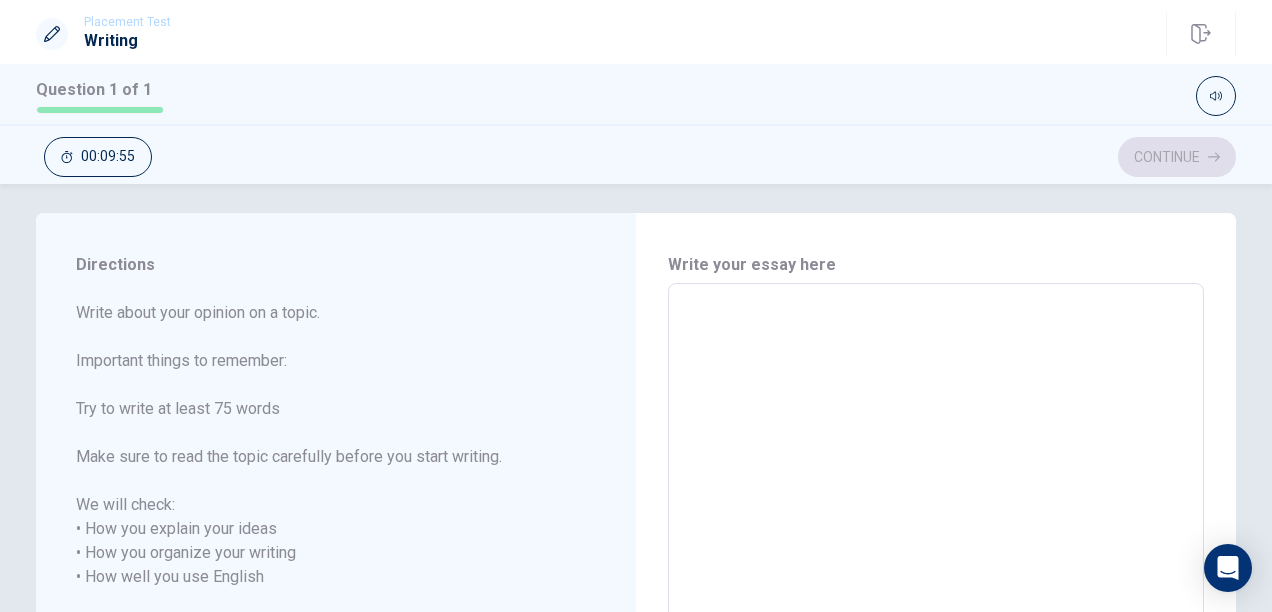 click at bounding box center (936, 577) 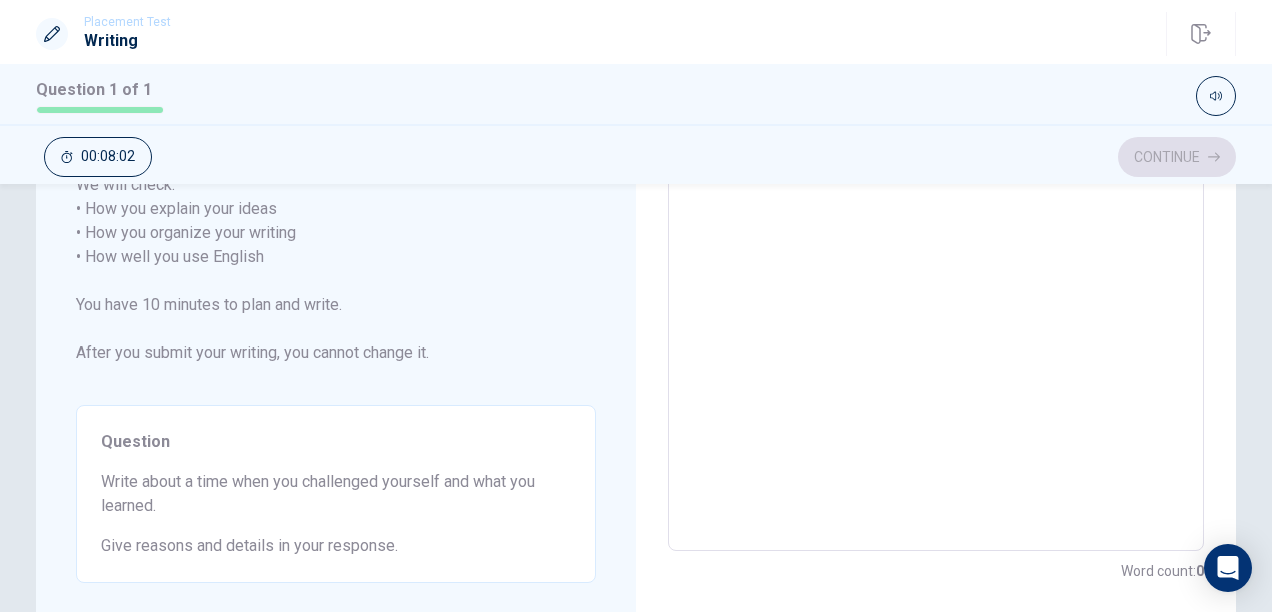 scroll, scrollTop: 446, scrollLeft: 0, axis: vertical 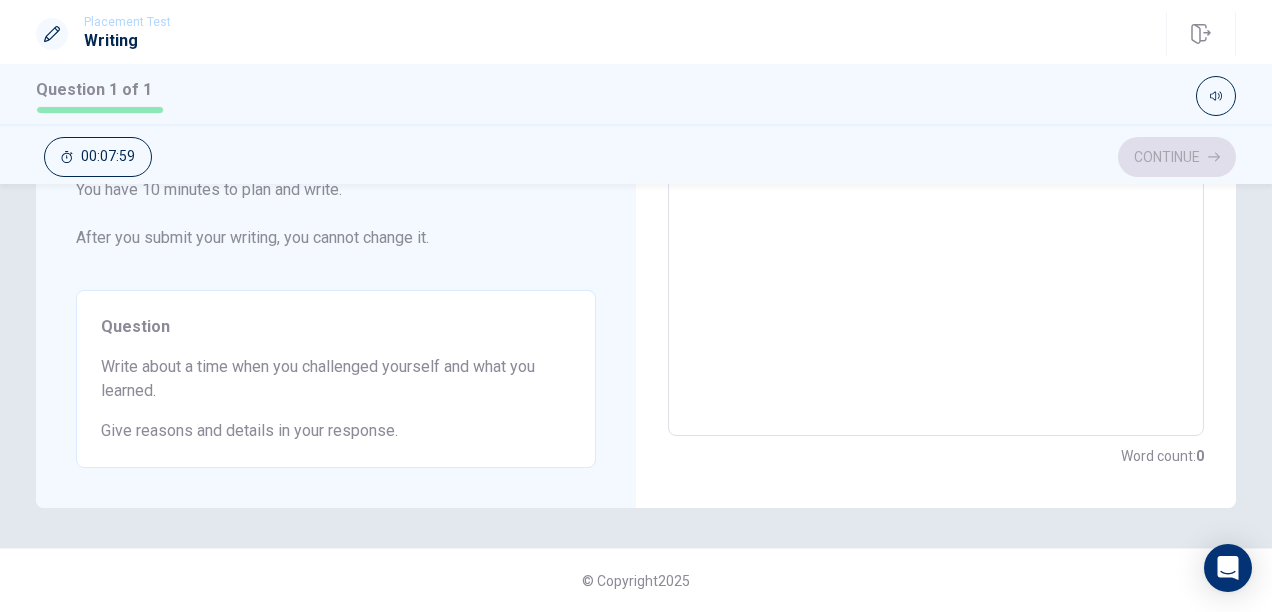 drag, startPoint x: 95, startPoint y: 365, endPoint x: 115, endPoint y: 374, distance: 21.931713 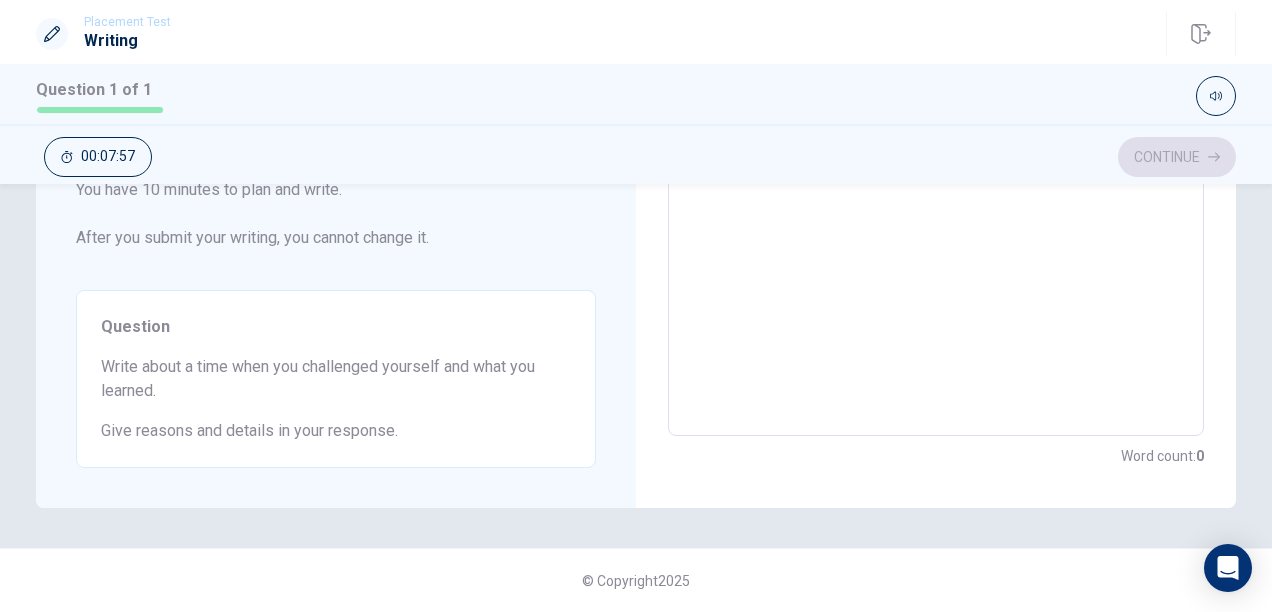 drag, startPoint x: 99, startPoint y: 366, endPoint x: 223, endPoint y: 385, distance: 125.4472 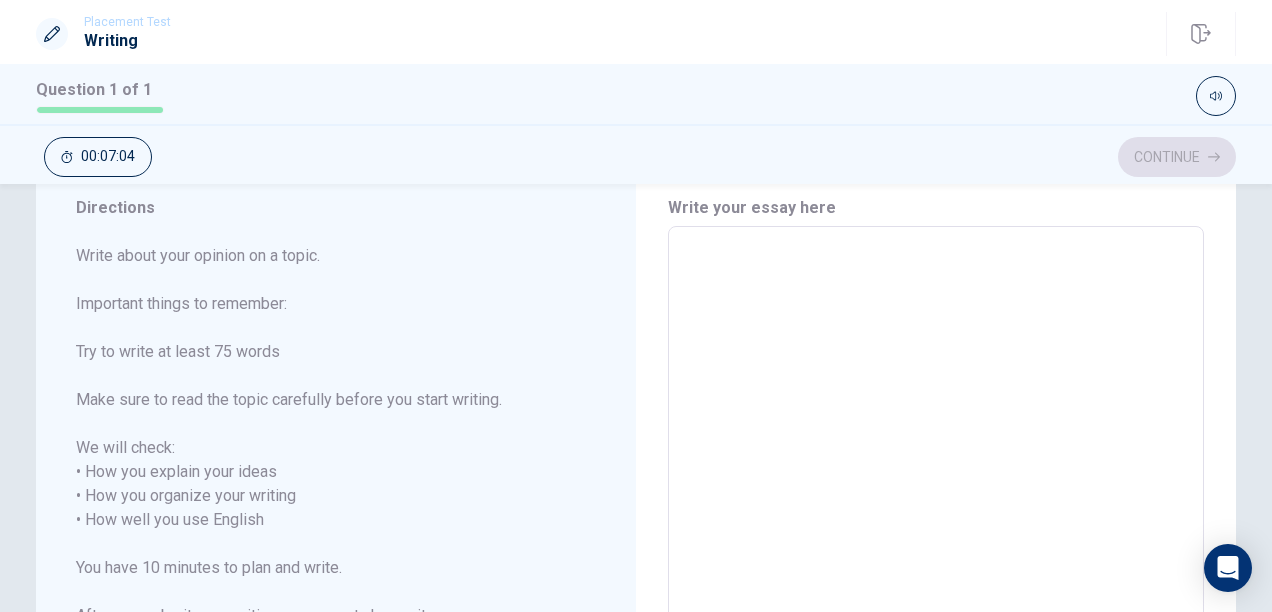 scroll, scrollTop: 67, scrollLeft: 0, axis: vertical 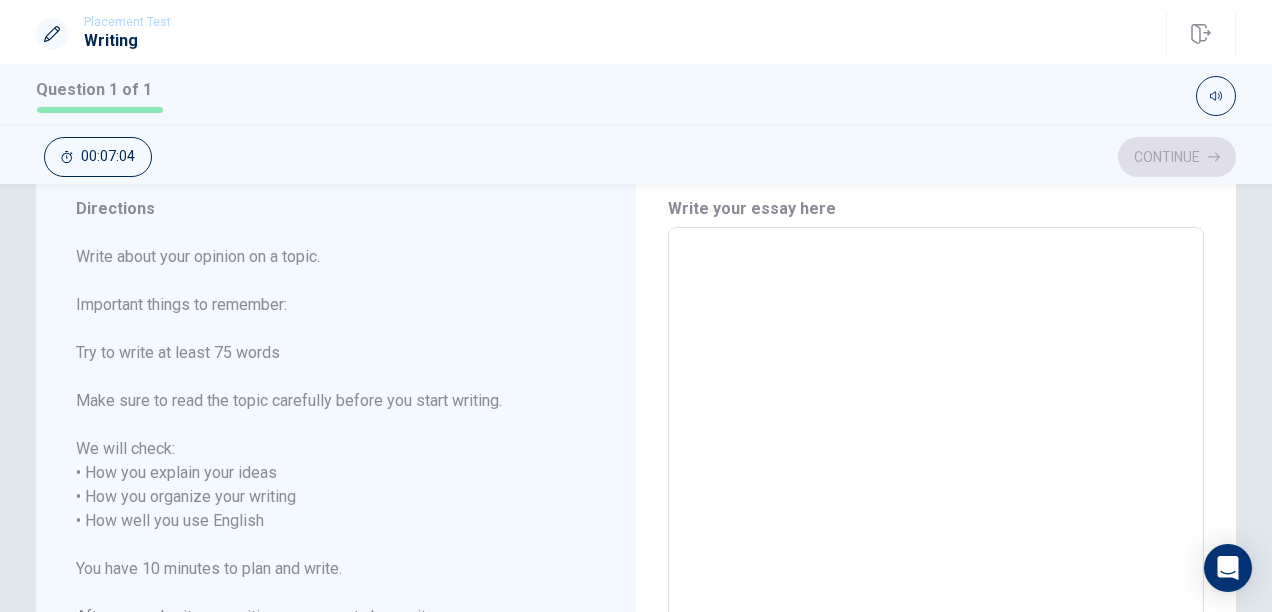 click at bounding box center (936, 521) 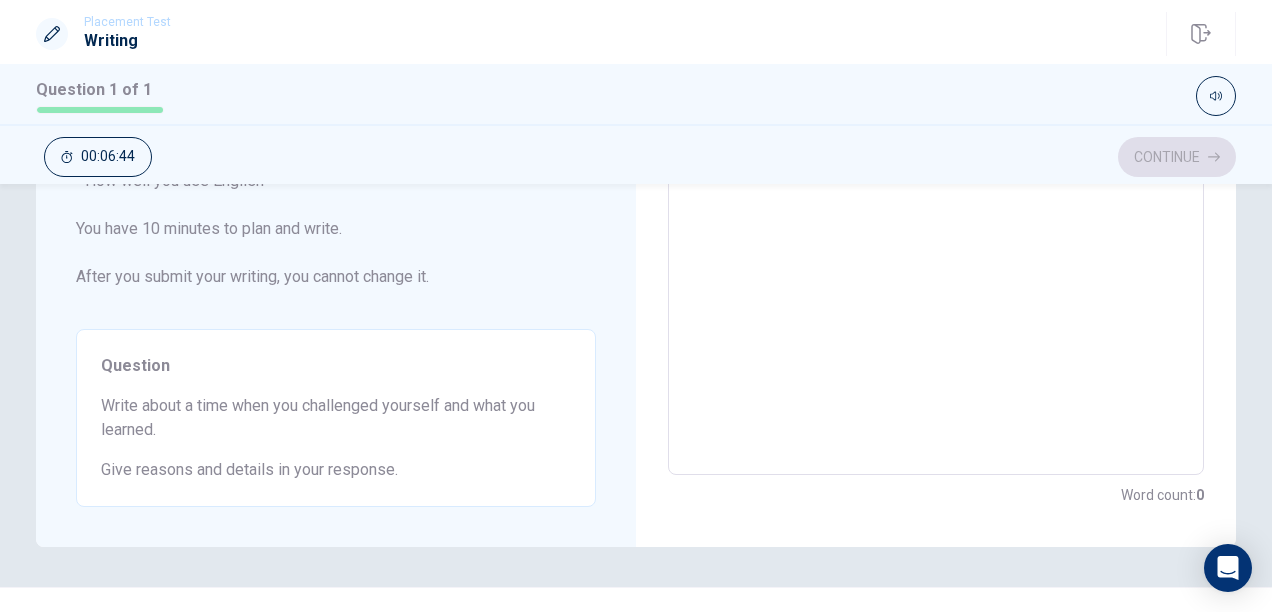 scroll, scrollTop: 405, scrollLeft: 0, axis: vertical 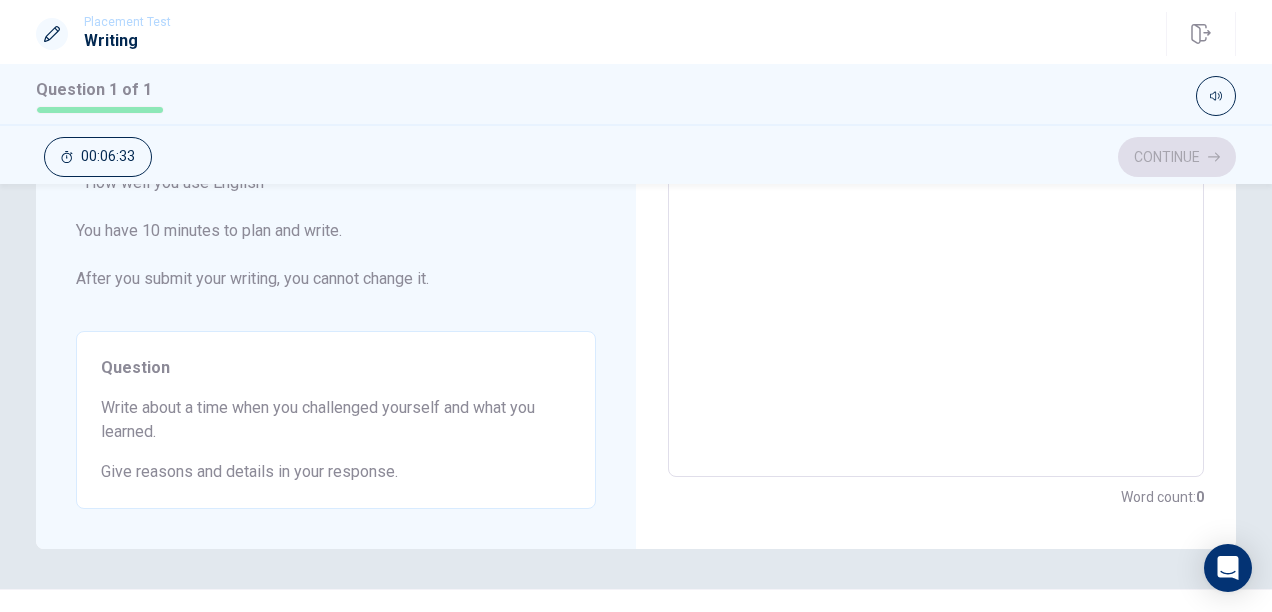 type on "W" 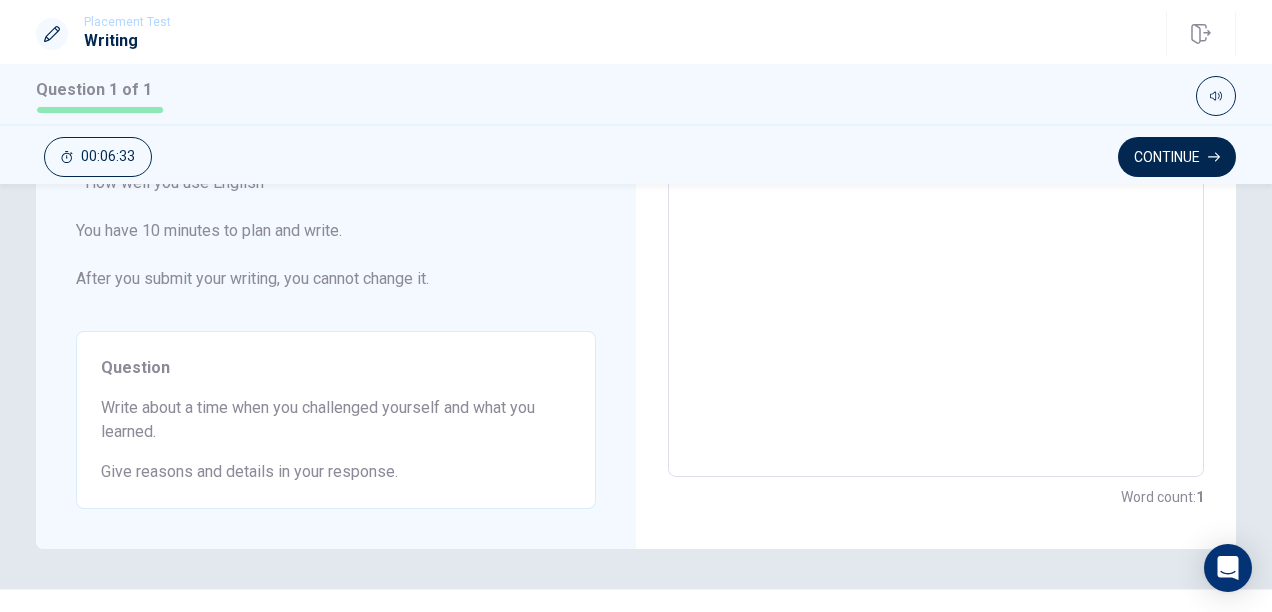 scroll, scrollTop: 128, scrollLeft: 0, axis: vertical 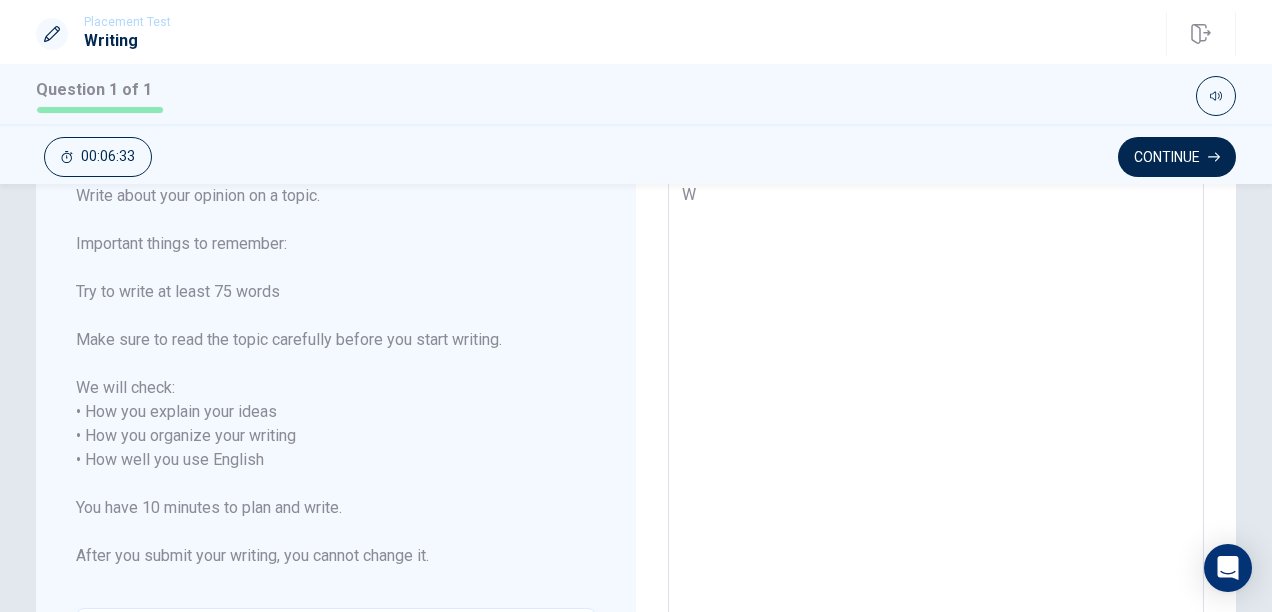 type on "x" 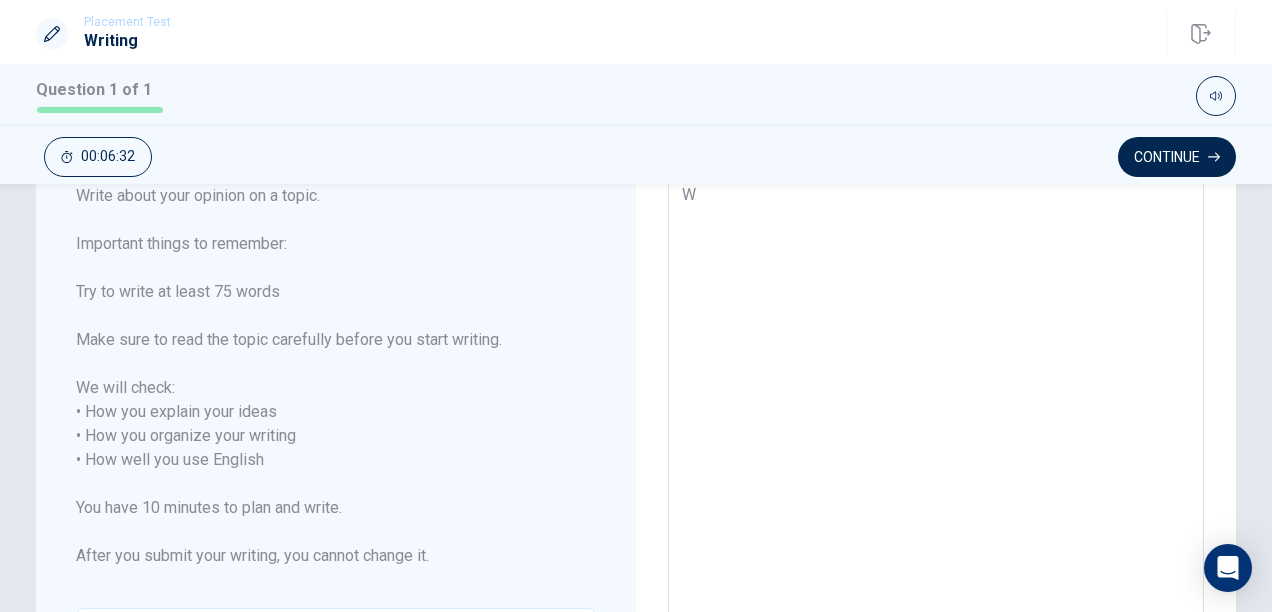 type on "Wh" 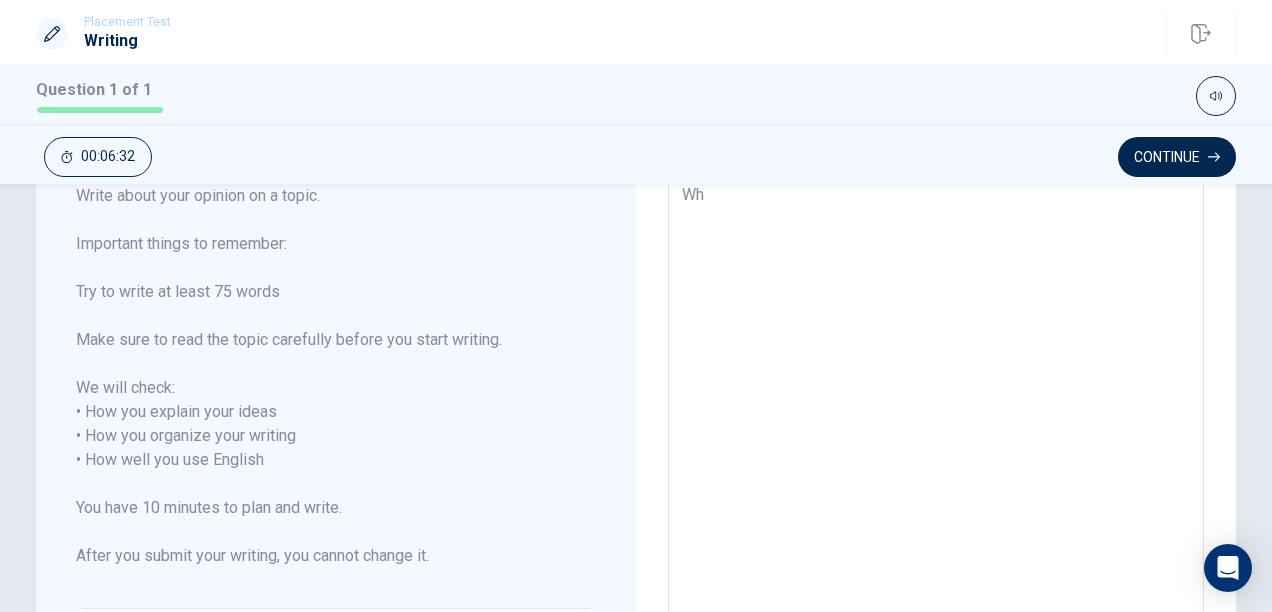 type on "x" 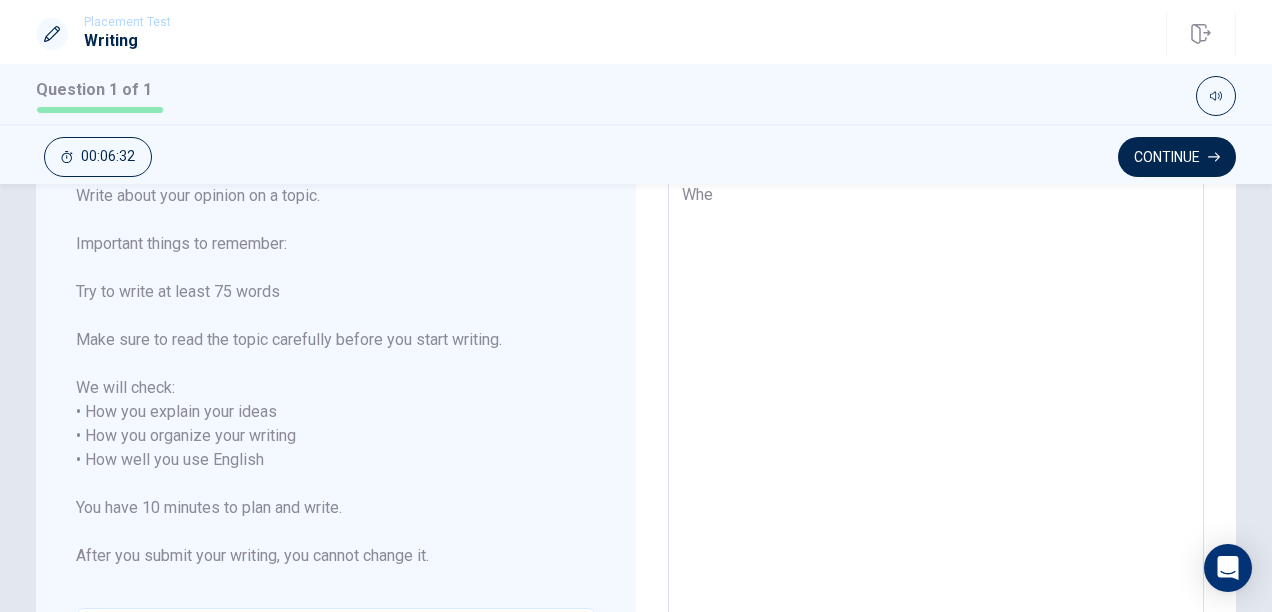type on "x" 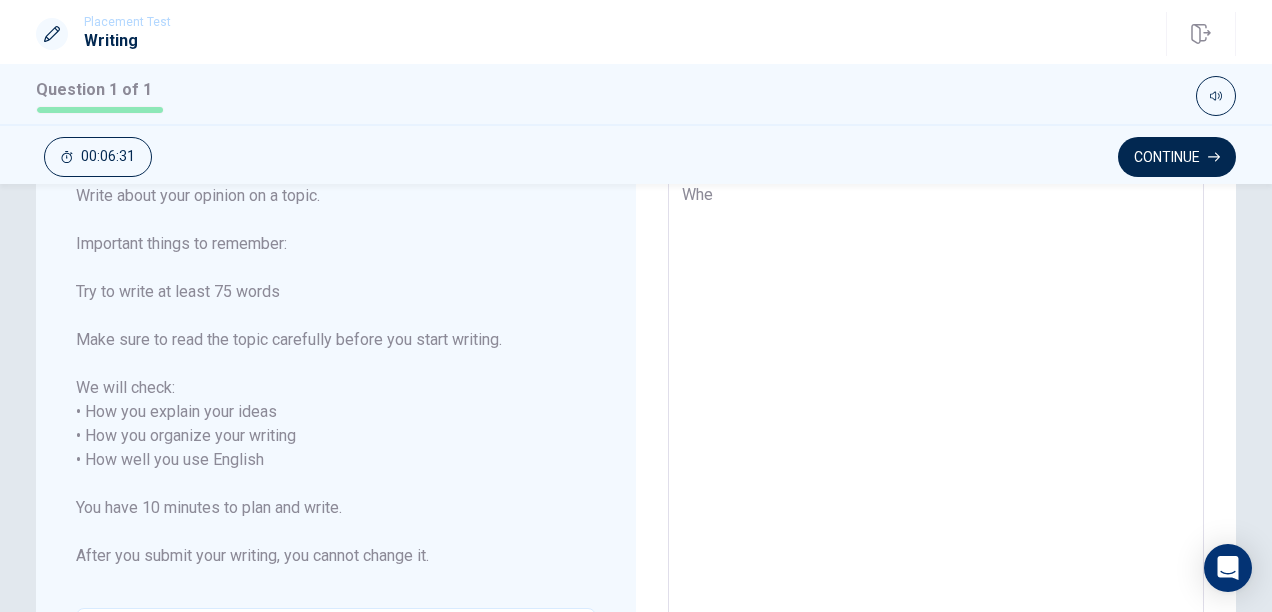type on "When" 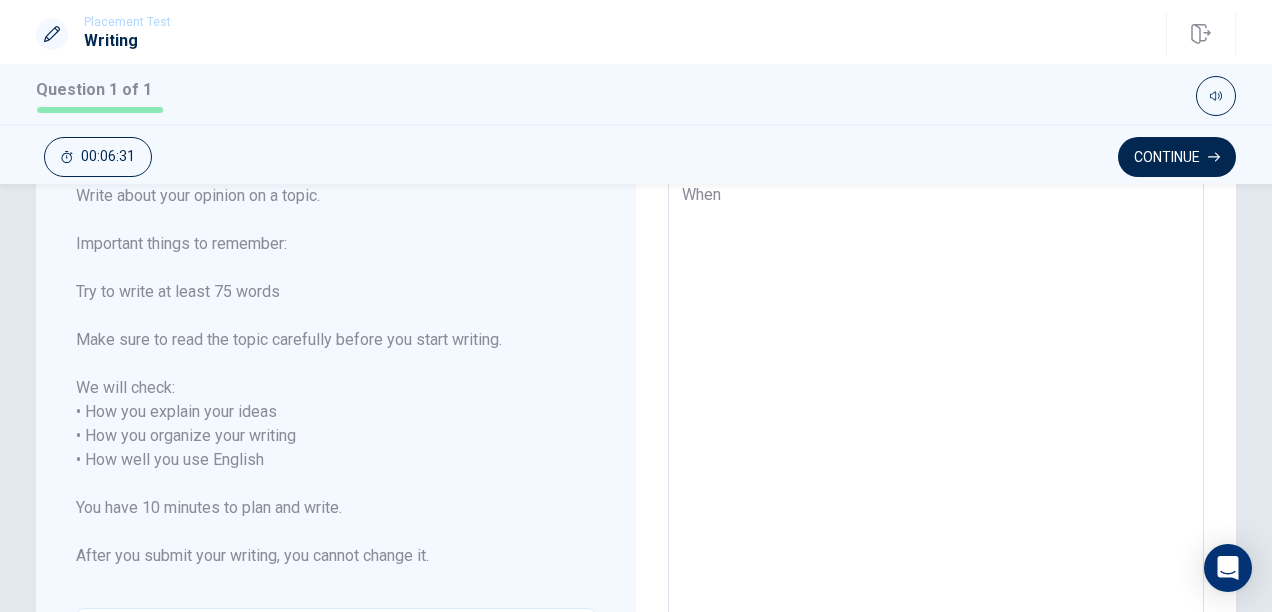 type on "x" 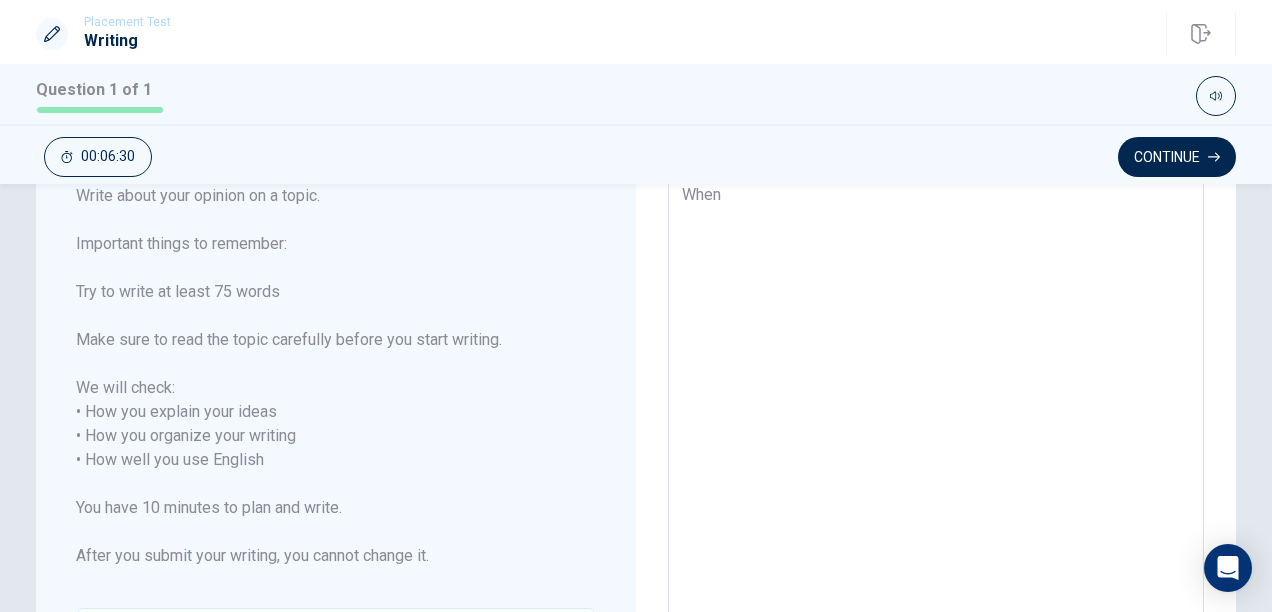 type on "When I" 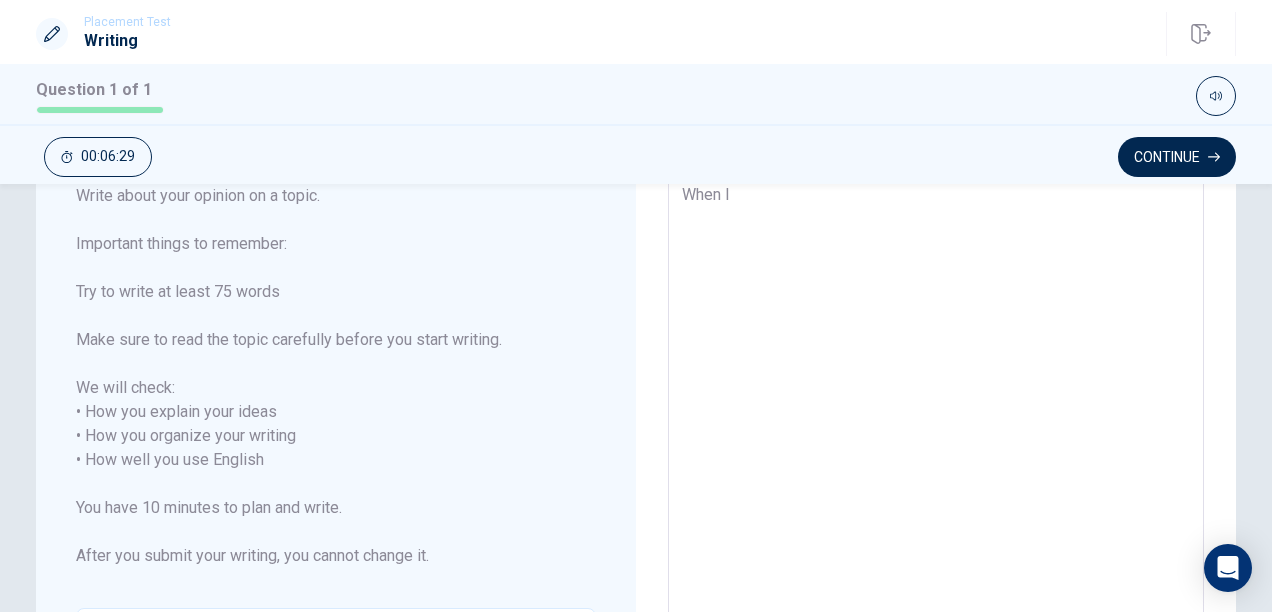 type on "x" 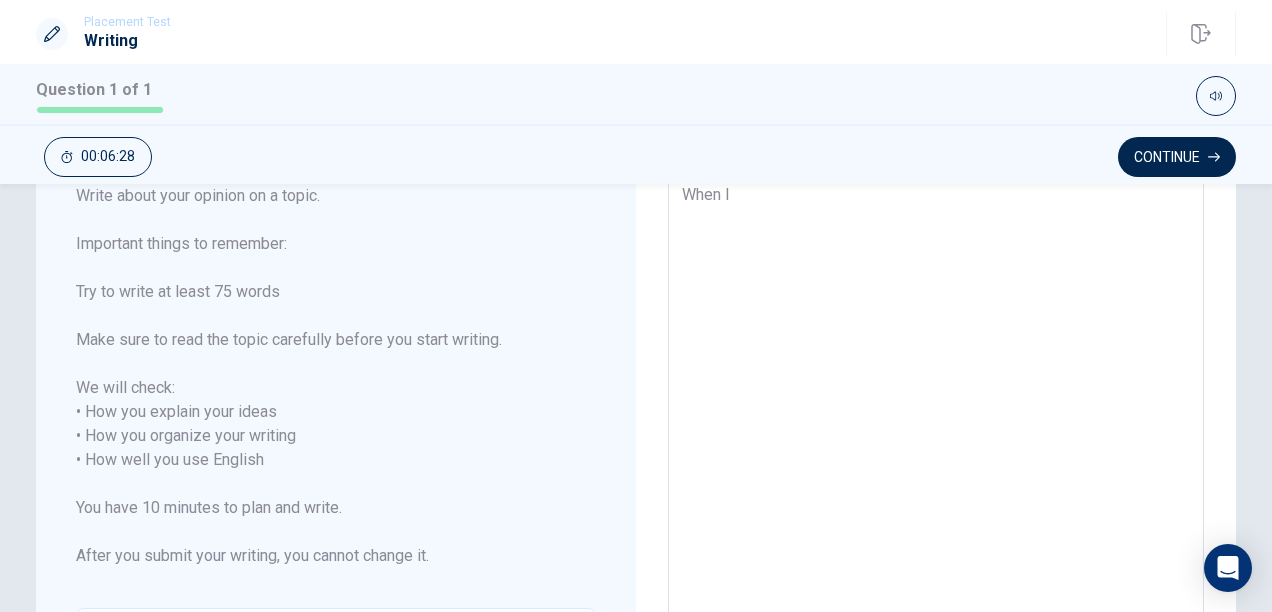 type on "When I w" 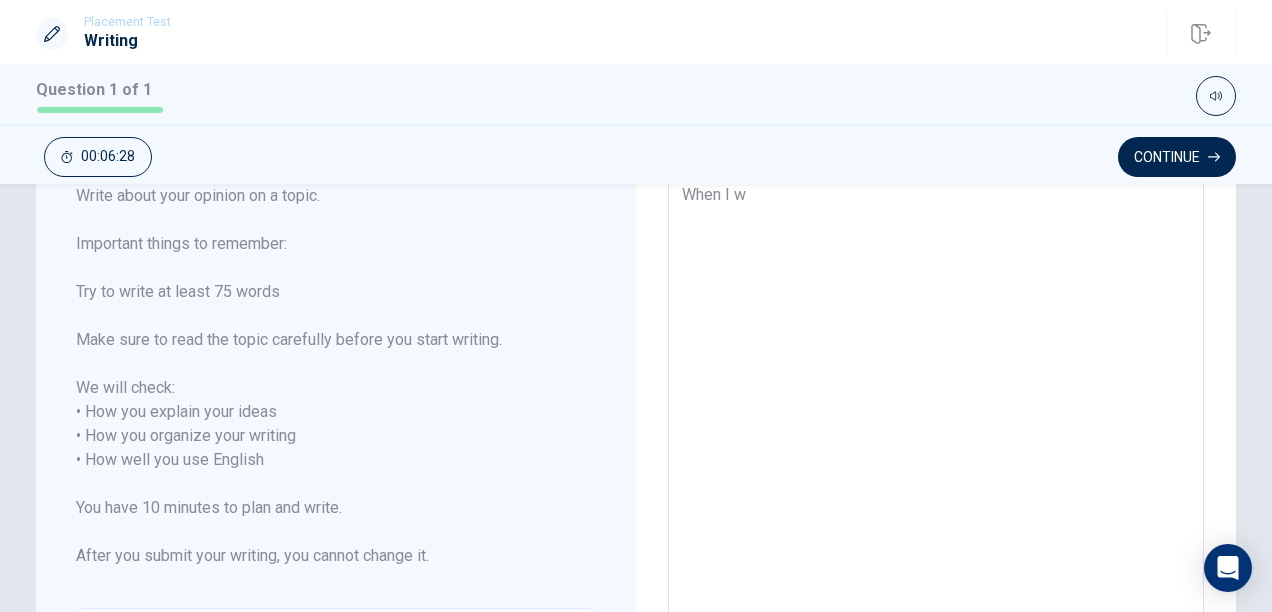 type on "x" 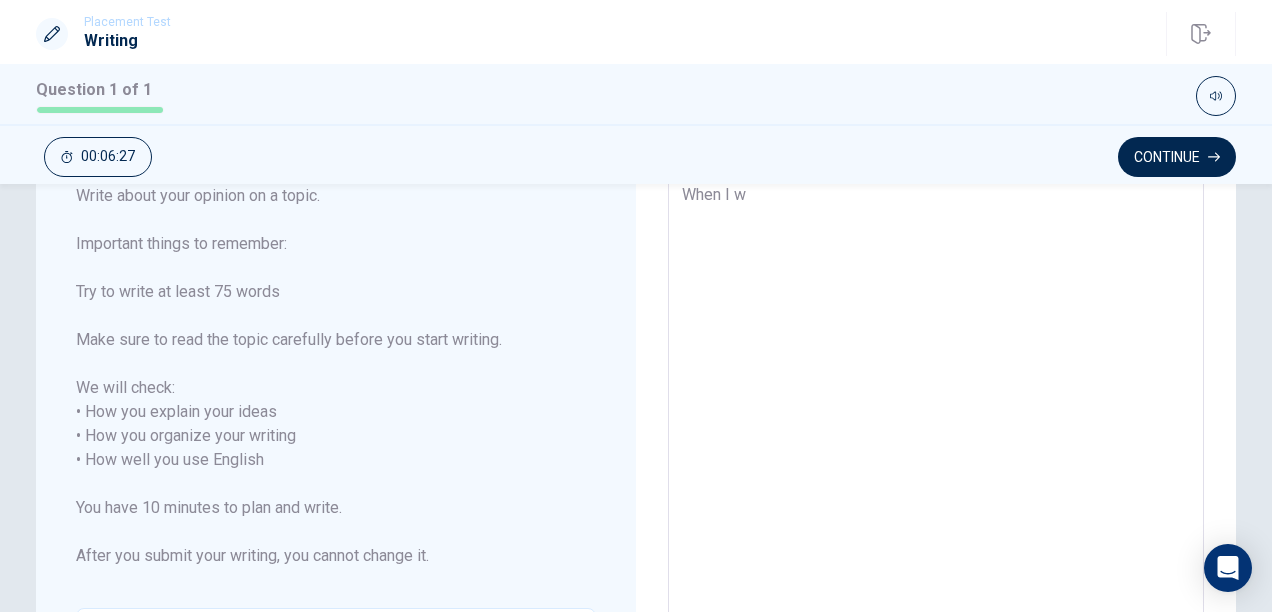 type on "When I wa" 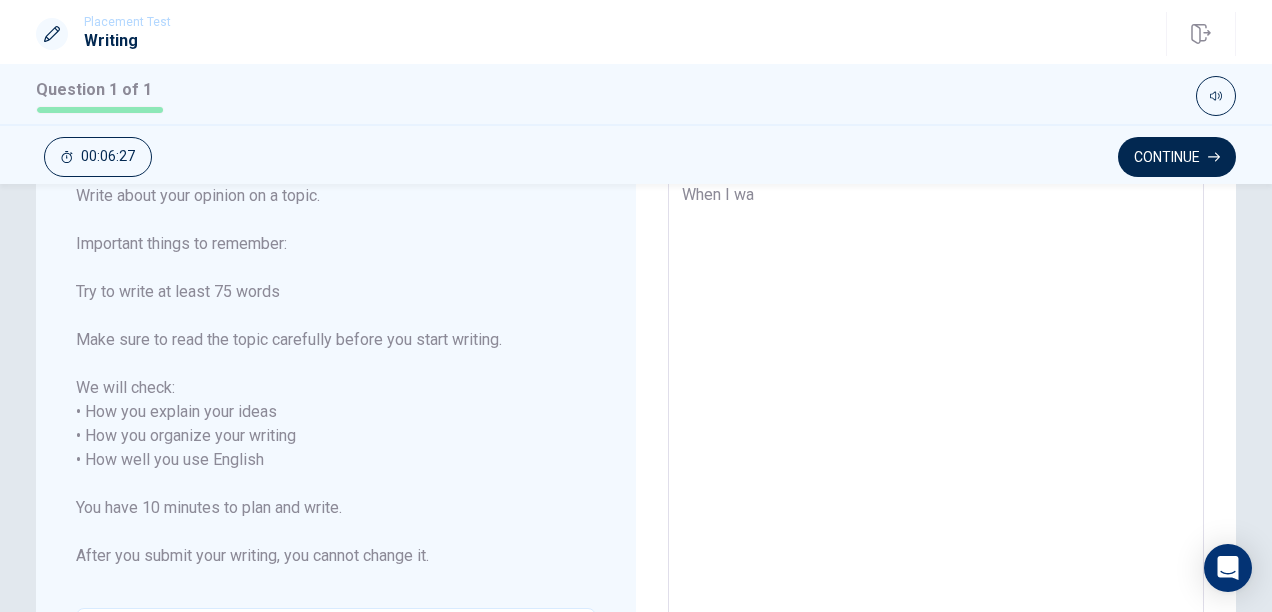 type on "x" 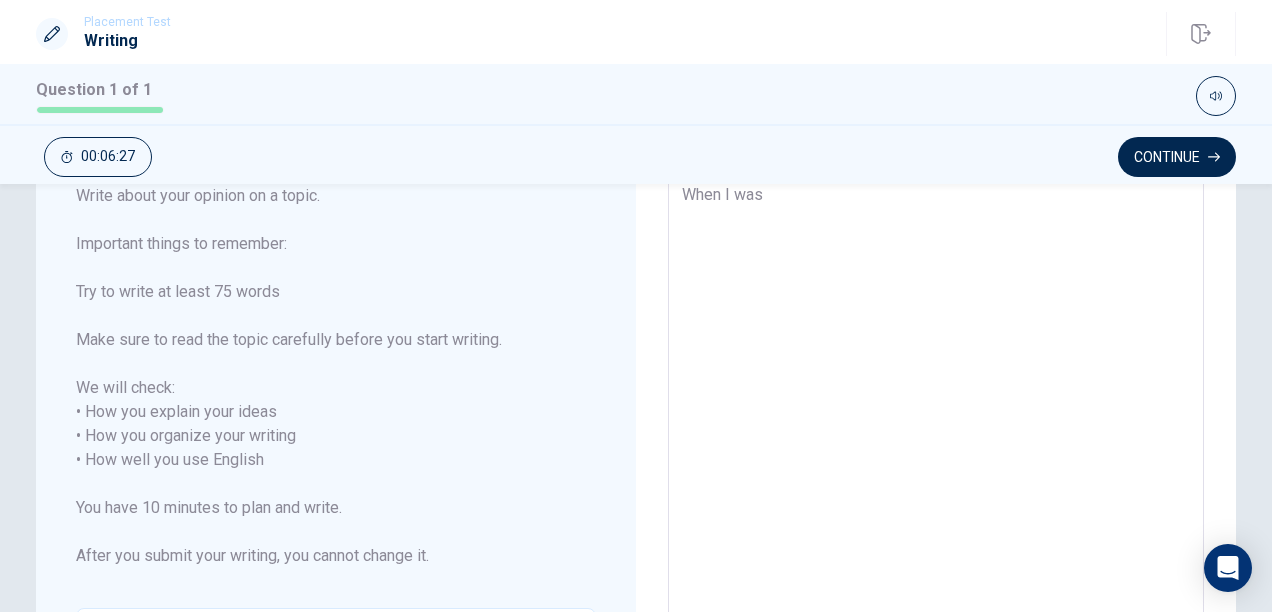 type on "x" 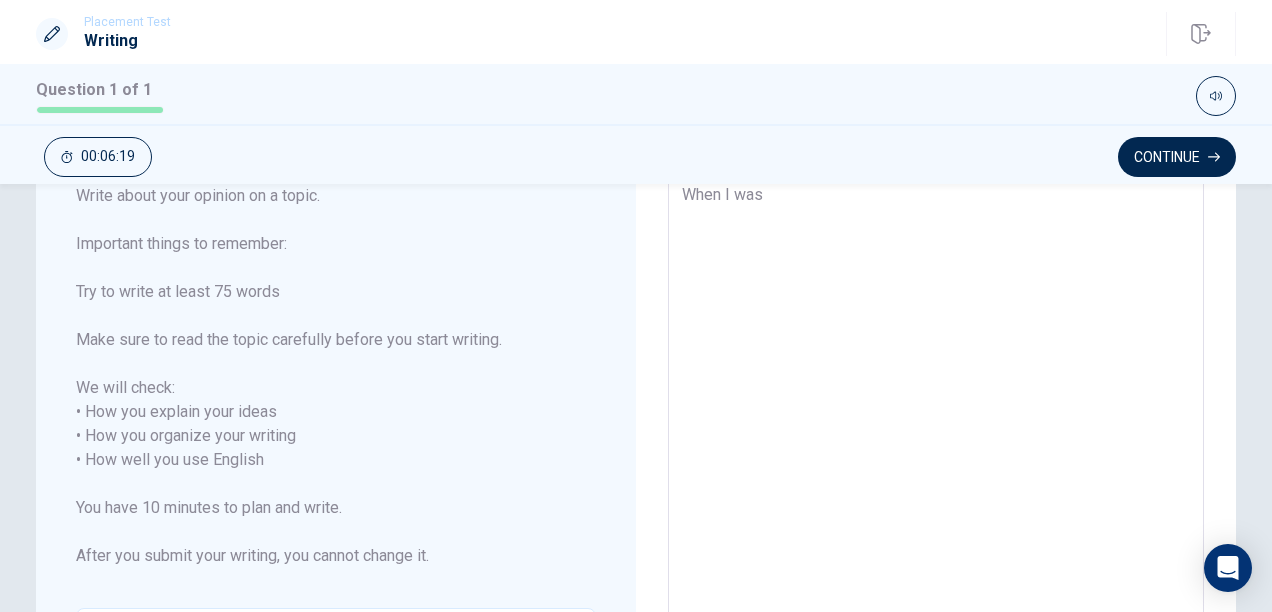 type on "x" 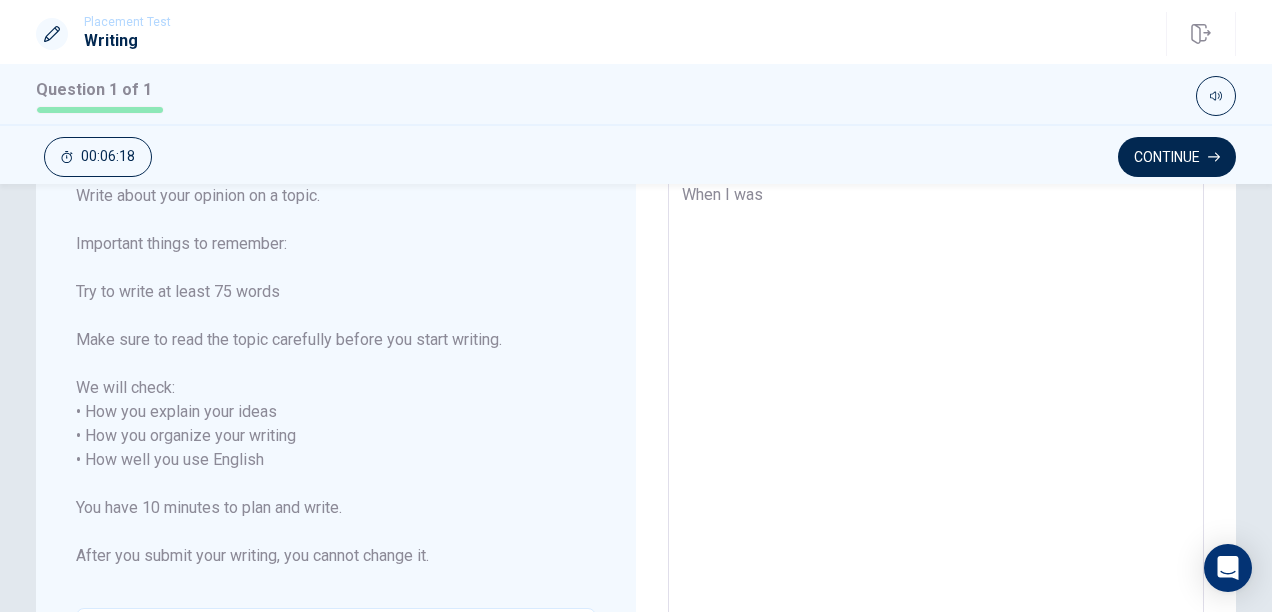 type on "When I was e" 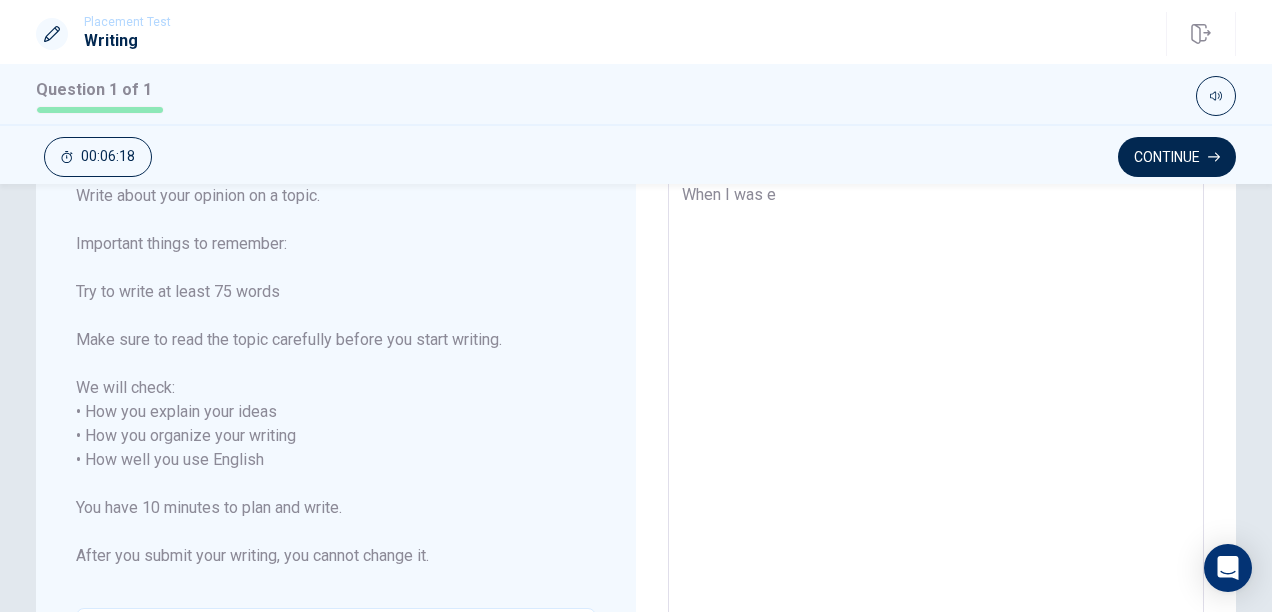 type on "x" 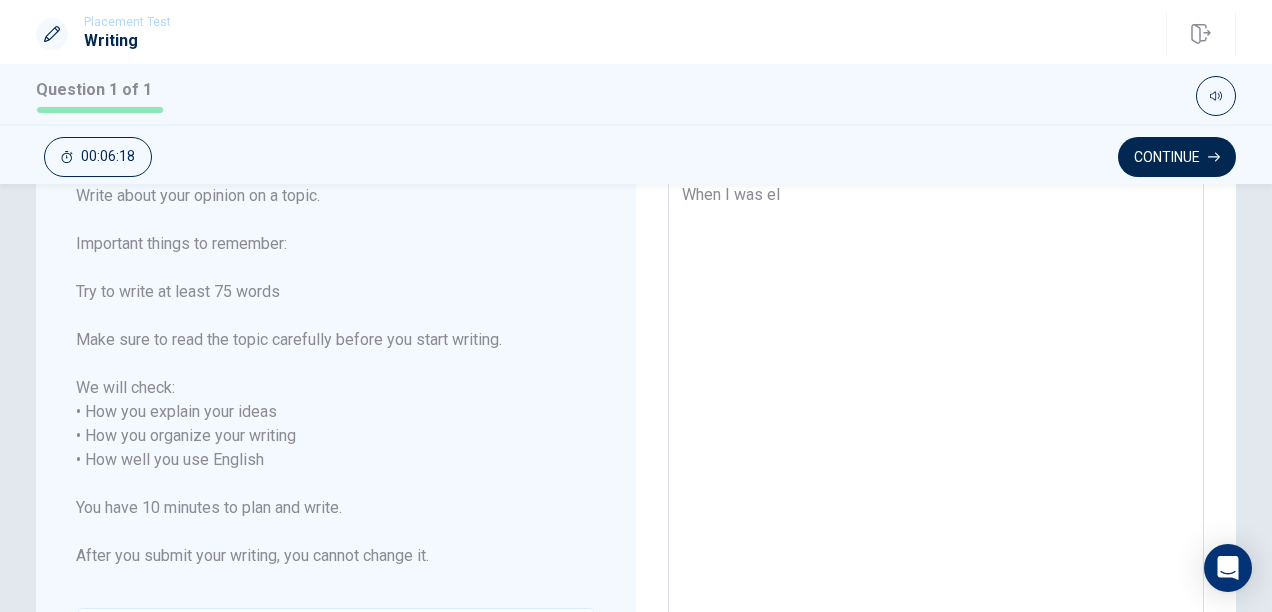 type on "x" 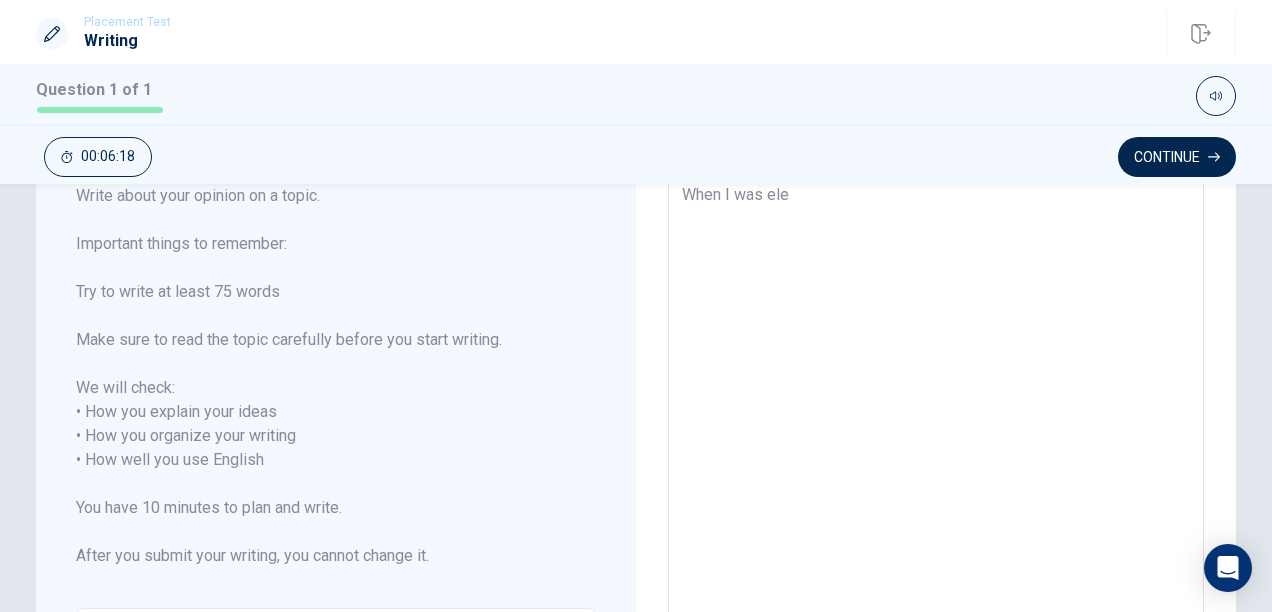 type on "x" 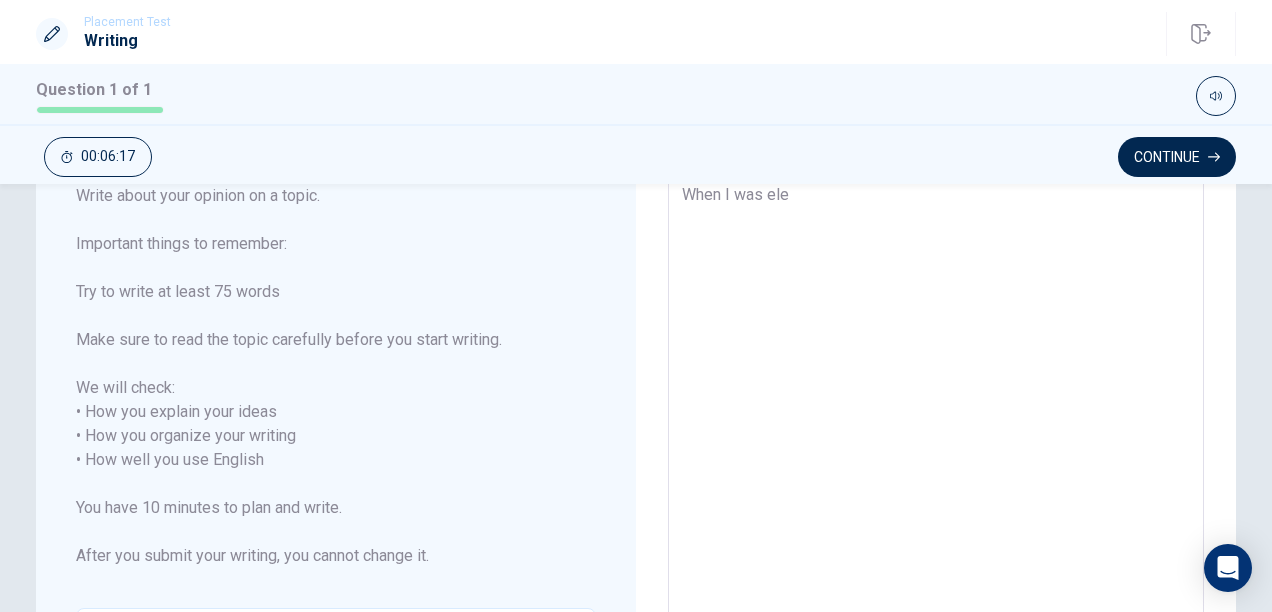 type on "When I was elem" 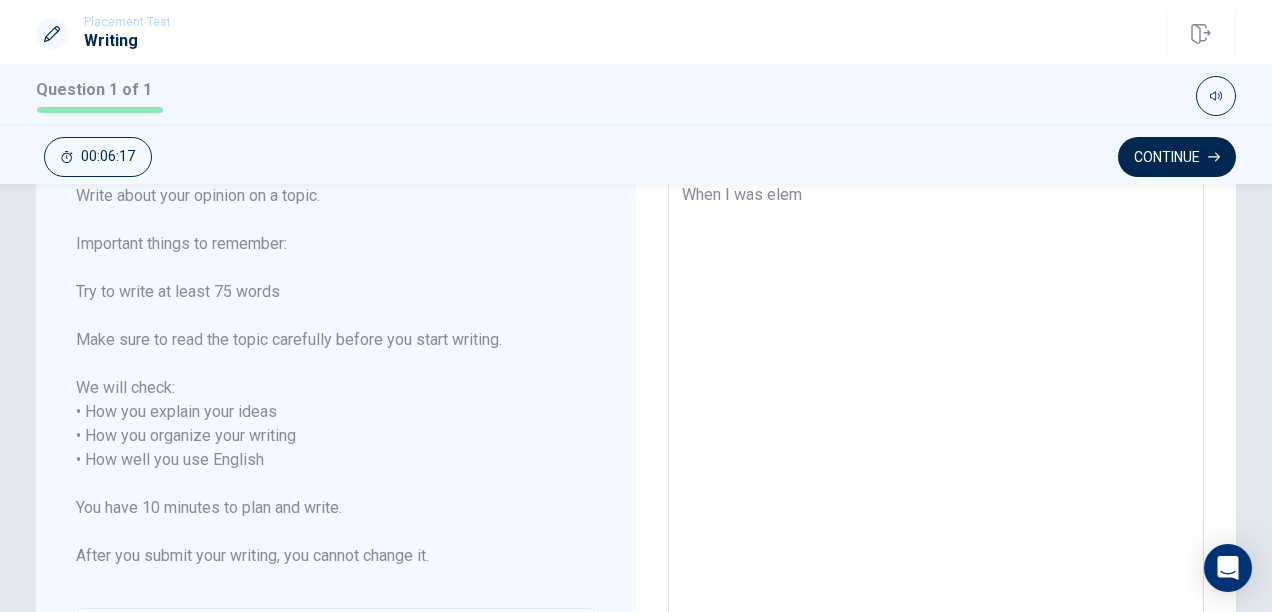 type on "x" 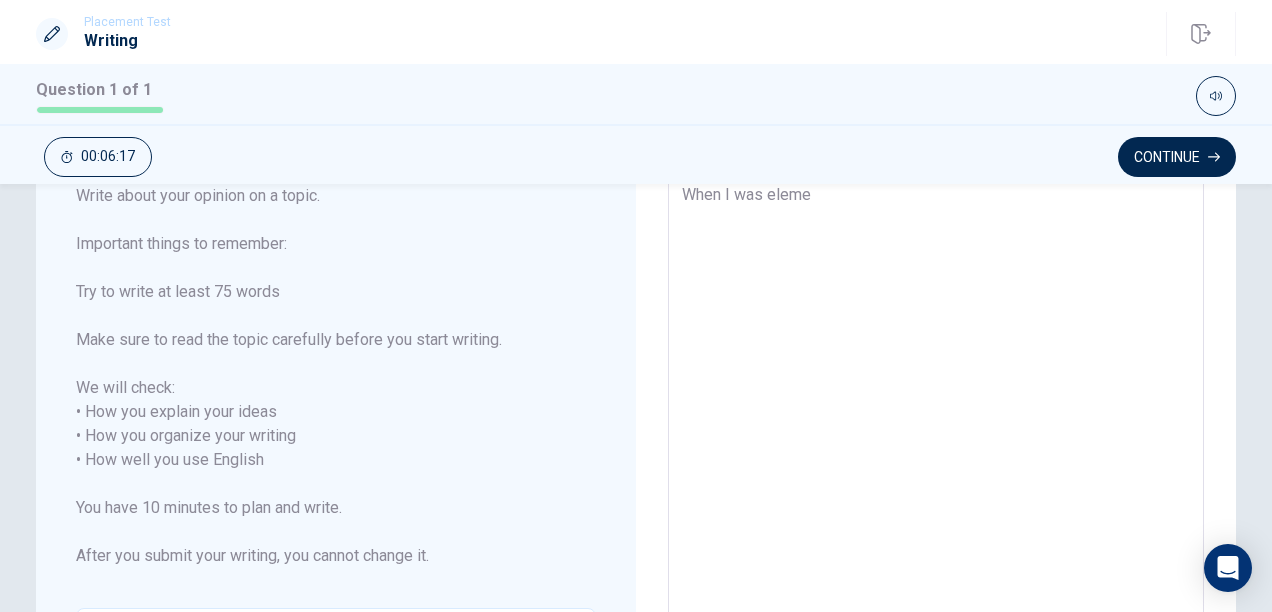 type on "x" 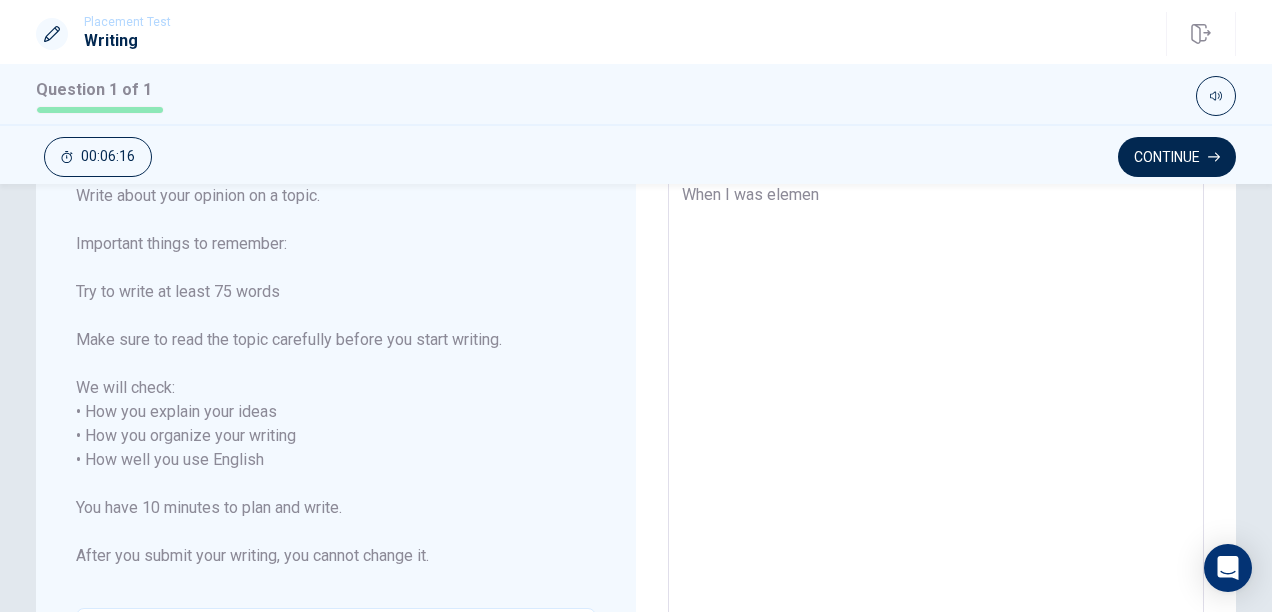 type on "x" 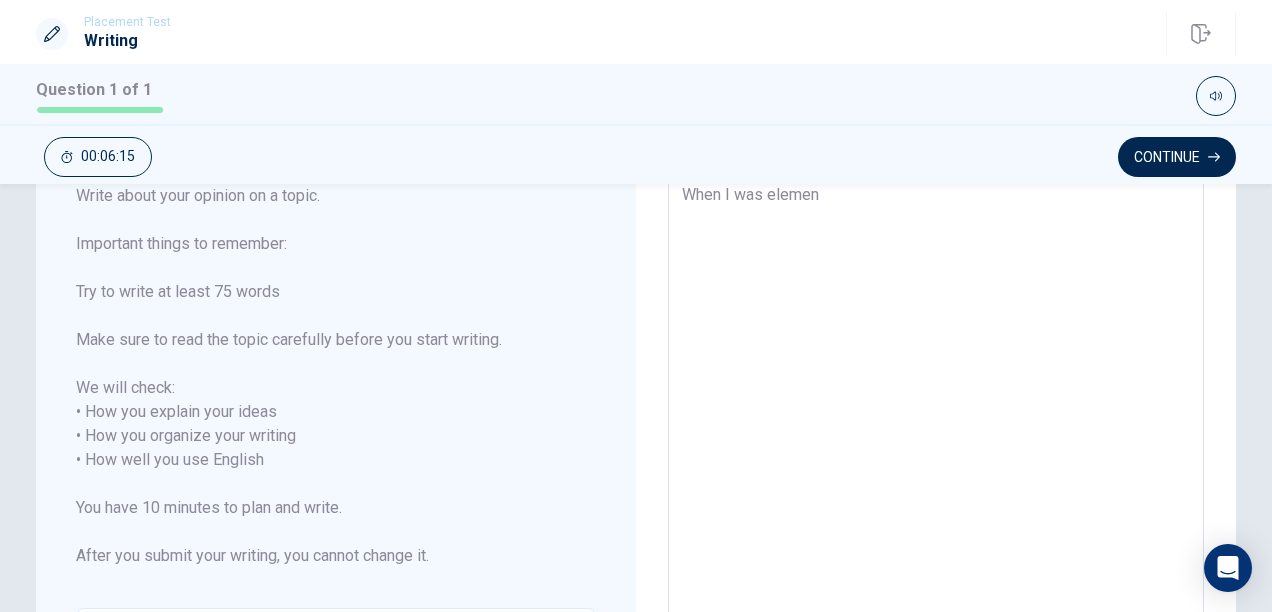 type on "When I was element" 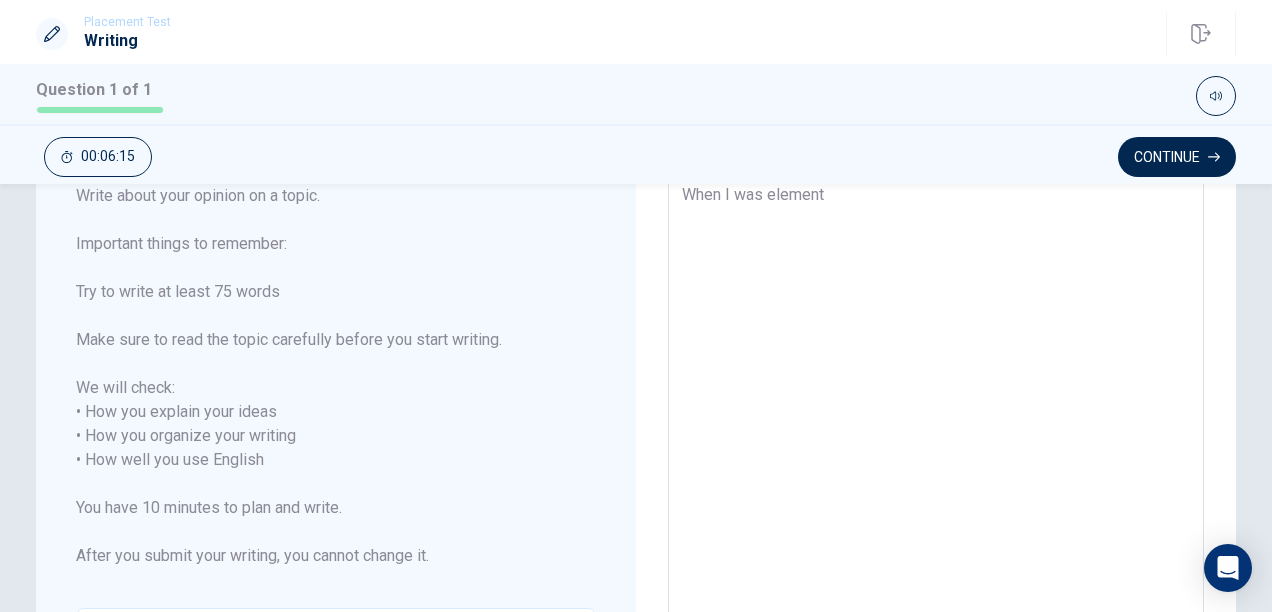 type on "x" 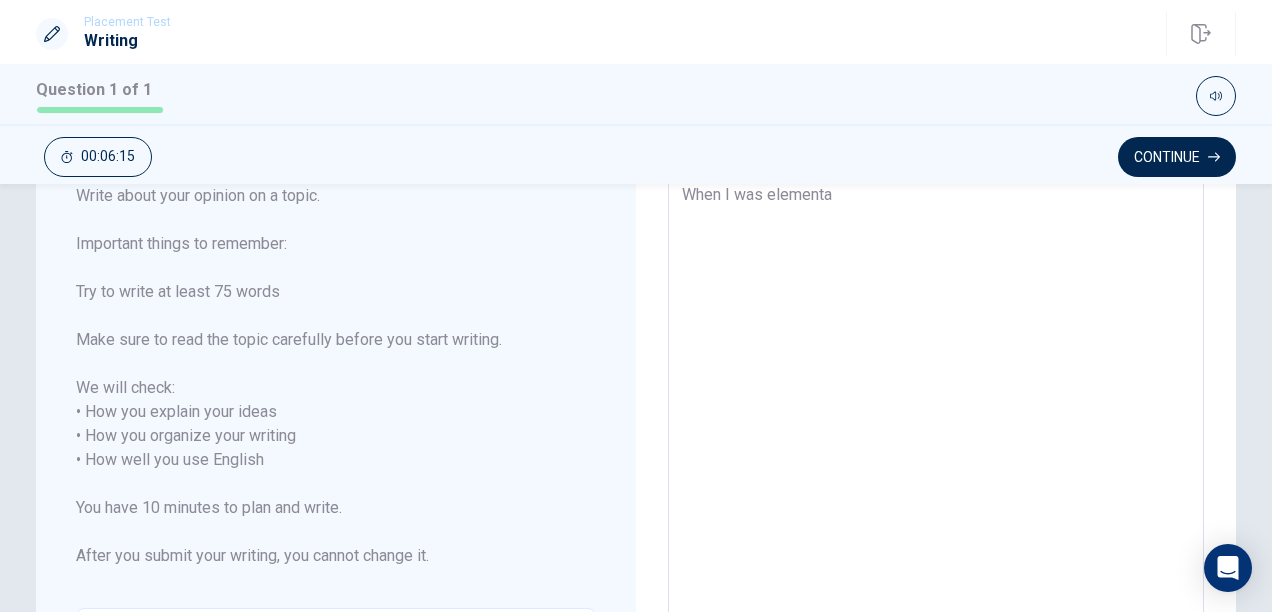 type on "When I was elementar" 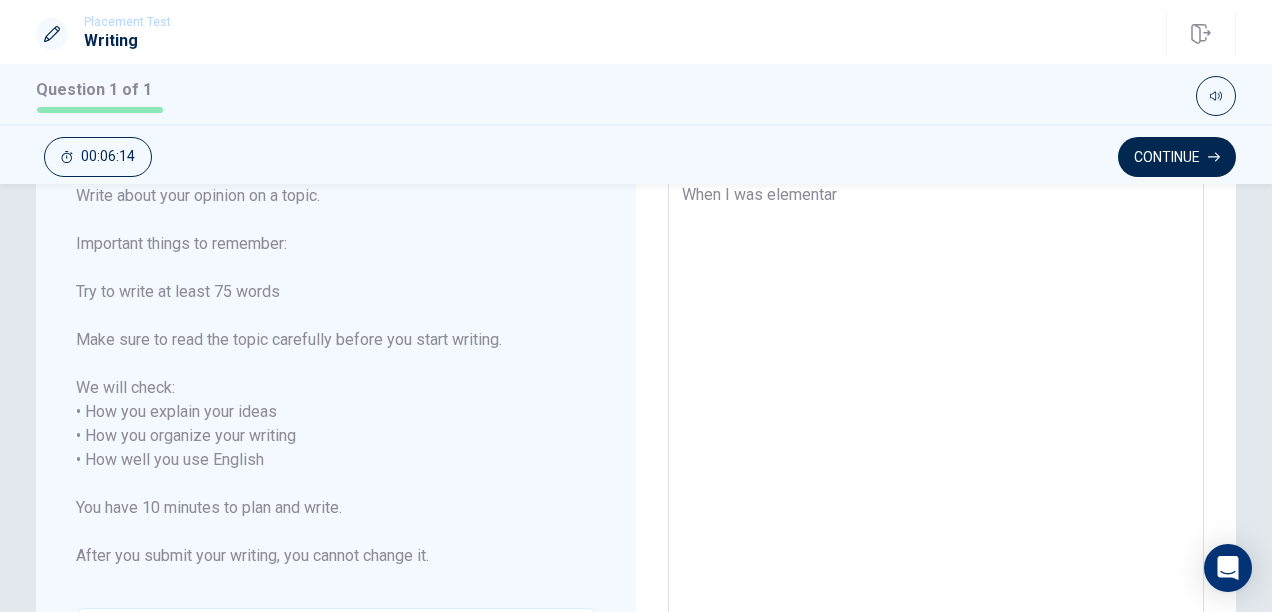type on "x" 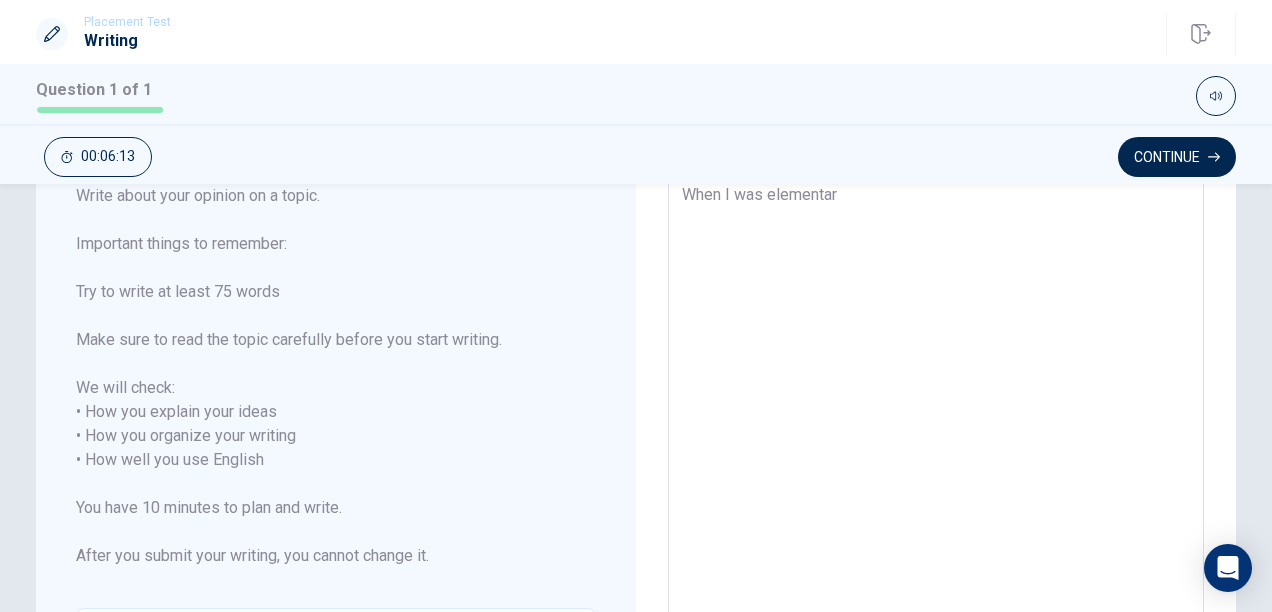 type on "When I was elementary" 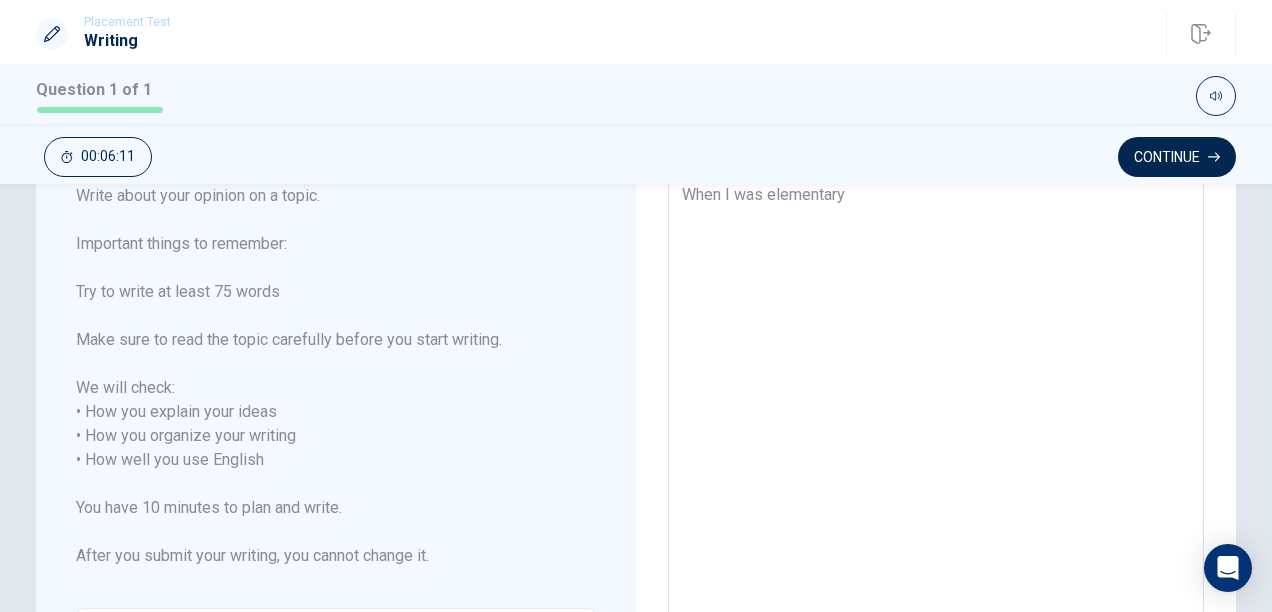 type on "x" 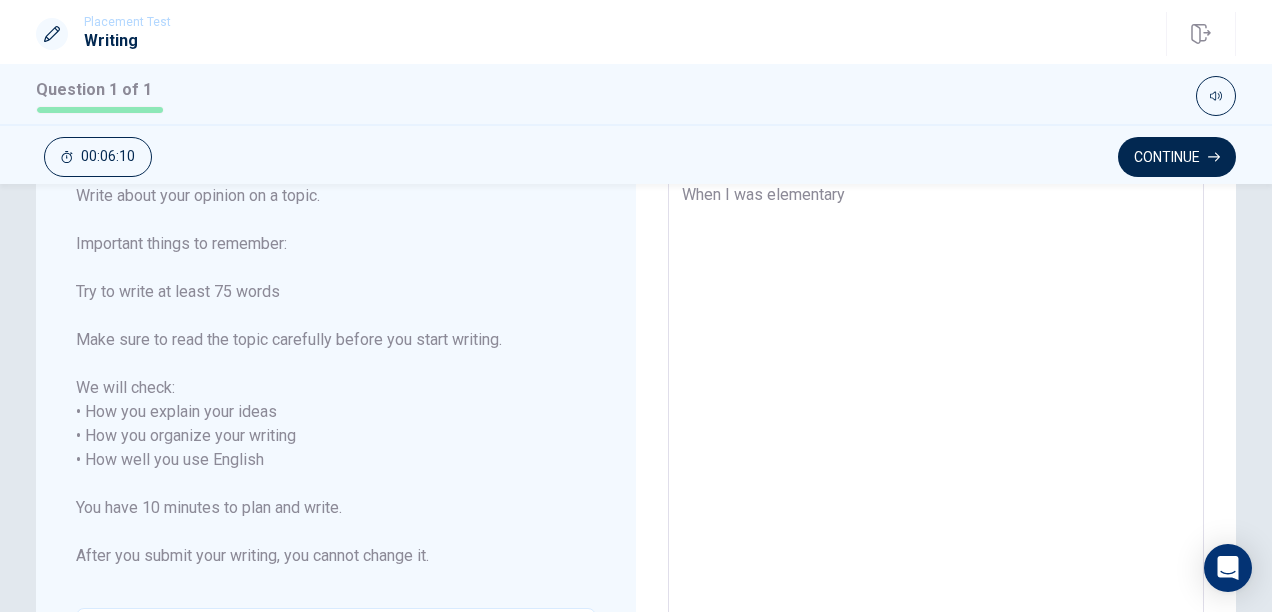 type on "When I was elementary" 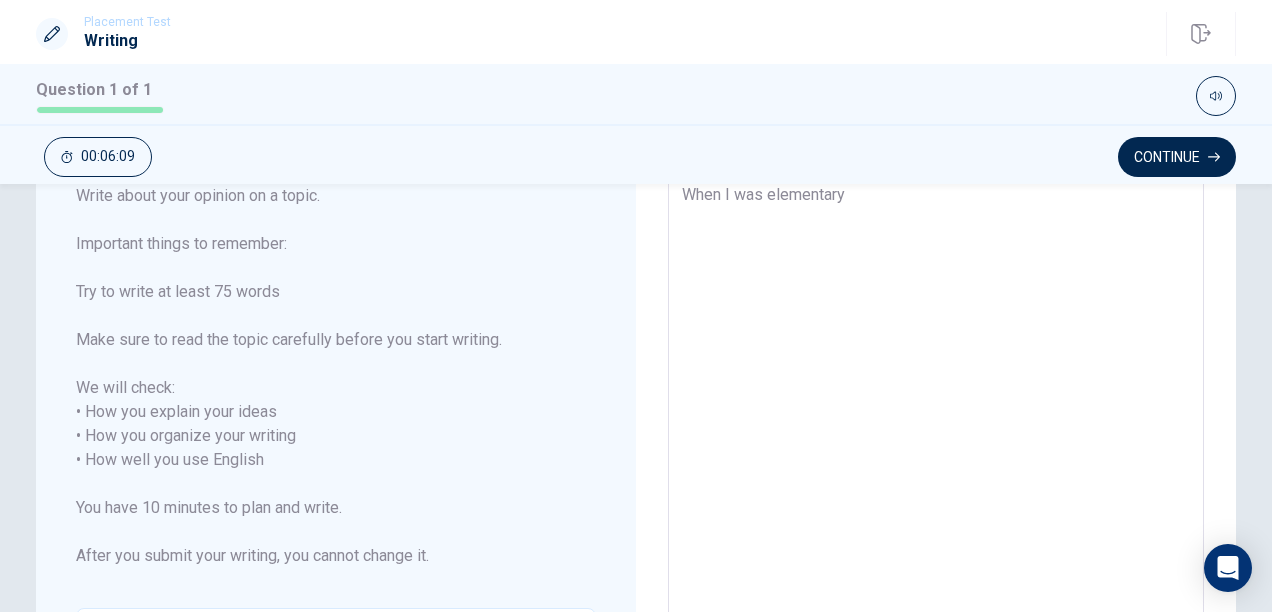 type on "When I was elementary s" 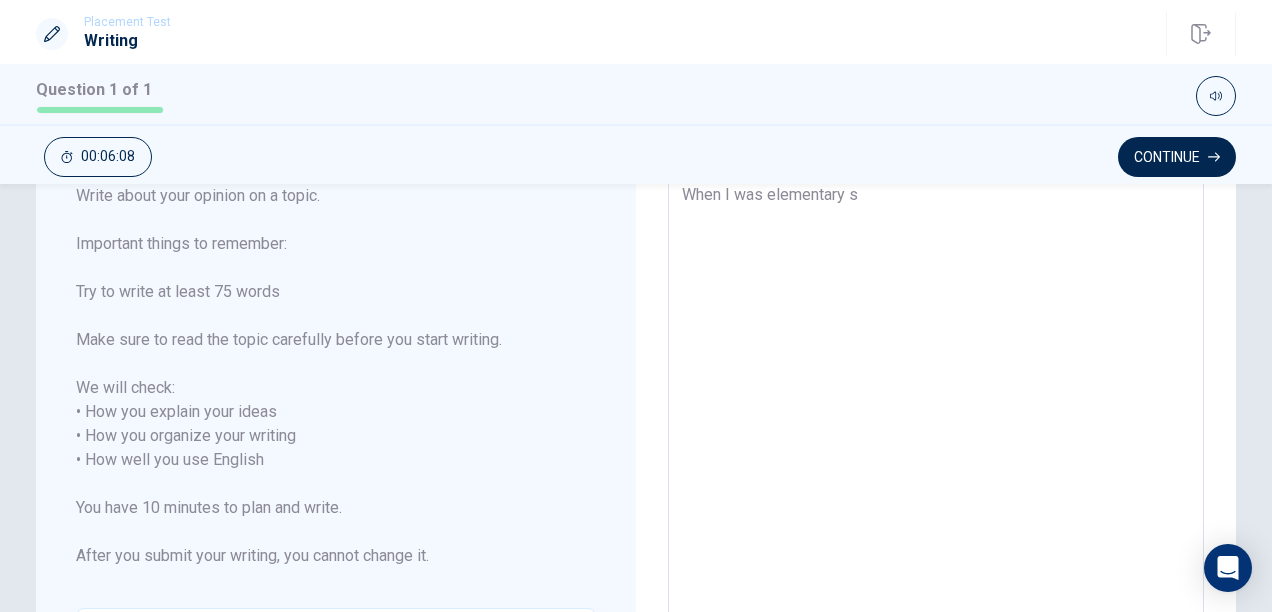 type on "x" 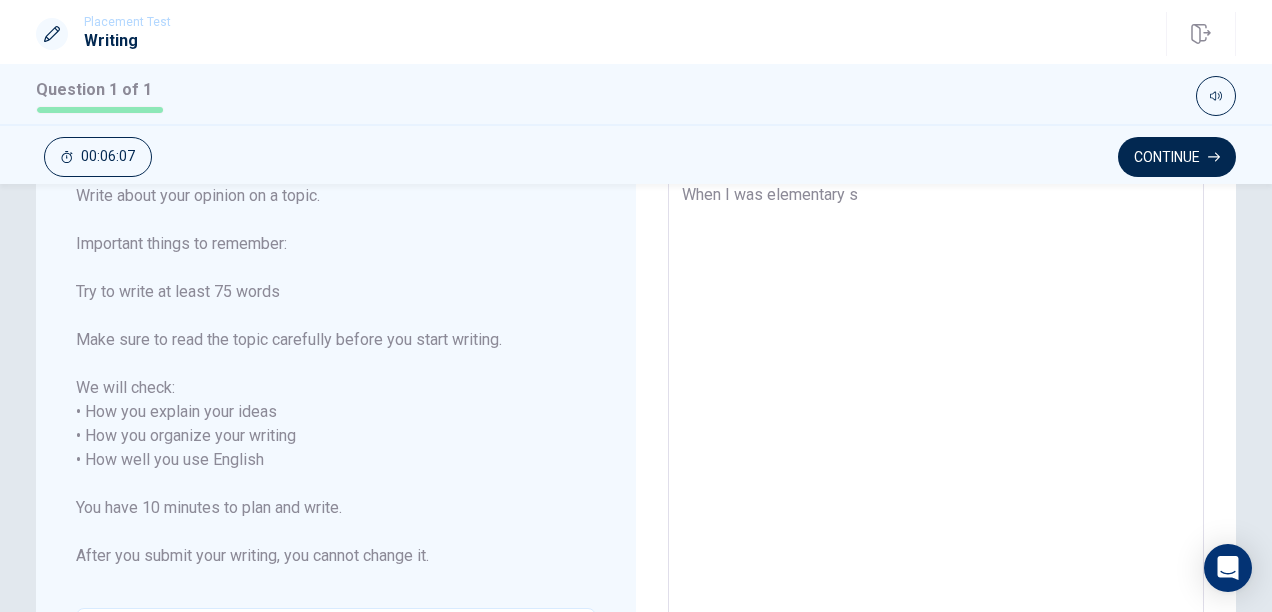 type on "When I was elementary sc" 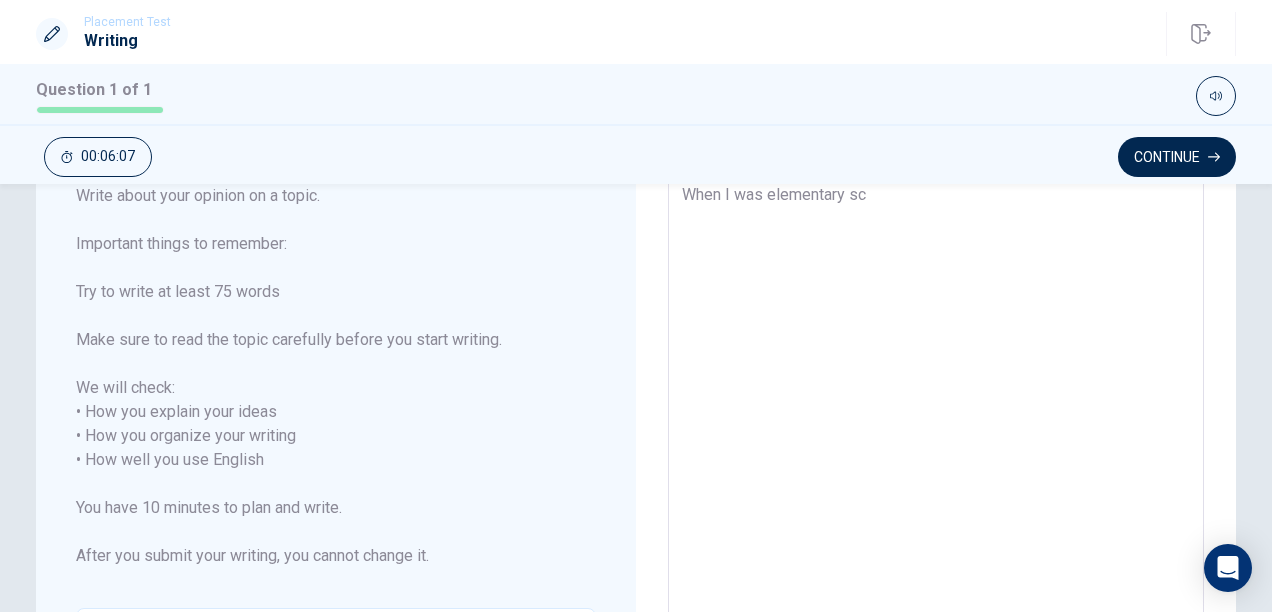 type on "x" 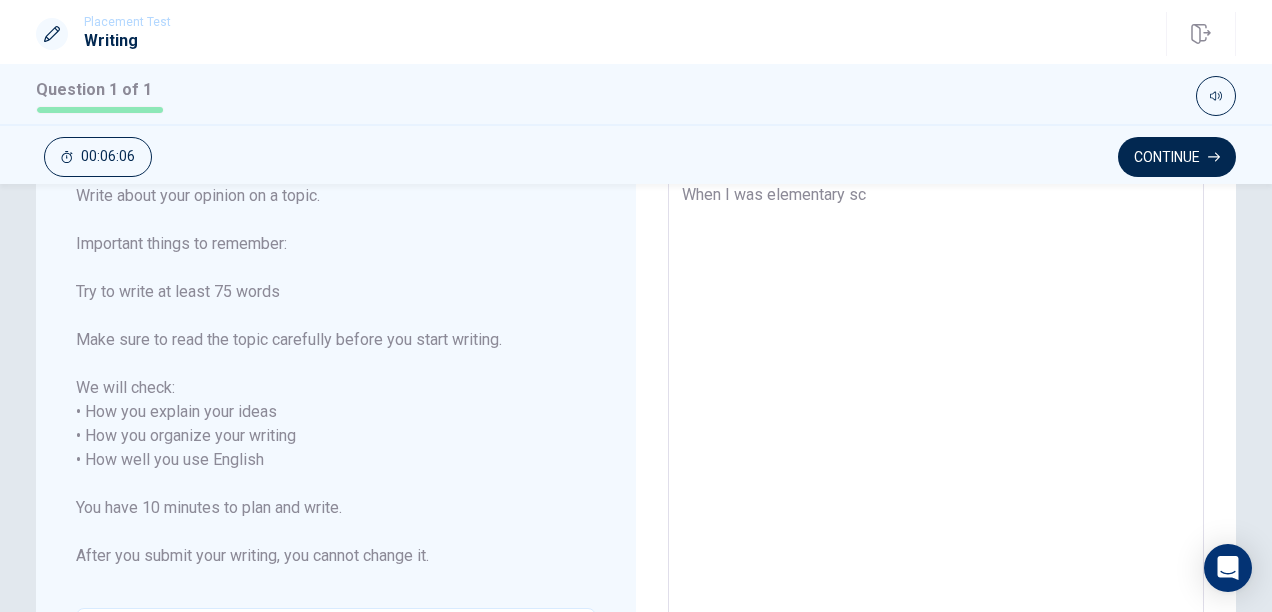 type on "When I was elementary sch" 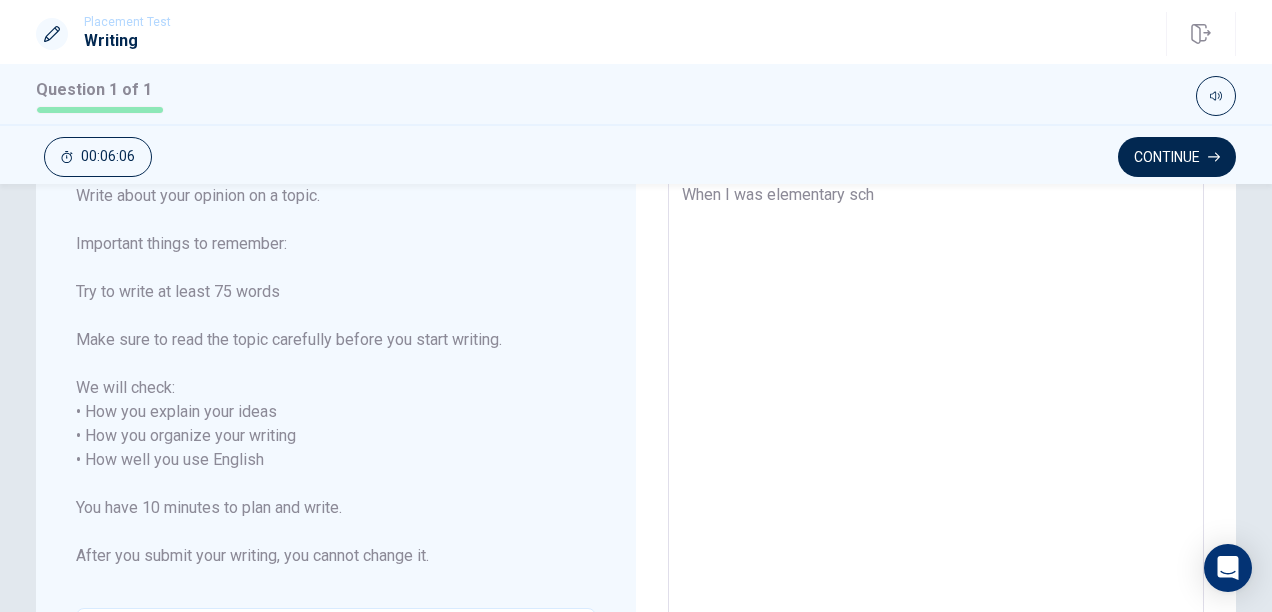 type on "x" 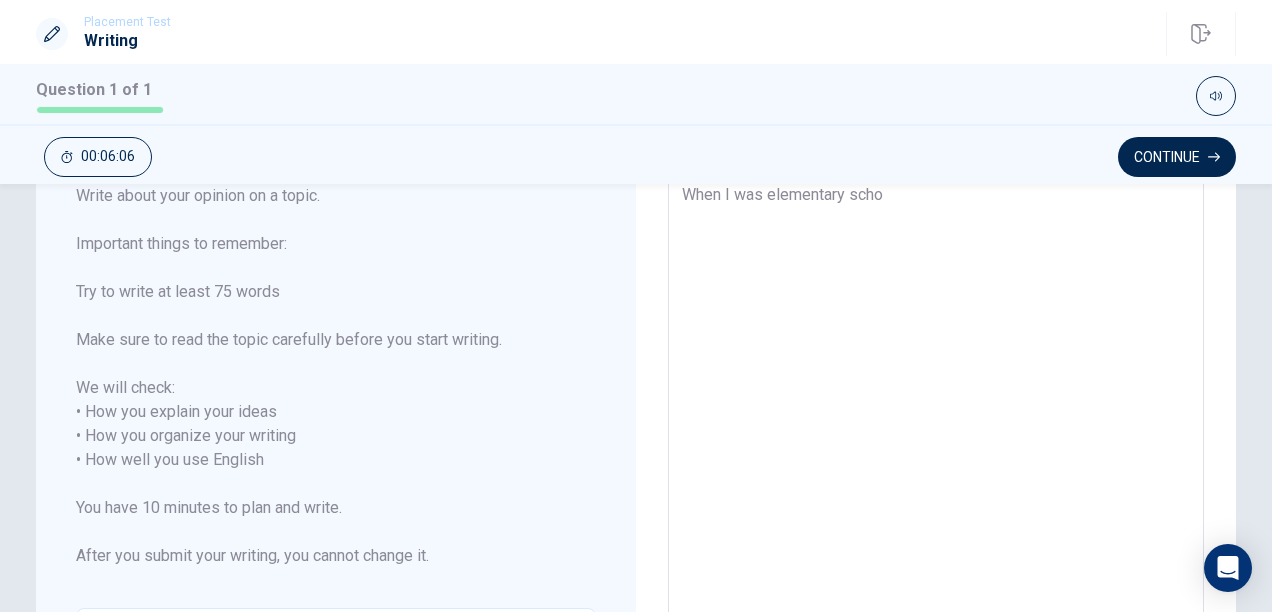type on "x" 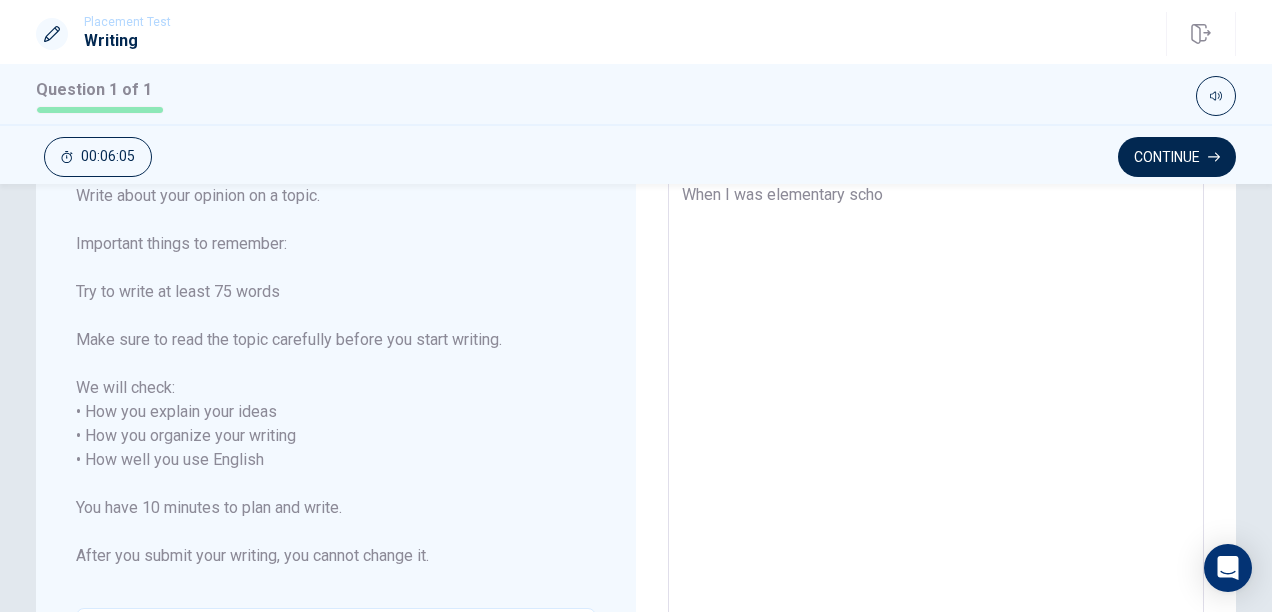 type on "When I was elementary schoo" 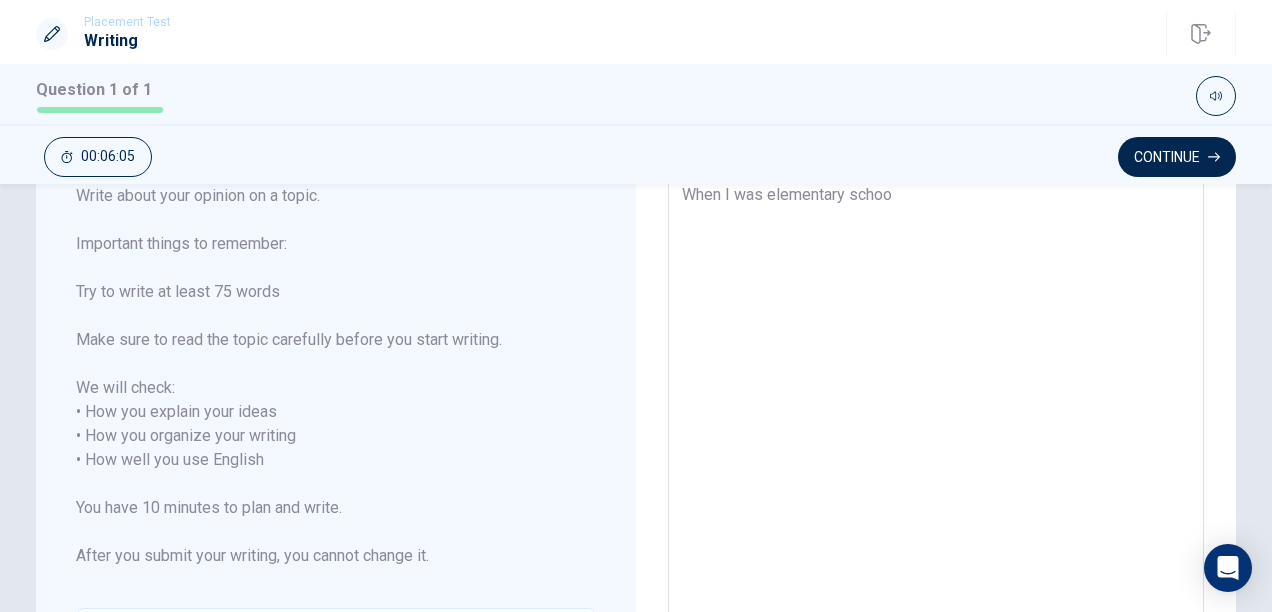 type on "x" 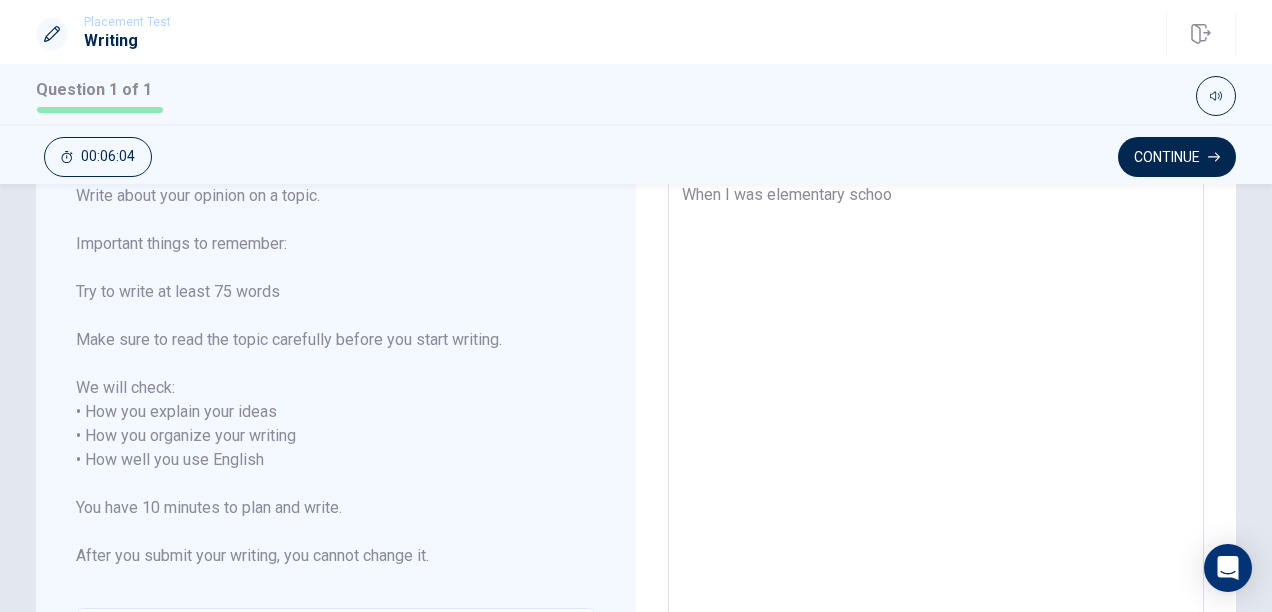 type on "When I was elementary schoou" 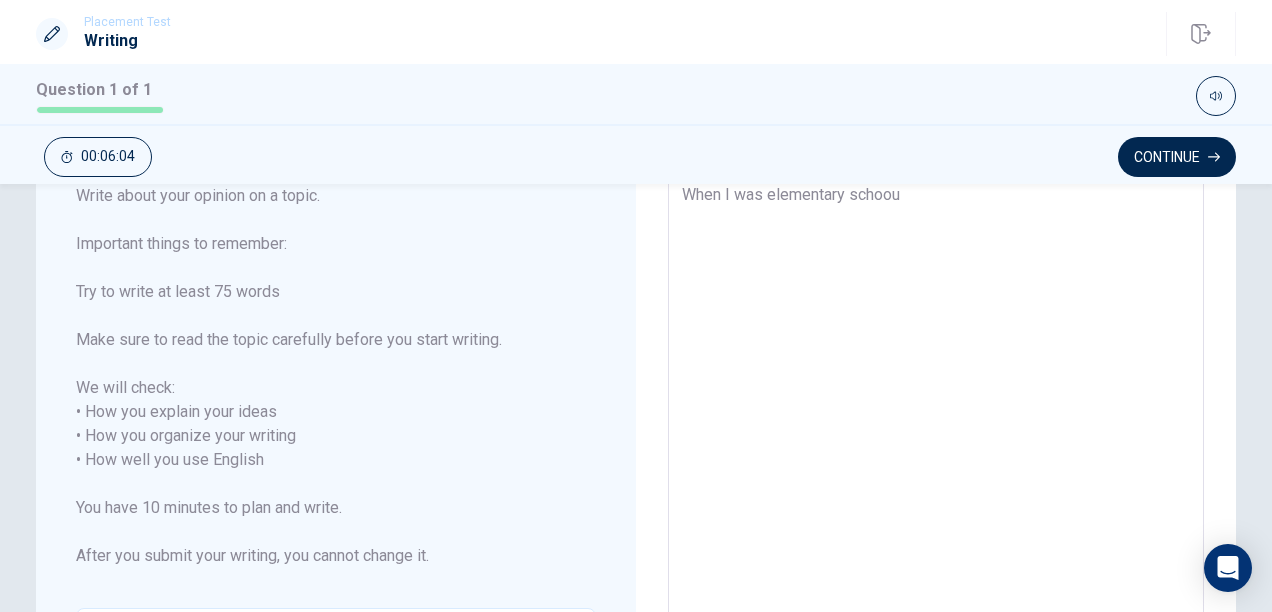type on "x" 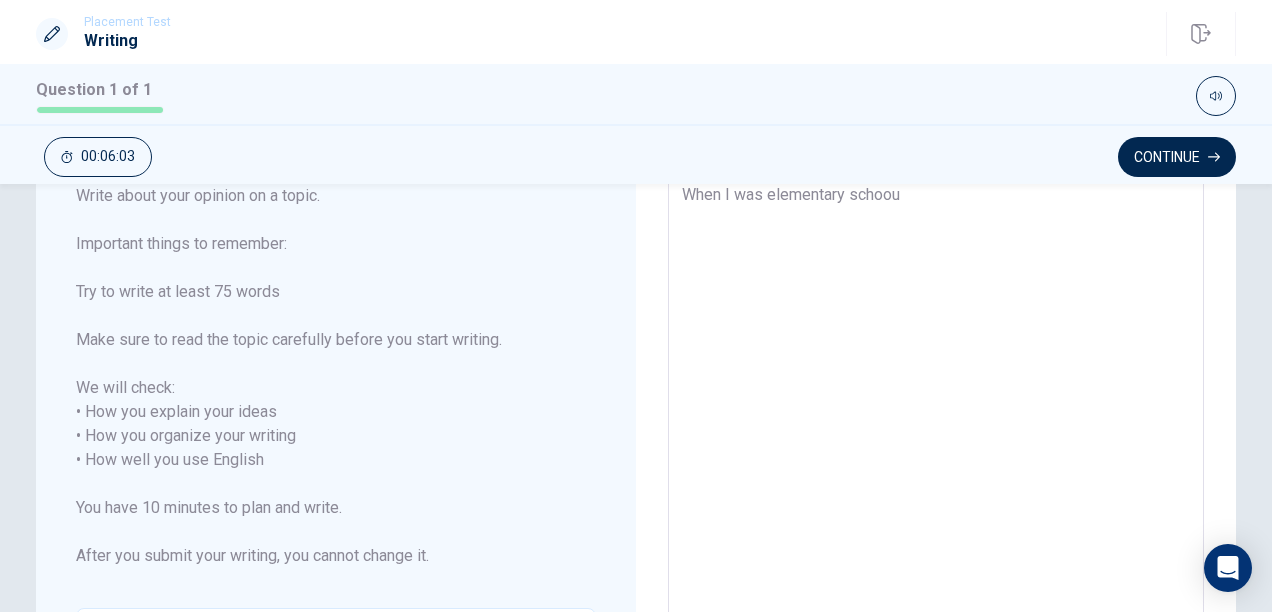 type on "When I was elementary schoo" 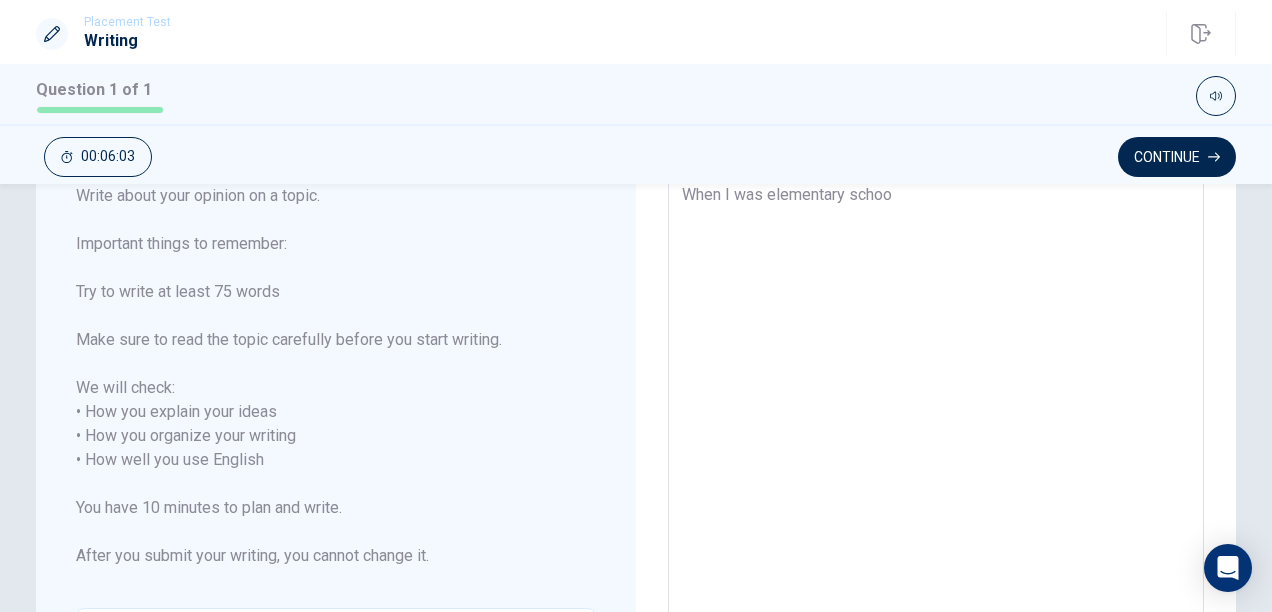 type on "x" 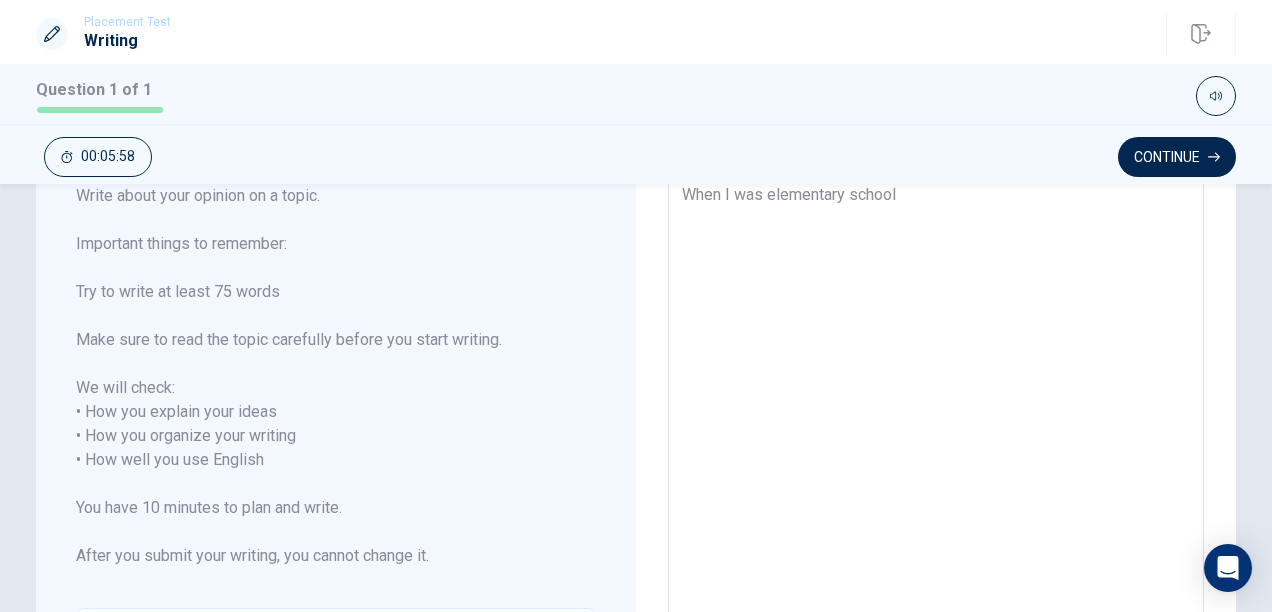 type on "x" 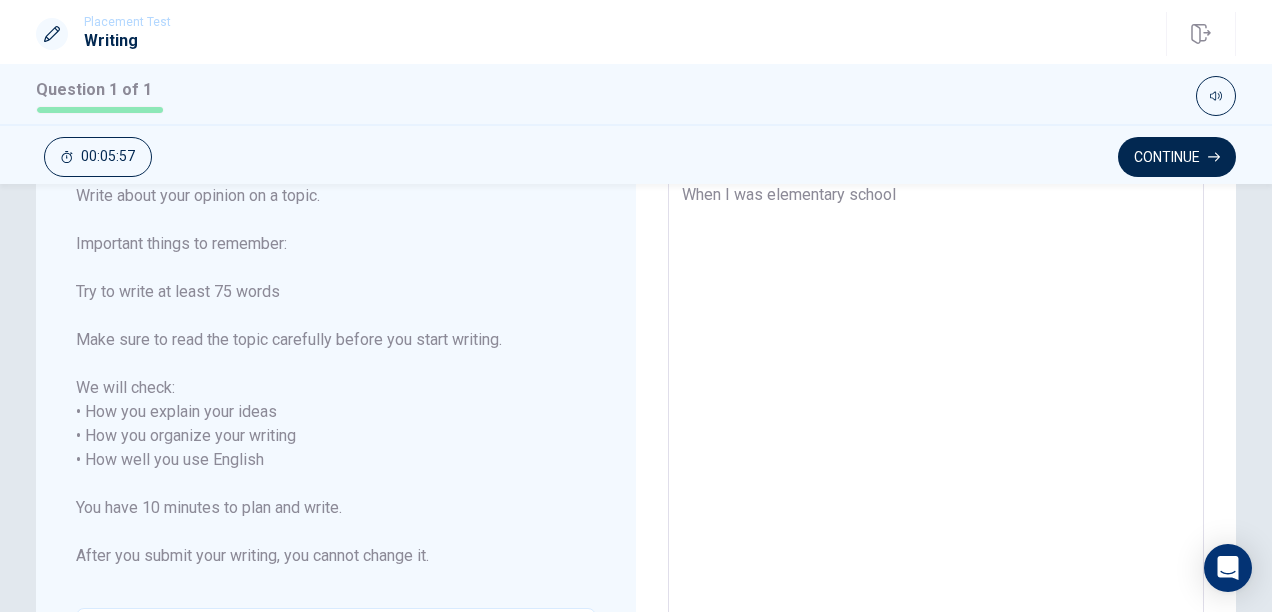 type on "When I was elementary schoo" 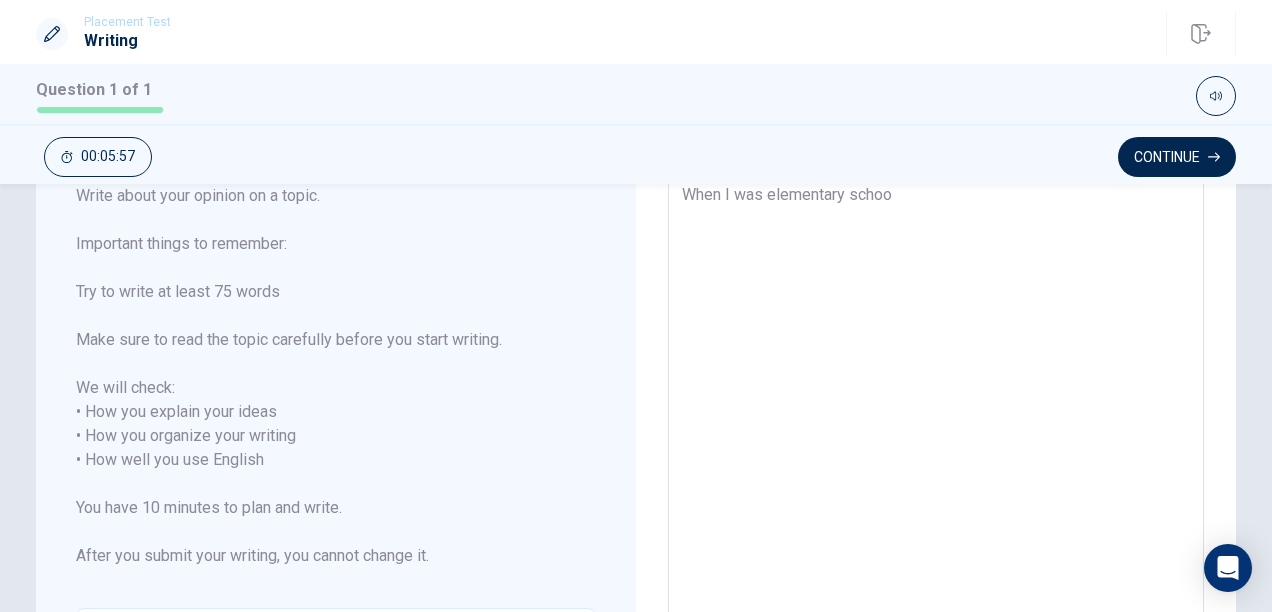 type on "x" 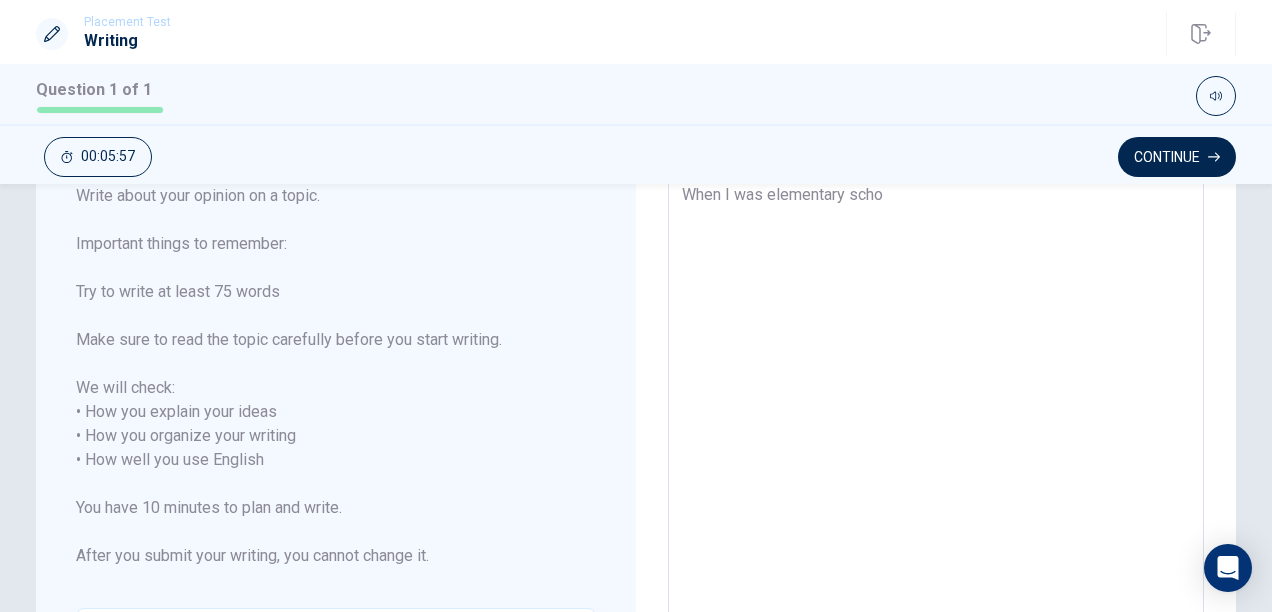 type on "x" 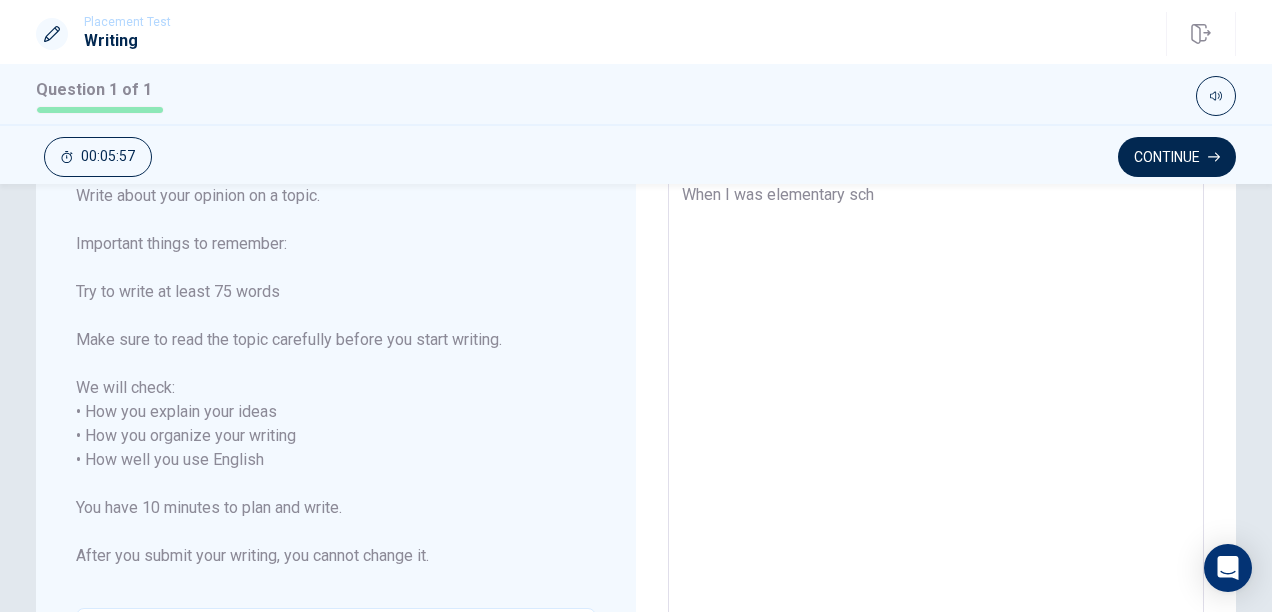 type on "x" 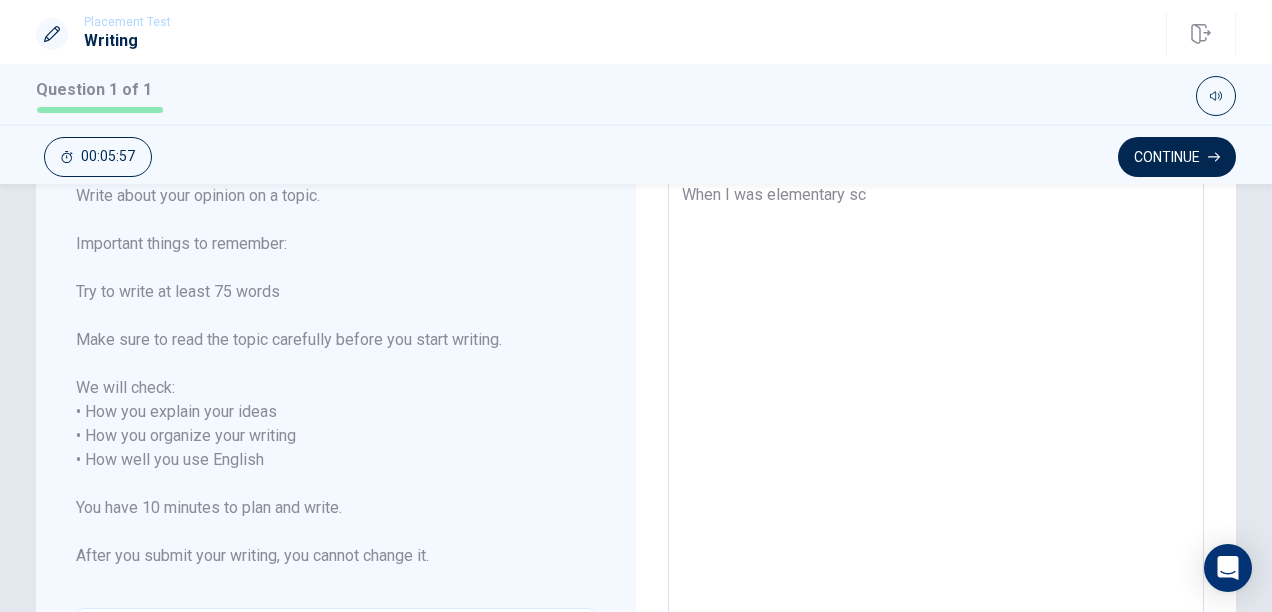 type on "x" 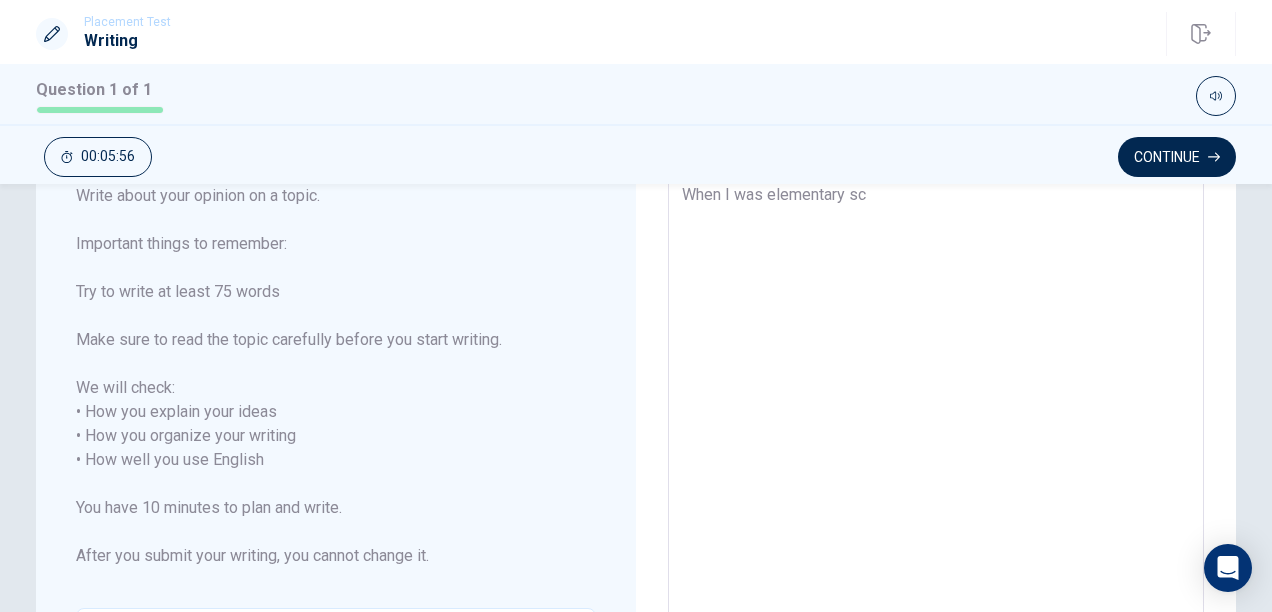 type on "When I was elementary s" 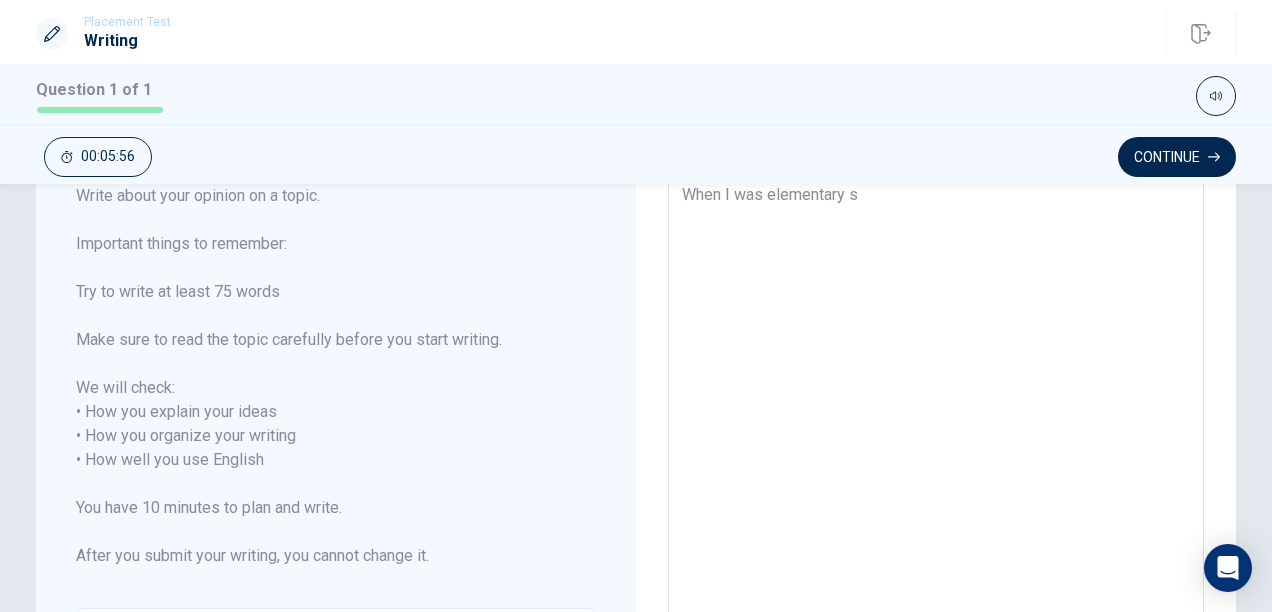 type on "When I was elementary" 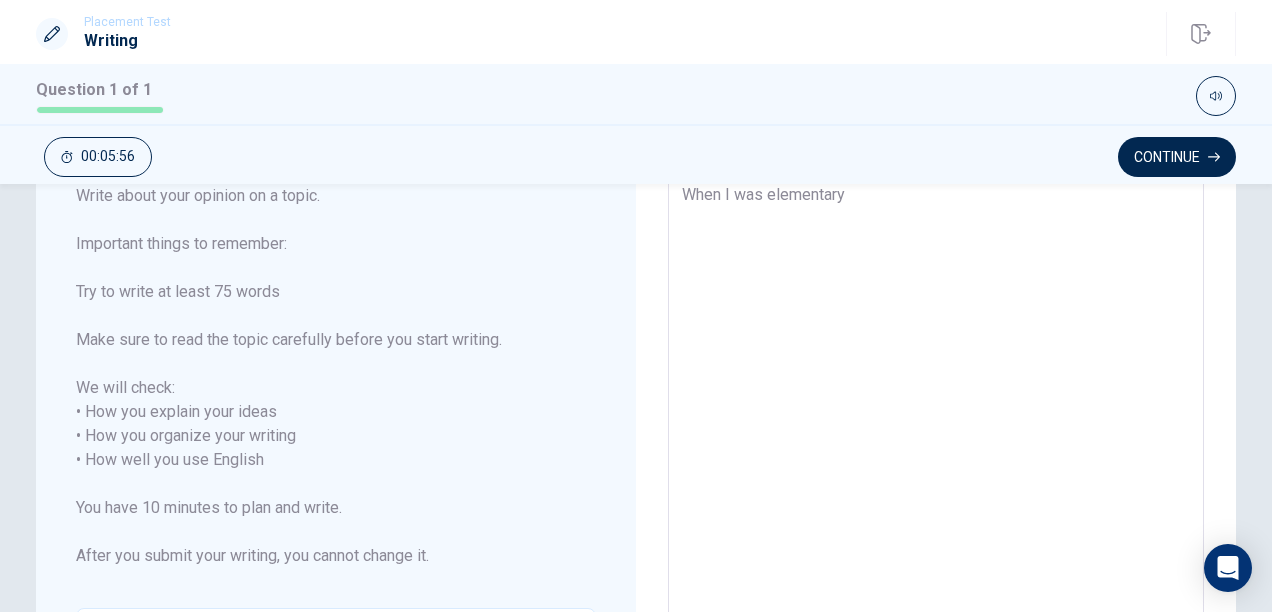 type on "x" 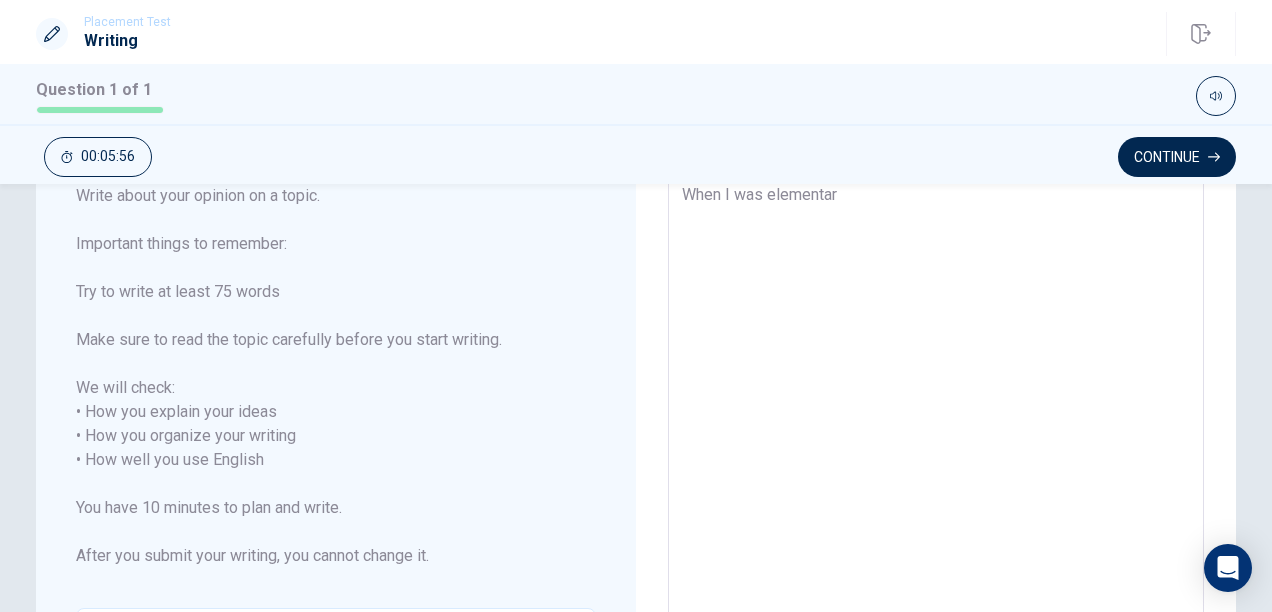 type on "x" 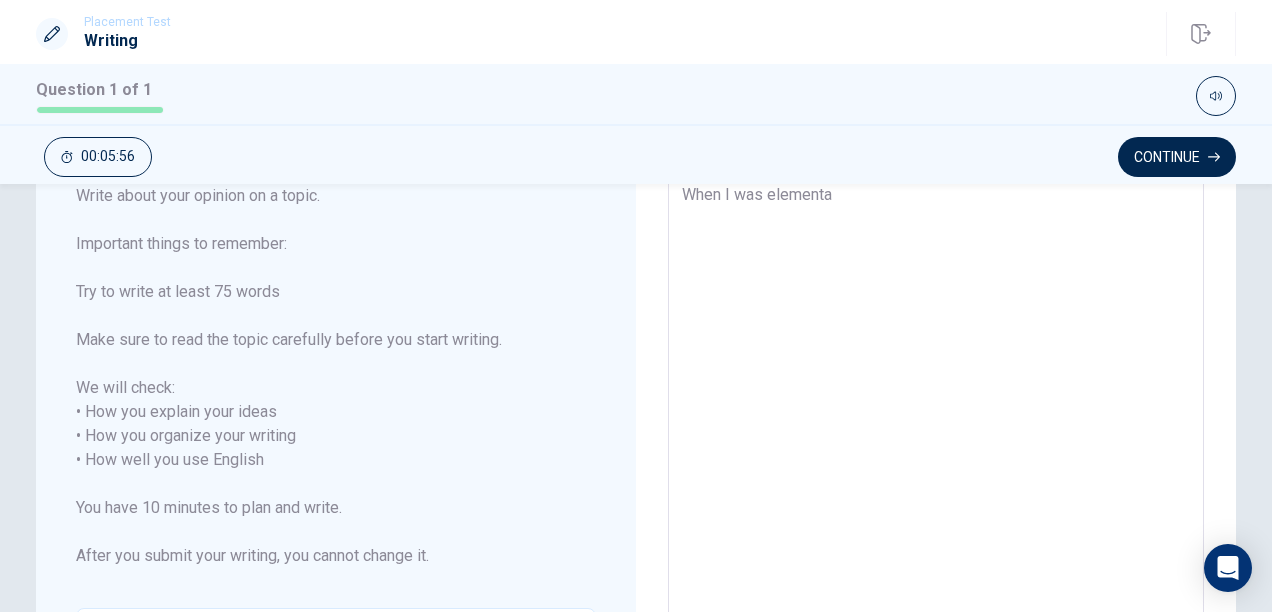 type on "x" 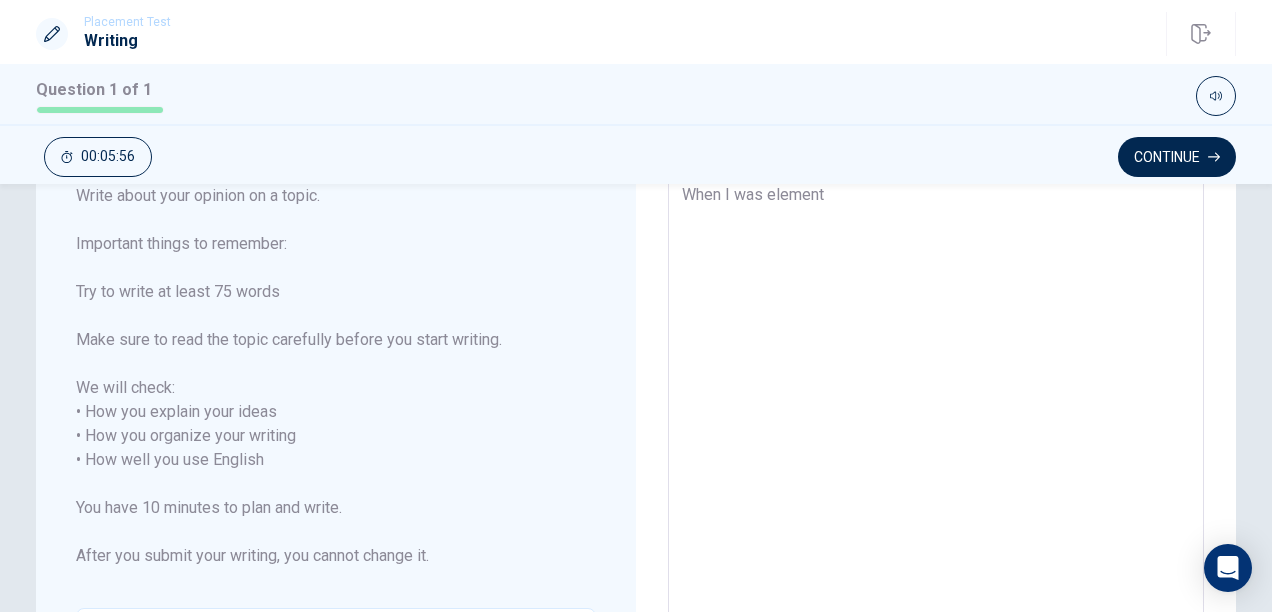 type on "x" 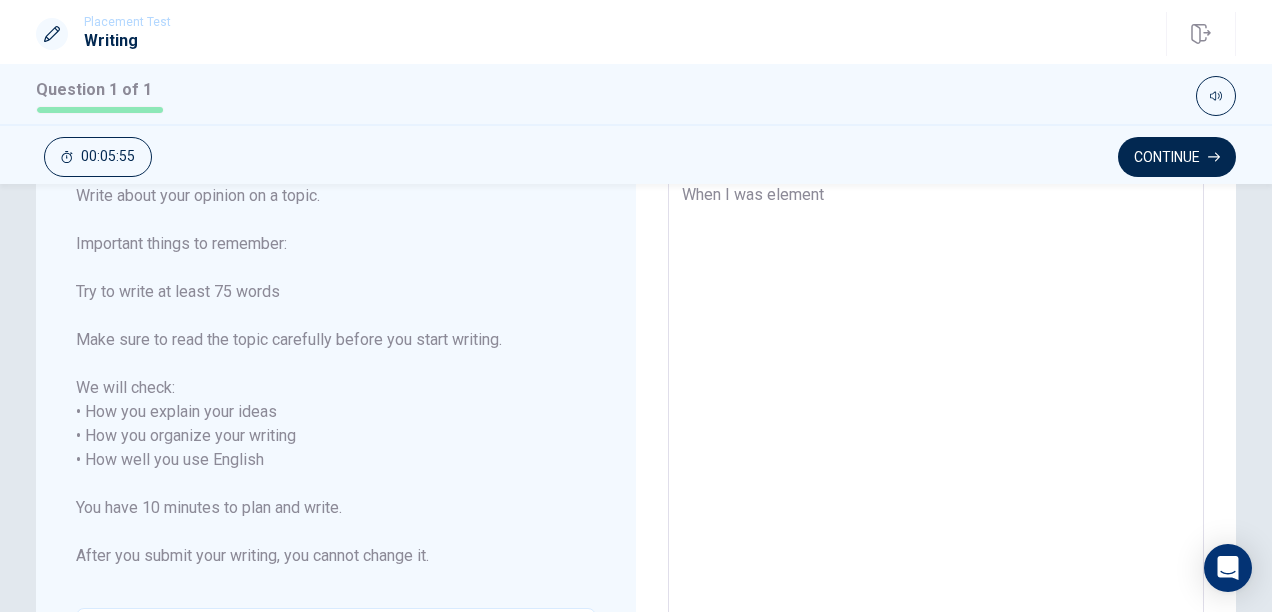 type on "When I was elemen" 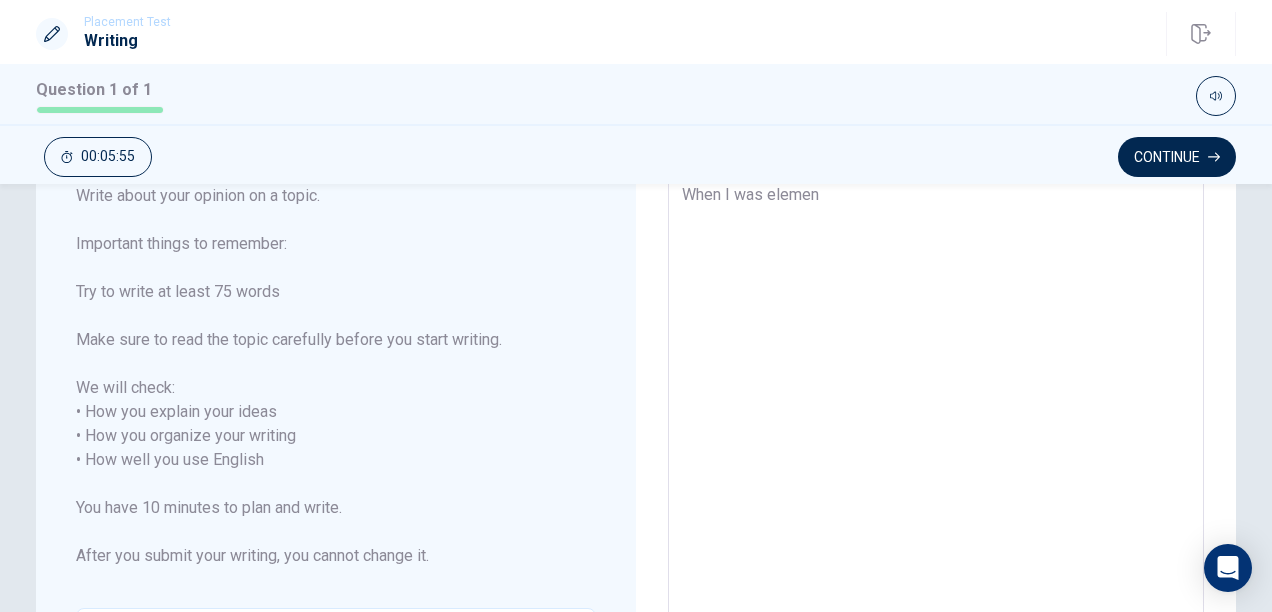 type on "x" 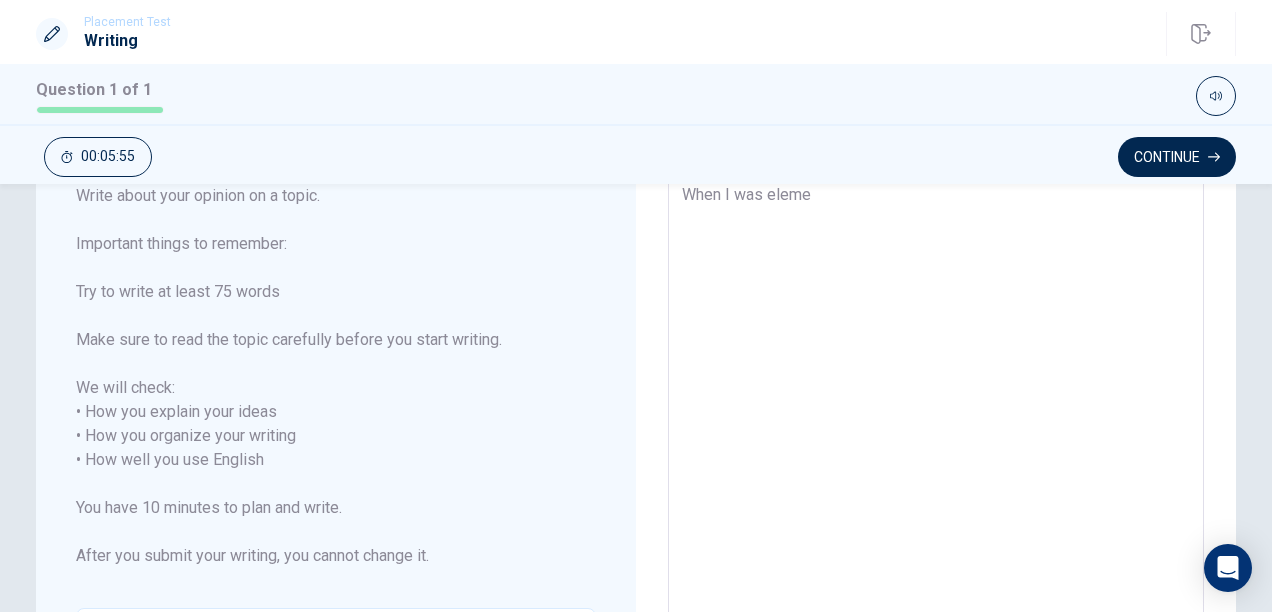 type on "x" 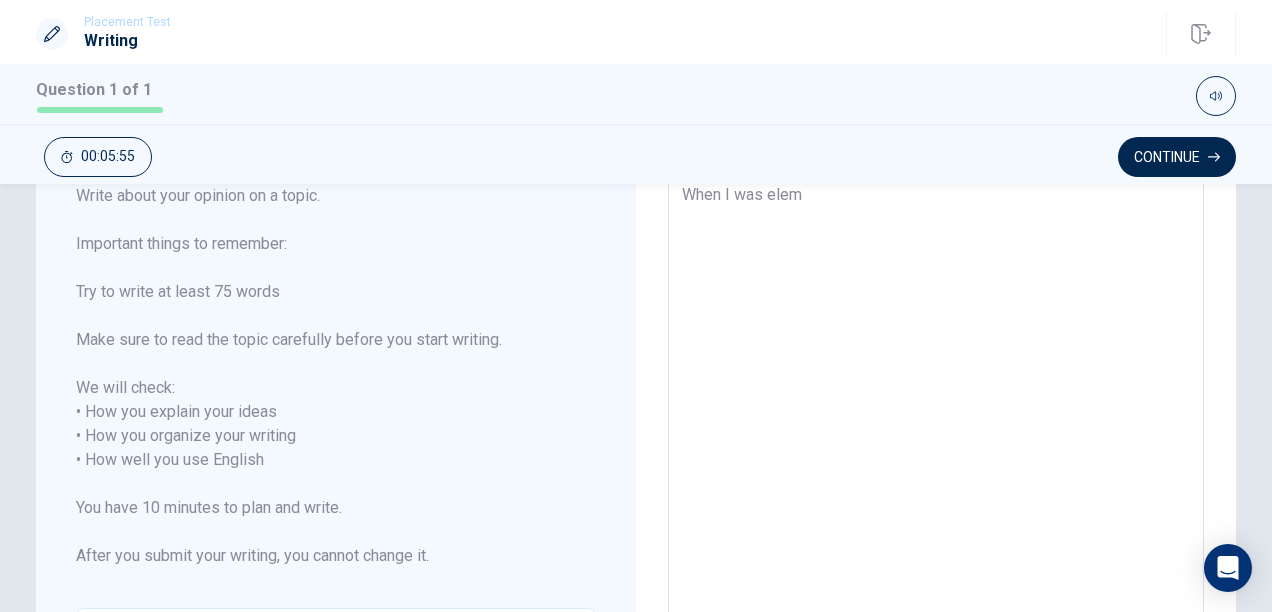 type on "x" 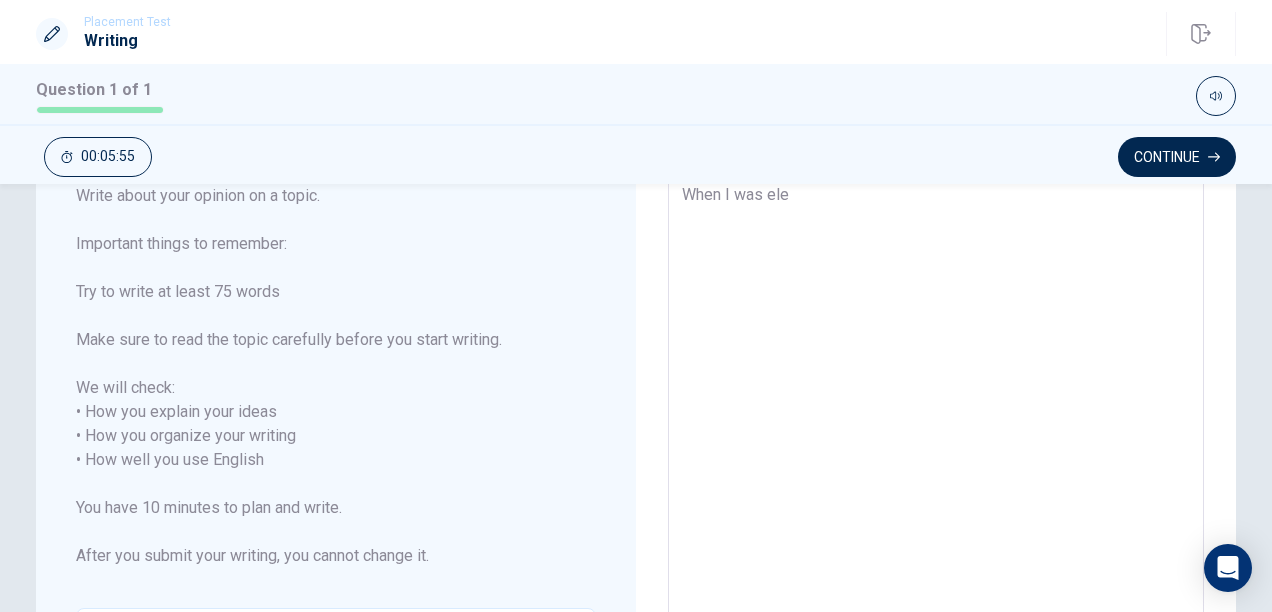 type on "x" 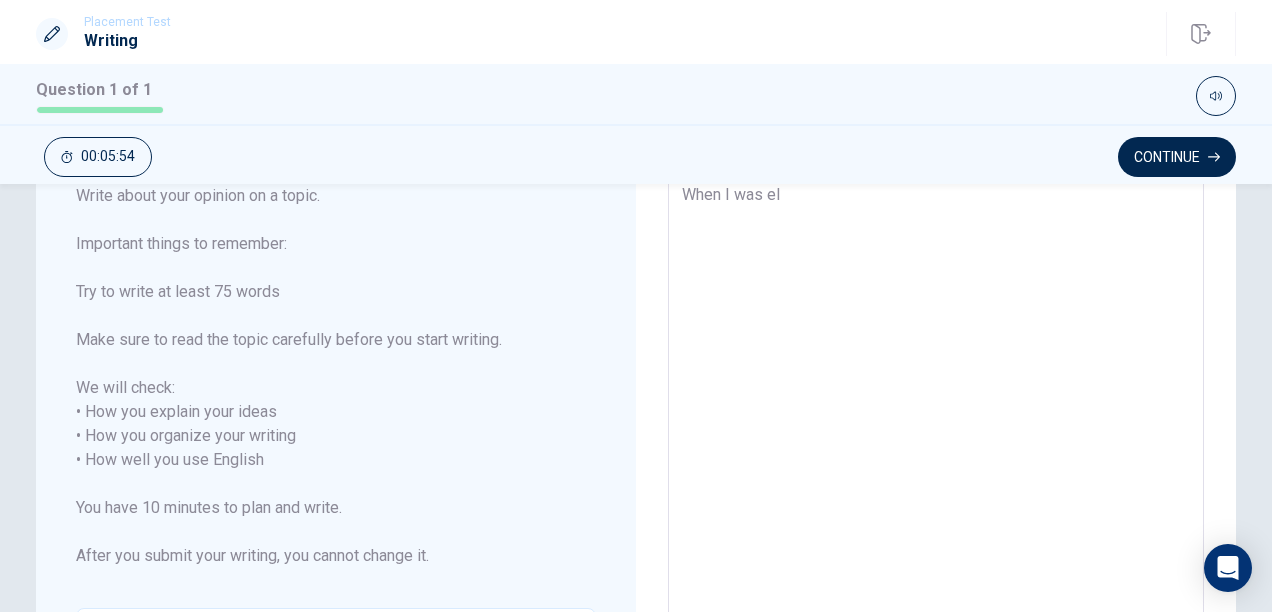 type on "x" 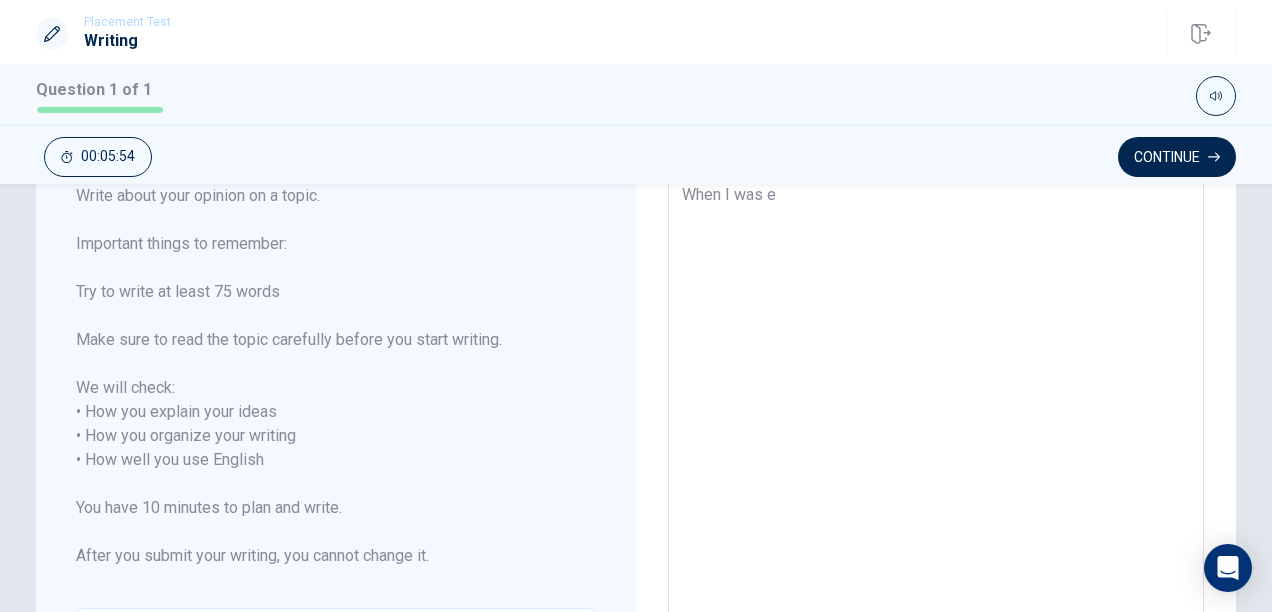 type on "x" 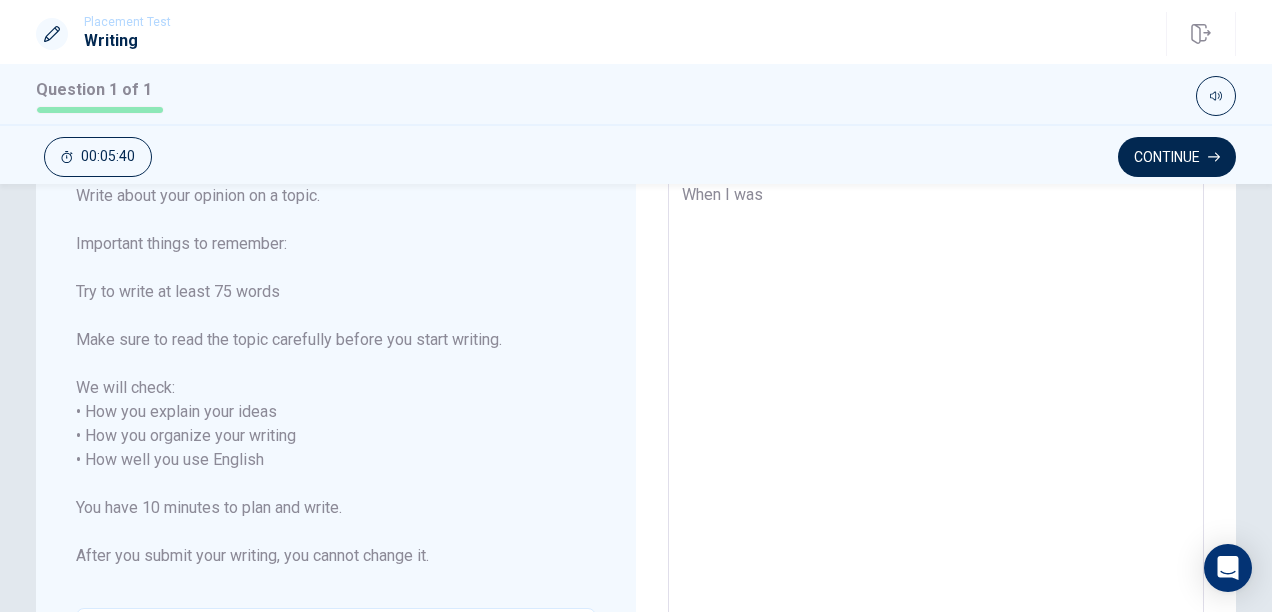 type on "x" 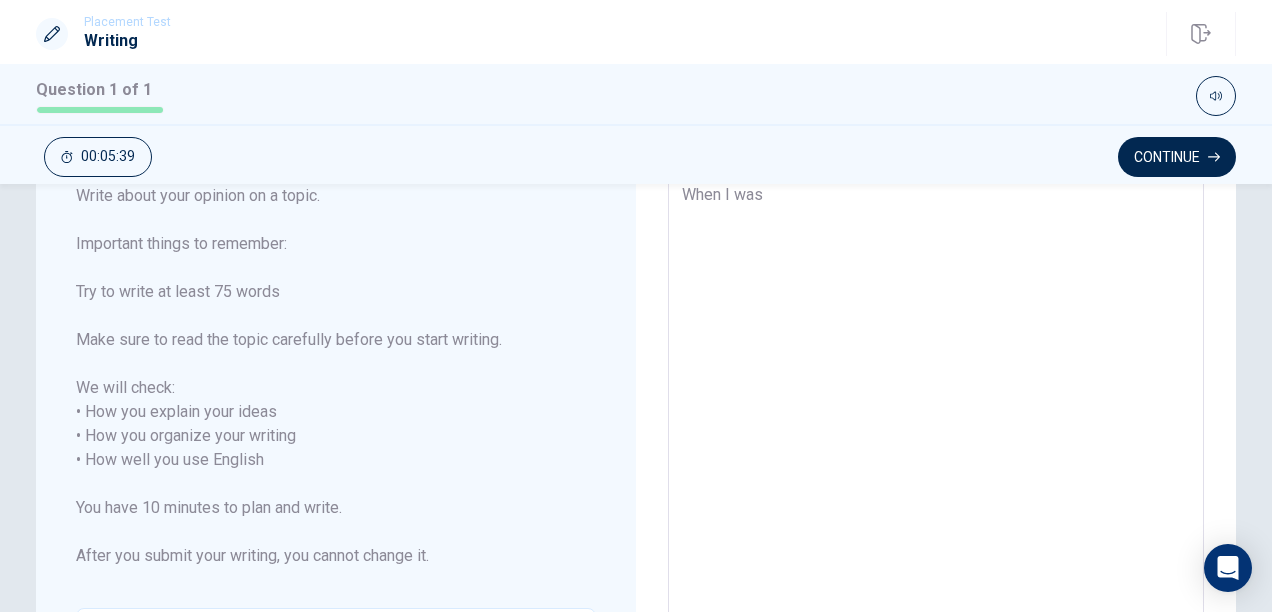 type on "When I was 1" 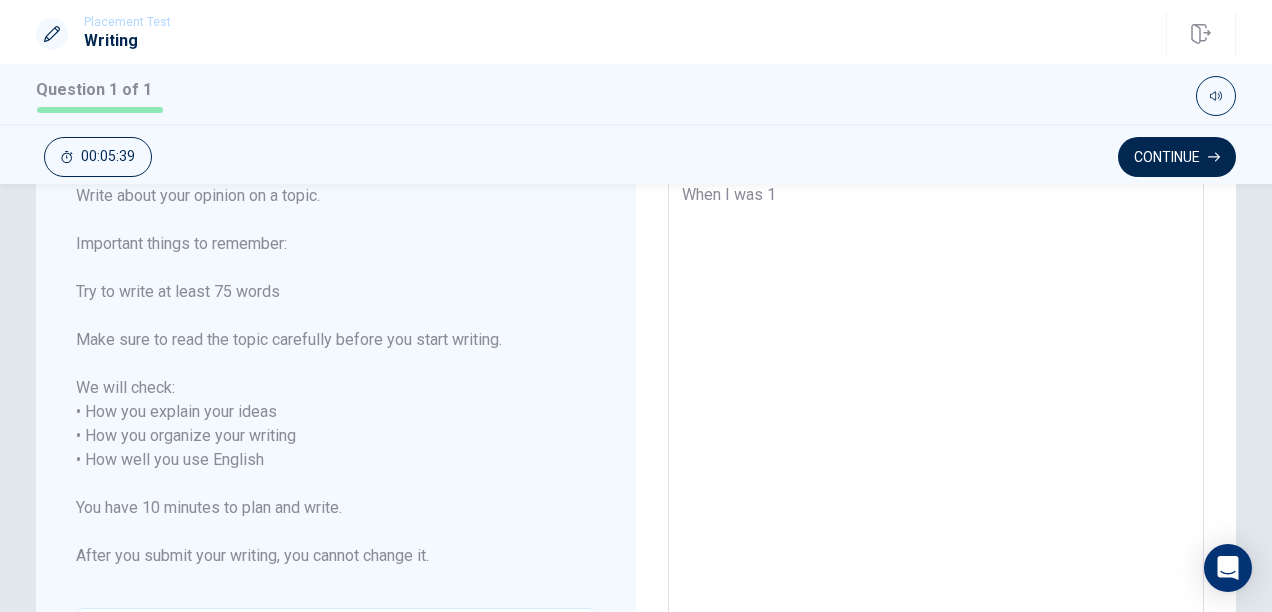 type on "x" 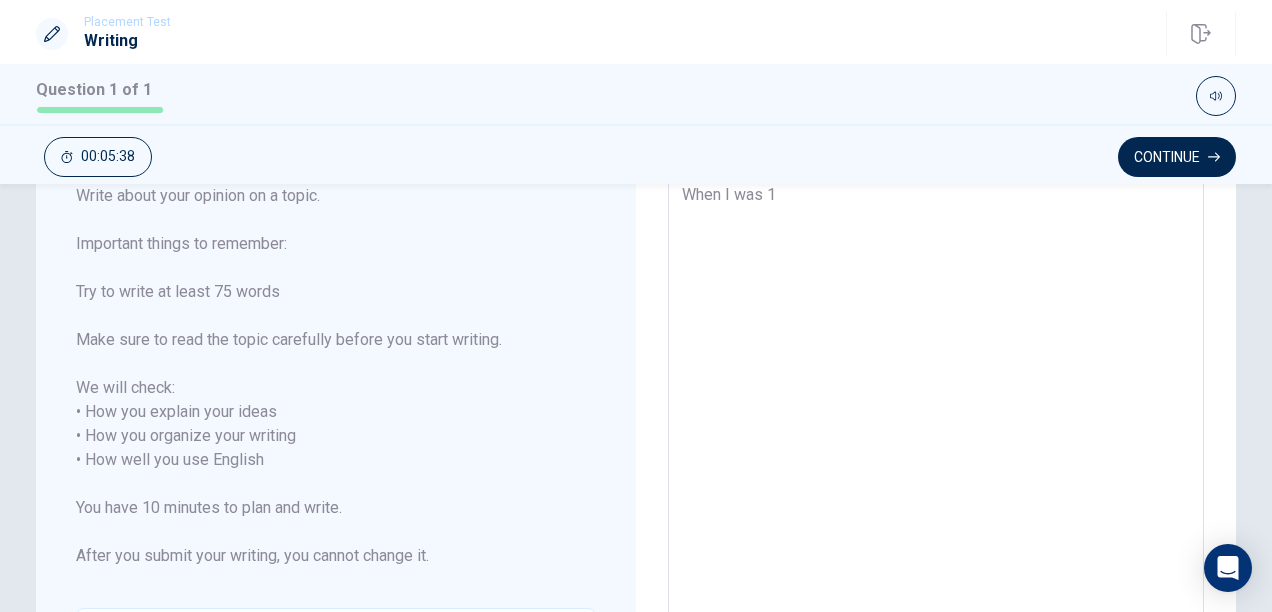 type on "When I was 11" 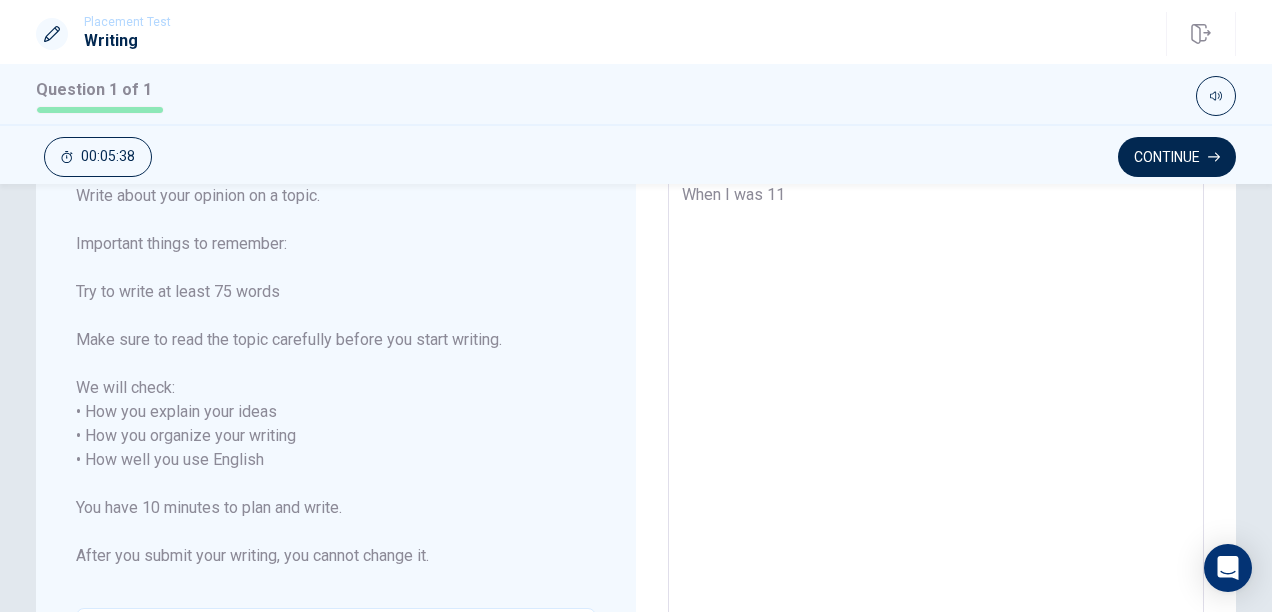 type on "x" 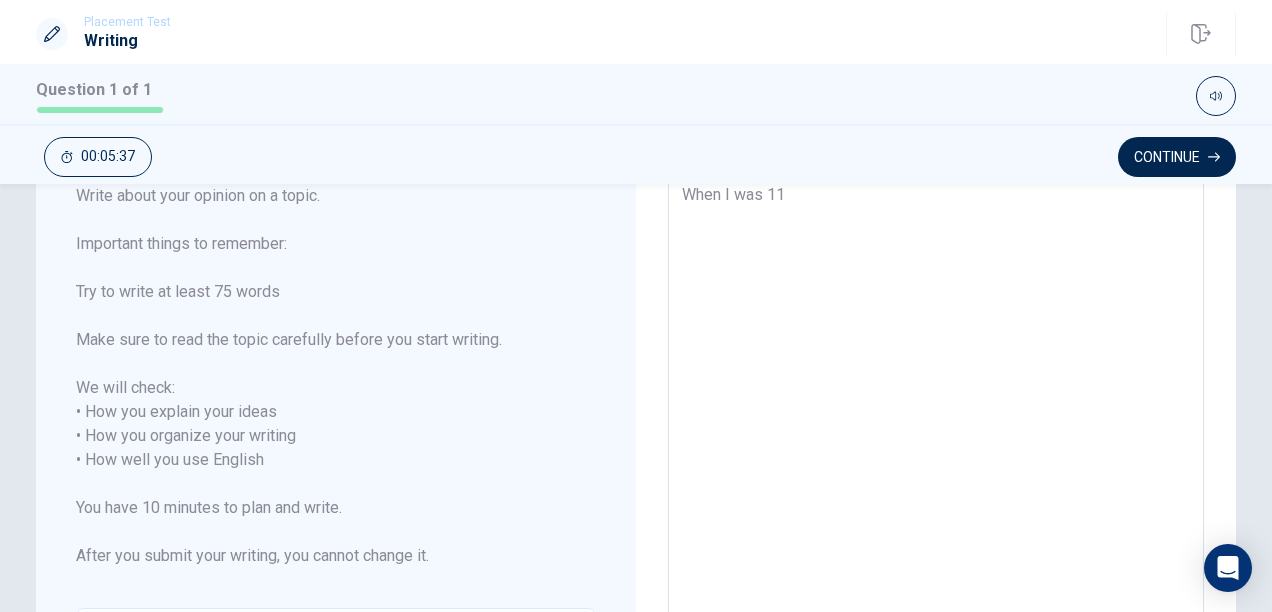 type on "When I was 11 y" 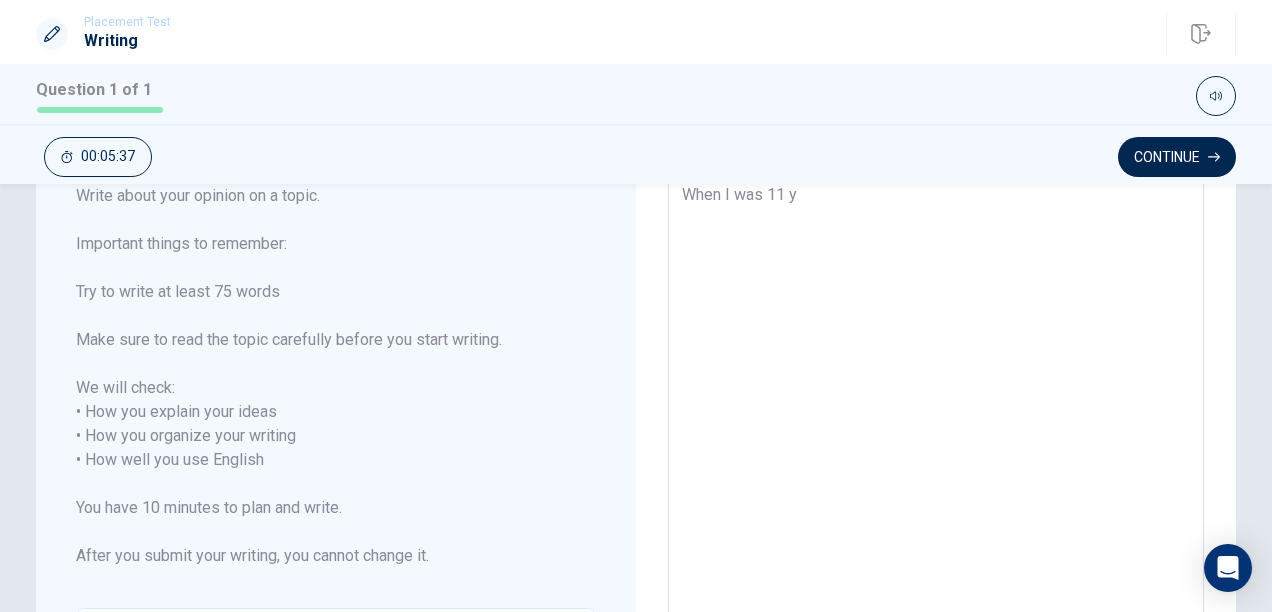 type on "x" 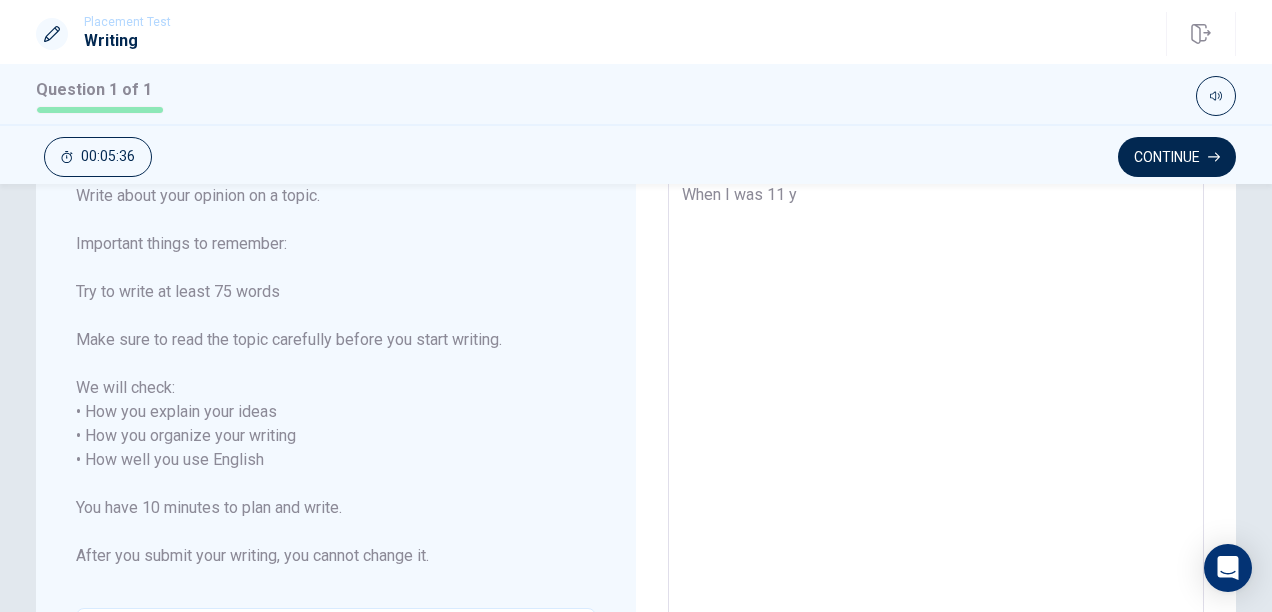 type on "When I was 11 ye" 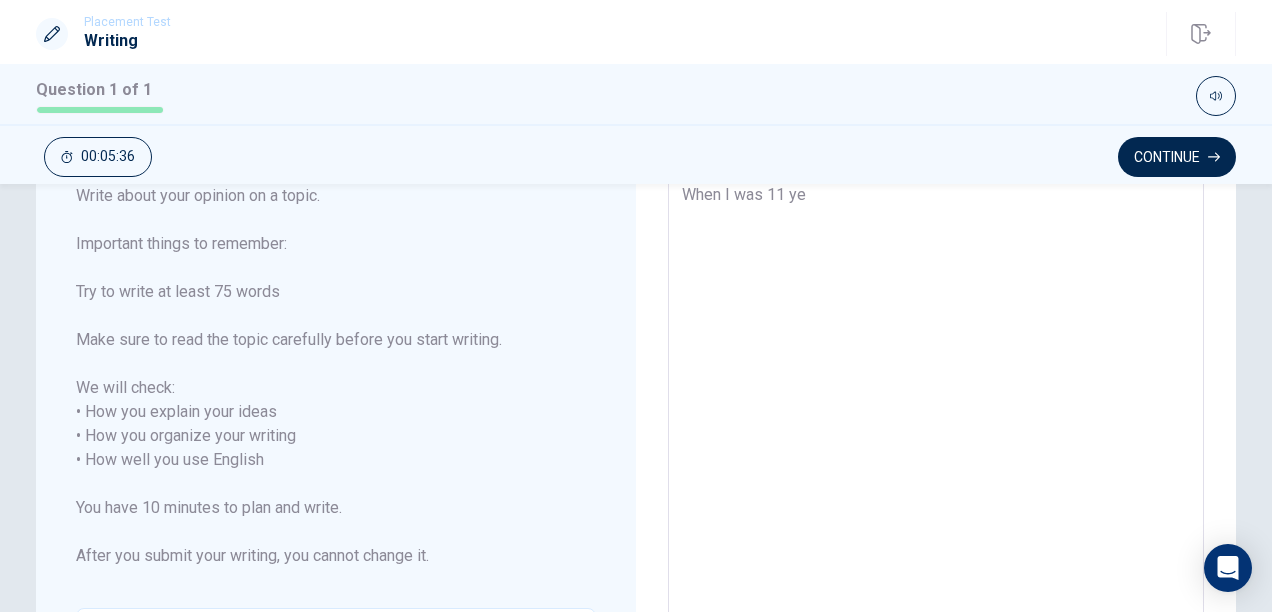 type on "x" 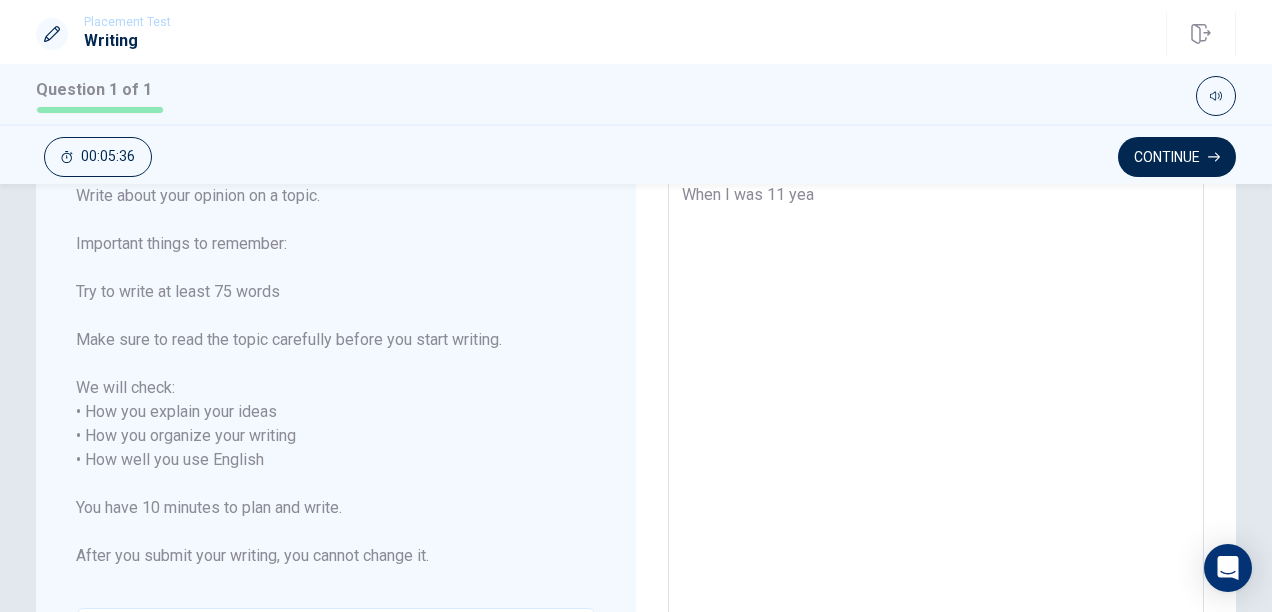 type on "x" 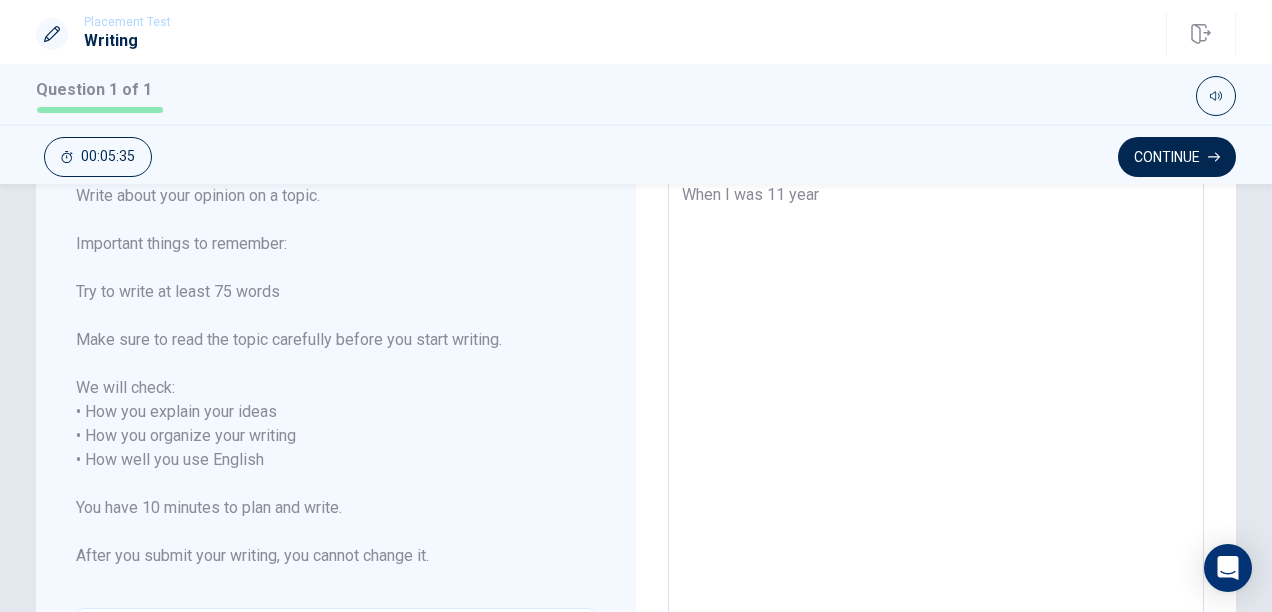 type on "x" 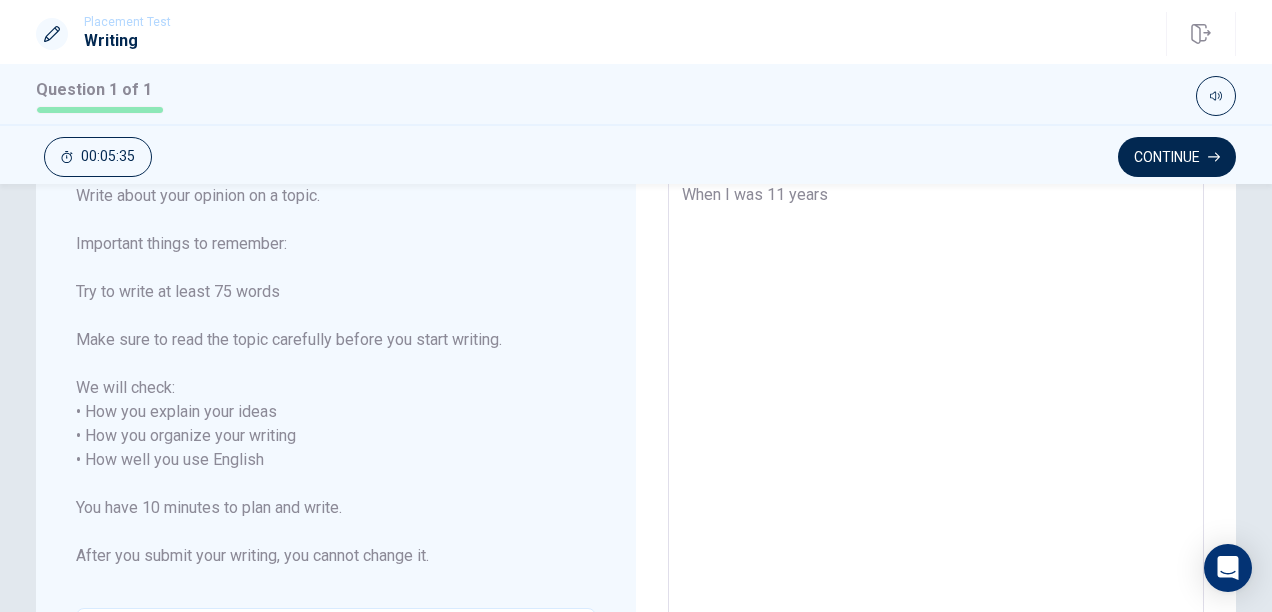 type on "x" 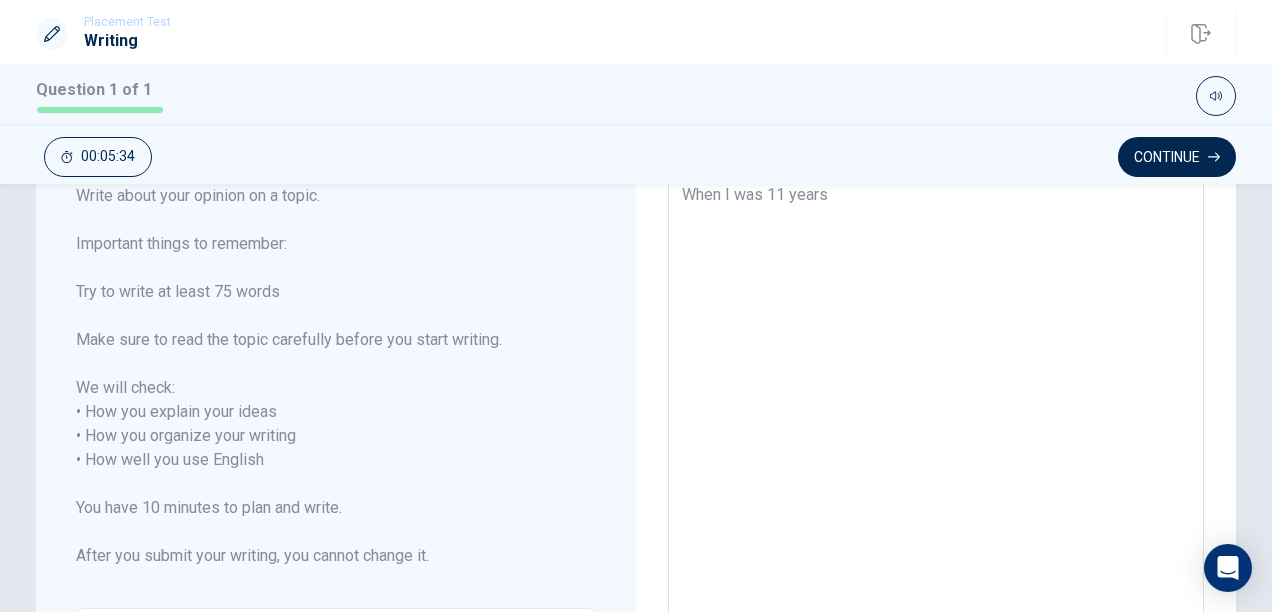 type on "When I was [DEMOGRAPHIC_DATA]" 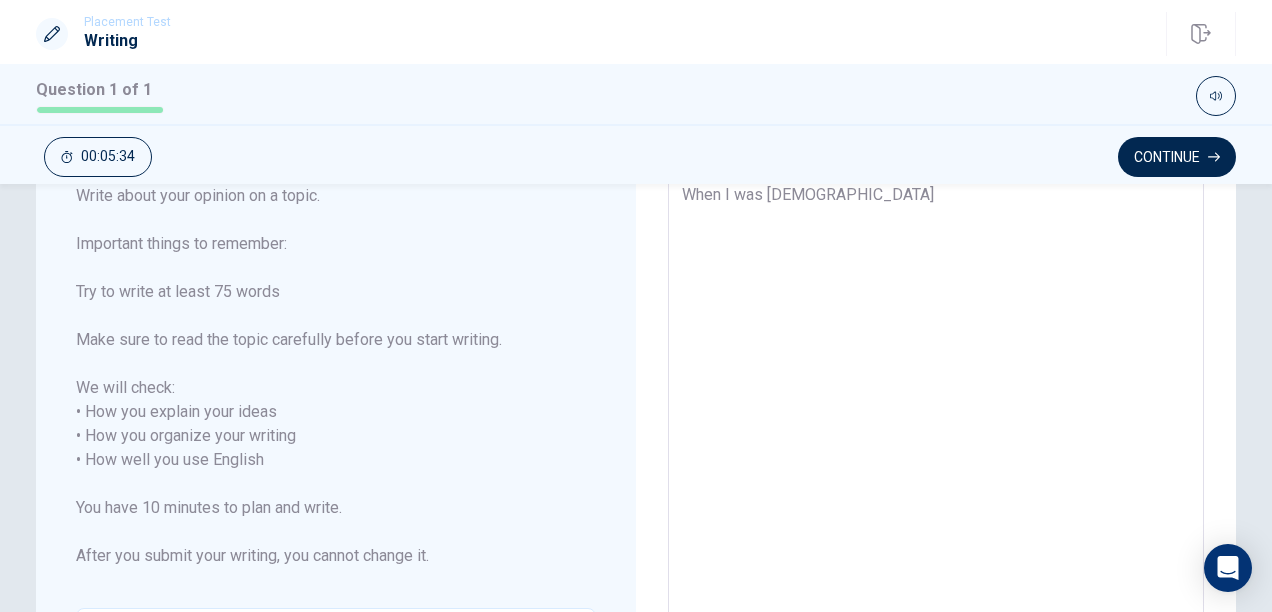 type on "x" 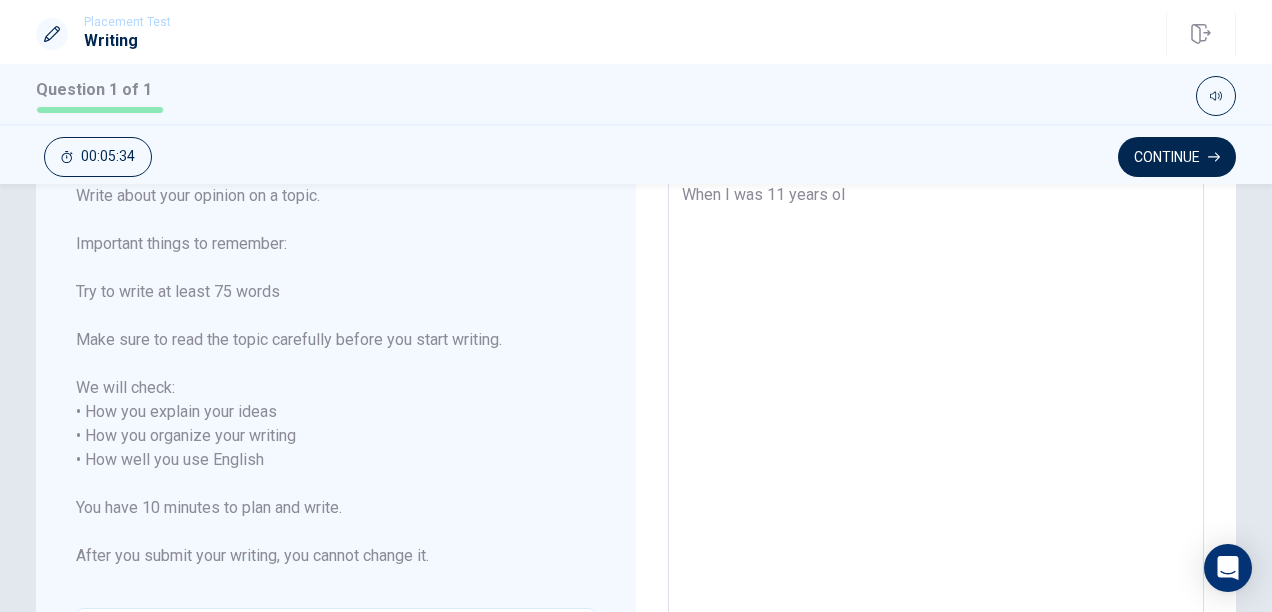 type on "x" 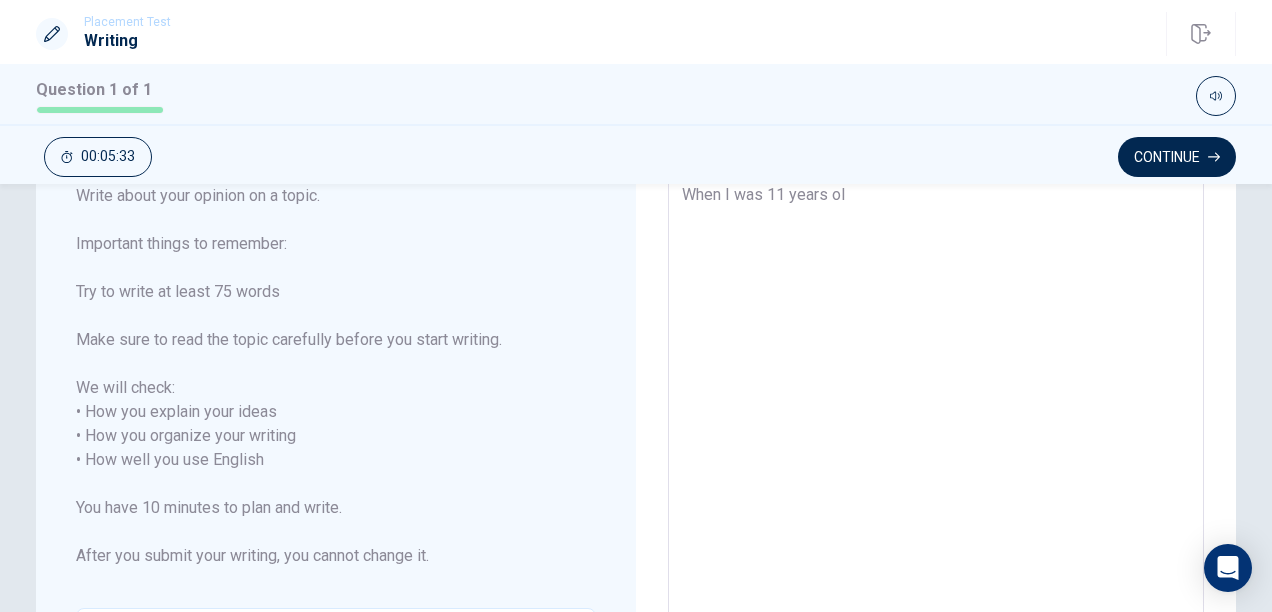 type on "When I was [DEMOGRAPHIC_DATA]" 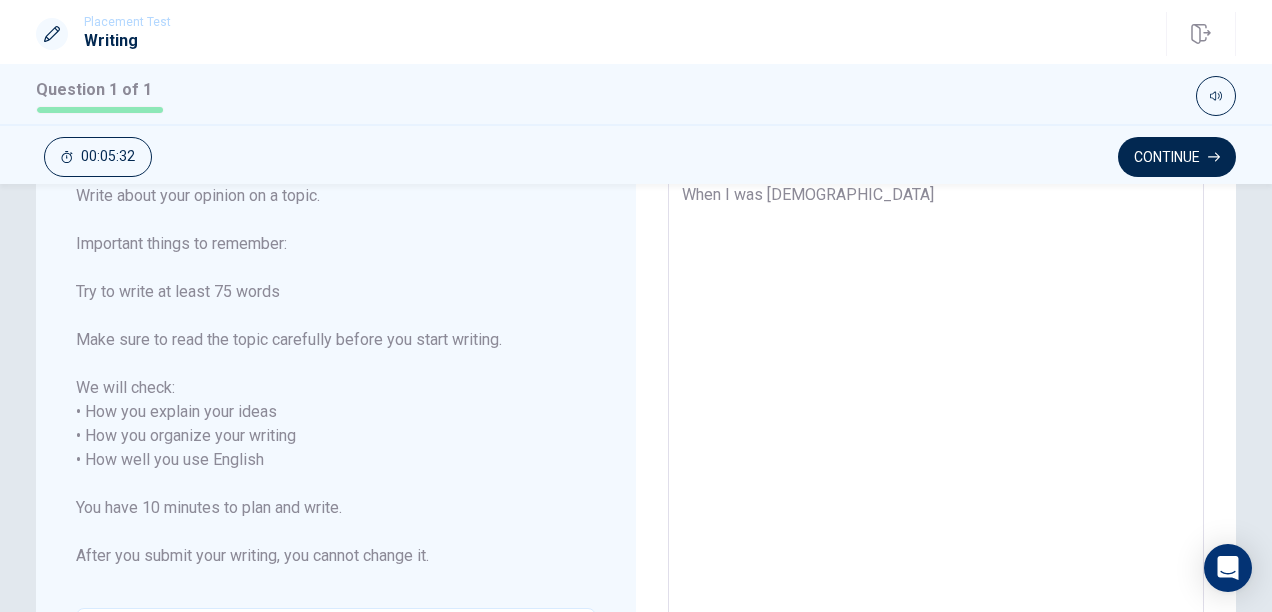 type on "x" 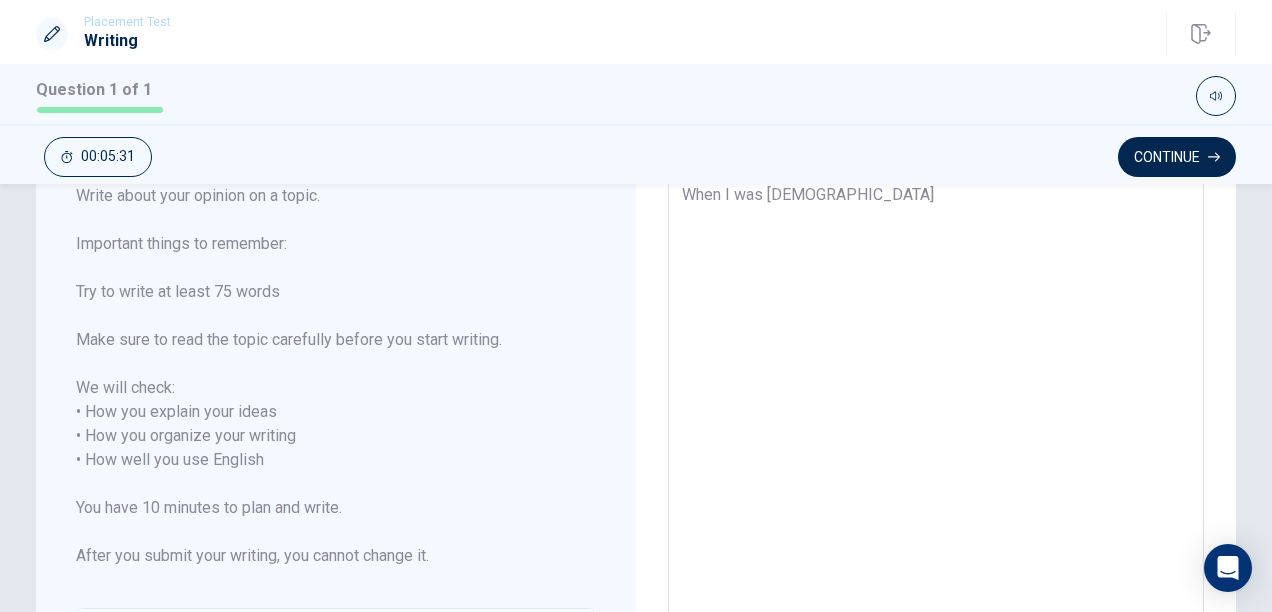 type on "When I was [DEMOGRAPHIC_DATA]," 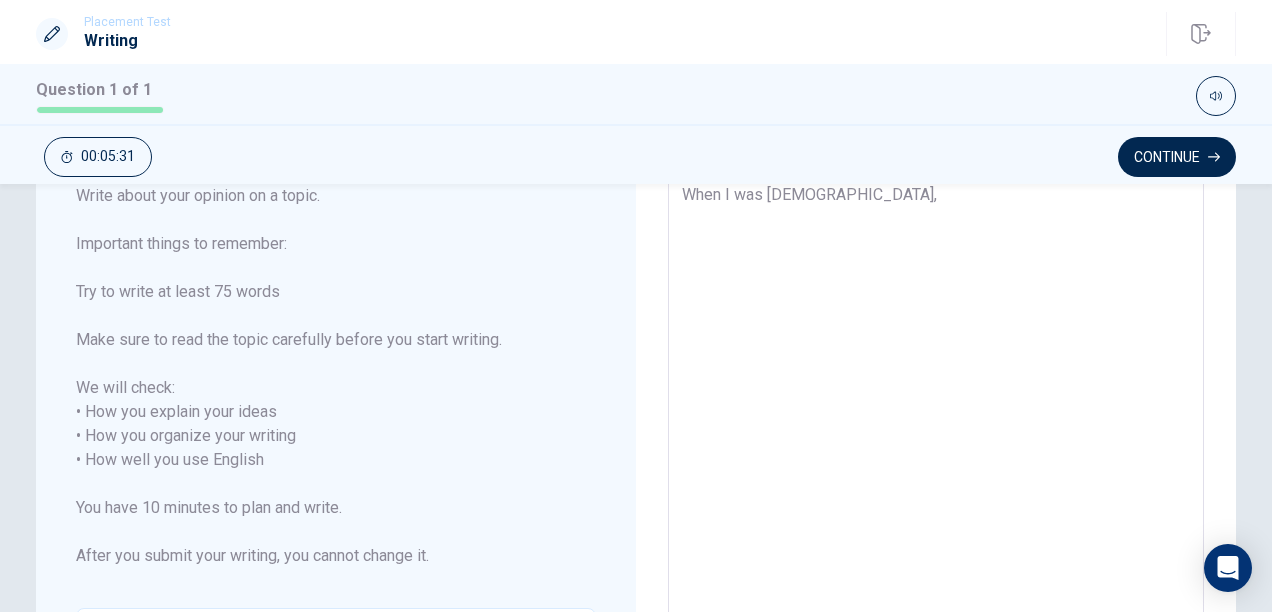type on "x" 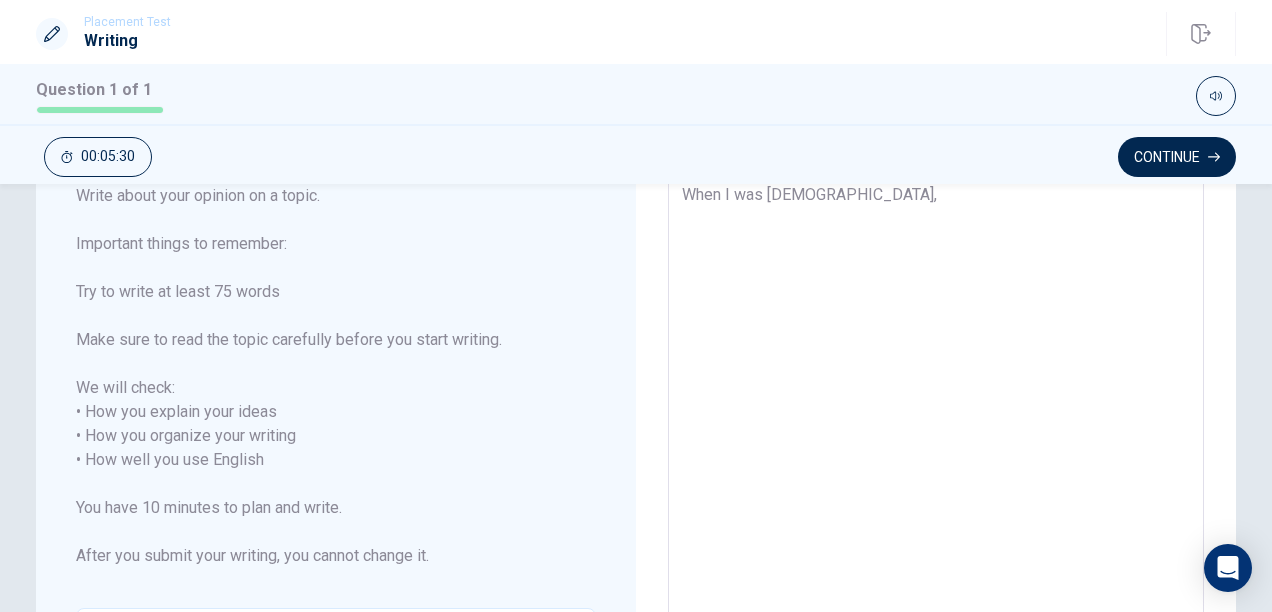 type on "When I was [DEMOGRAPHIC_DATA]," 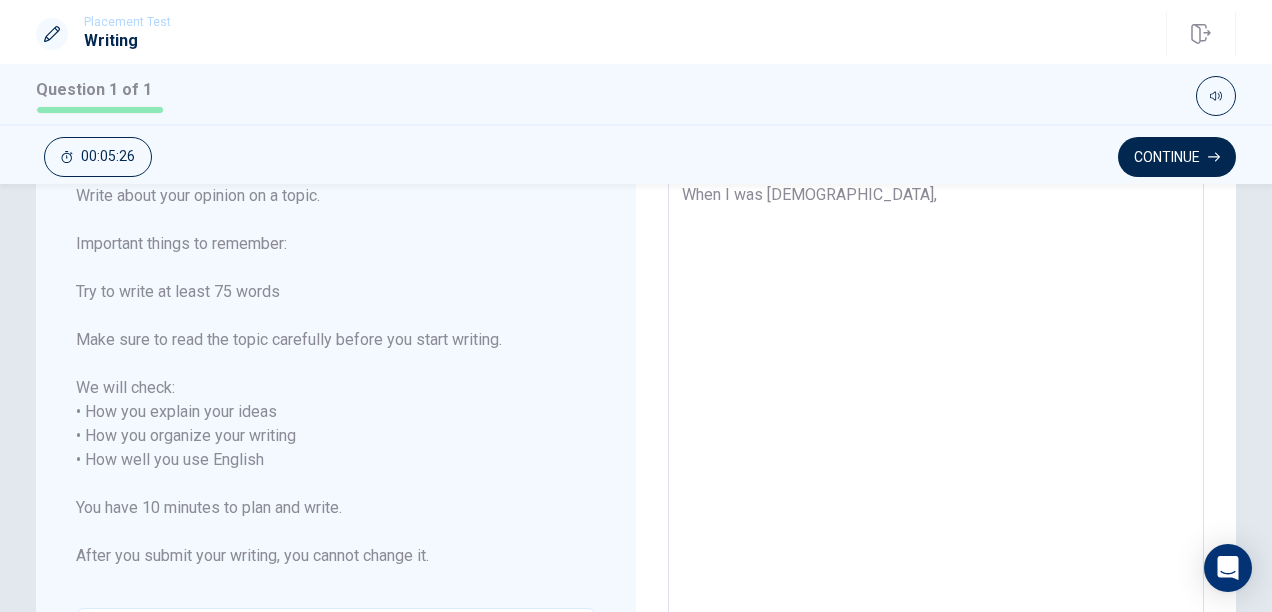 type on "x" 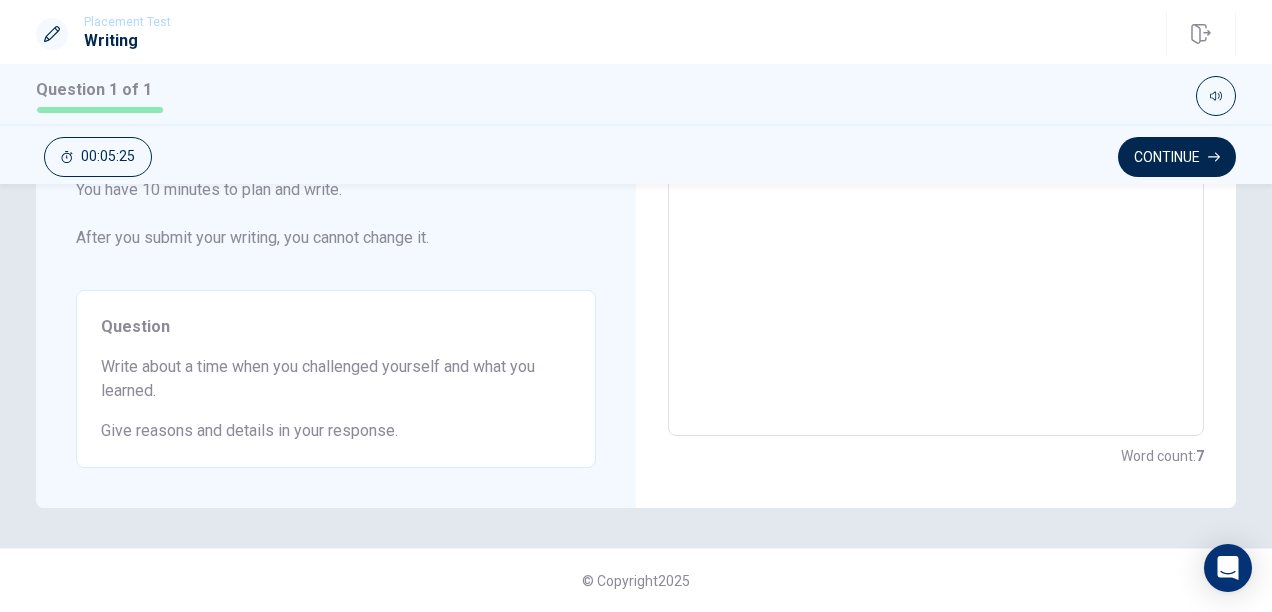 scroll, scrollTop: 444, scrollLeft: 0, axis: vertical 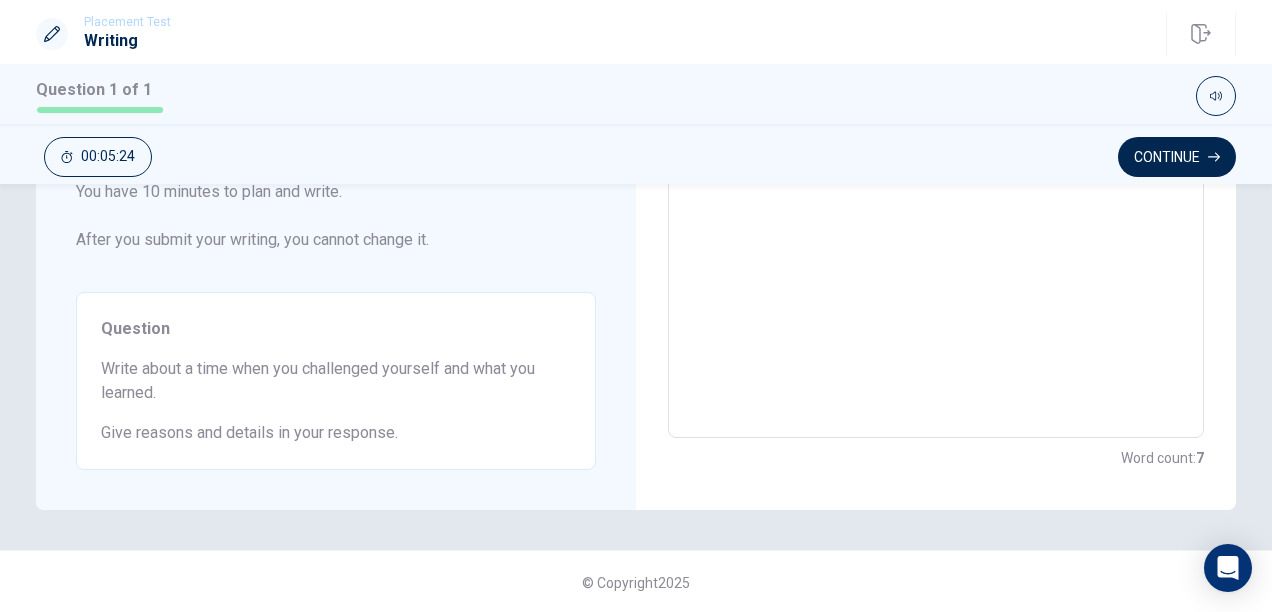 type on "x" 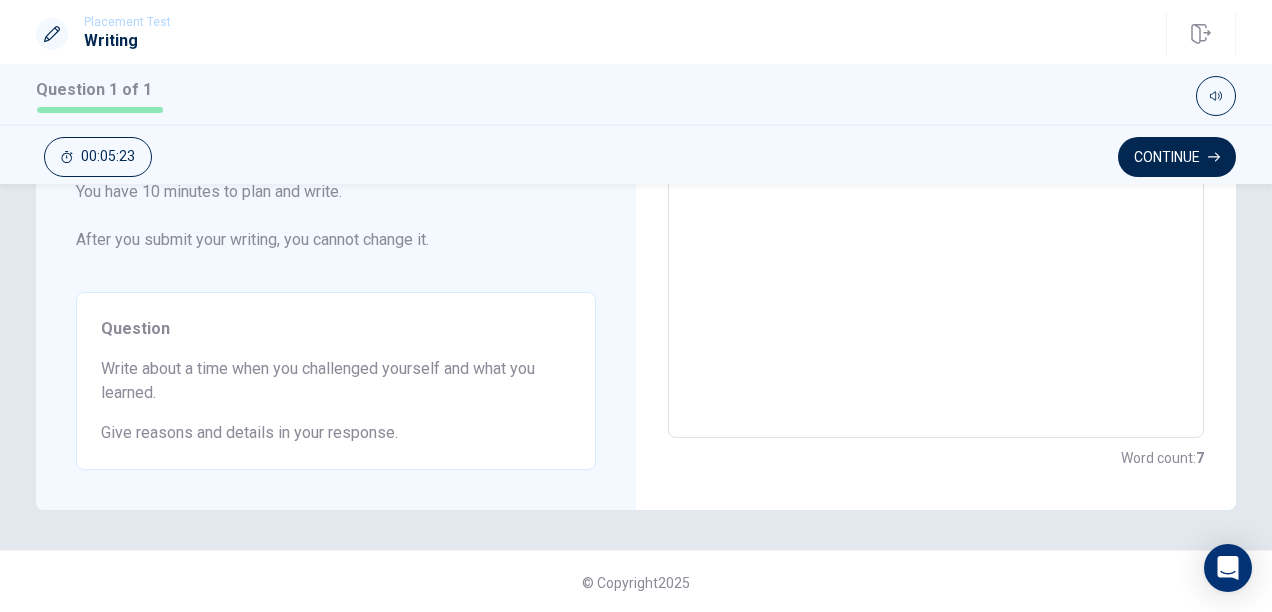 type on "When I was [DEMOGRAPHIC_DATA], Ic" 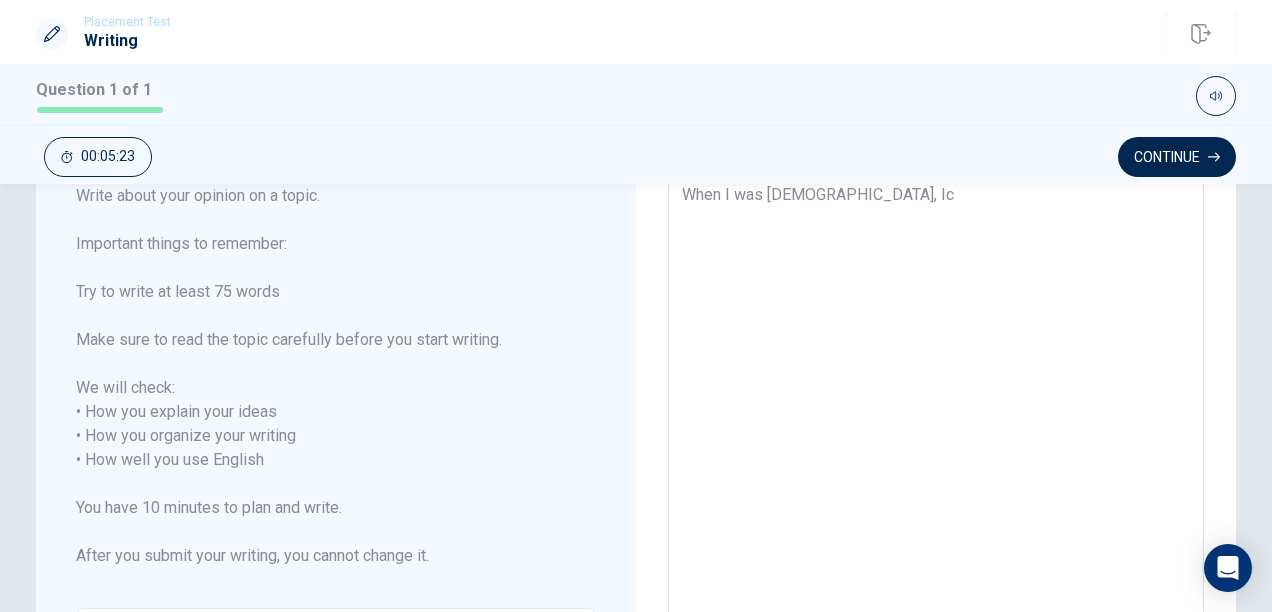 type on "When I was [DEMOGRAPHIC_DATA], Ica" 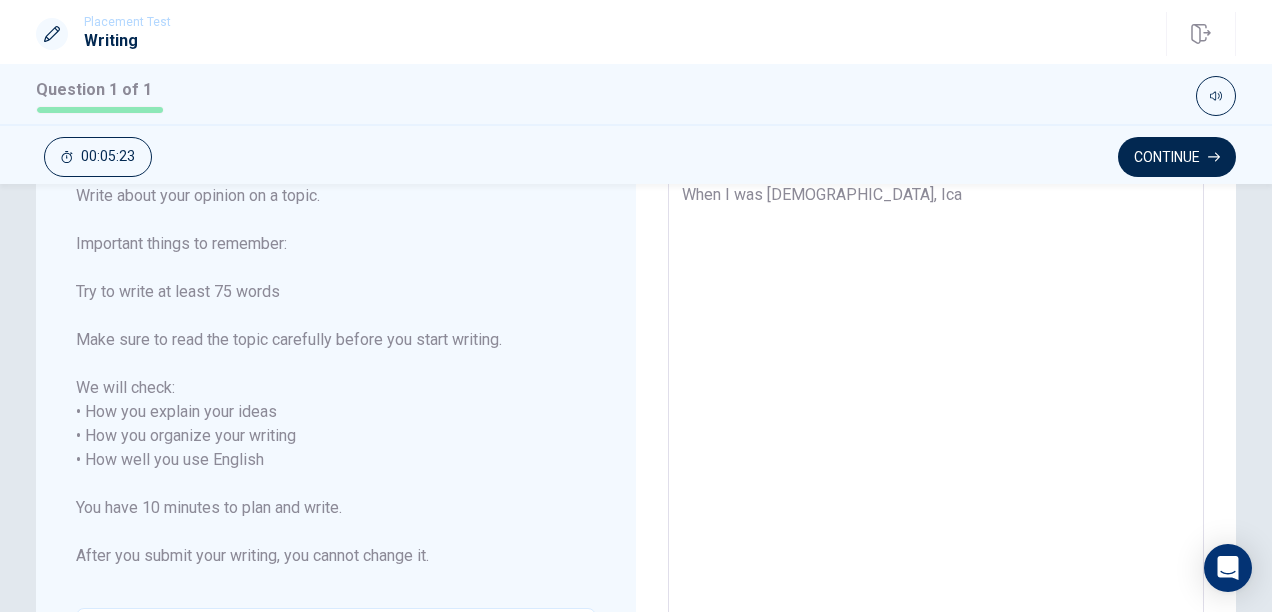 type on "x" 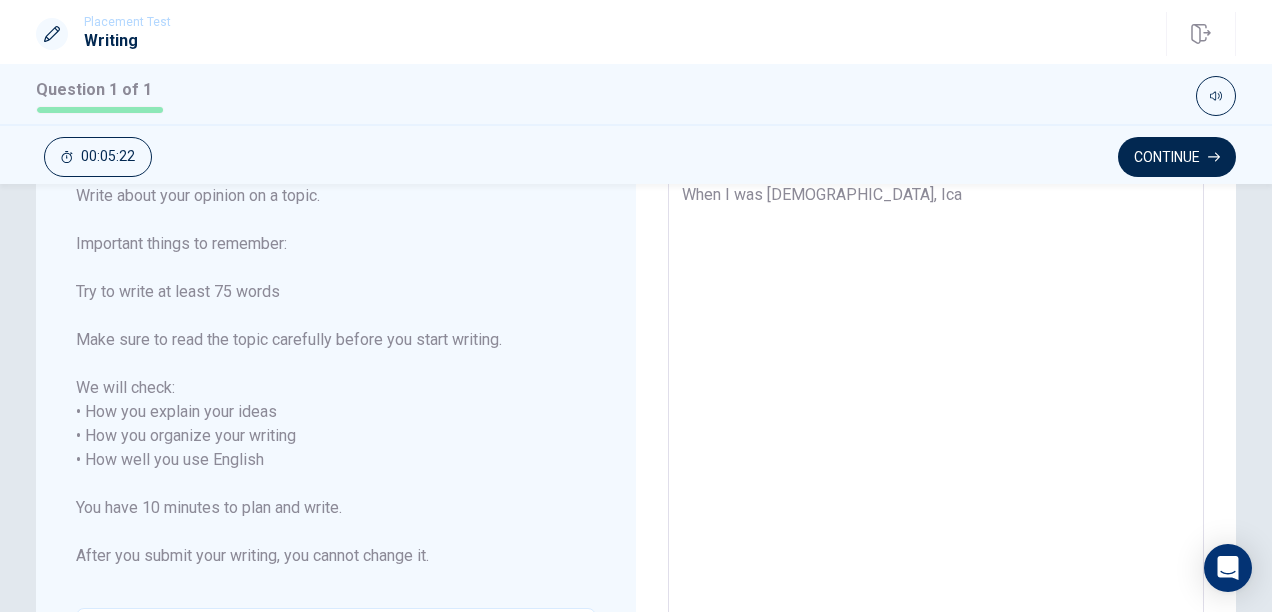 type on "When I was [DEMOGRAPHIC_DATA], Ical" 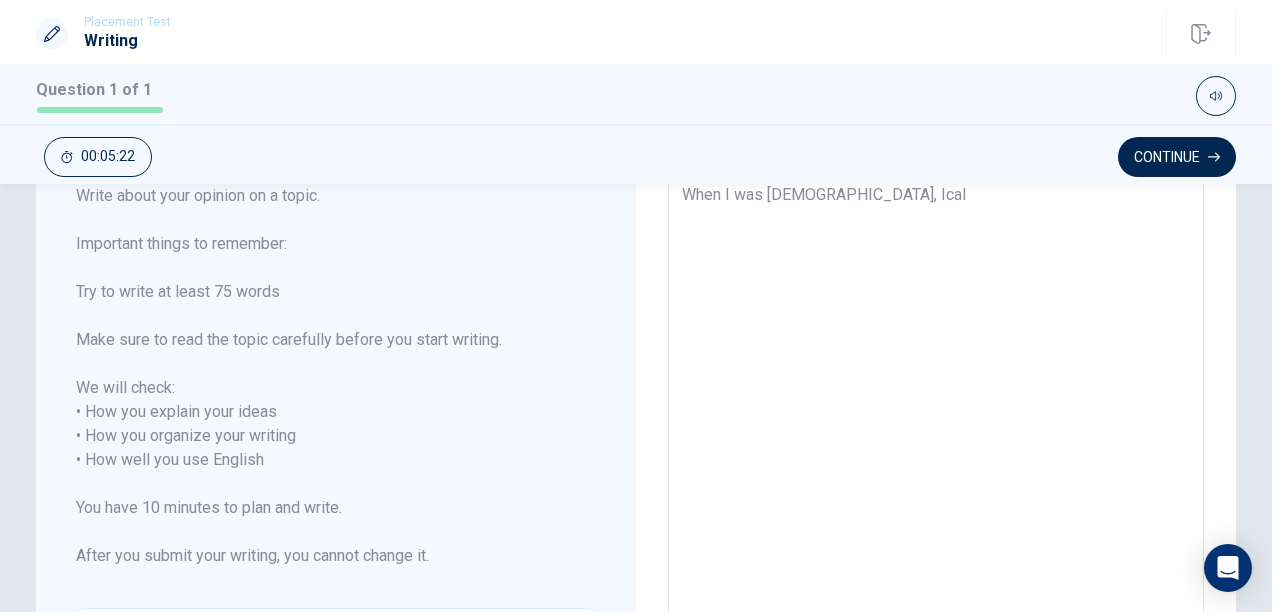 type on "x" 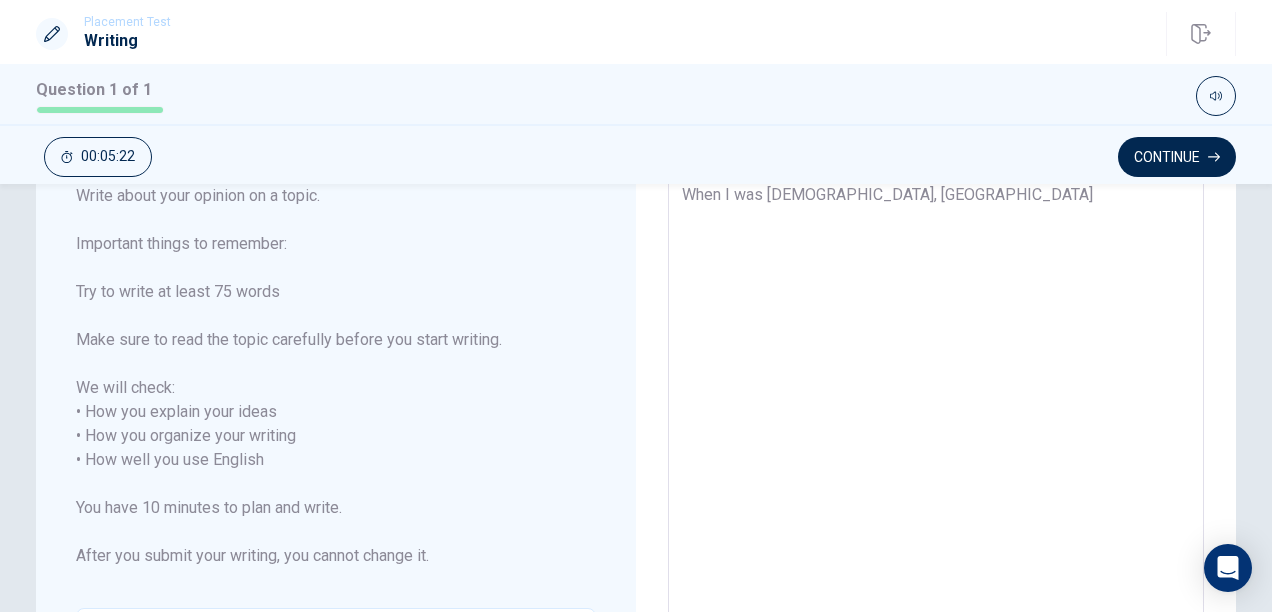 type on "x" 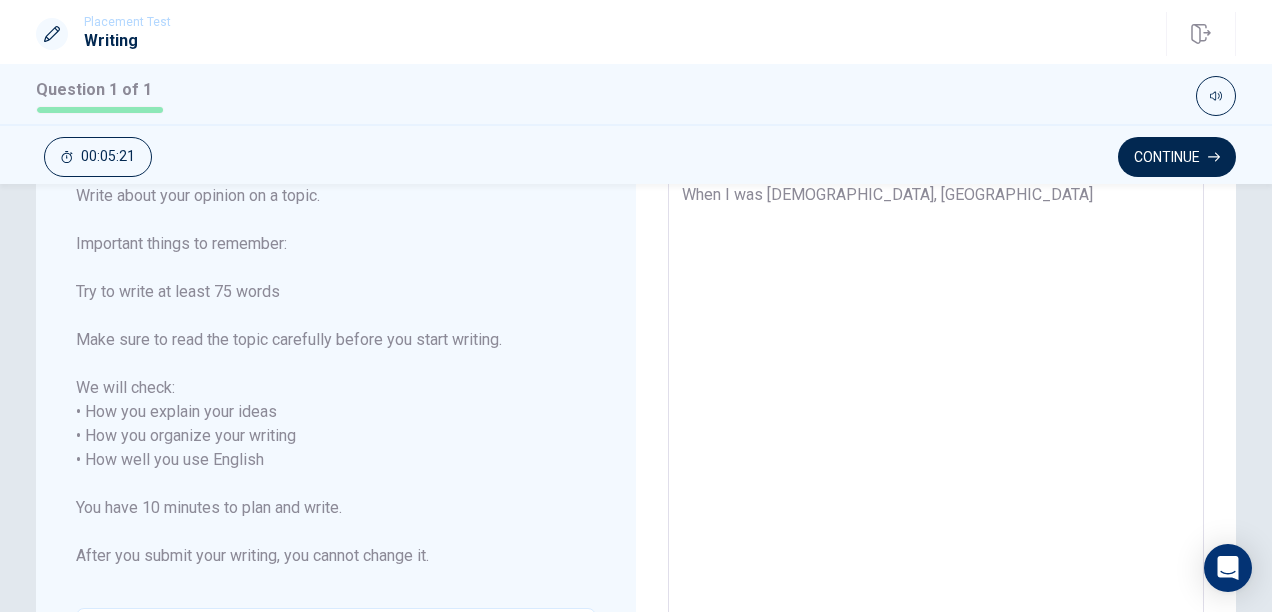 type on "When I was [DEMOGRAPHIC_DATA], [GEOGRAPHIC_DATA]" 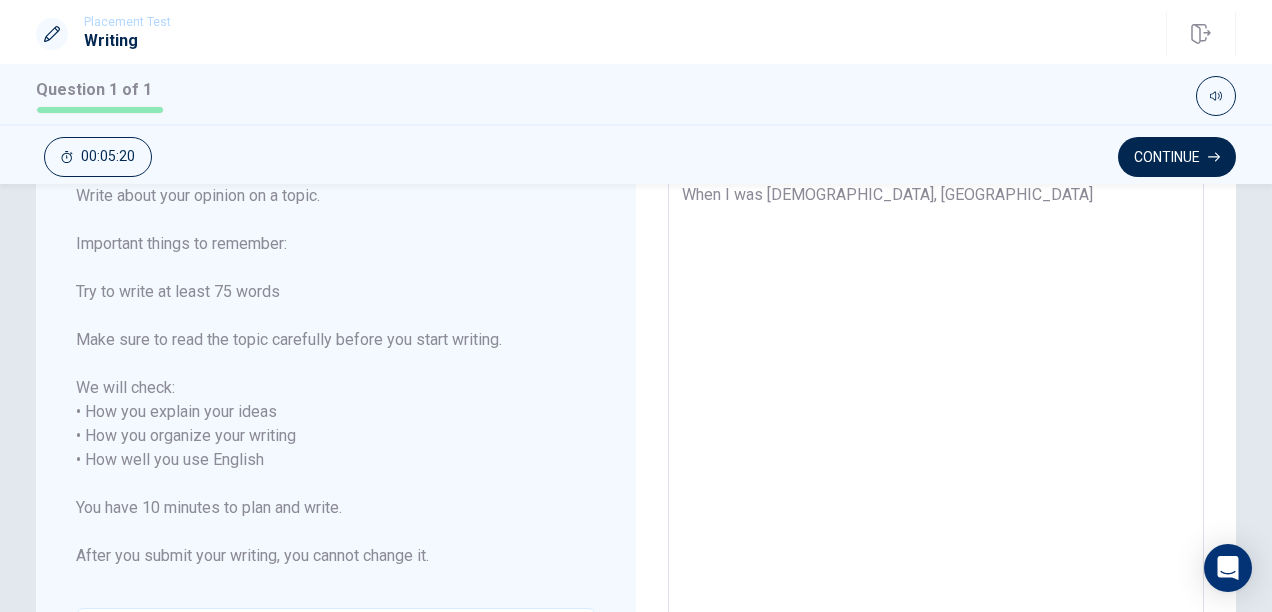 type on "x" 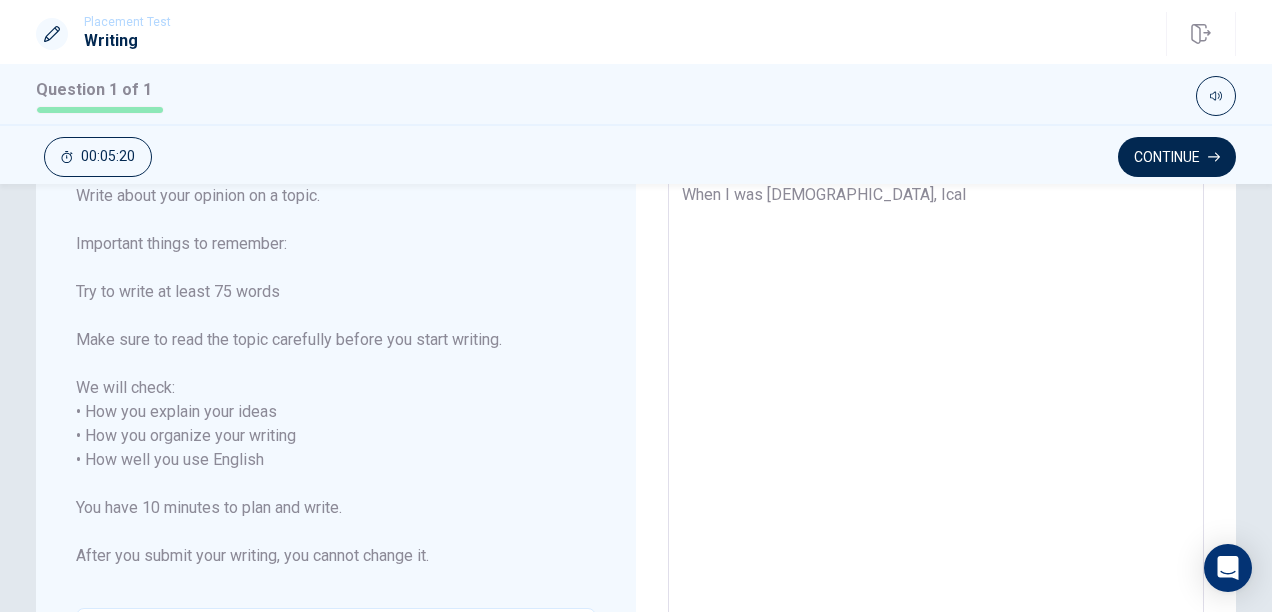 type on "x" 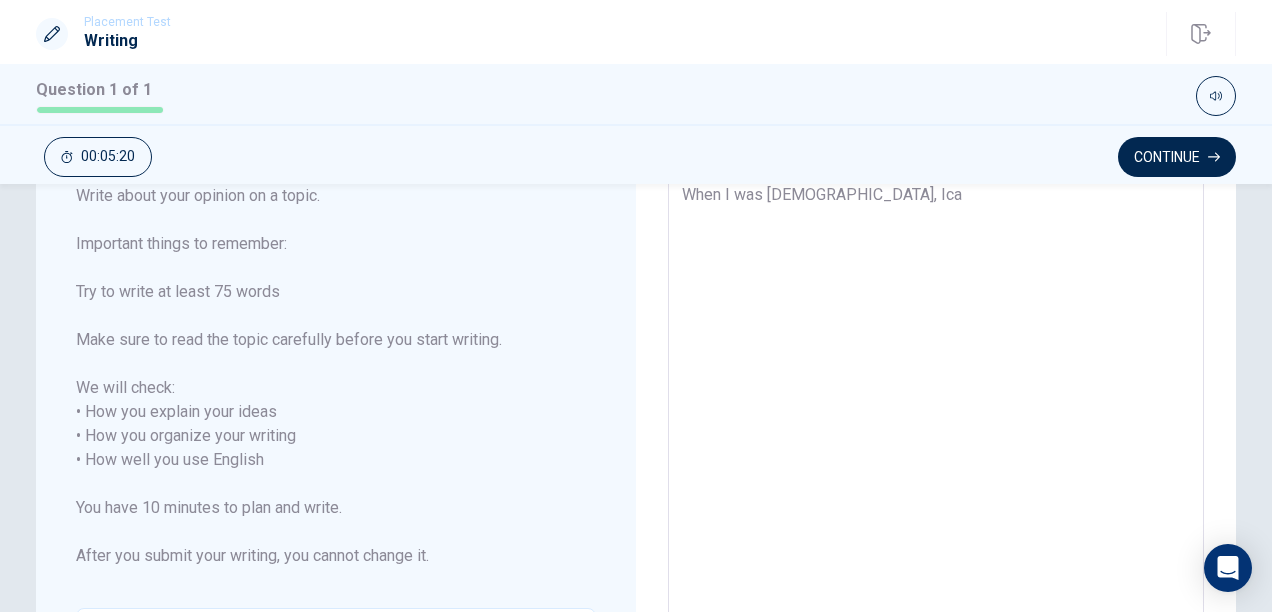 type on "x" 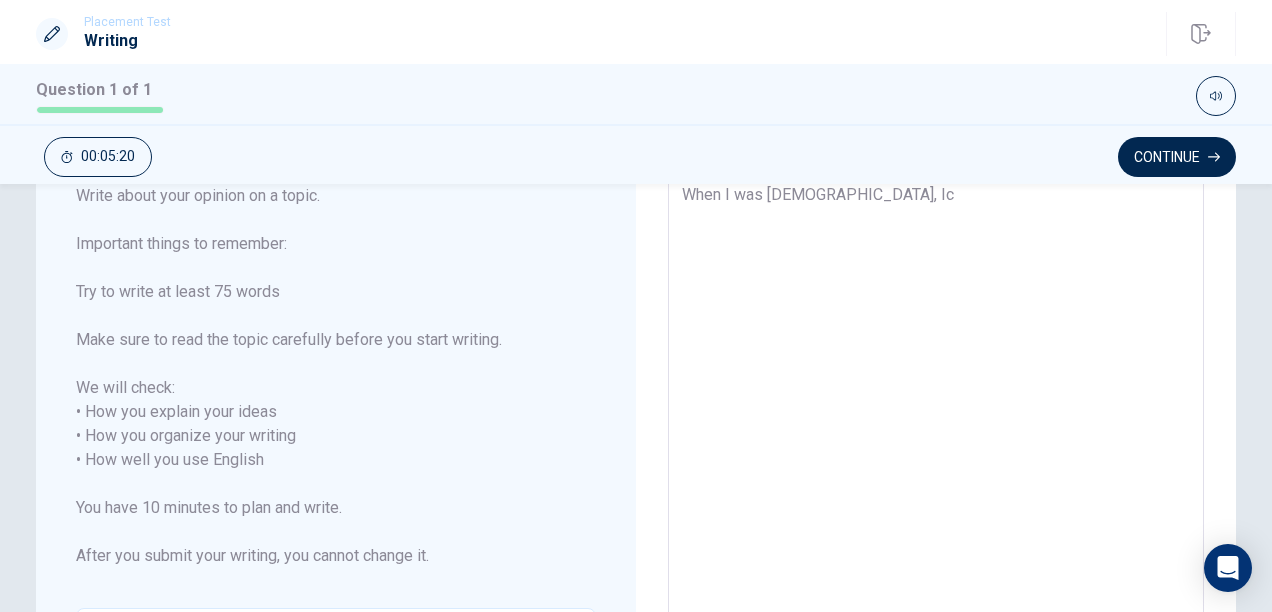 type on "When I was [DEMOGRAPHIC_DATA], I" 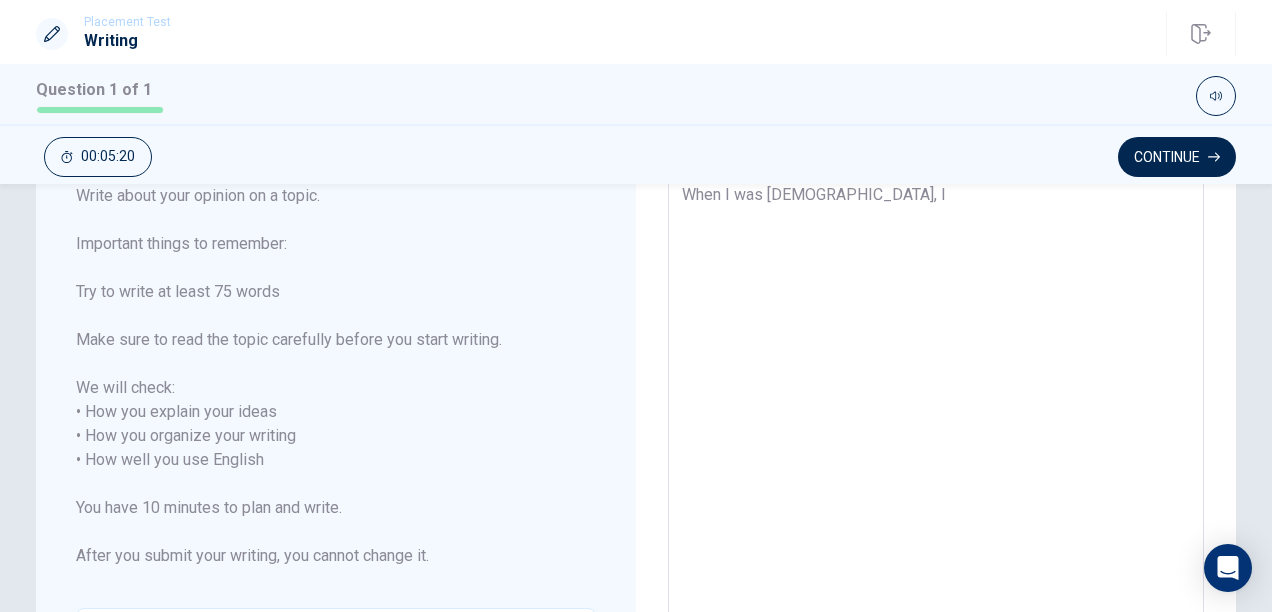 type on "x" 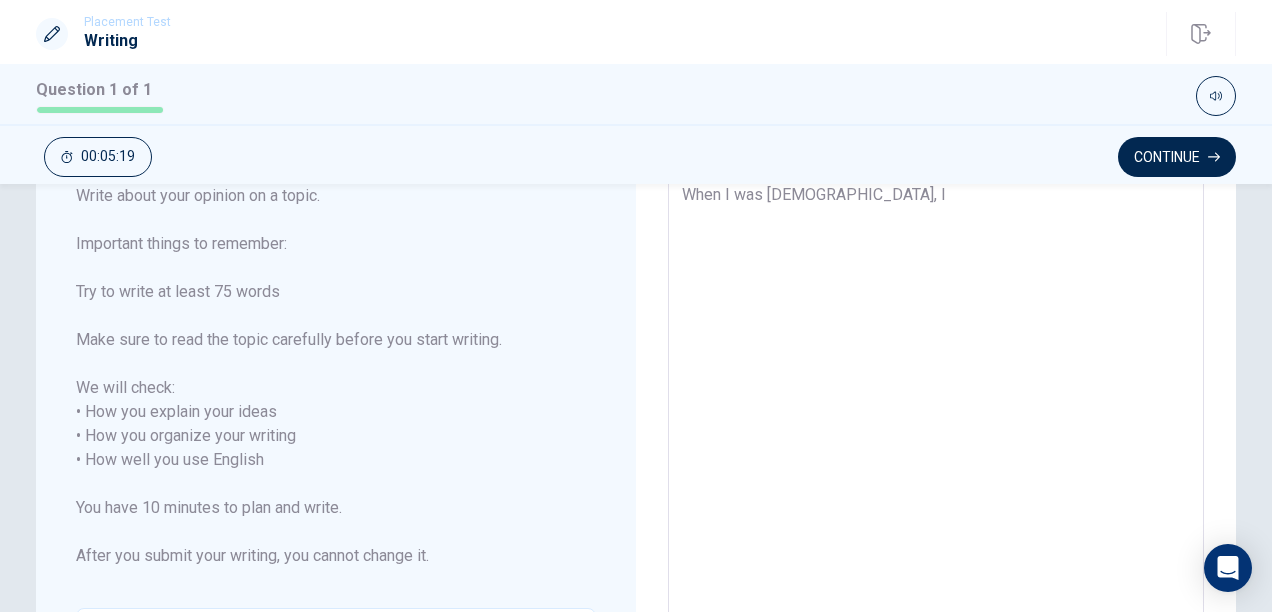 type on "When I was [DEMOGRAPHIC_DATA], I" 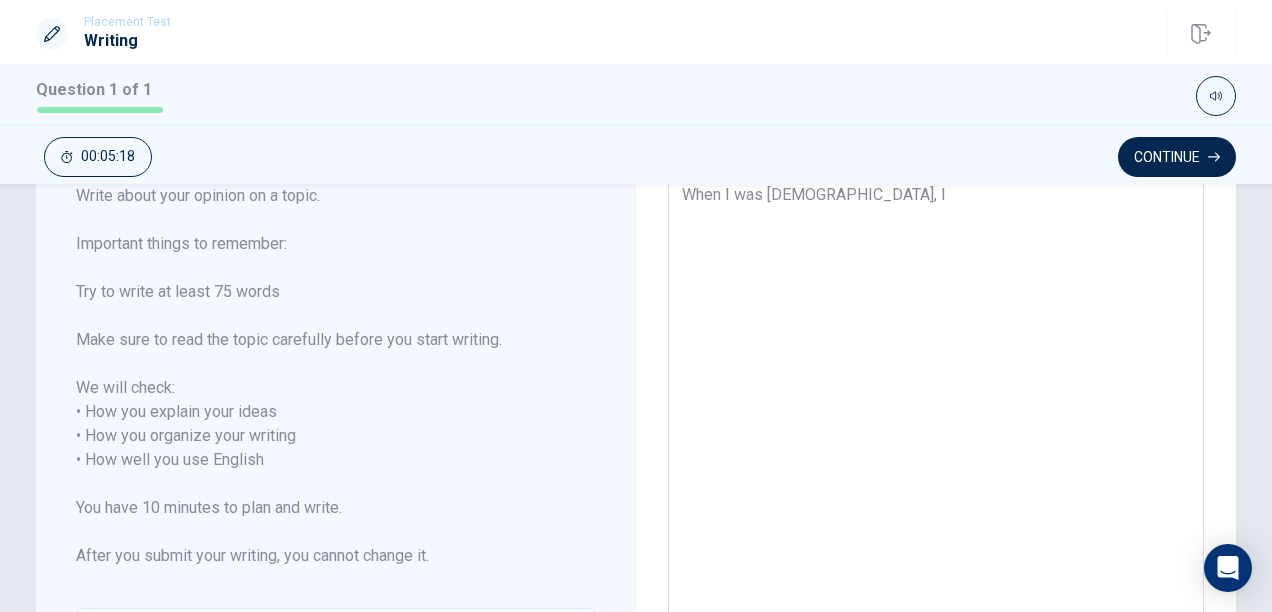 type on "When I was [DEMOGRAPHIC_DATA], I c" 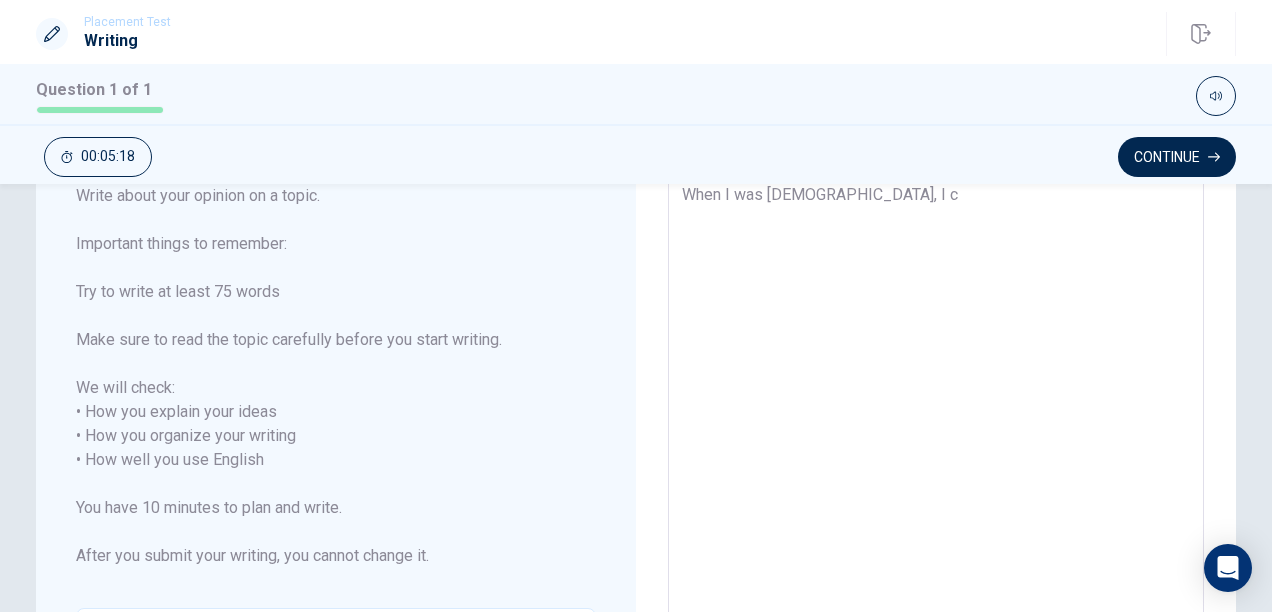type on "x" 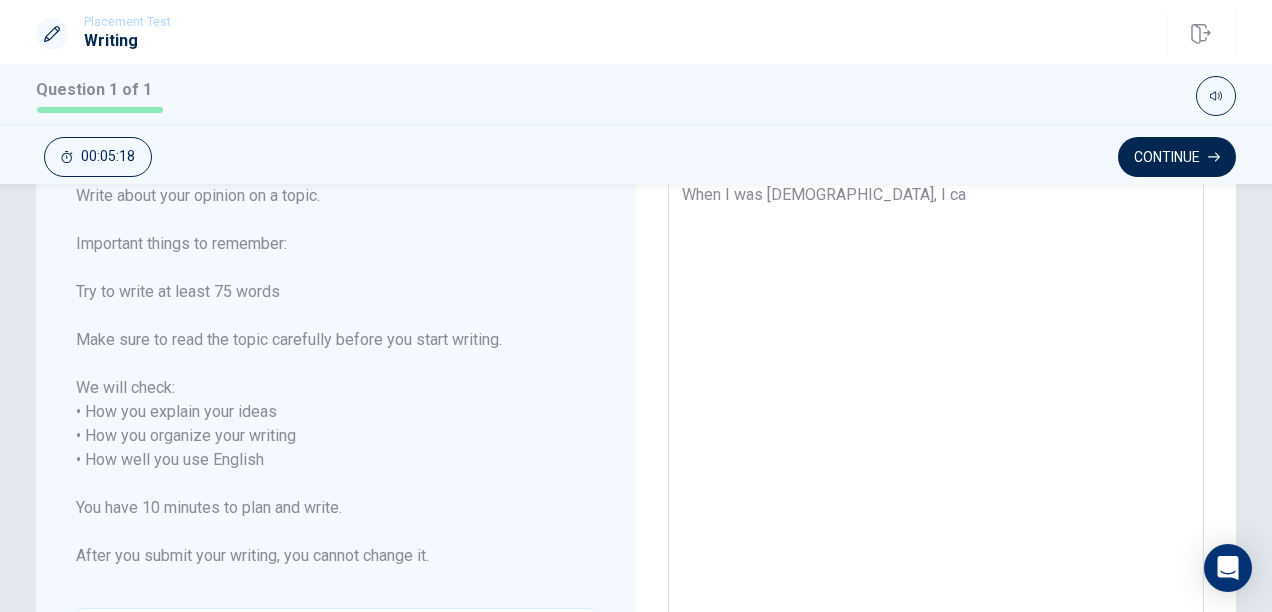 type on "x" 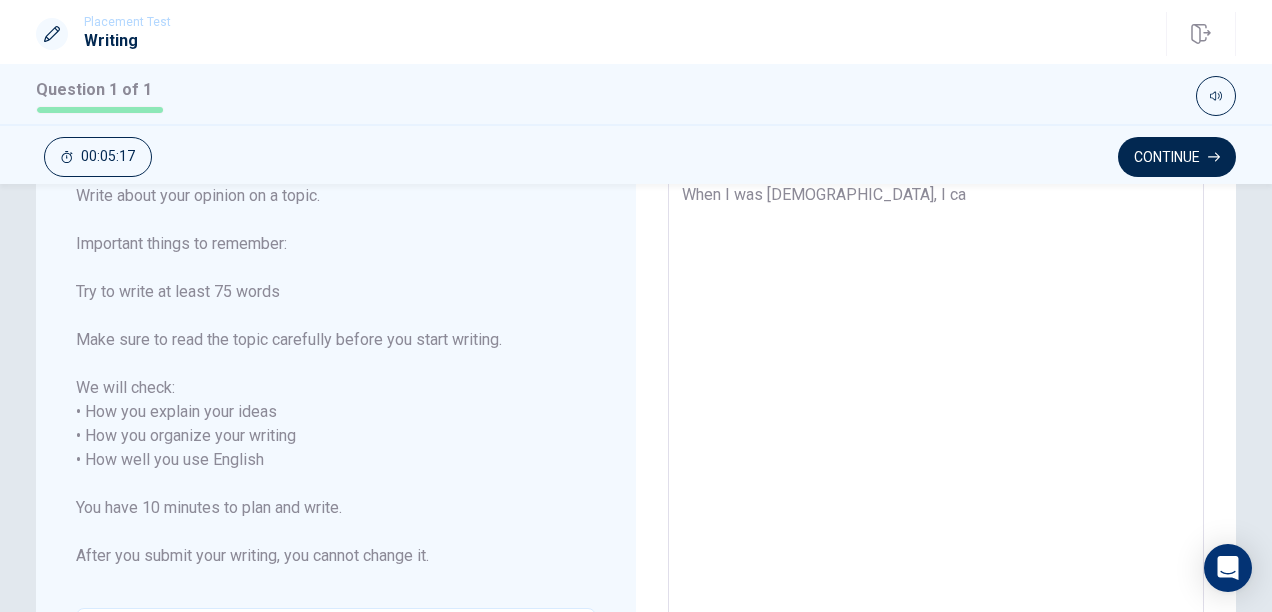 type on "When I was [DEMOGRAPHIC_DATA], I c" 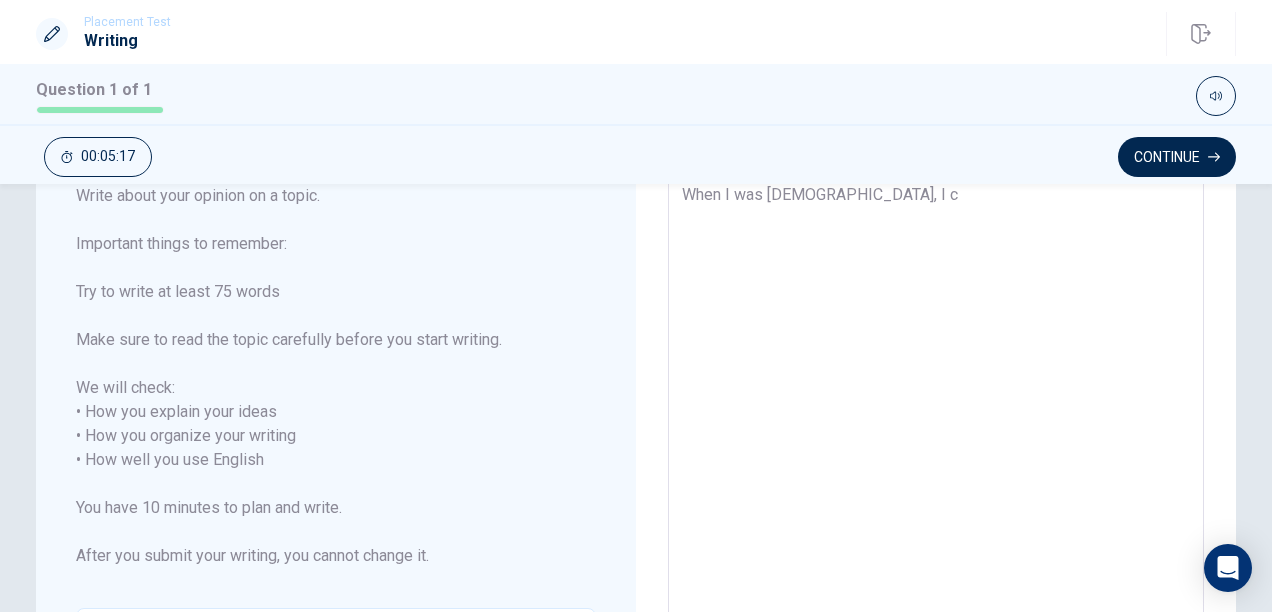 type on "x" 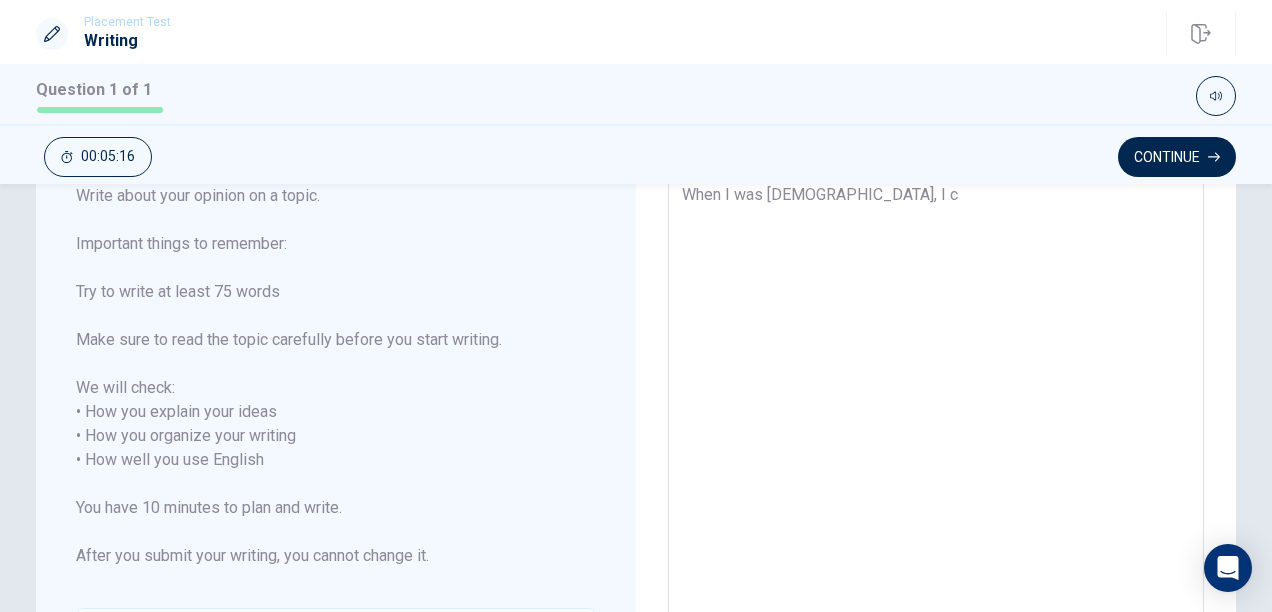 type on "When I was [DEMOGRAPHIC_DATA], I ch" 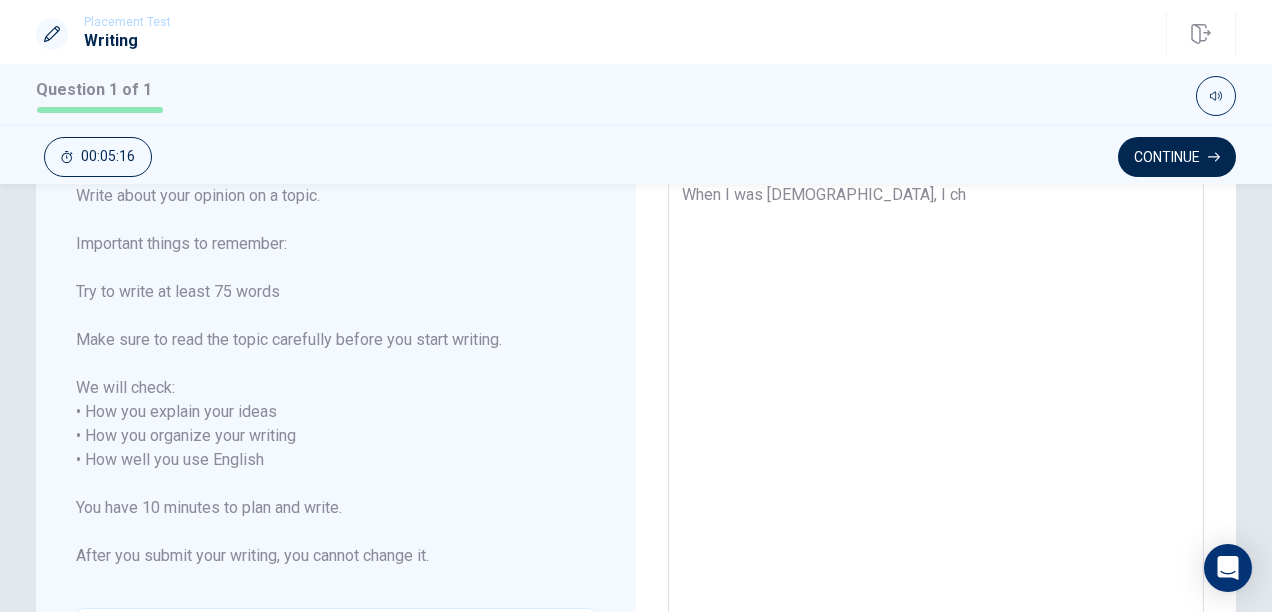 type on "x" 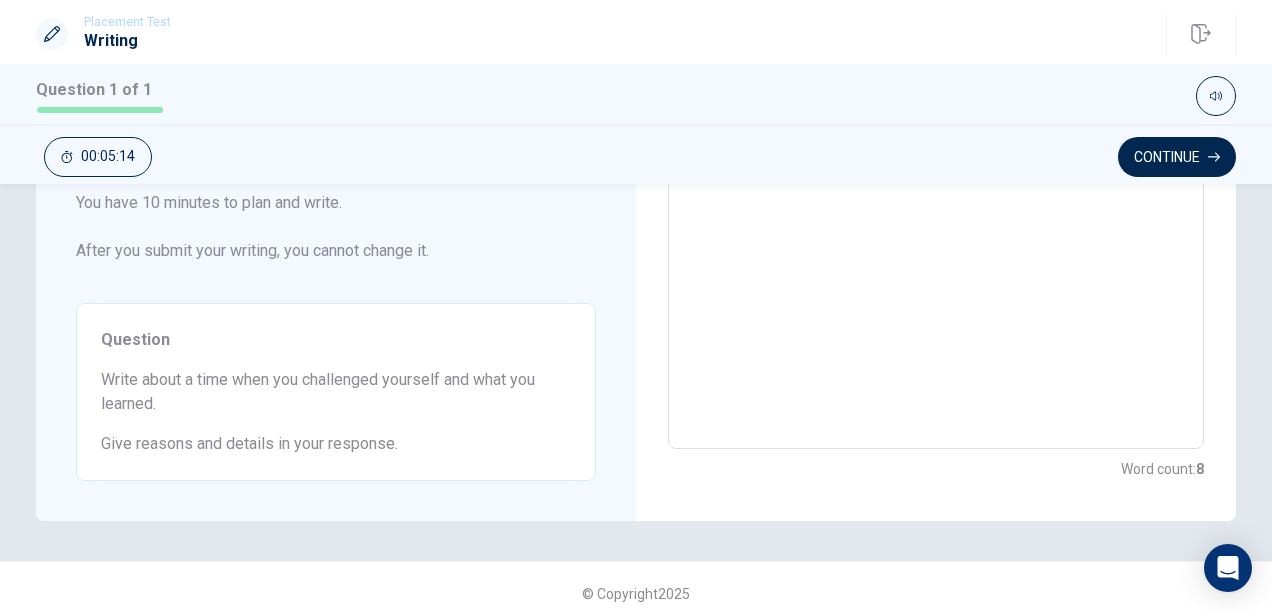 type on "x" 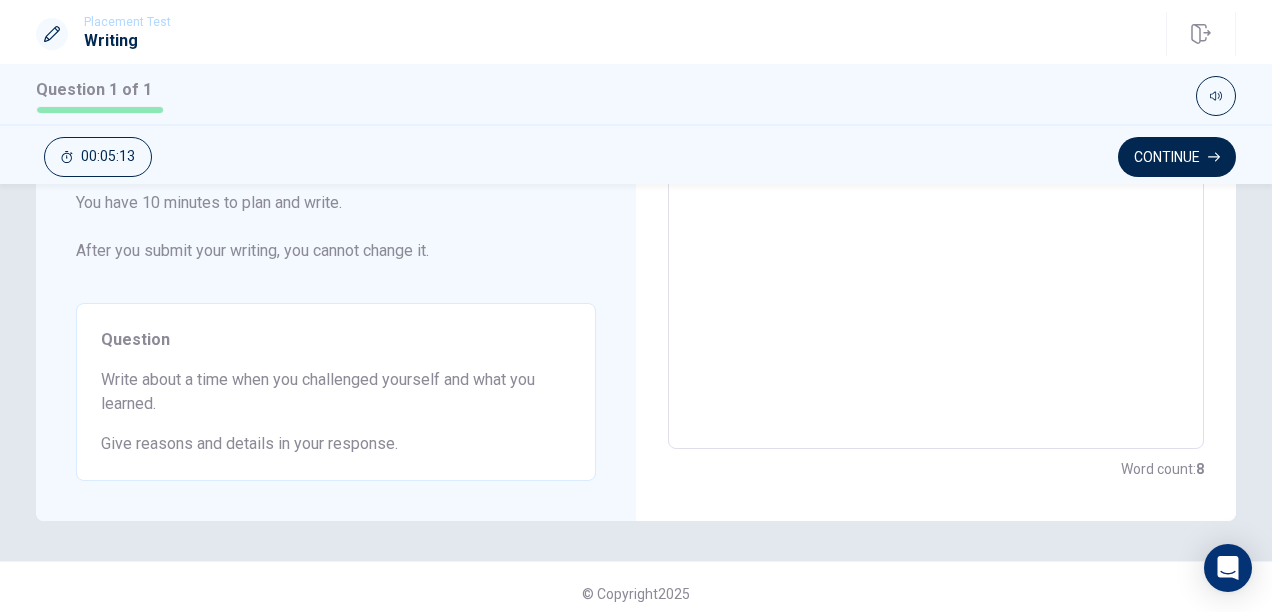 type on "When I was [DEMOGRAPHIC_DATA], I chal" 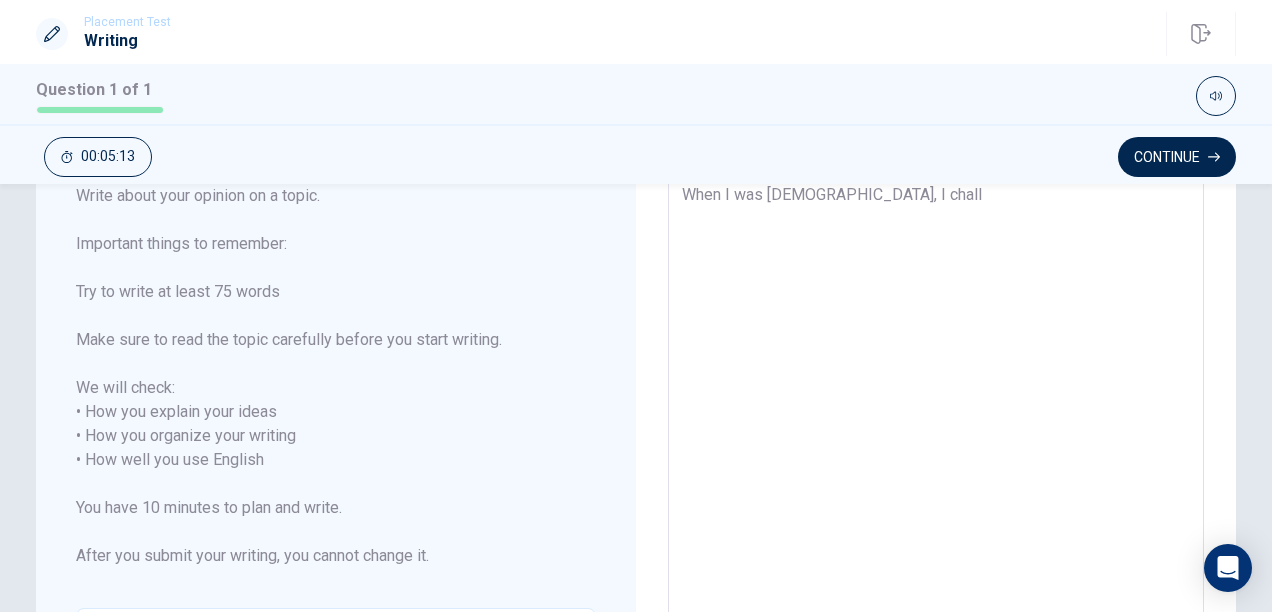 type 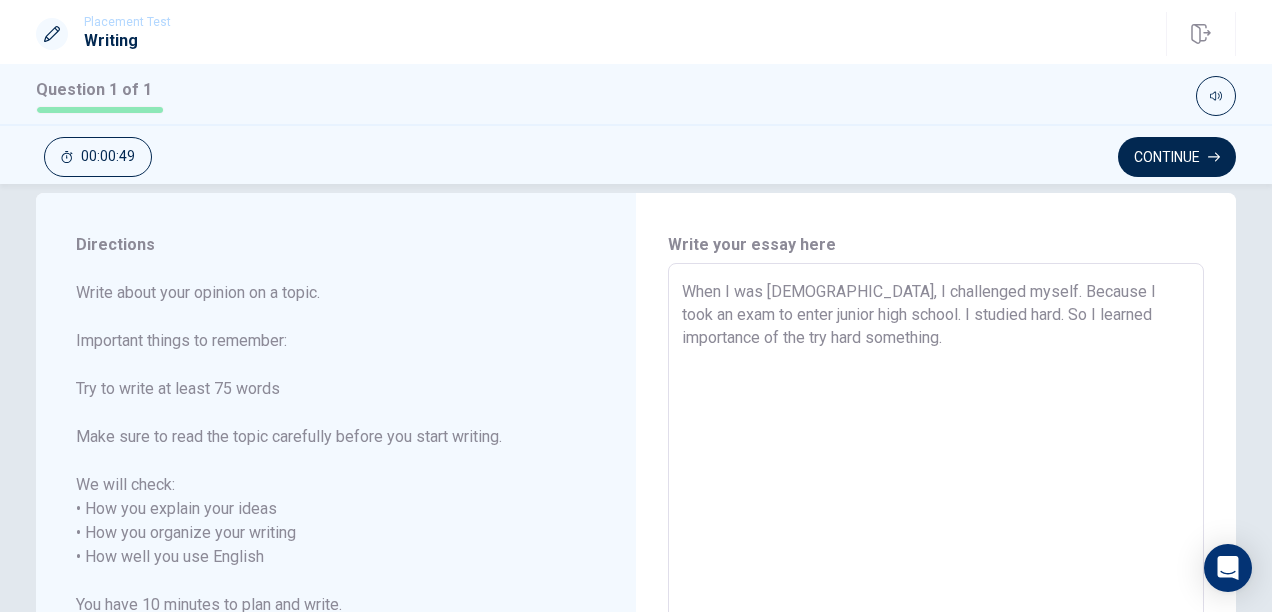 scroll, scrollTop: 35, scrollLeft: 0, axis: vertical 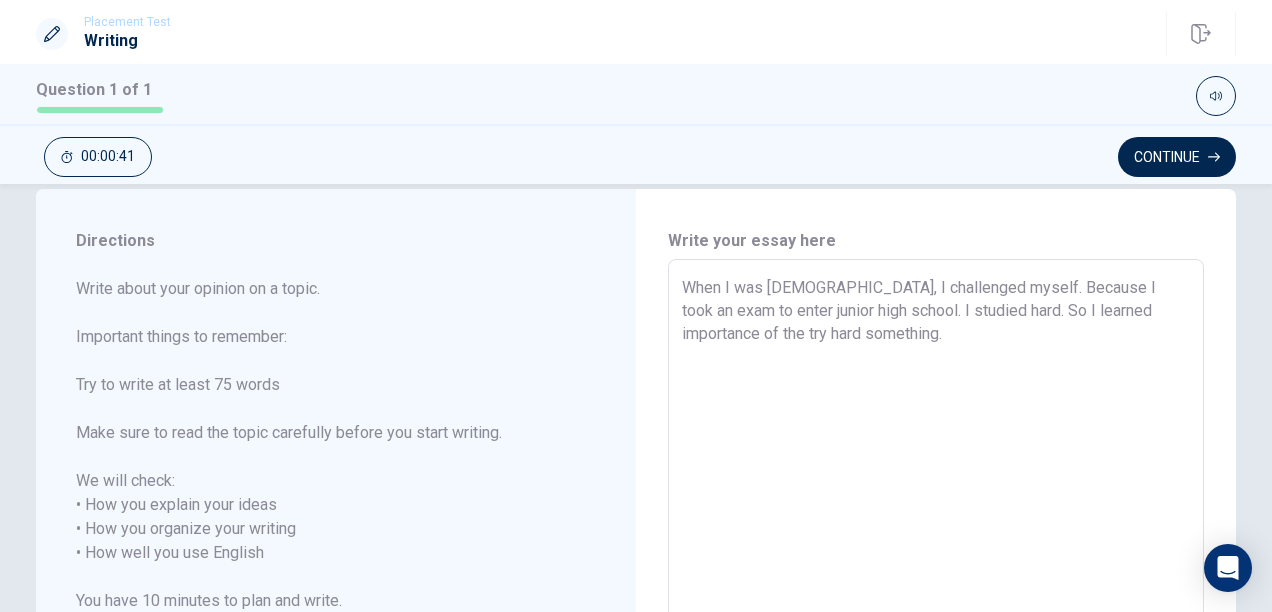 click on "When I was [DEMOGRAPHIC_DATA], I challenged myself. Because I took an exam to enter junior high school. I studied hard. So I learned importance of the try hard something." at bounding box center [936, 553] 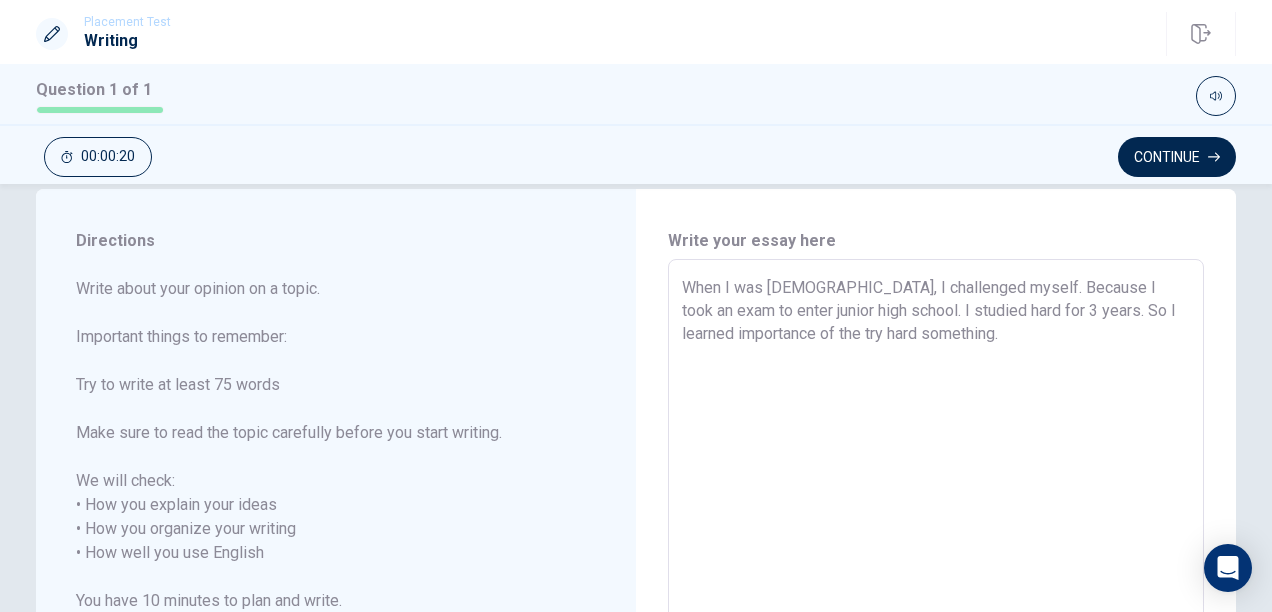 click on "When I was [DEMOGRAPHIC_DATA], I challenged myself. Because I took an exam to enter junior high school. I studied hard for 3 years. So I learned importance of the try hard something." at bounding box center (936, 553) 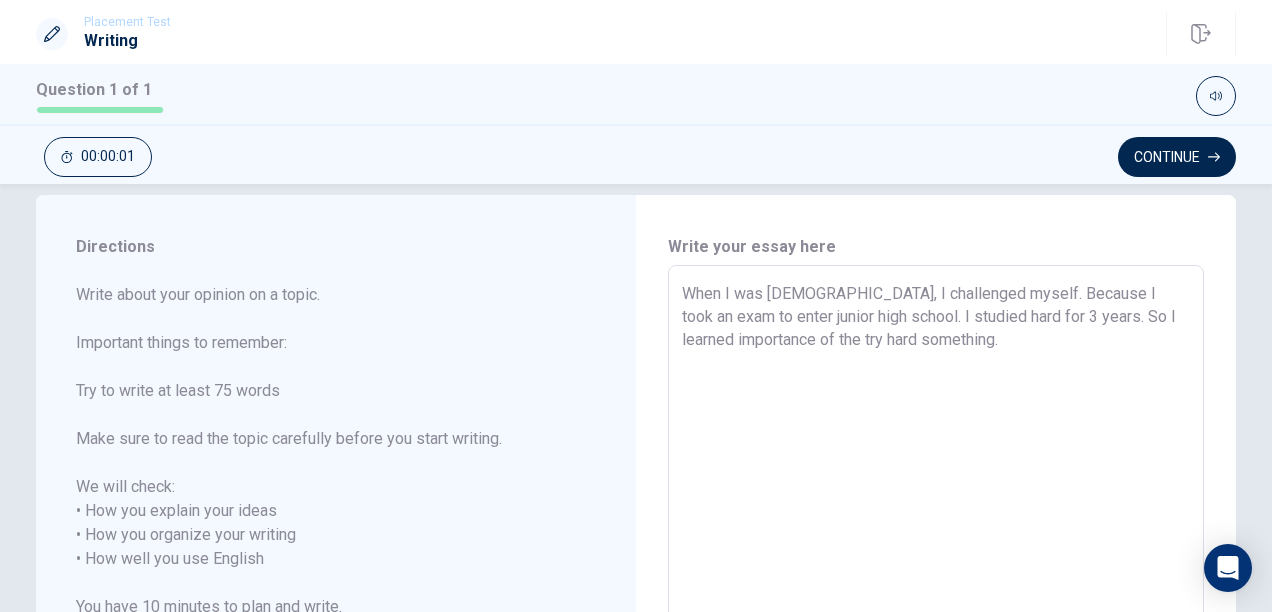 scroll, scrollTop: 0, scrollLeft: 0, axis: both 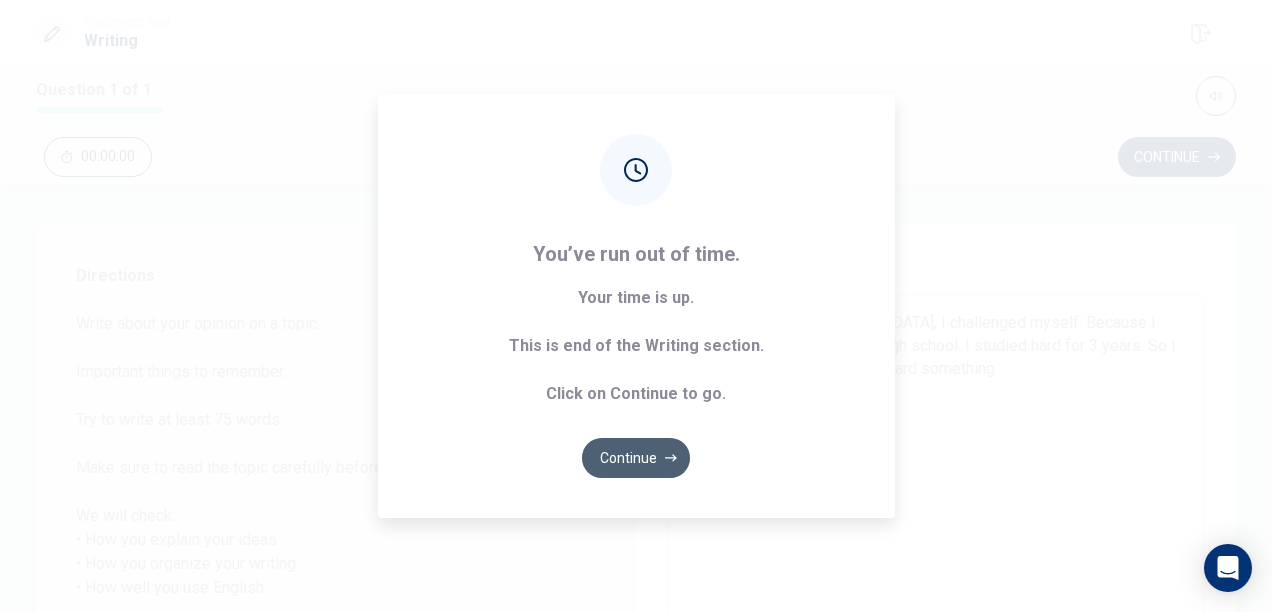 click on "Continue" at bounding box center [636, 458] 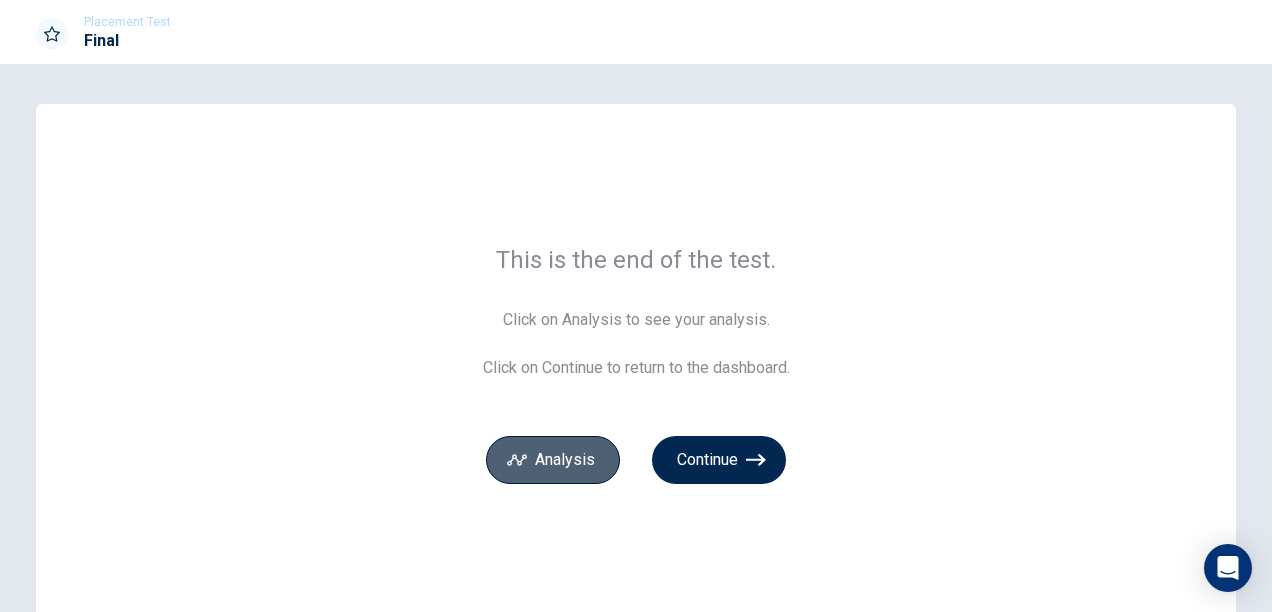 click on "Analysis" at bounding box center (553, 460) 